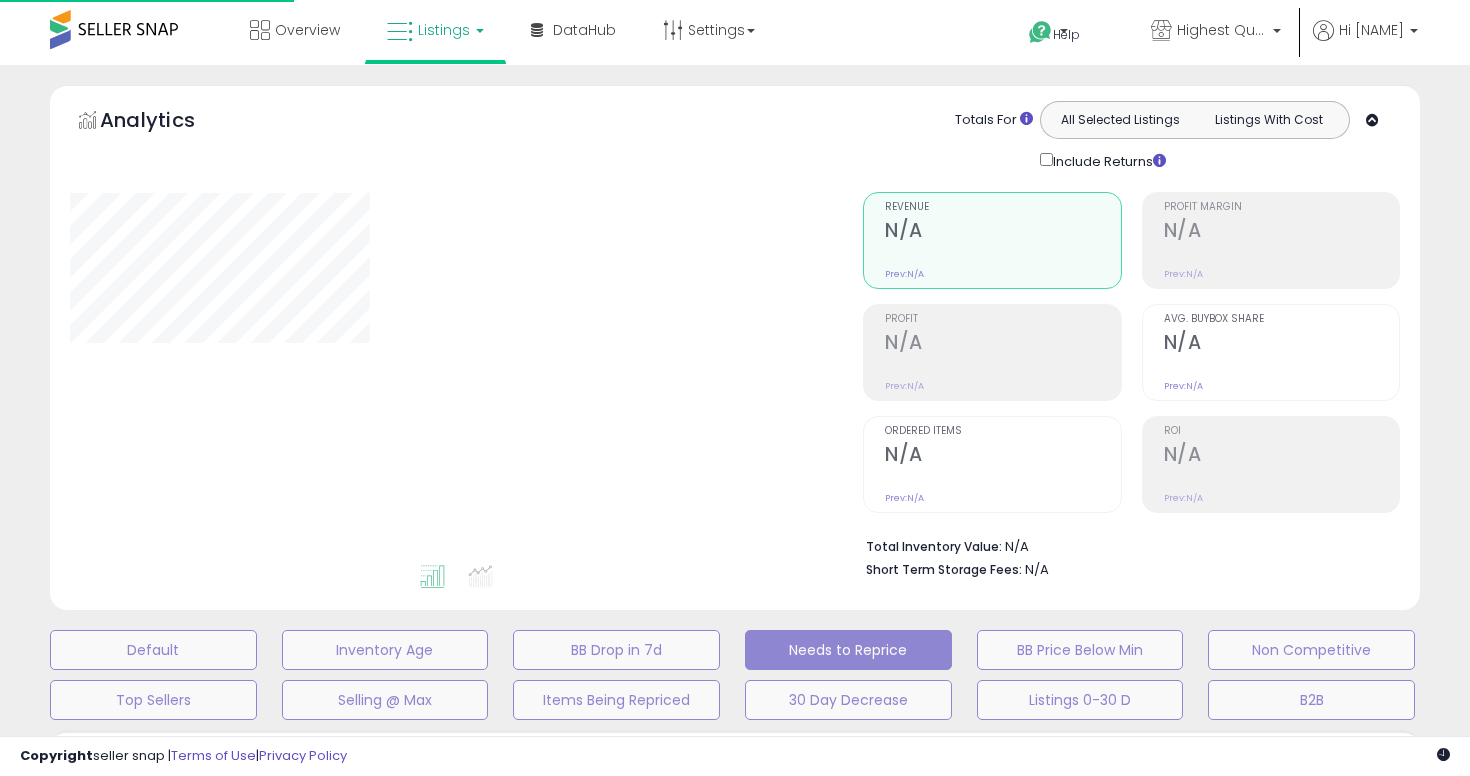 scroll, scrollTop: 450, scrollLeft: 0, axis: vertical 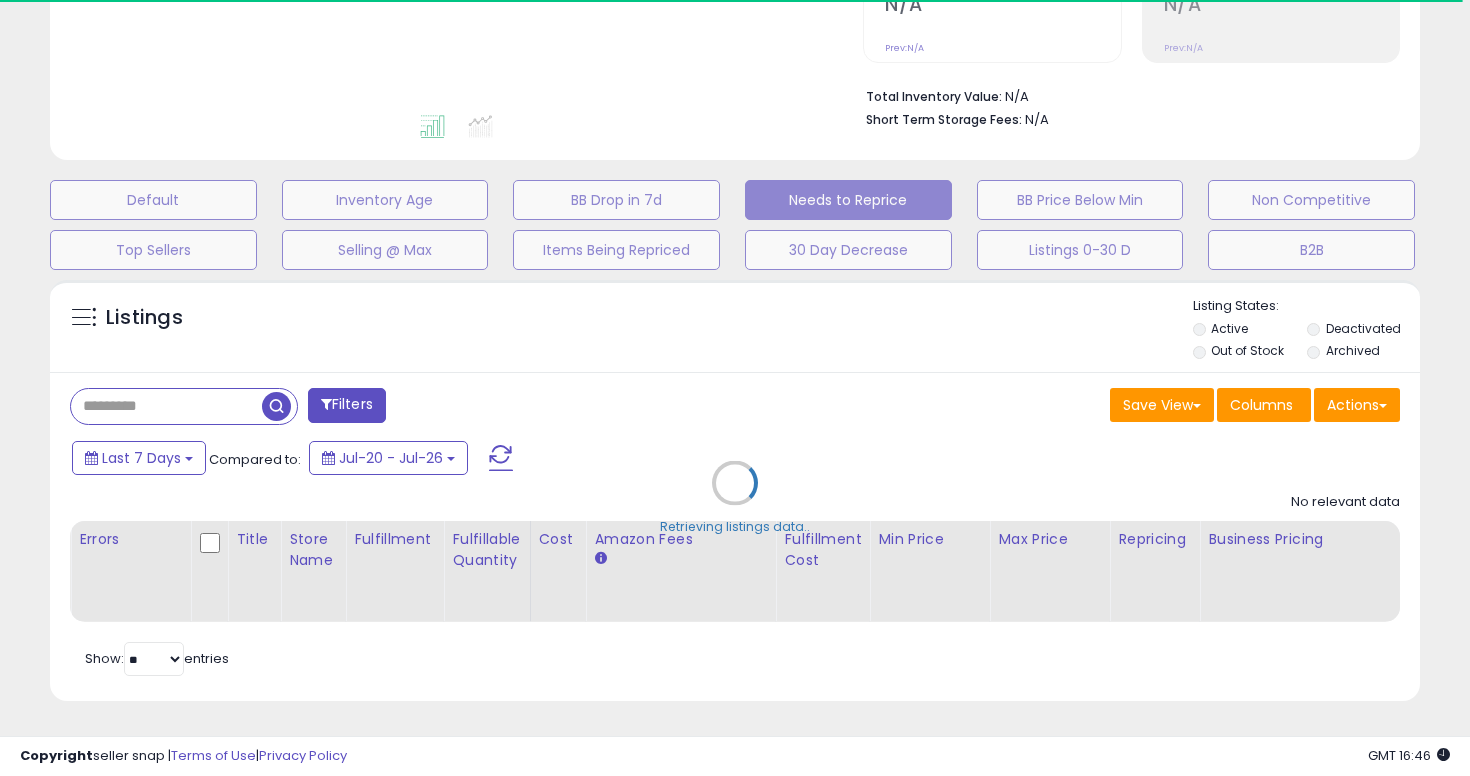 select on "**" 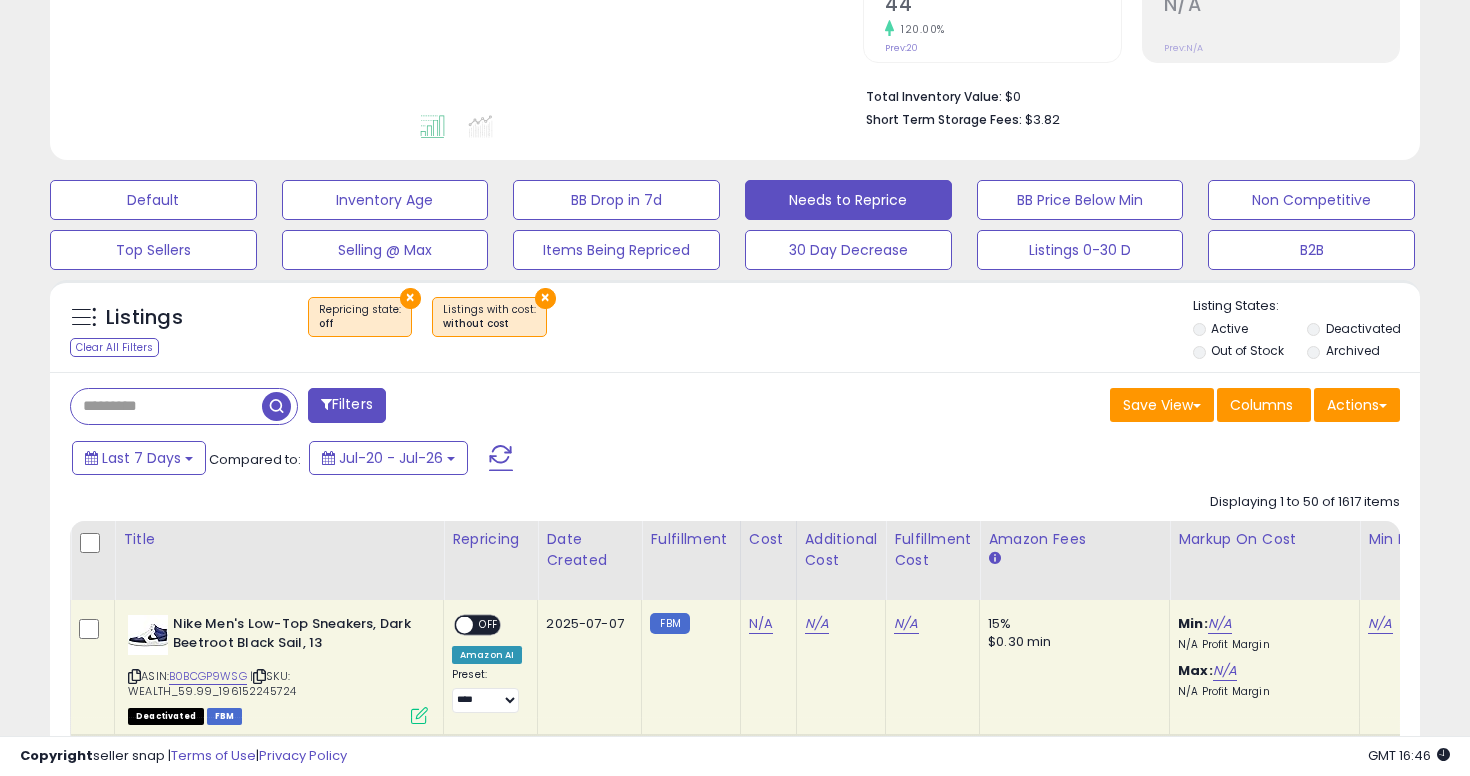 scroll, scrollTop: 1403, scrollLeft: 0, axis: vertical 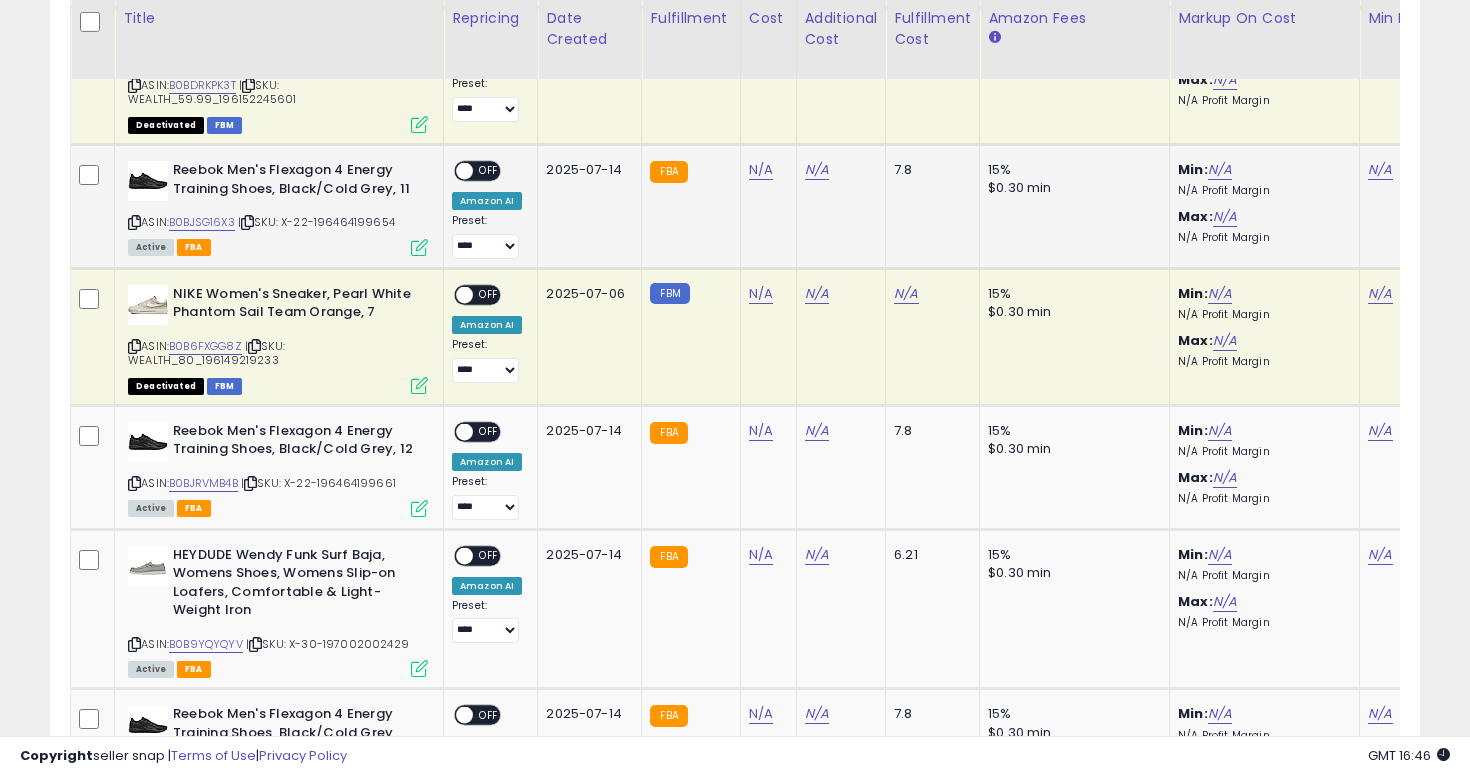 click at bounding box center (134, 222) 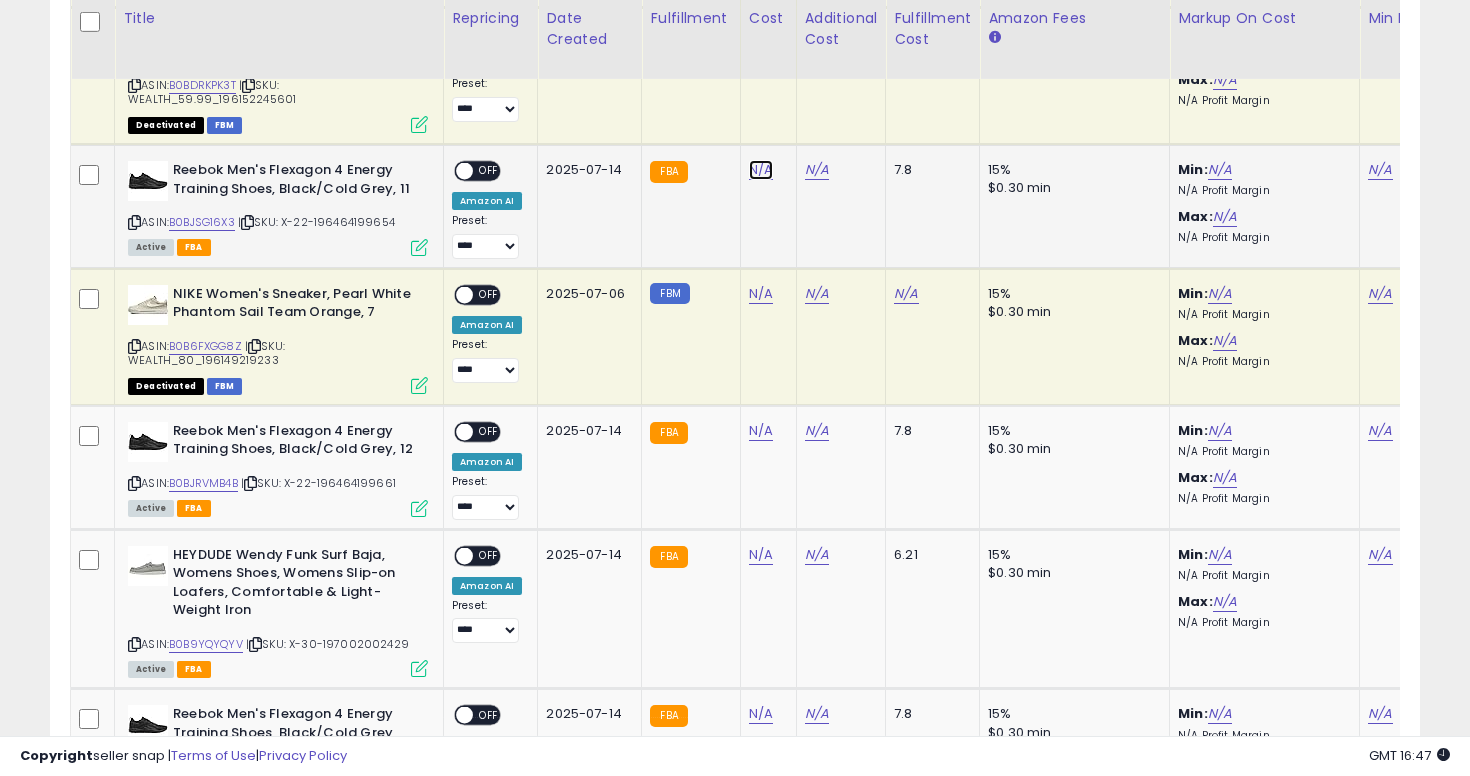 click on "N/A" at bounding box center (761, -1306) 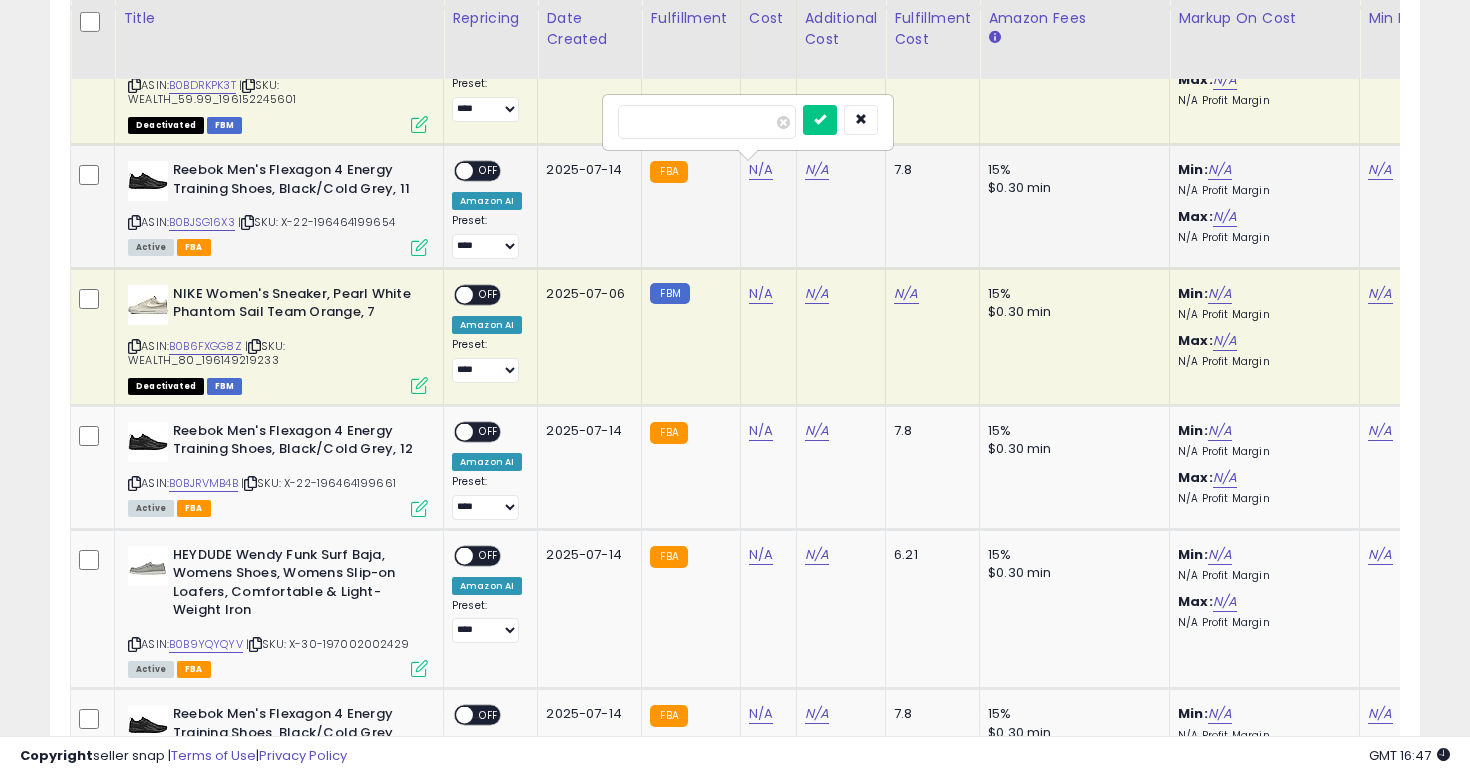 type on "**" 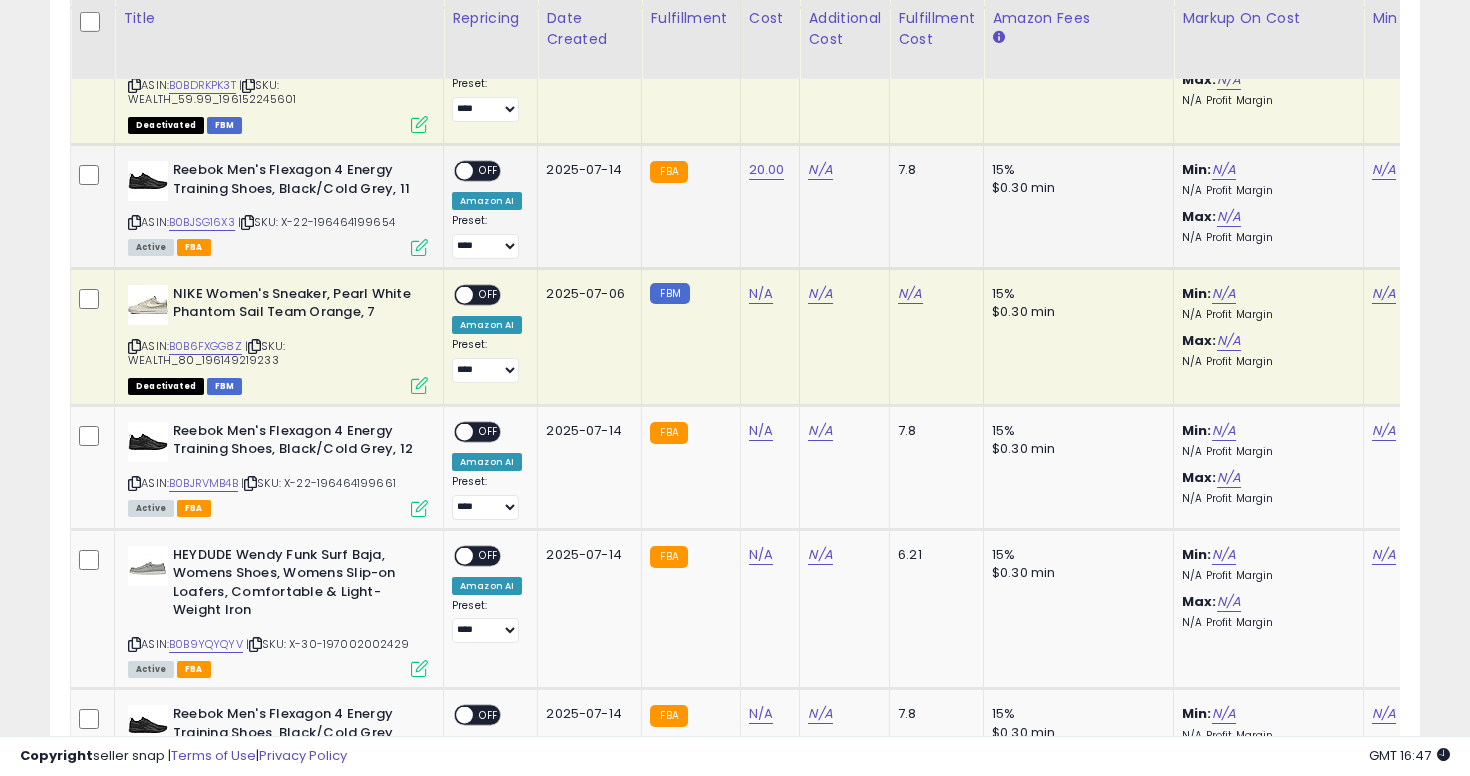 scroll, scrollTop: 0, scrollLeft: 177, axis: horizontal 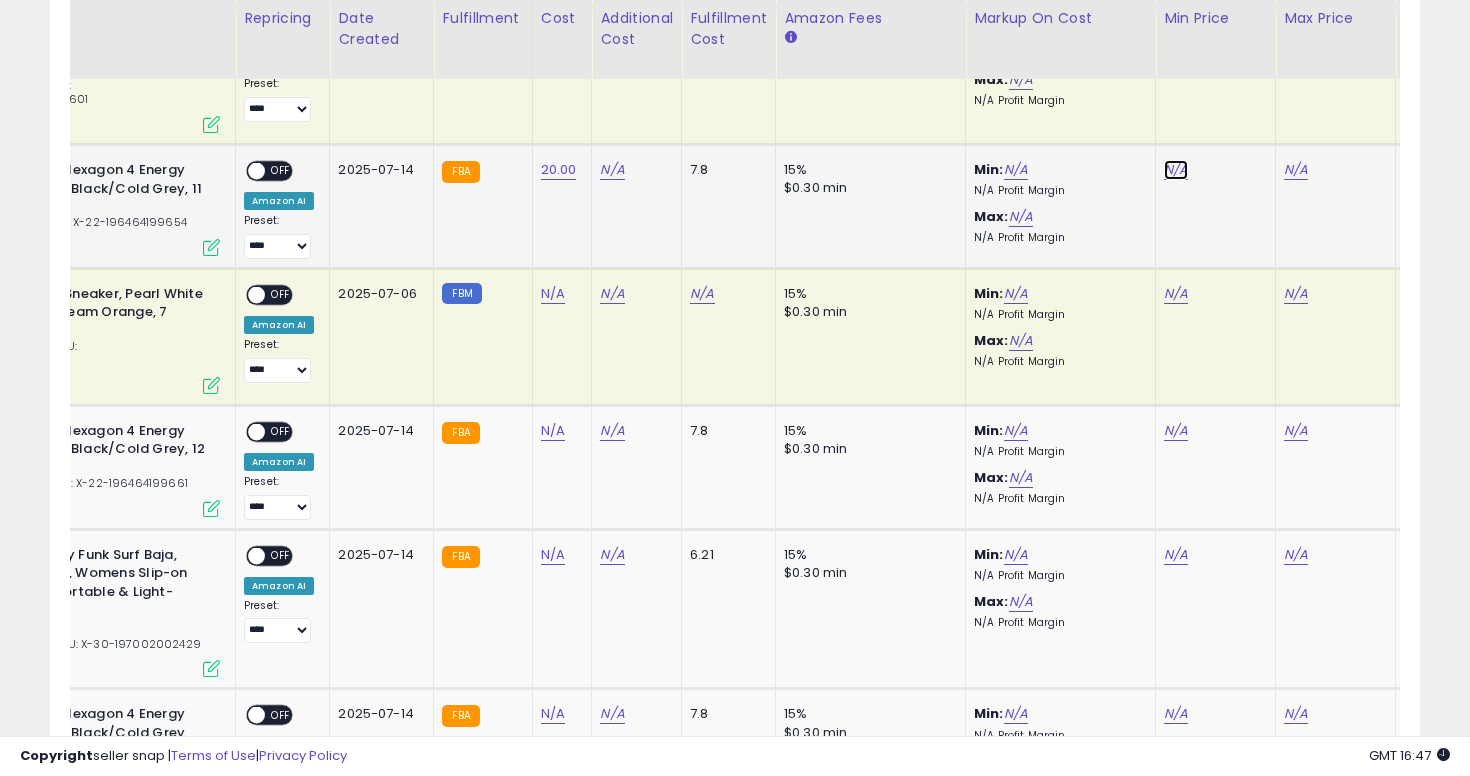 click on "N/A" at bounding box center [1176, -1306] 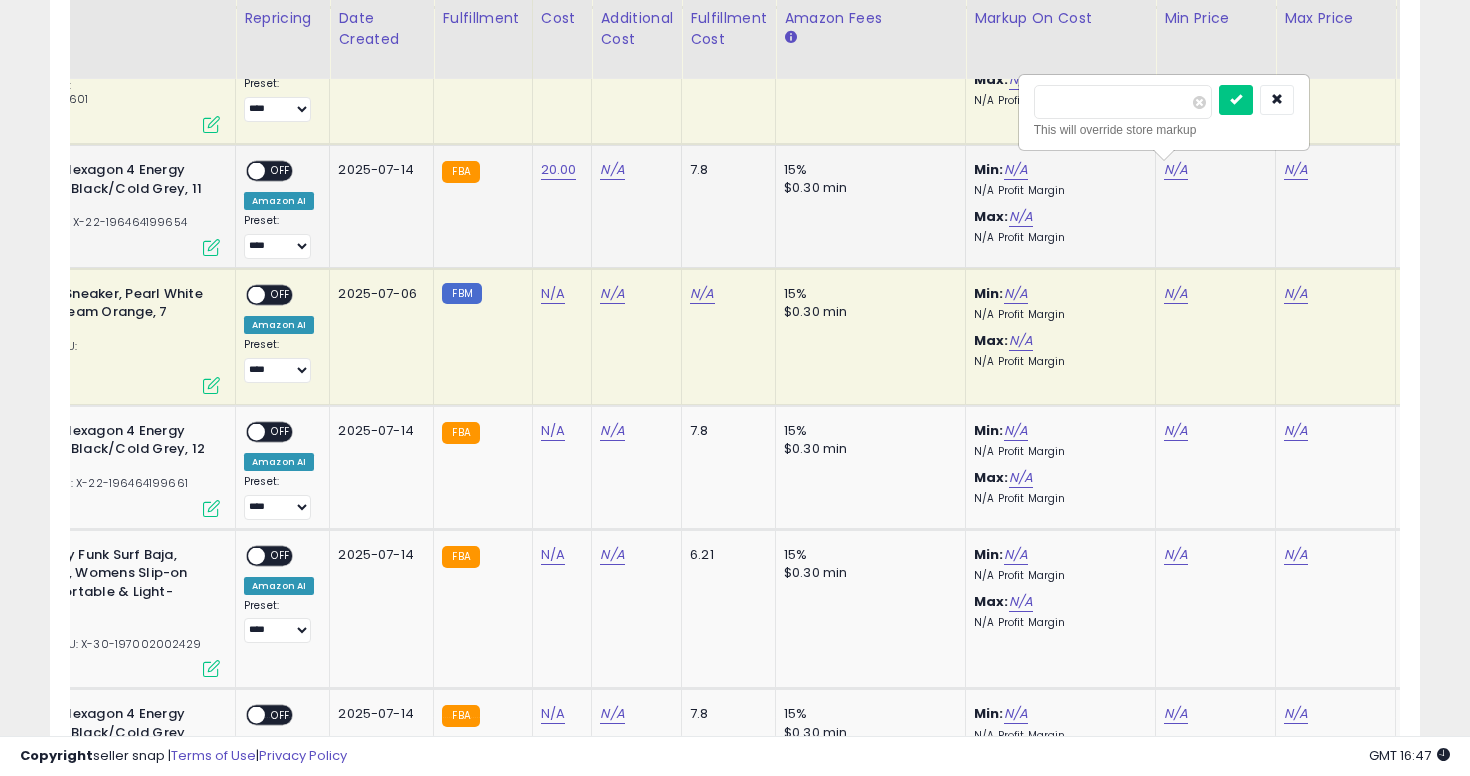 type on "**" 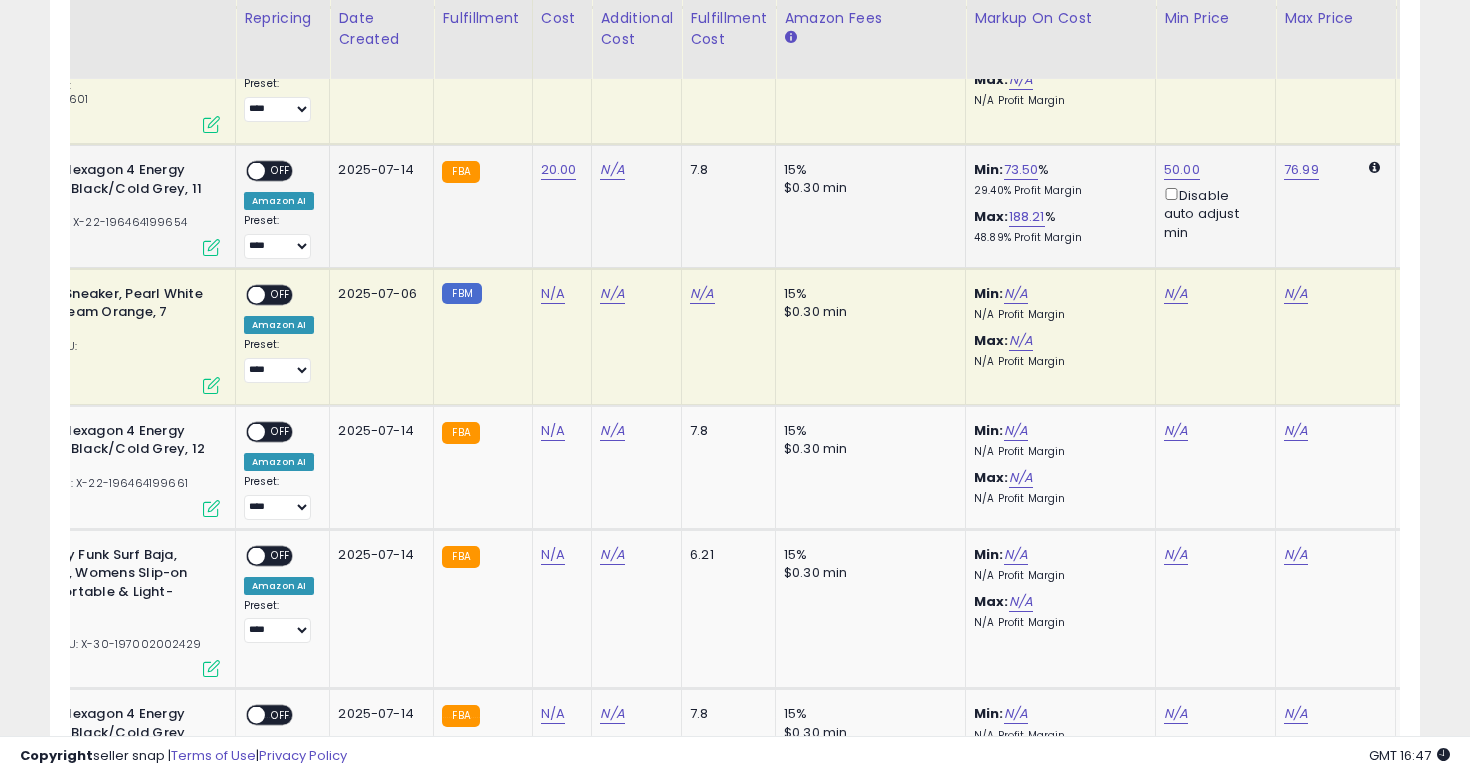 scroll, scrollTop: 0, scrollLeft: 423, axis: horizontal 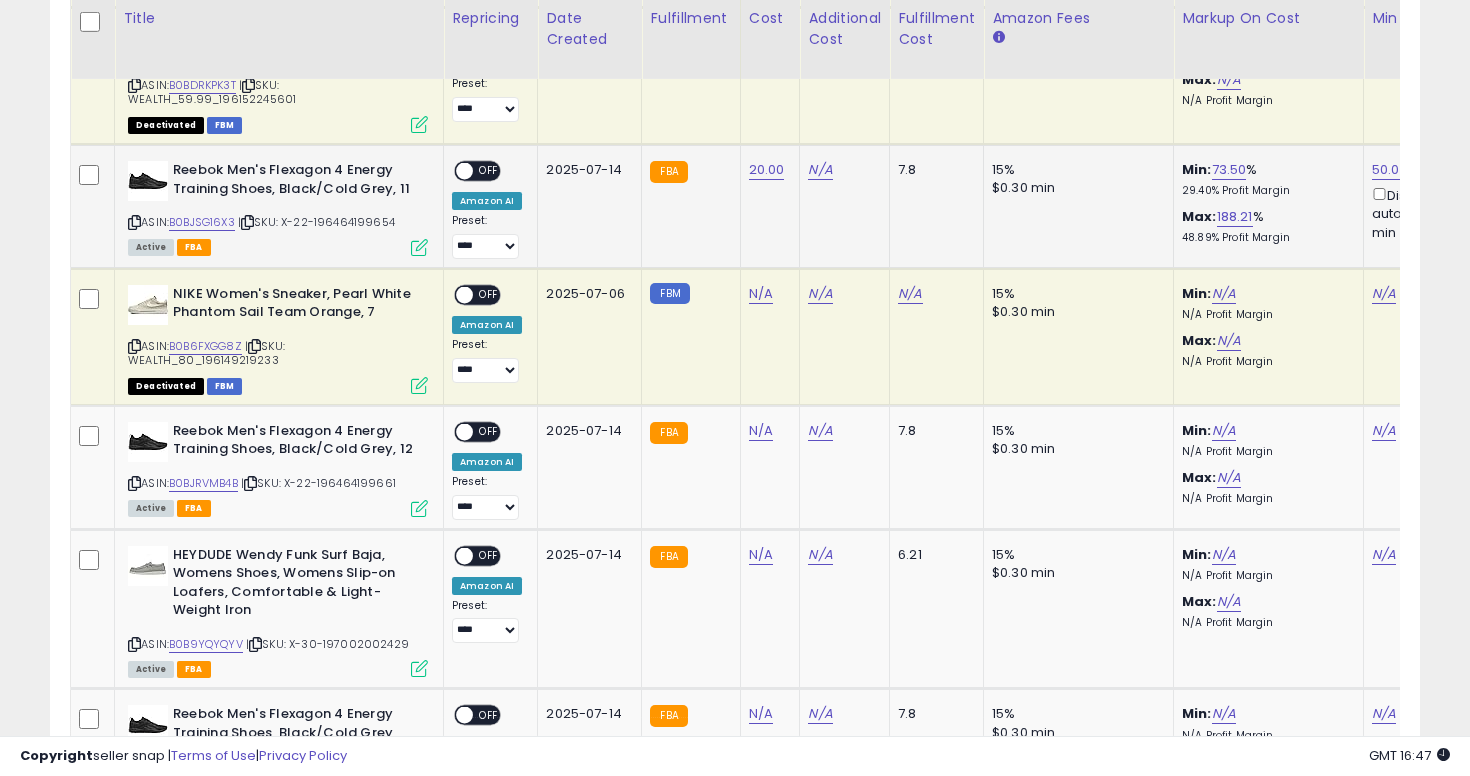 click on "OFF" at bounding box center [489, 171] 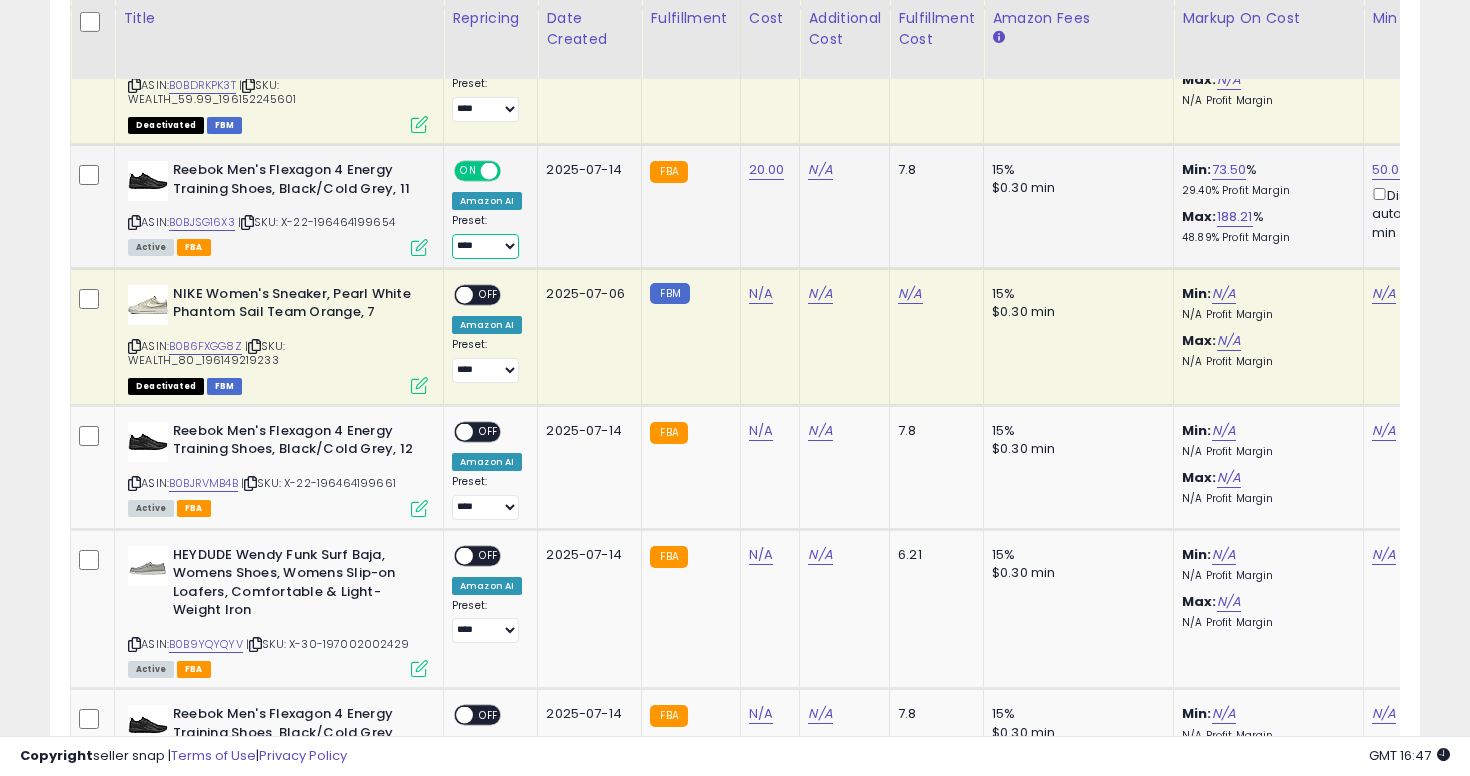click on "**********" at bounding box center [485, 246] 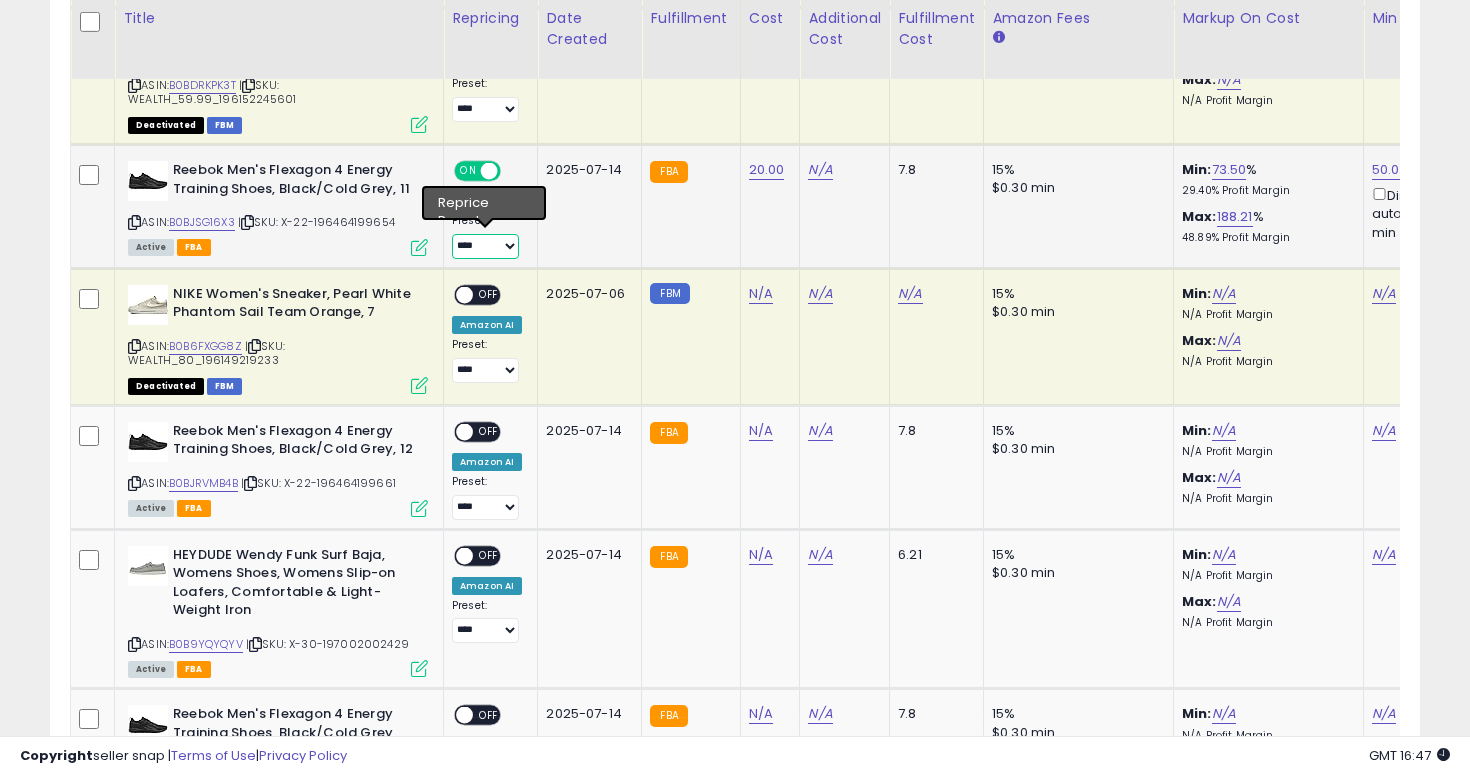 select on "**********" 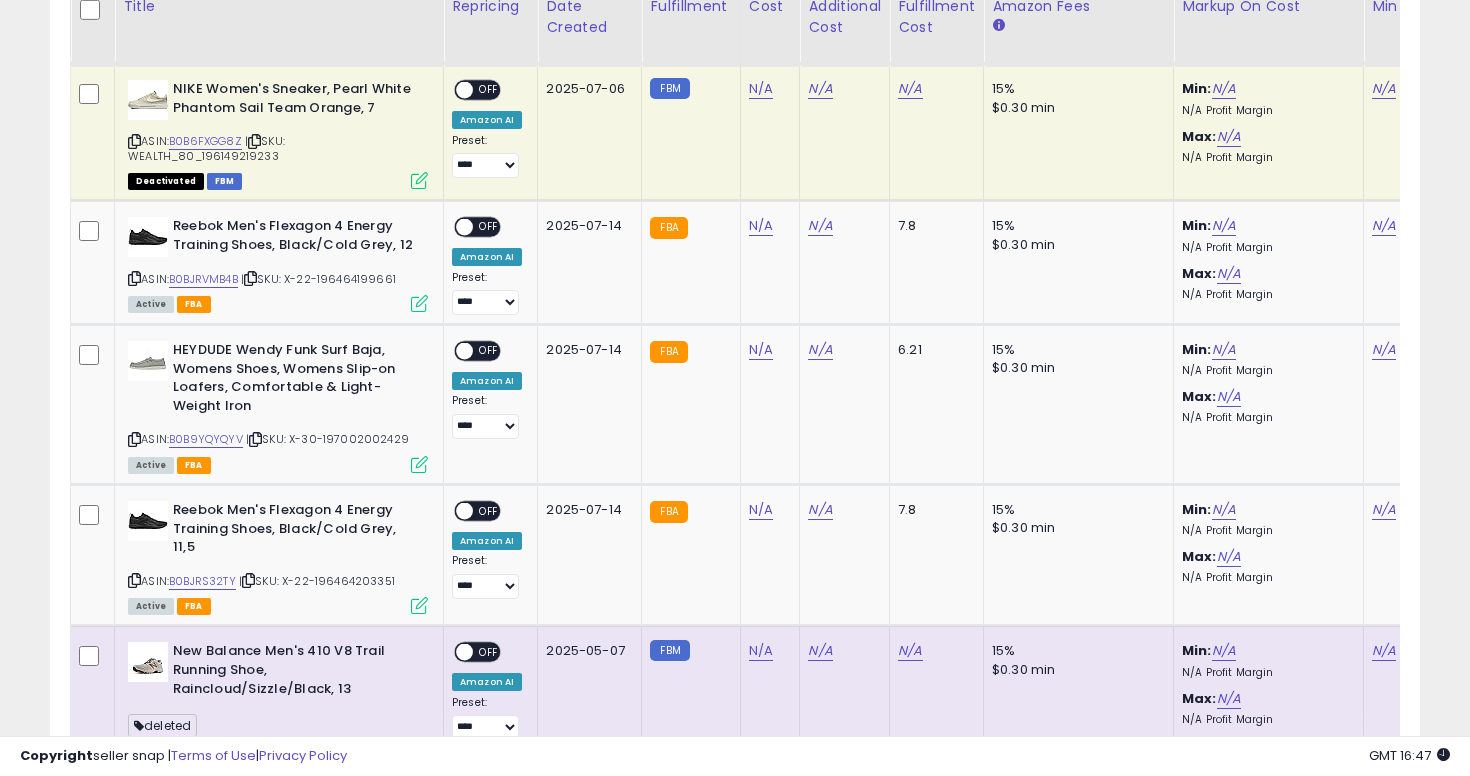 scroll, scrollTop: 2601, scrollLeft: 0, axis: vertical 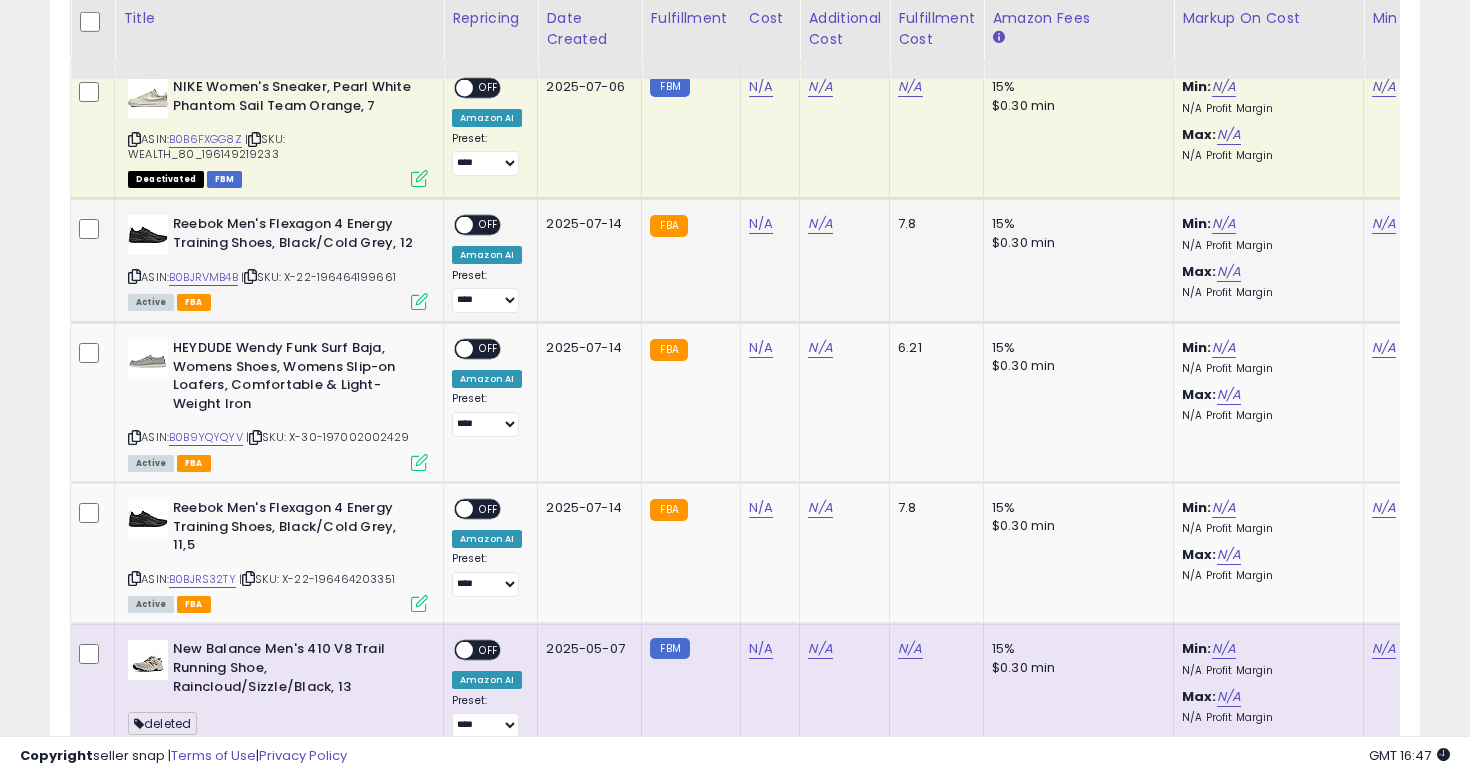 click on "Reebok Men's Flexagon 4 Energy Training Shoes, Black/Cold Grey, 12  ASIN:  B0BJRVMB4B    |   SKU: X-22-196464199661 Active FBA" at bounding box center [275, 261] 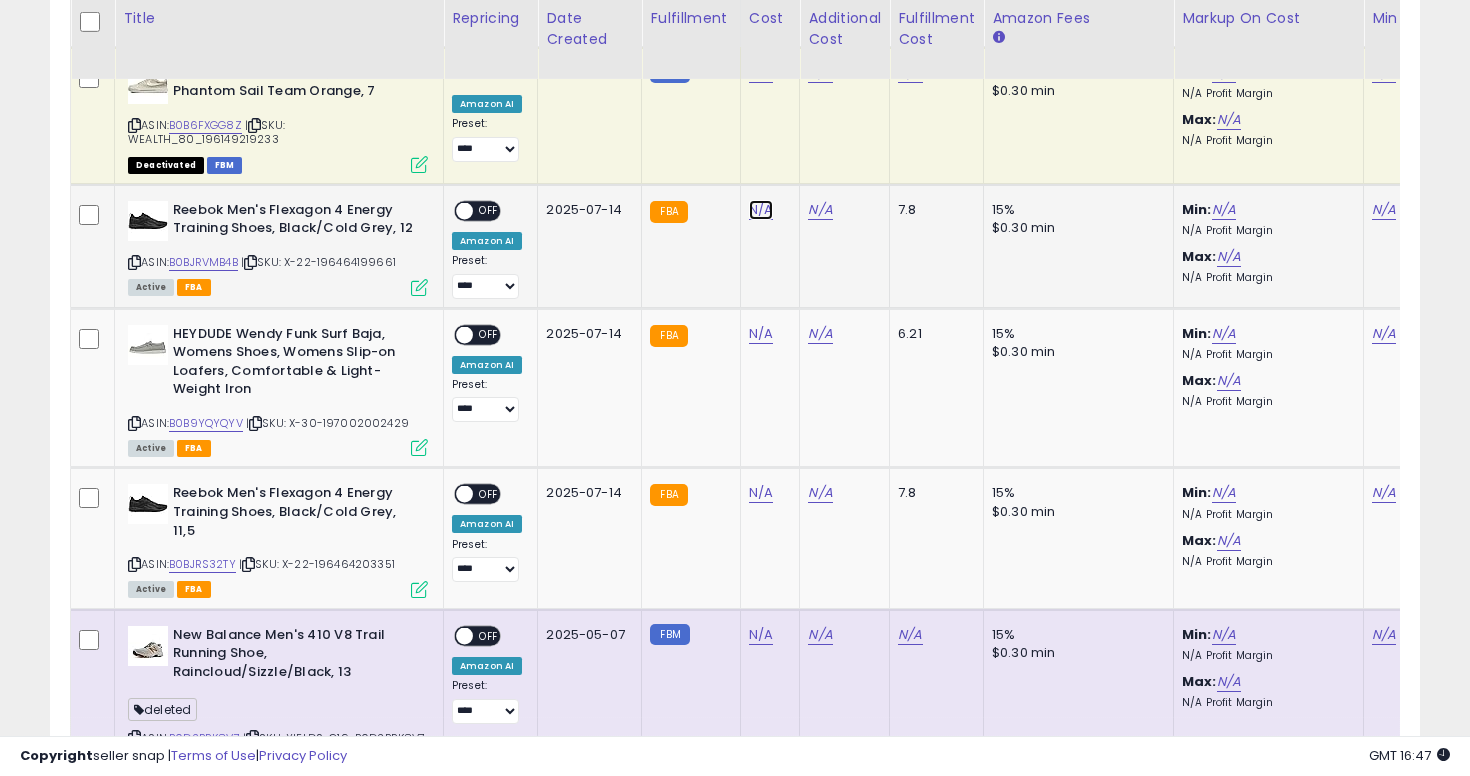 click on "N/A" at bounding box center [761, -1527] 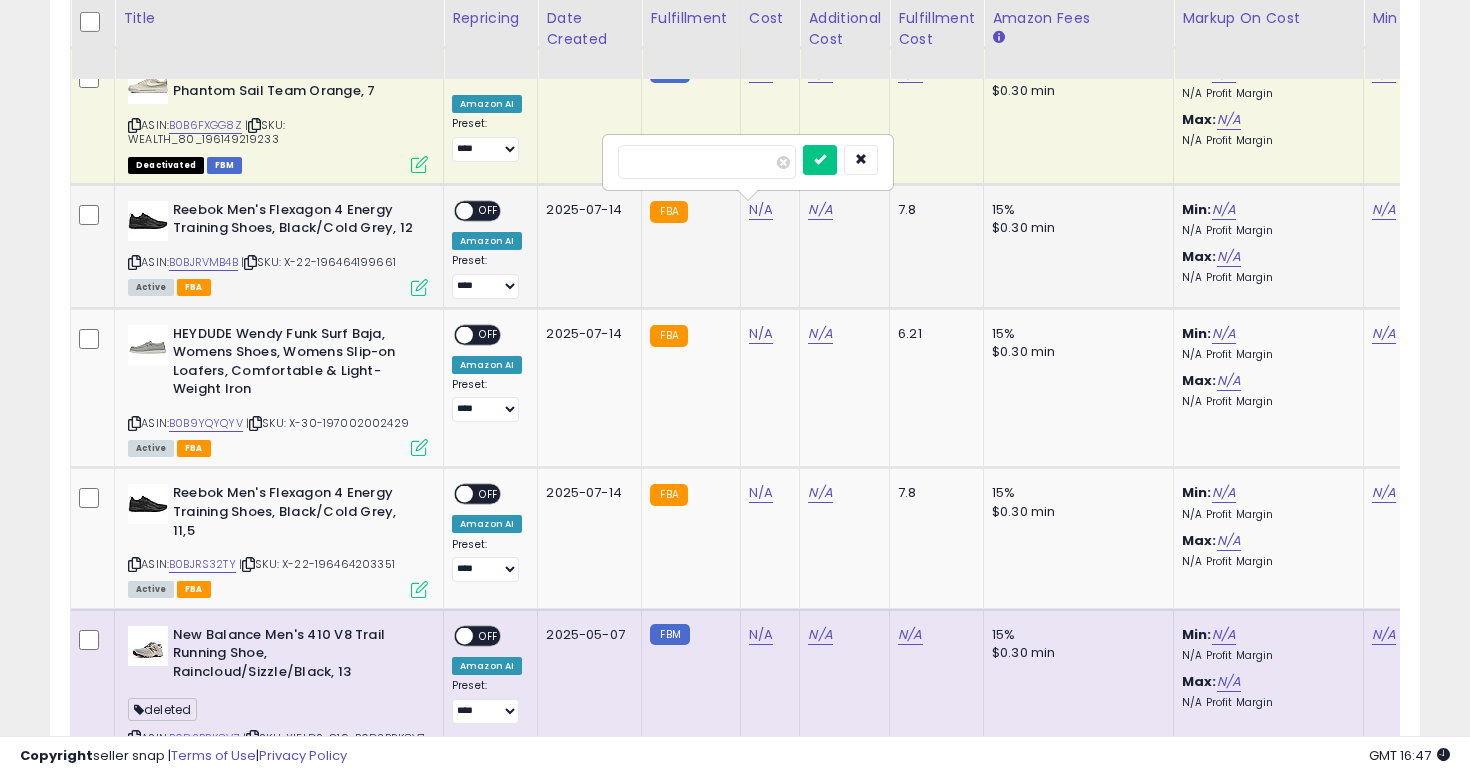 type on "**" 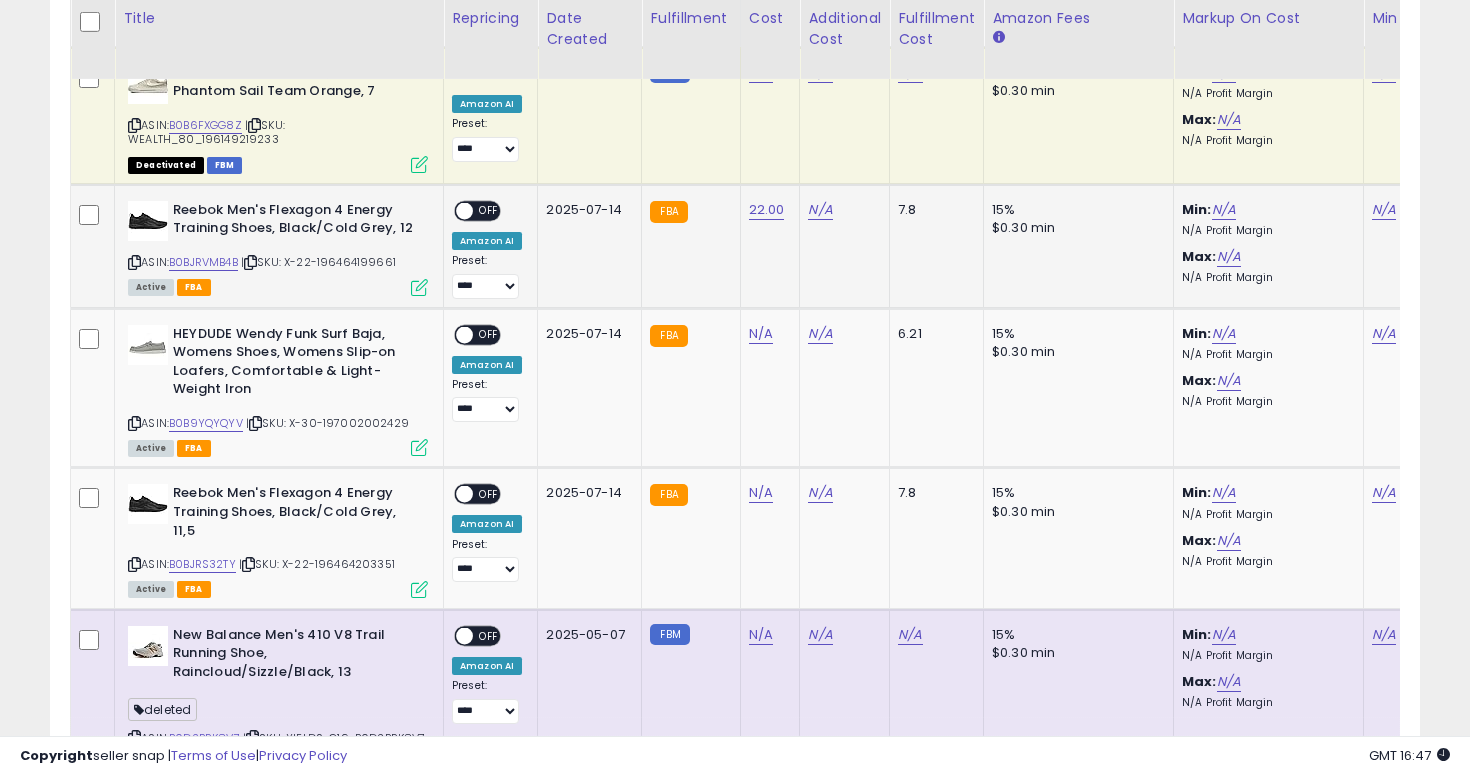 scroll, scrollTop: 0, scrollLeft: 426, axis: horizontal 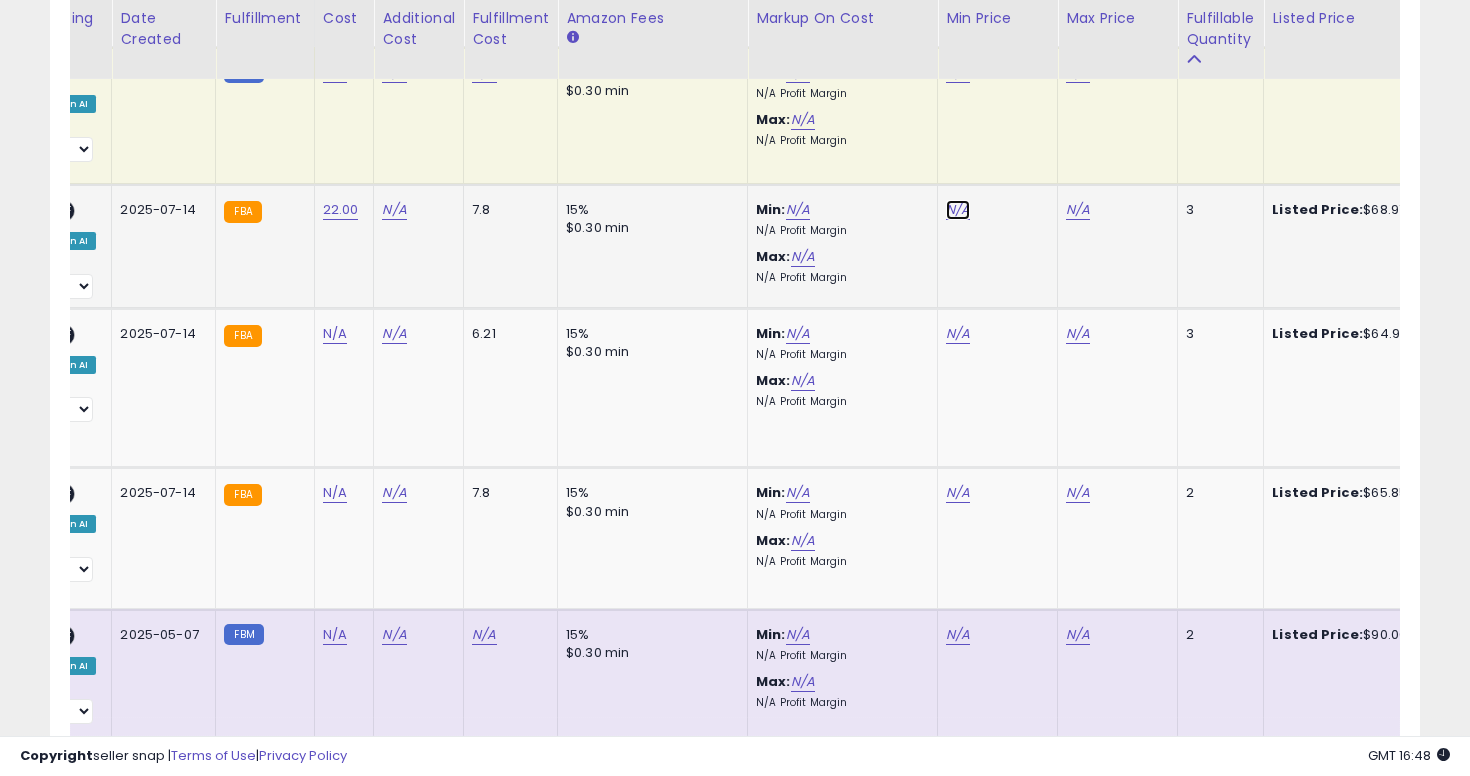 click on "N/A" at bounding box center (958, -1527) 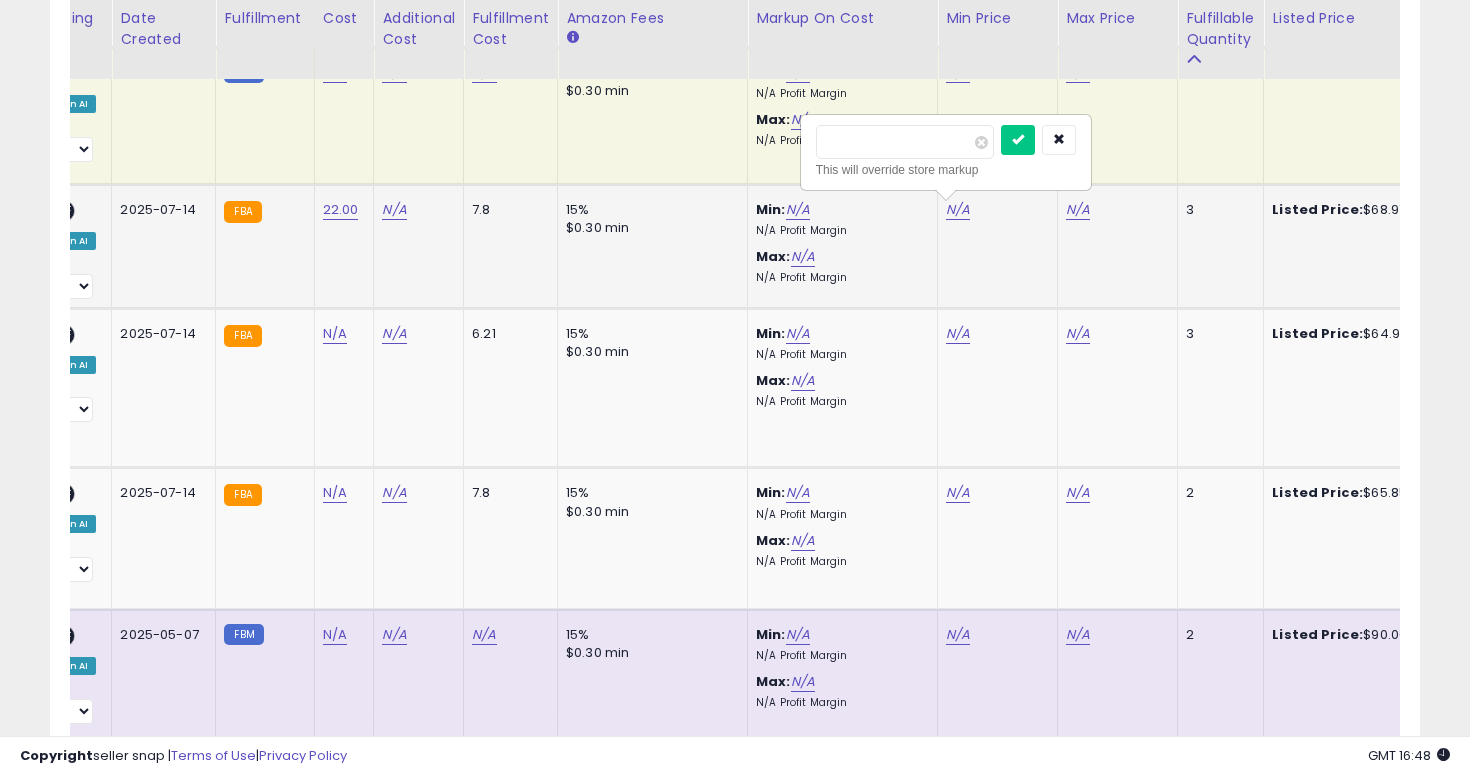 type on "**" 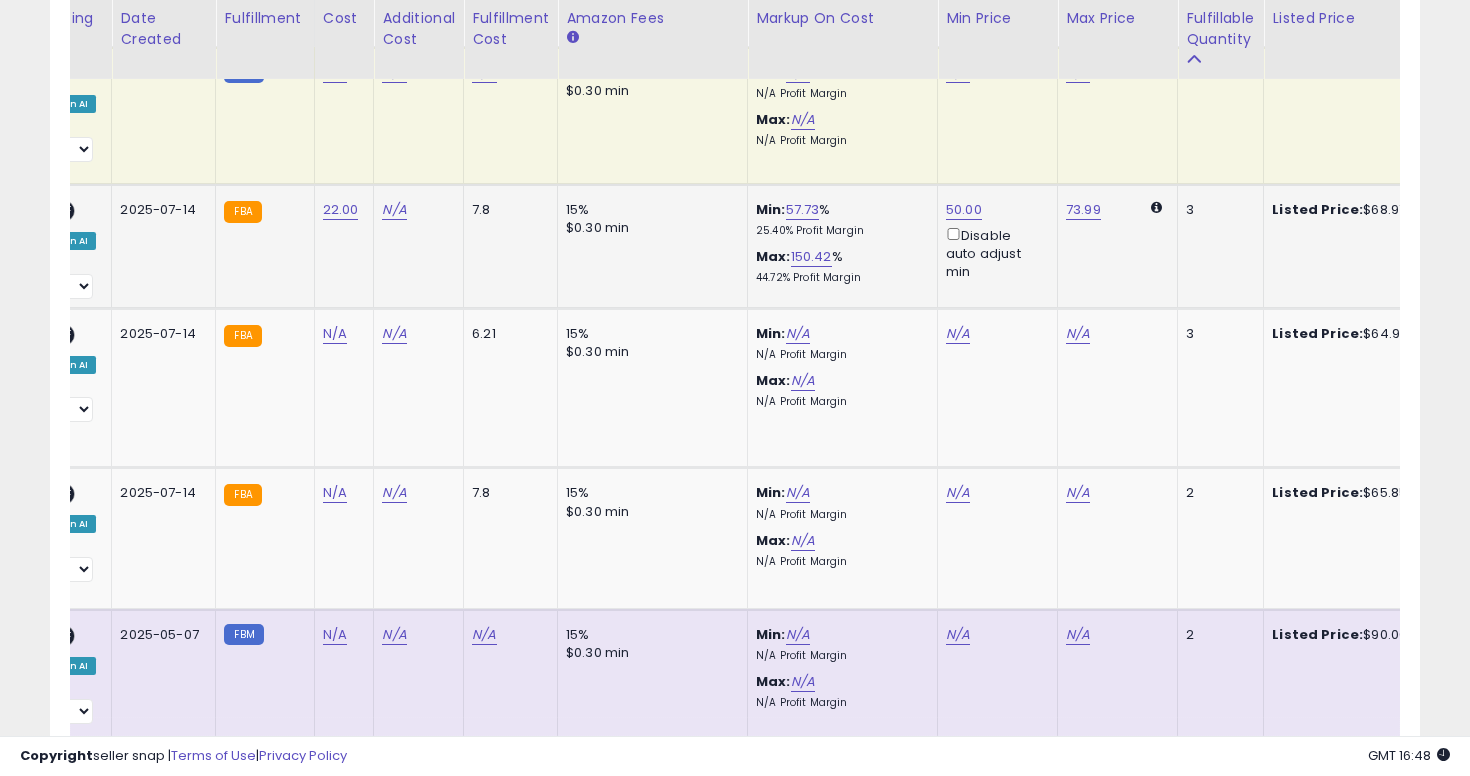 scroll, scrollTop: 0, scrollLeft: 0, axis: both 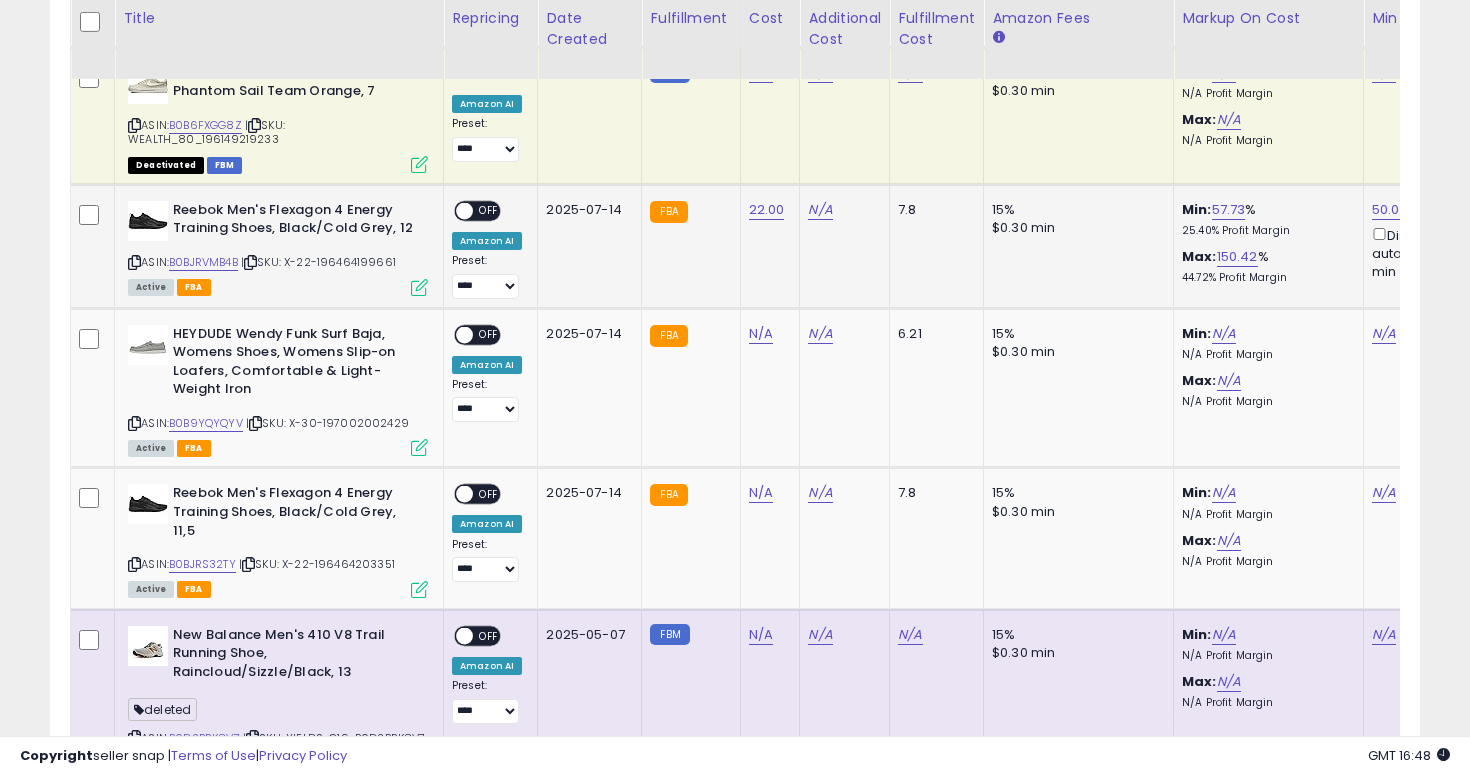 click on "ON   OFF" at bounding box center (477, 210) 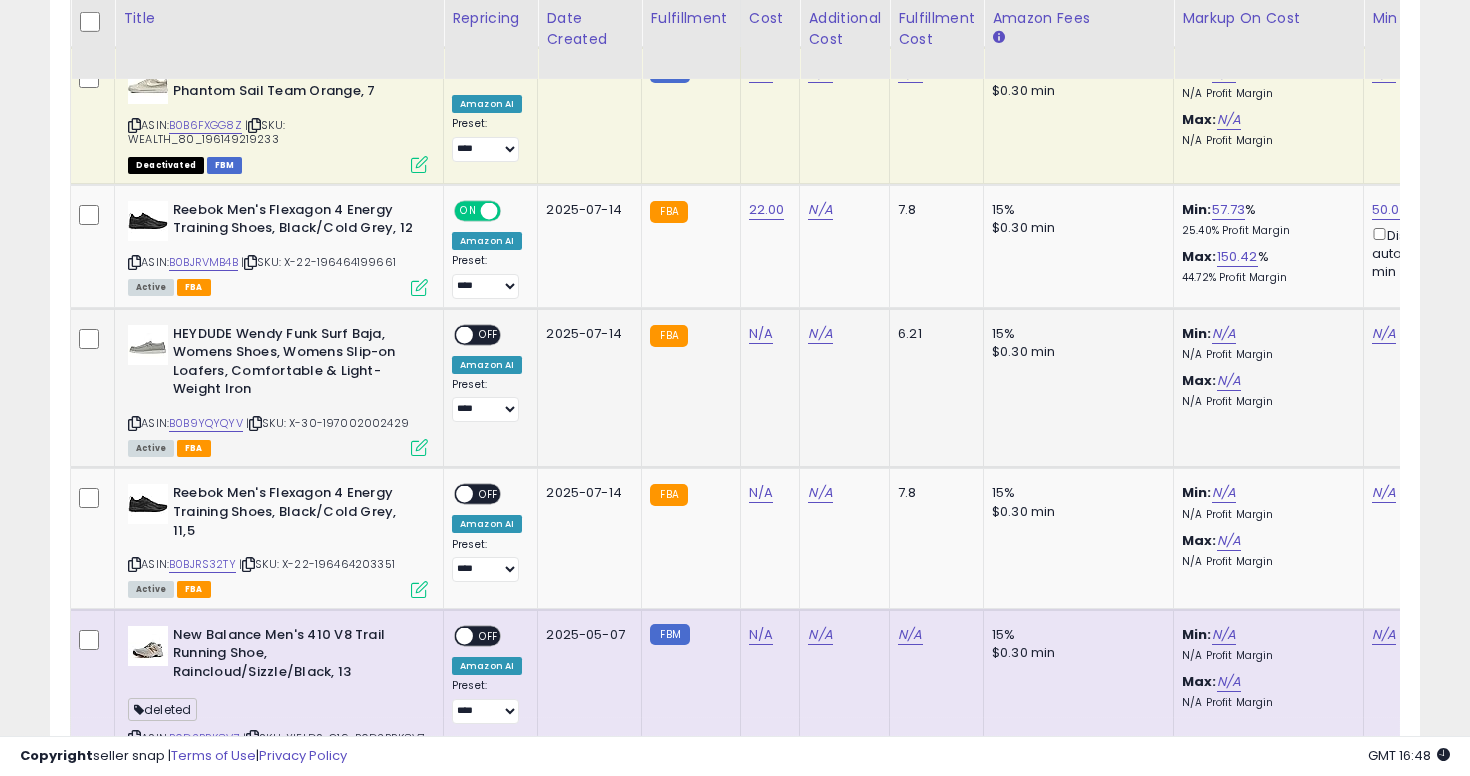 click on "**********" 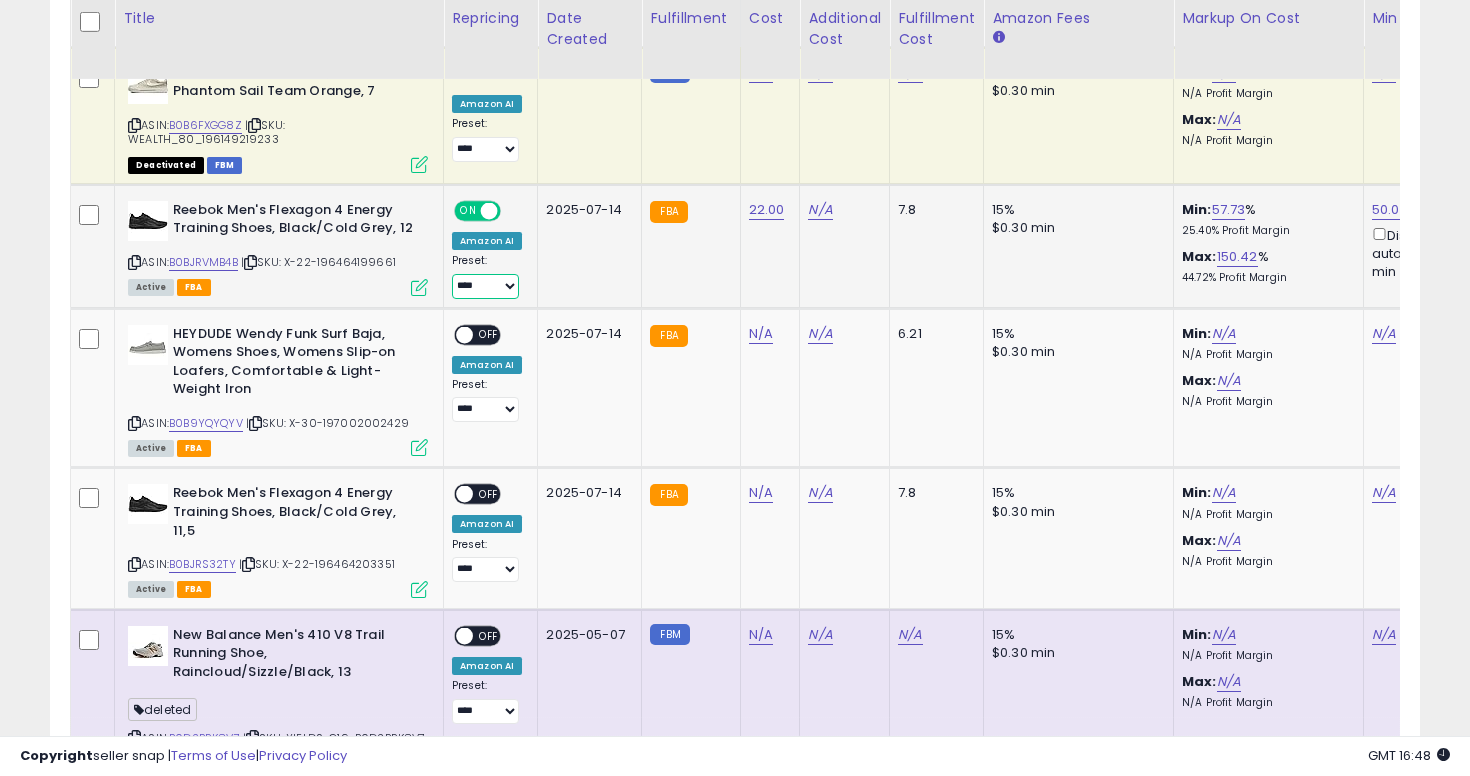 click on "**********" at bounding box center (485, 286) 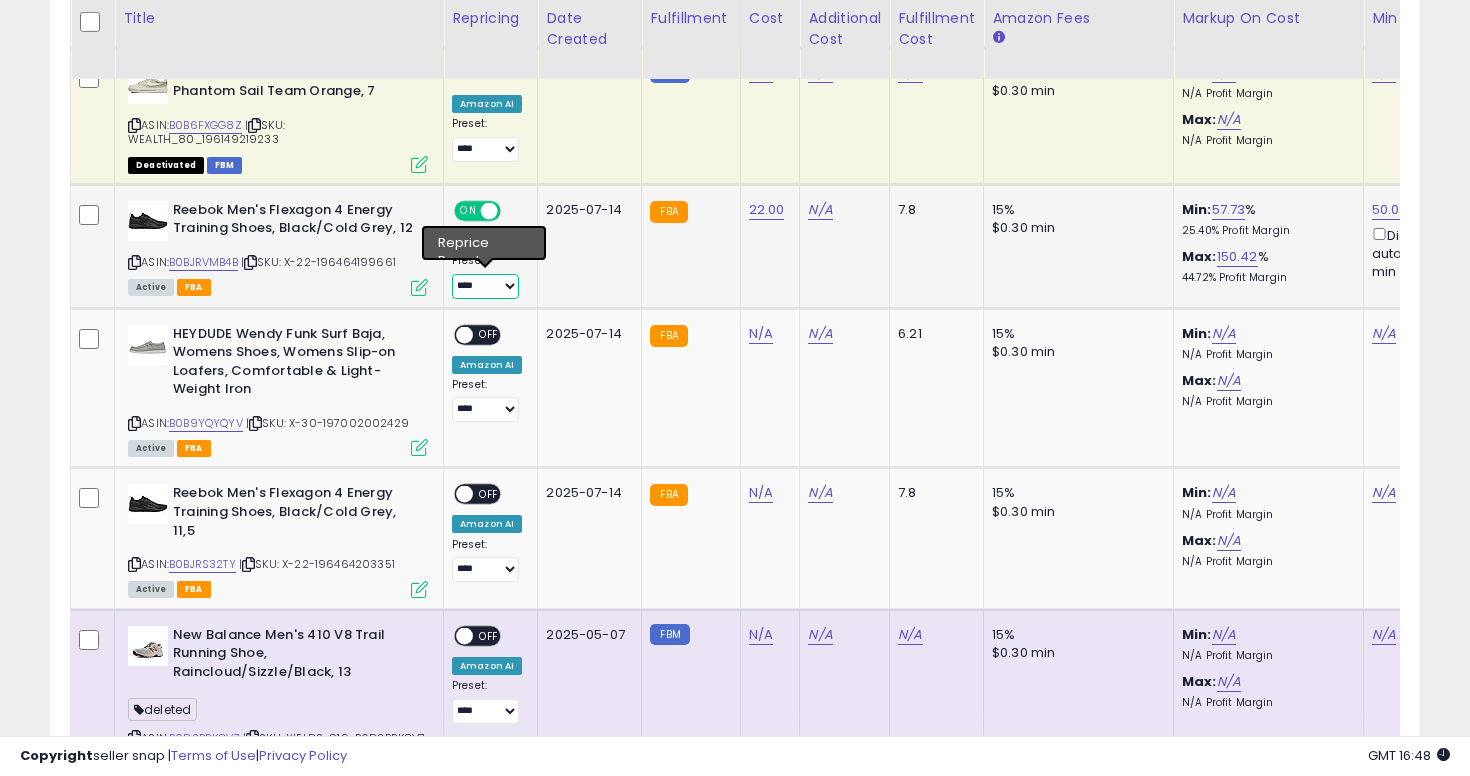 select on "**********" 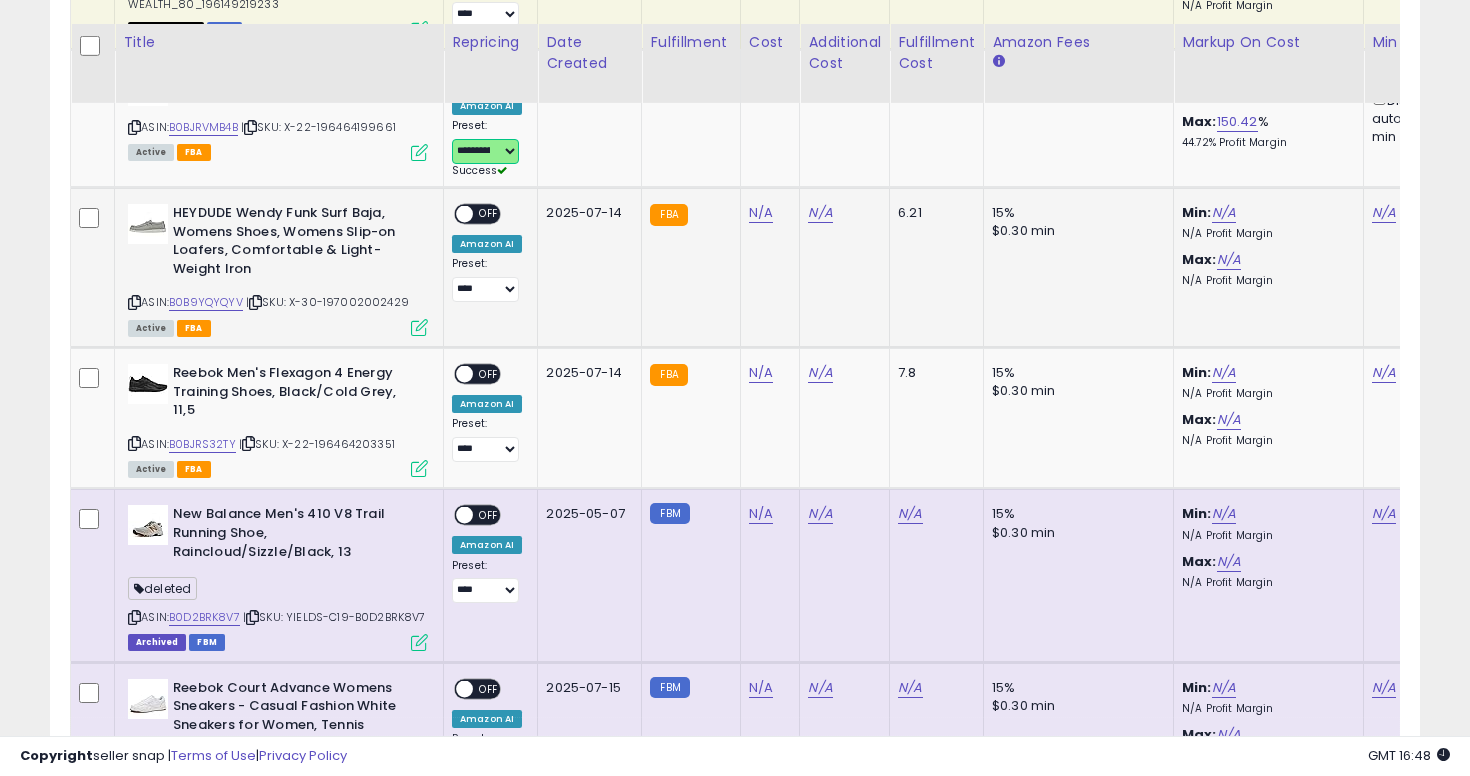 scroll, scrollTop: 2768, scrollLeft: 0, axis: vertical 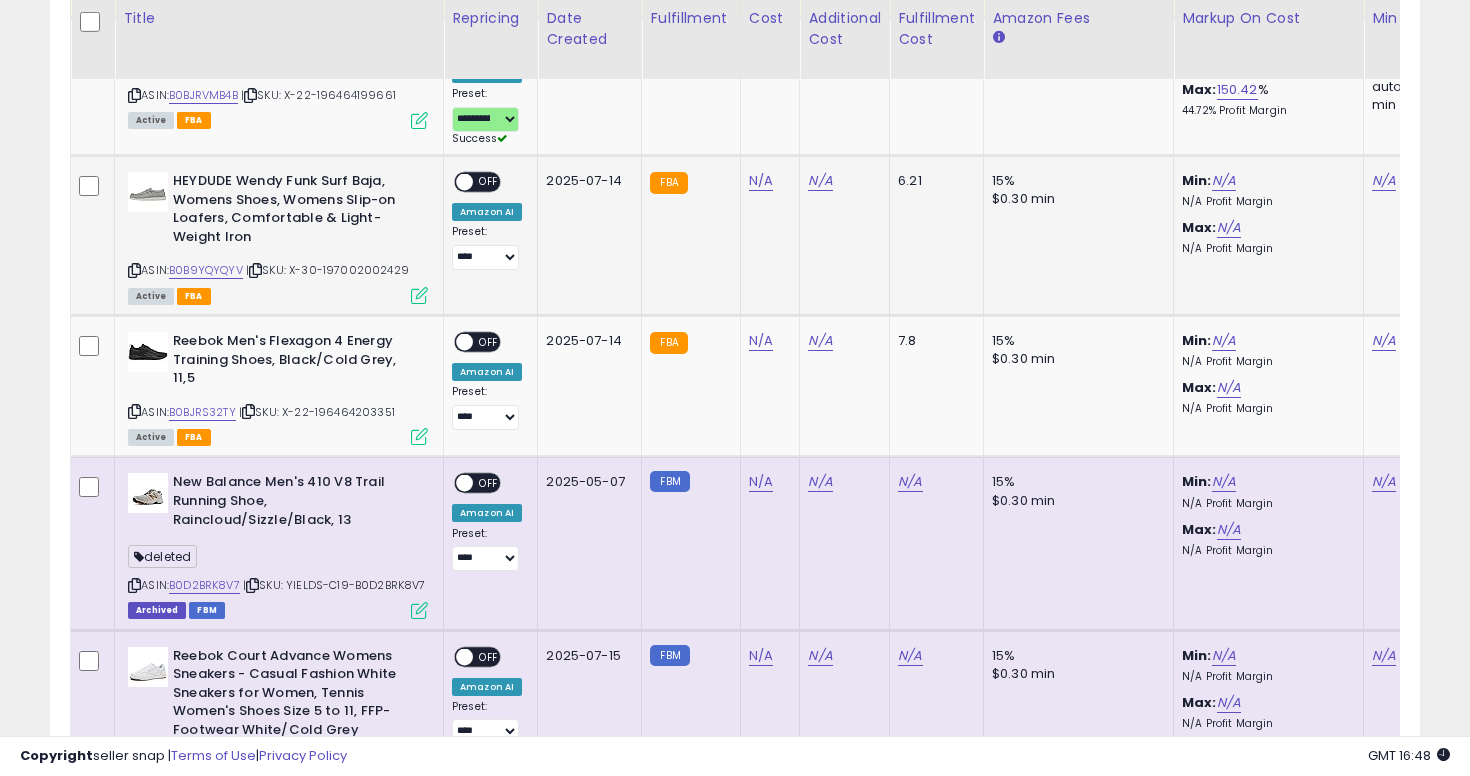 click at bounding box center [134, 270] 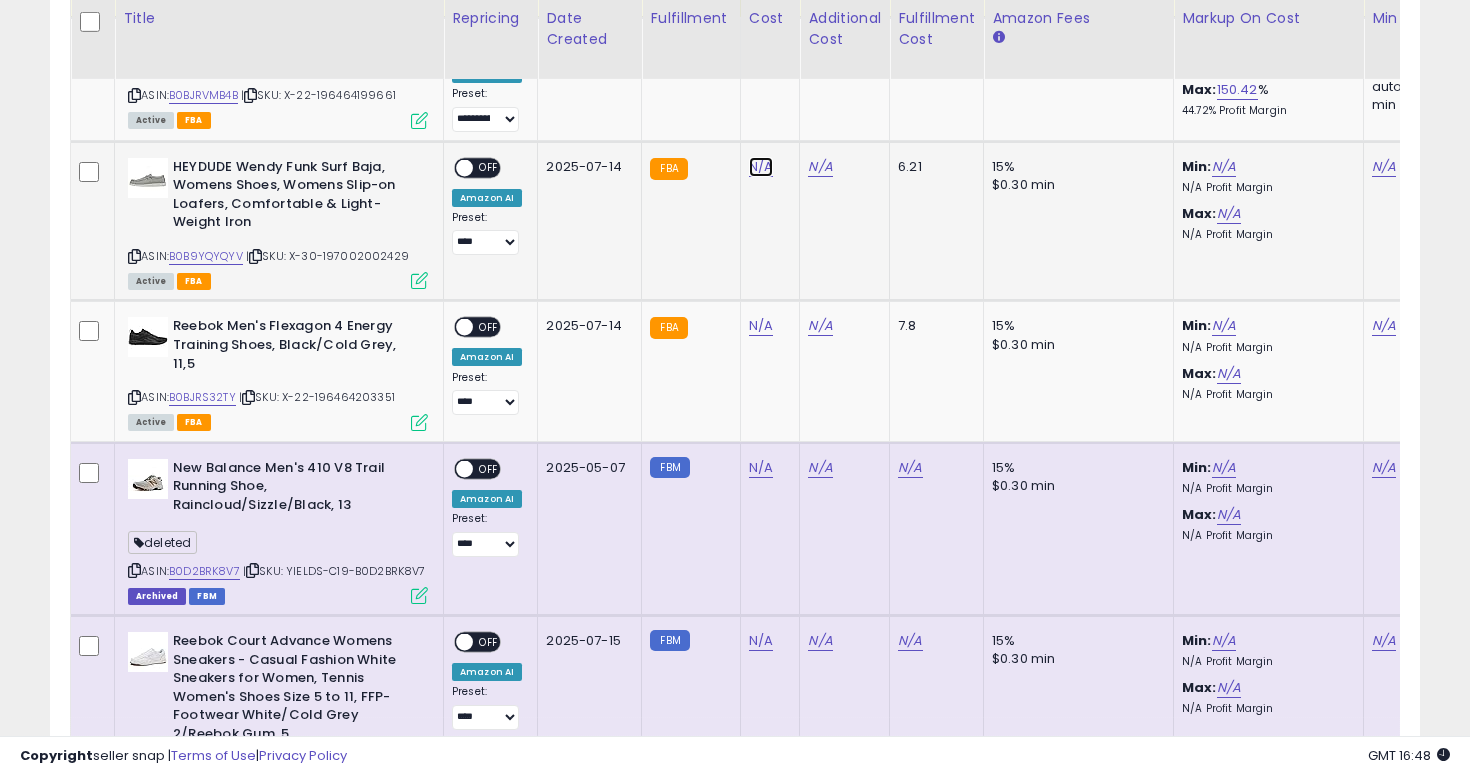 click on "N/A" at bounding box center [761, -1694] 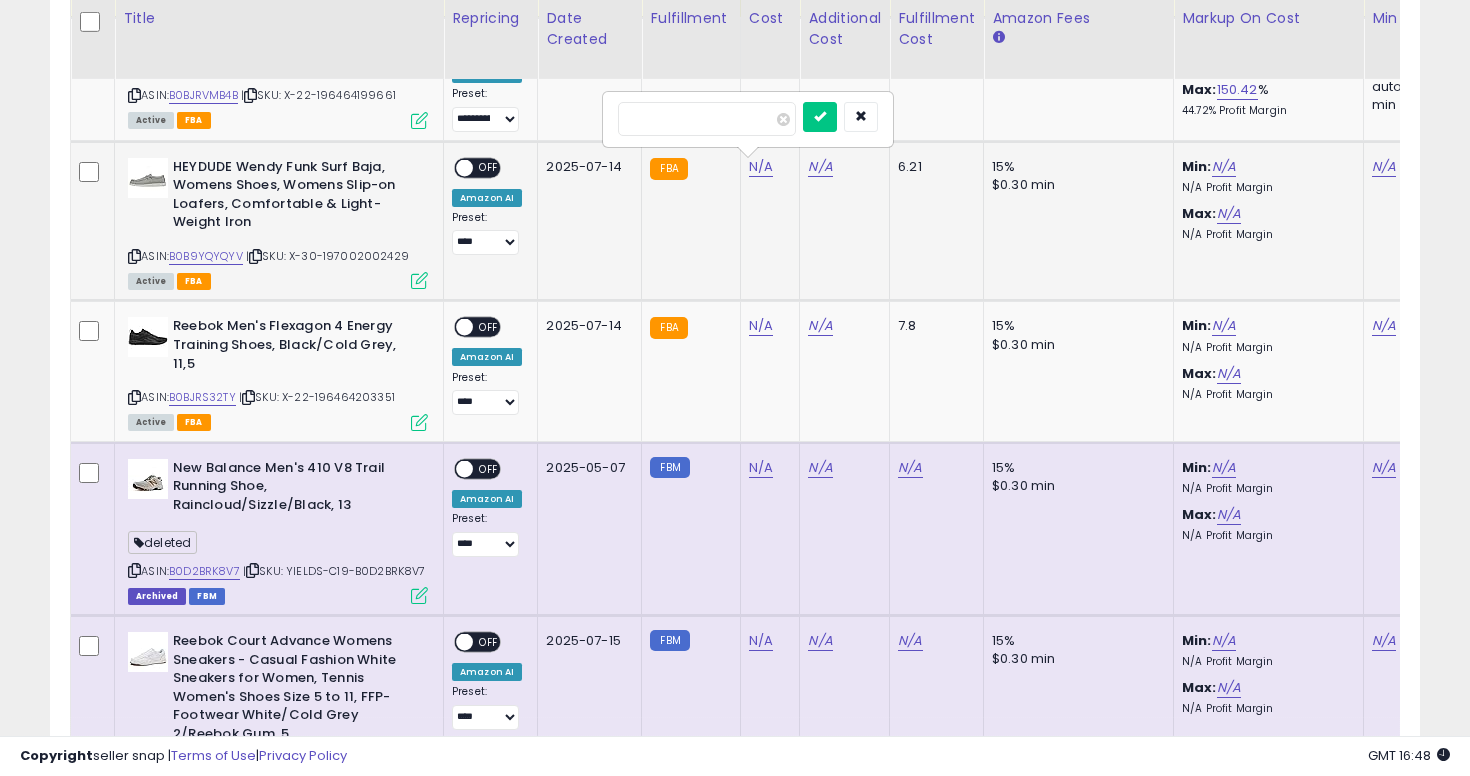 type on "**" 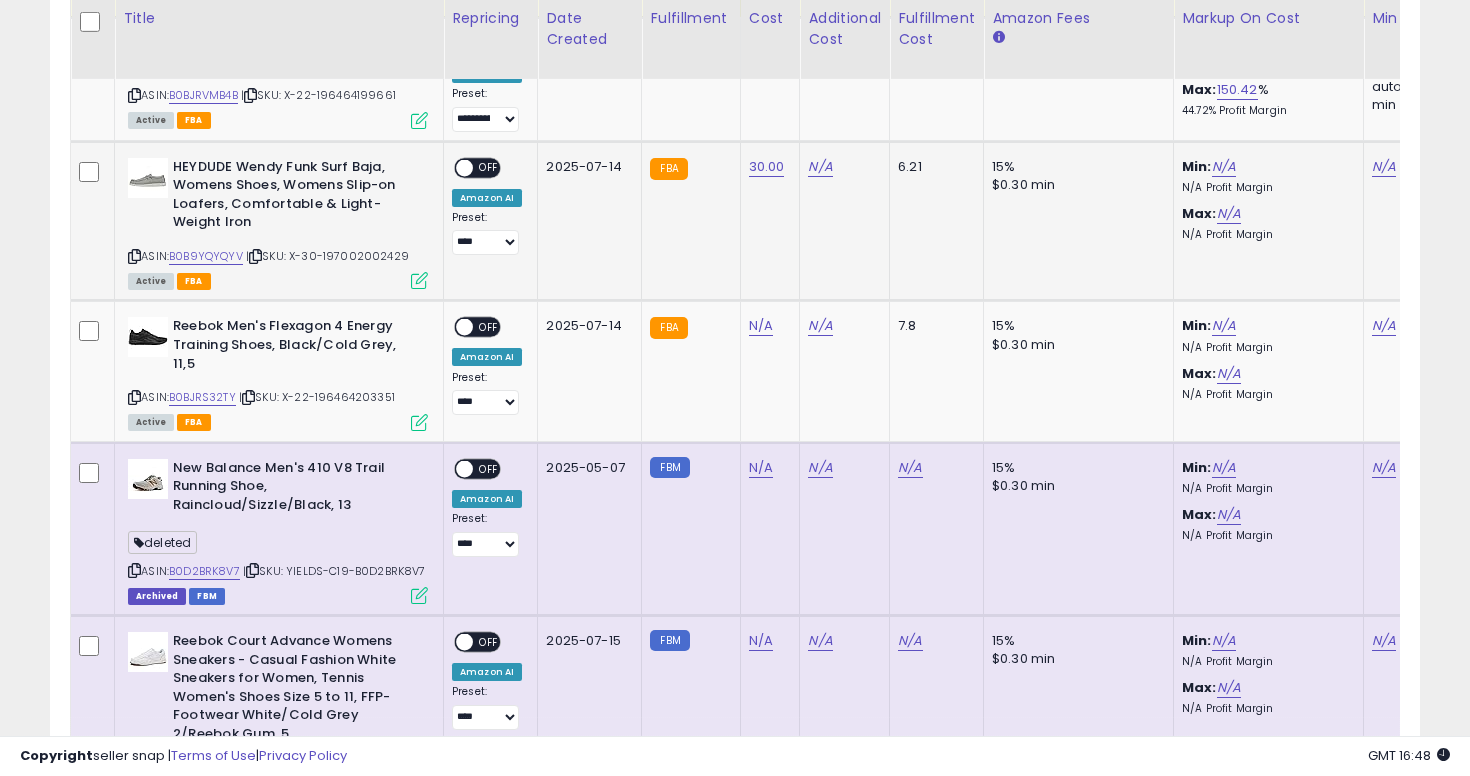 scroll, scrollTop: 0, scrollLeft: 113, axis: horizontal 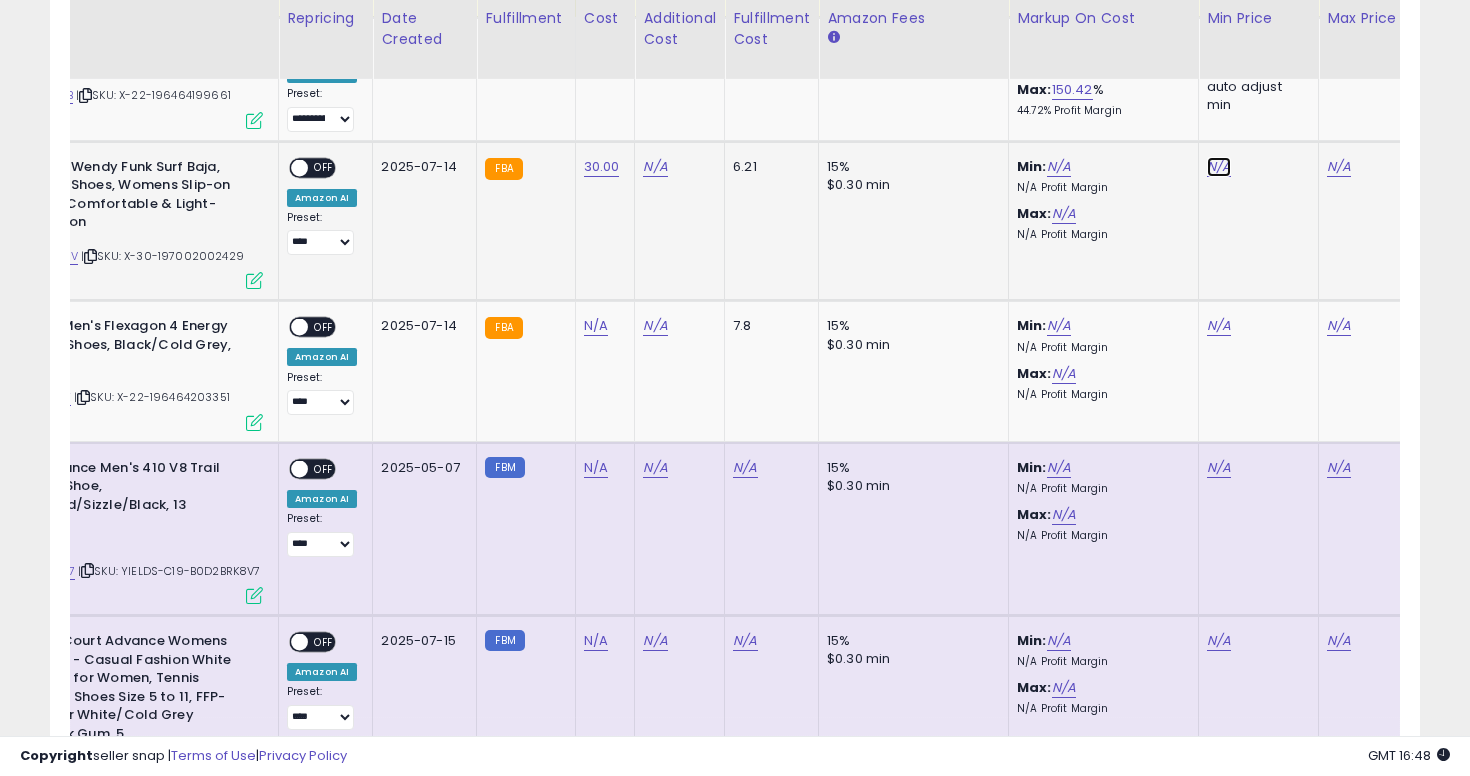 click on "N/A" at bounding box center (1219, -1694) 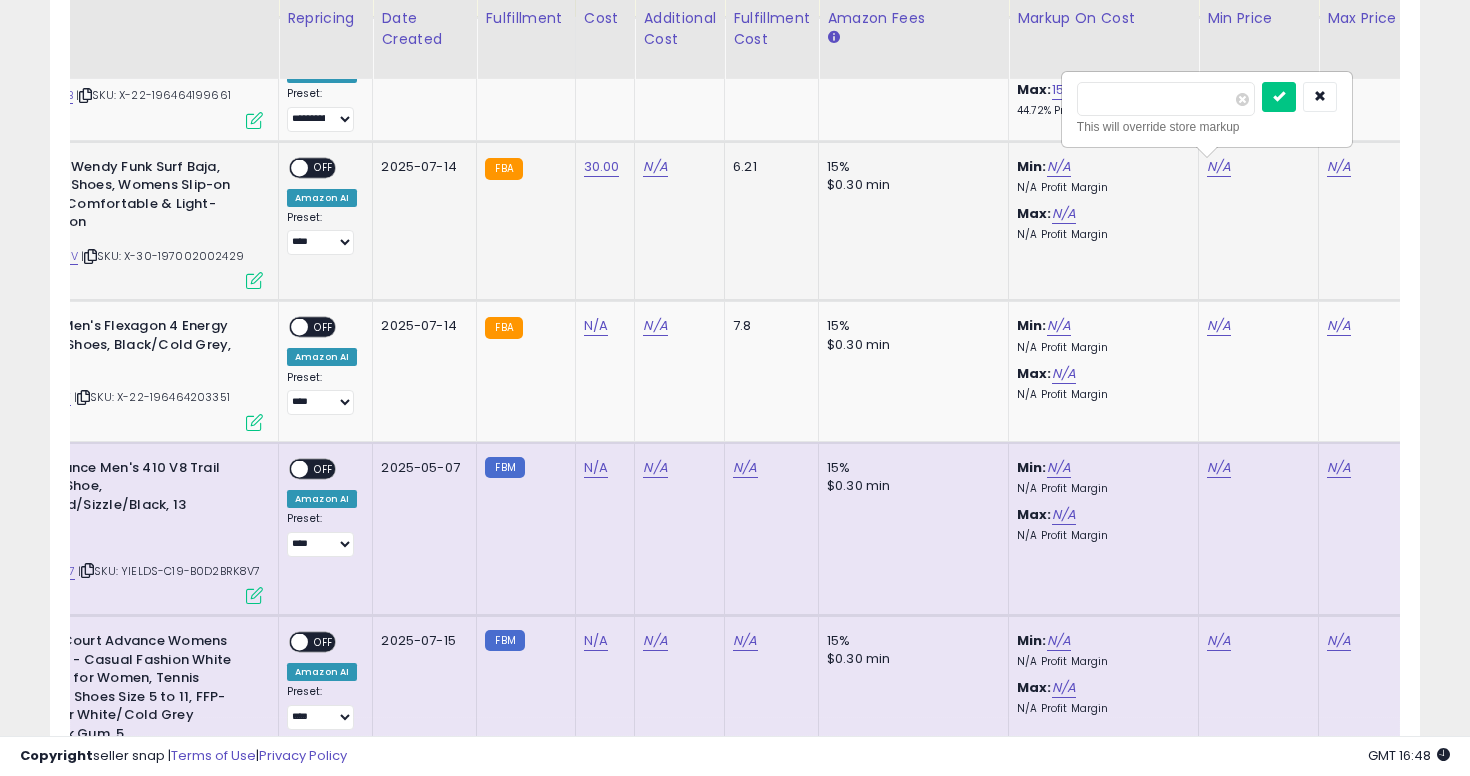 type on "*****" 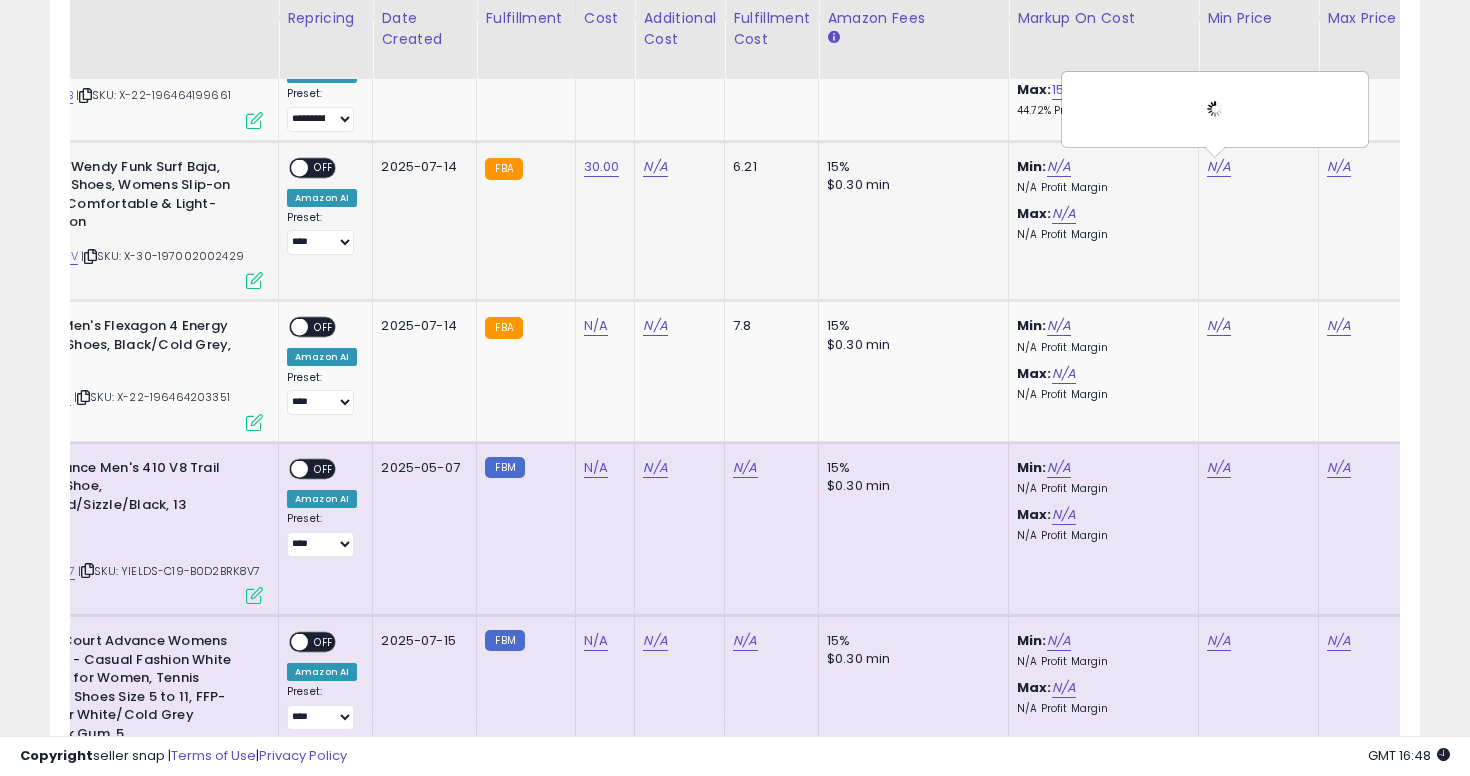 scroll, scrollTop: 0, scrollLeft: 389, axis: horizontal 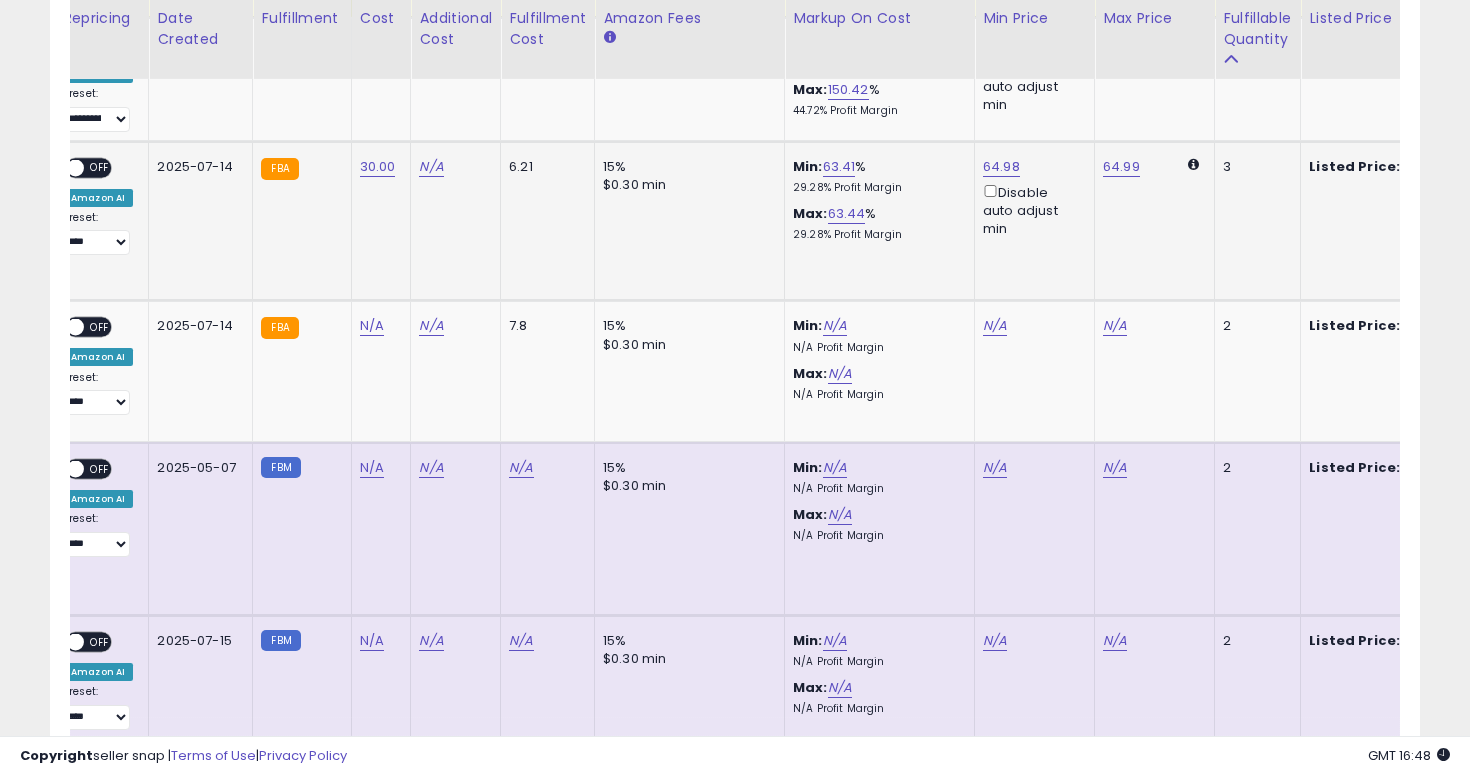 click on "64.99" 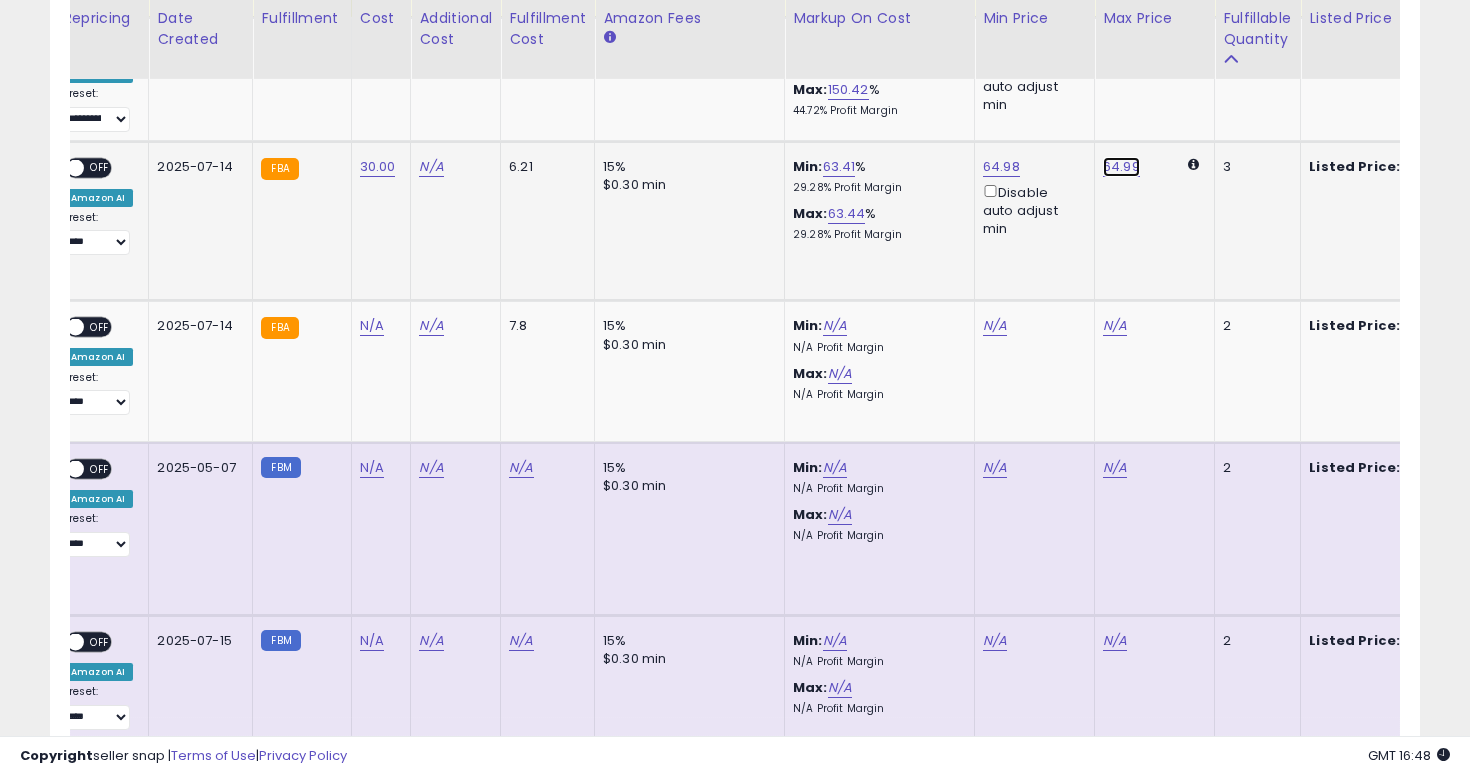 click on "64.99" at bounding box center (1115, -1694) 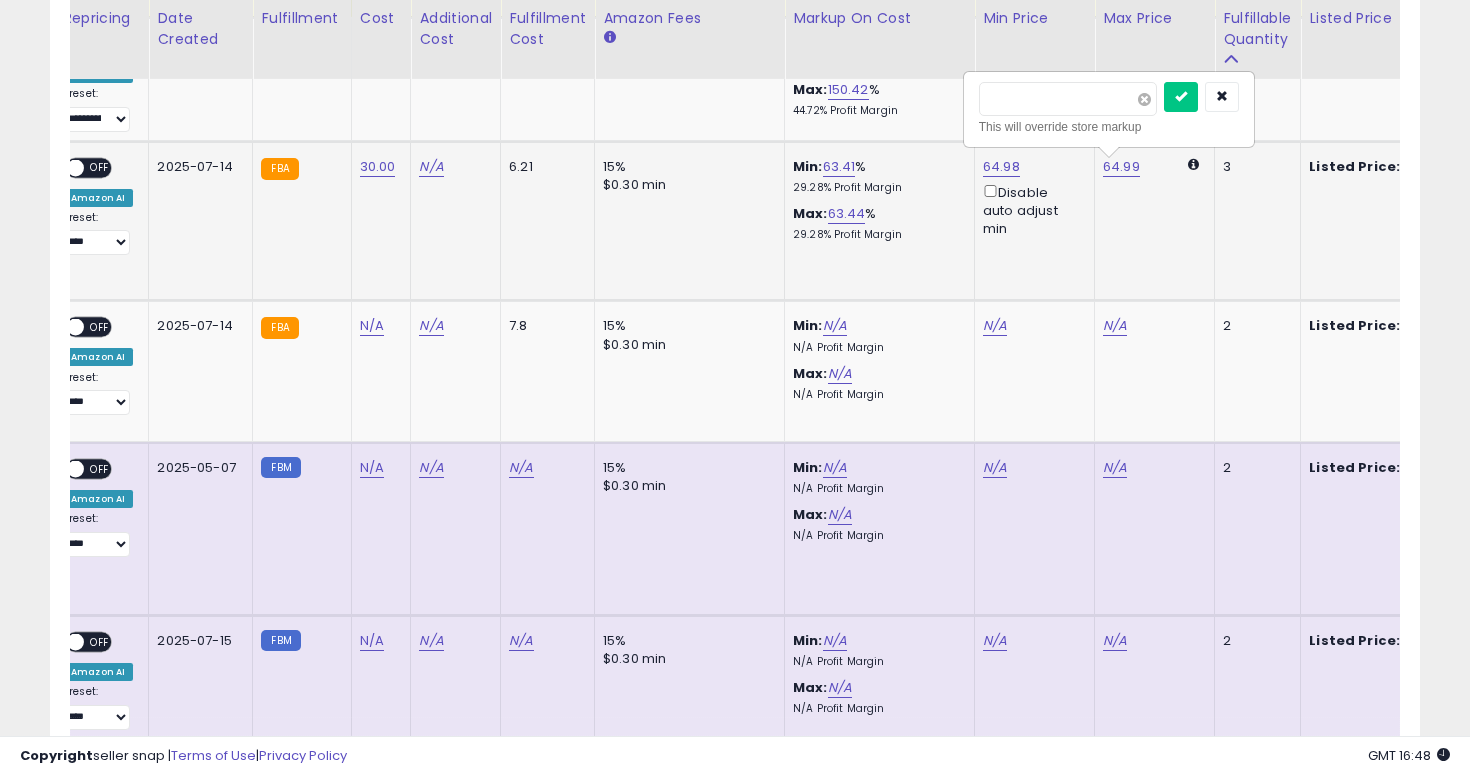 click at bounding box center [1144, 99] 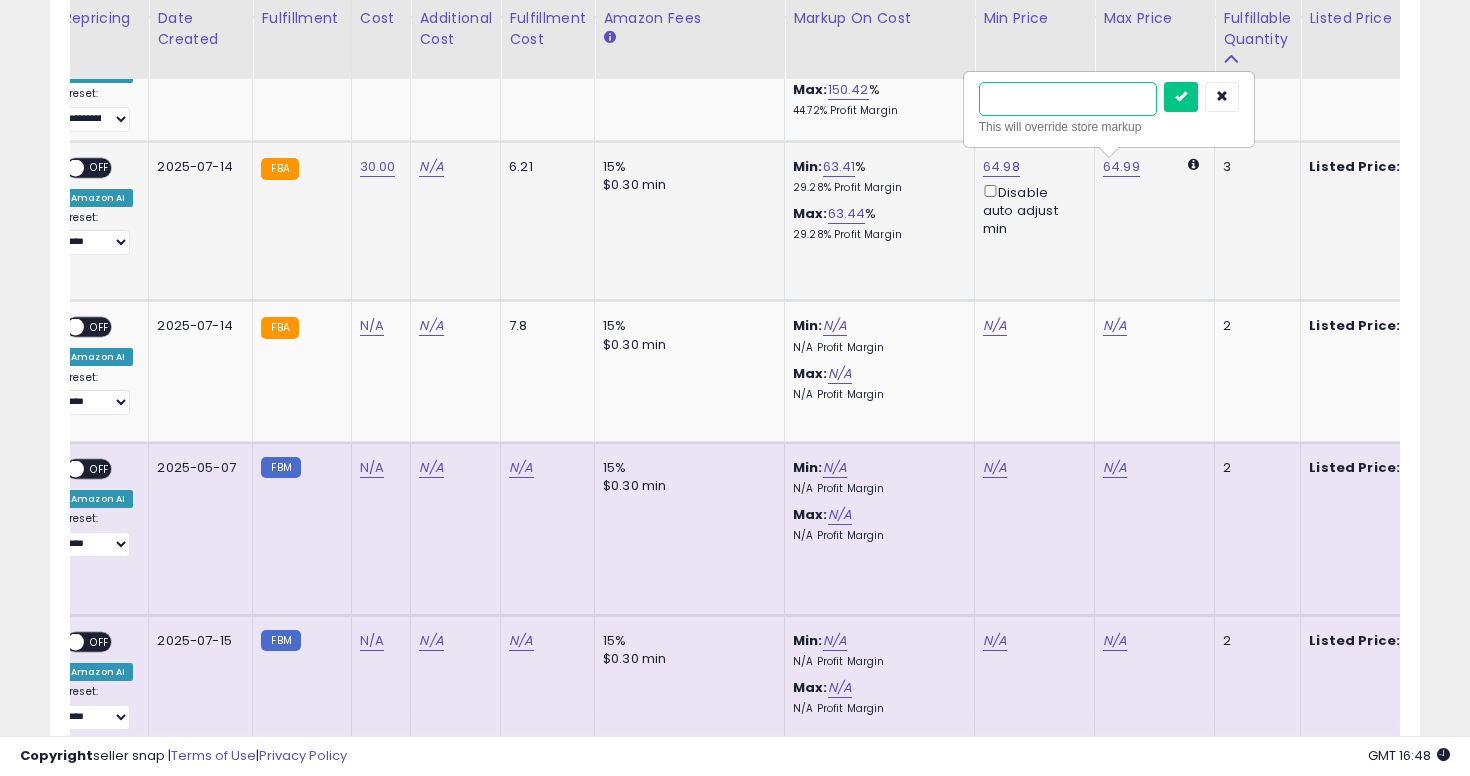 type on "**" 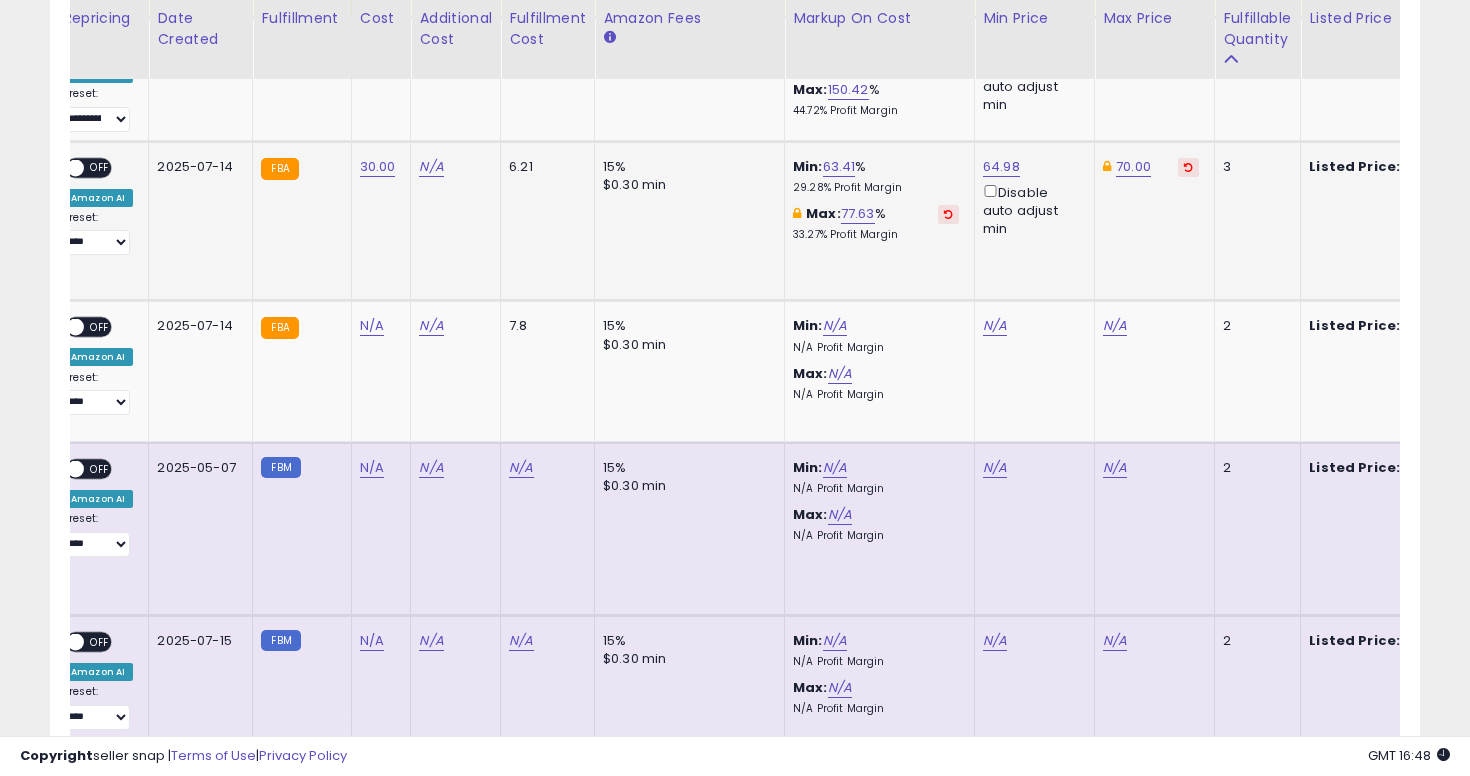 scroll, scrollTop: 0, scrollLeft: 0, axis: both 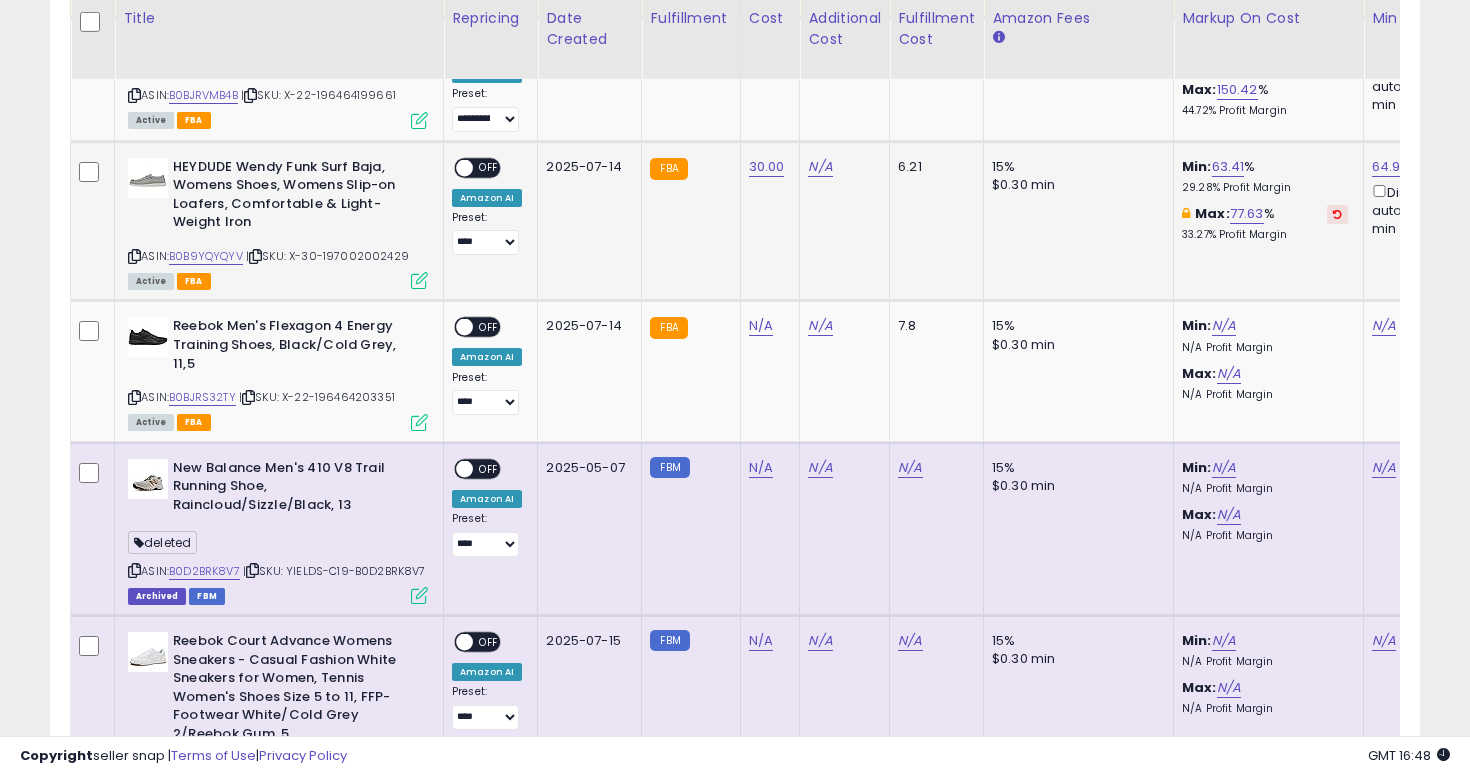click on "OFF" at bounding box center (489, 167) 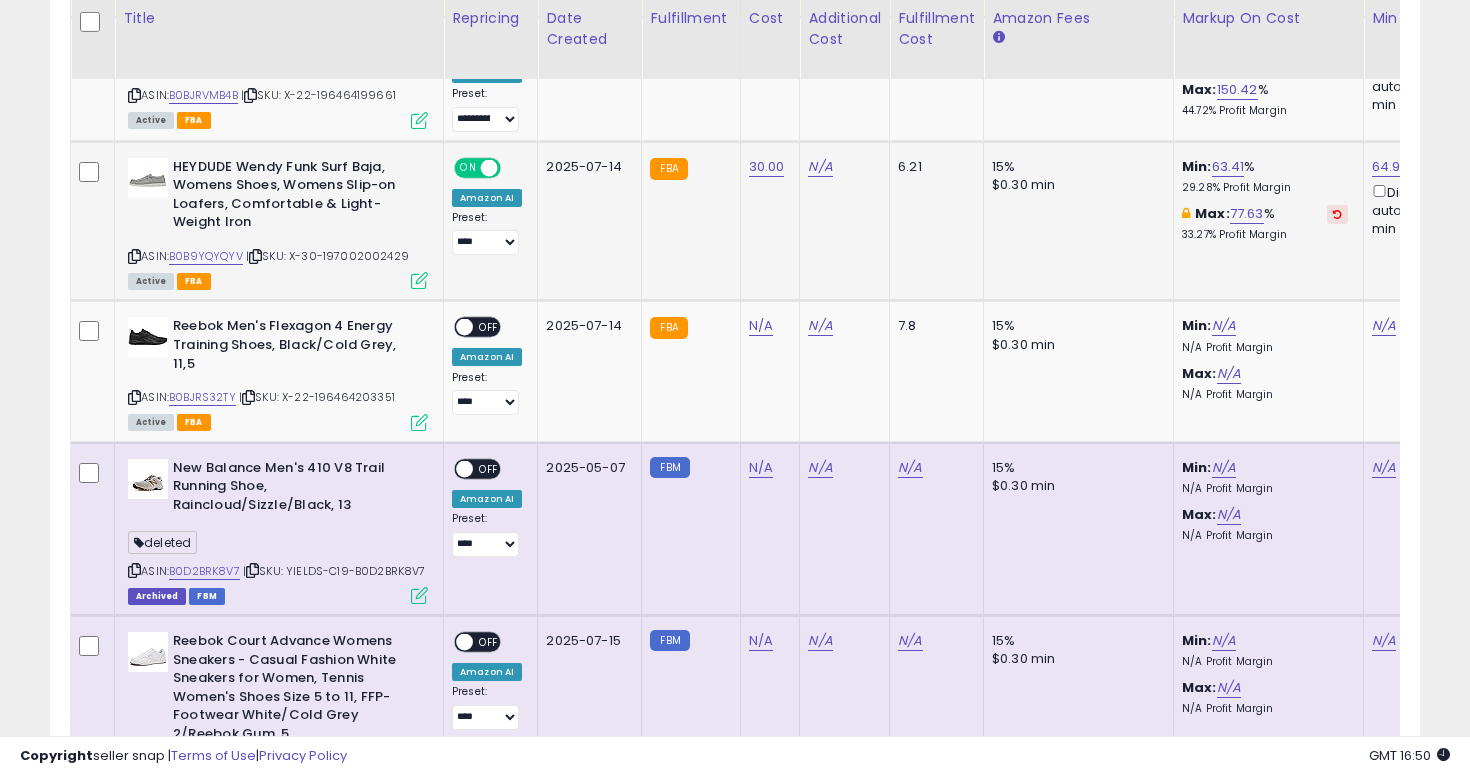 scroll, scrollTop: 0, scrollLeft: 129, axis: horizontal 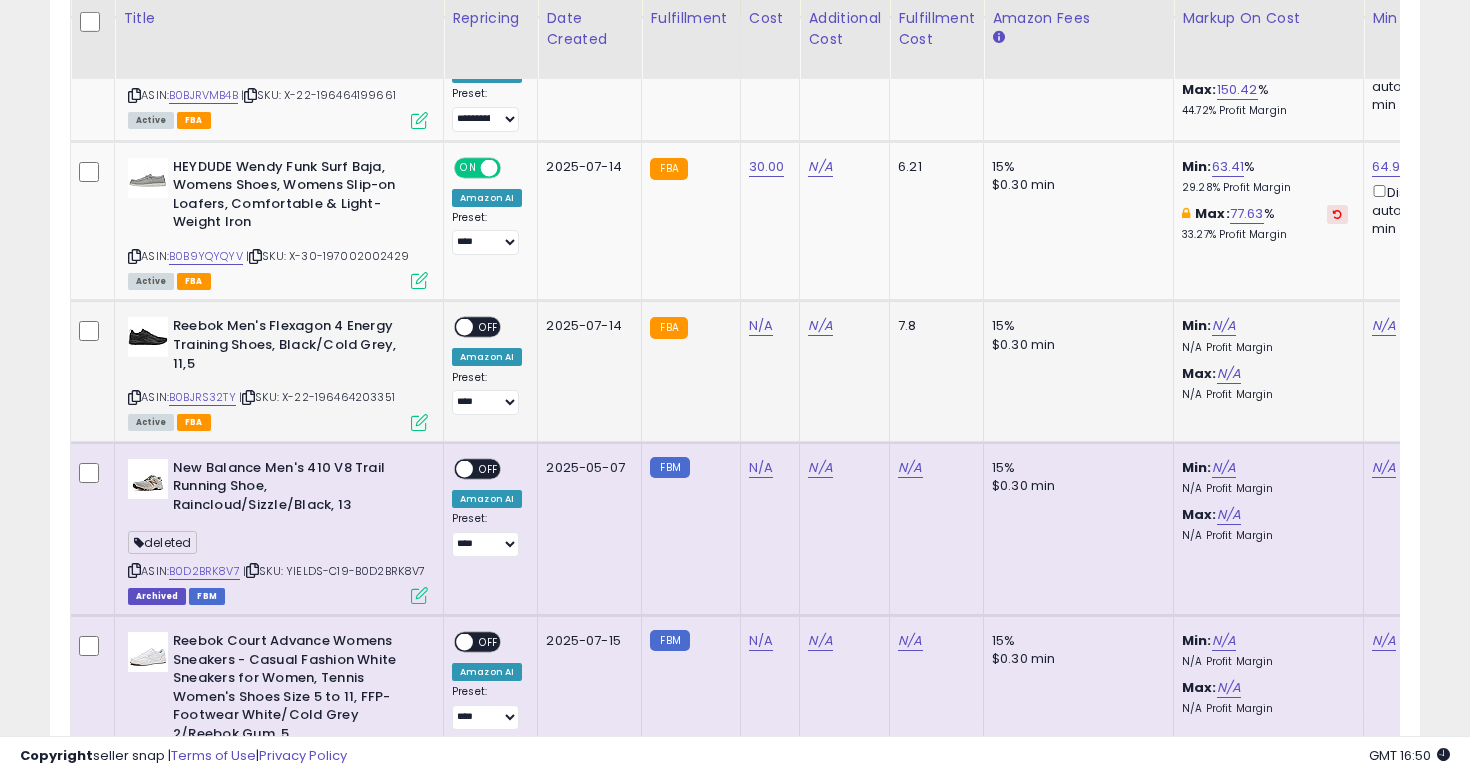 click at bounding box center [134, 397] 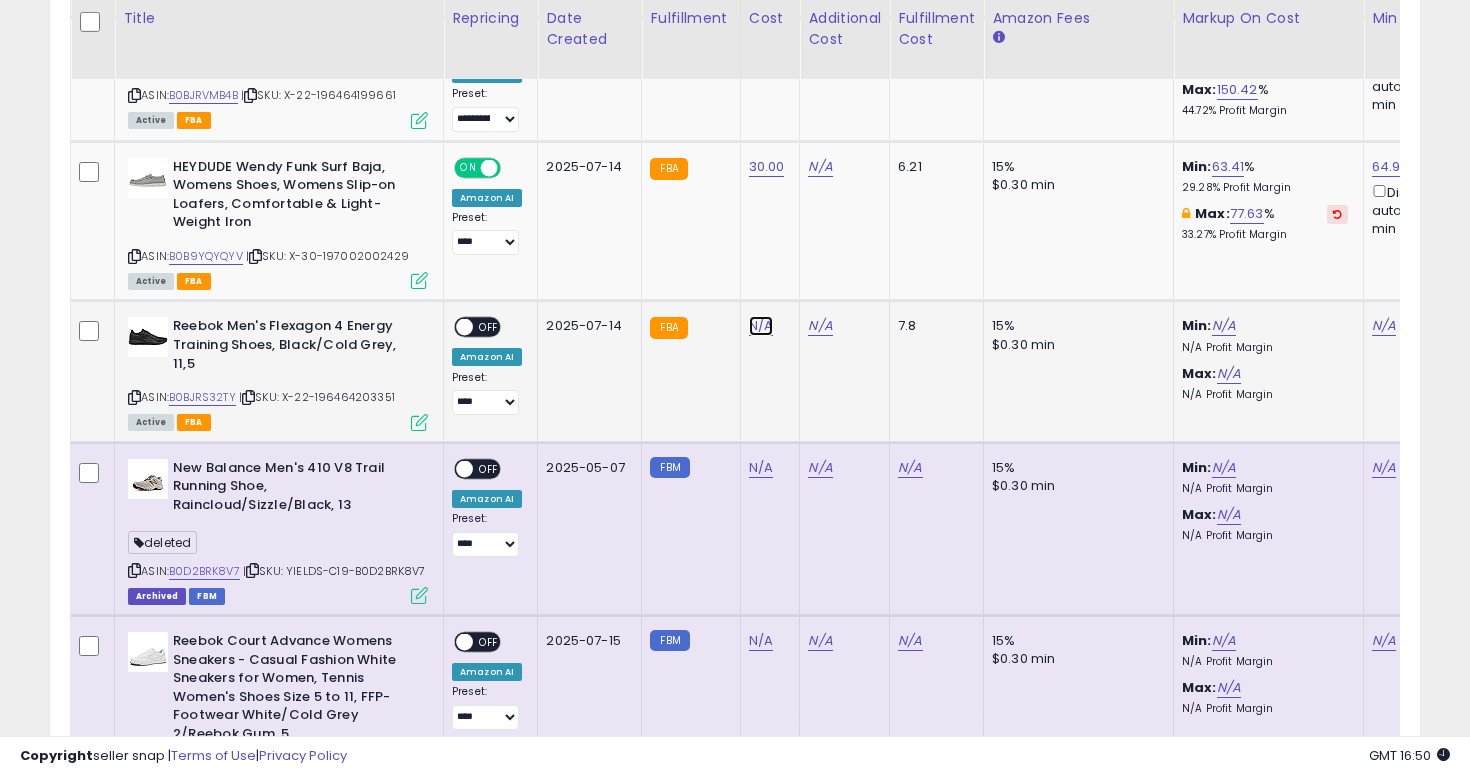 click on "N/A" at bounding box center (761, -1694) 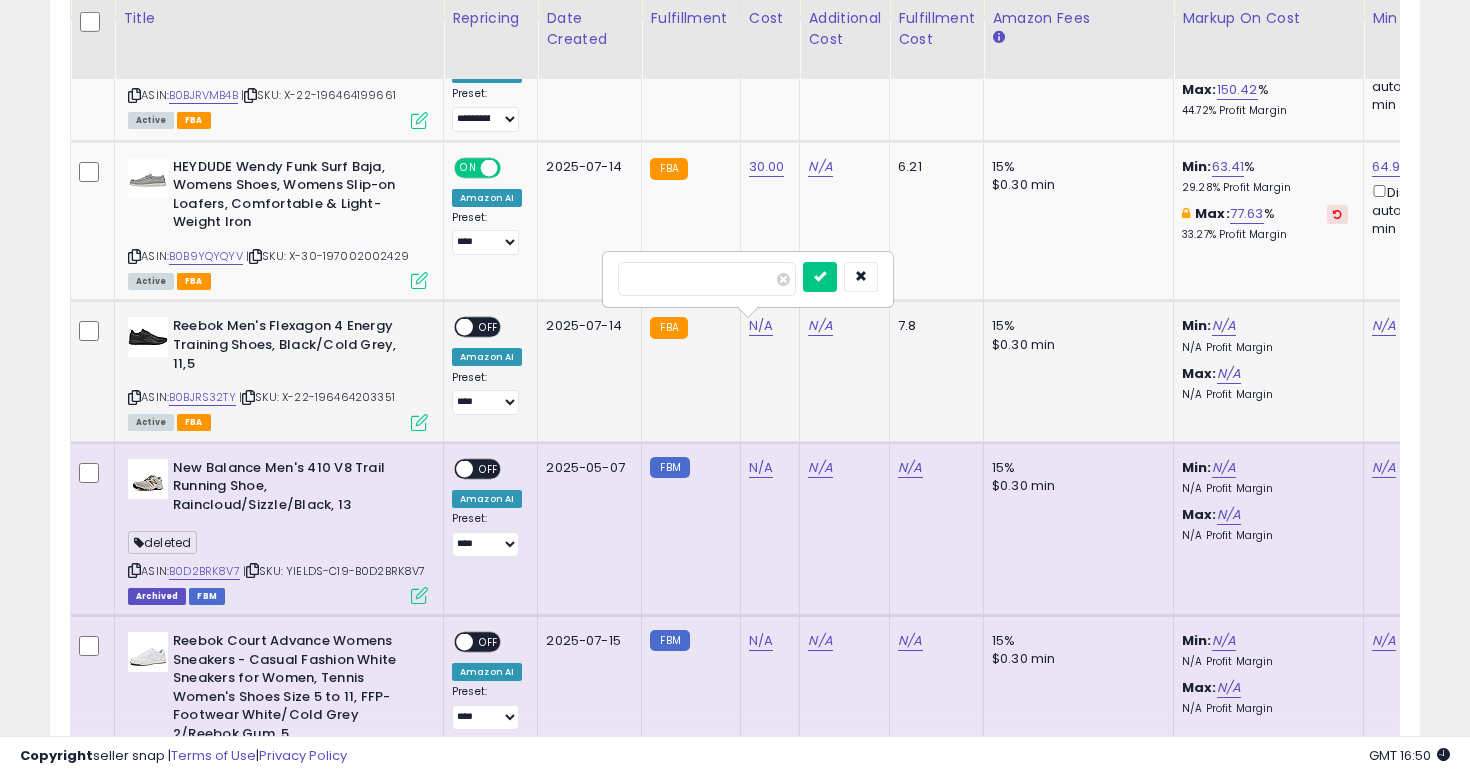 type on "**" 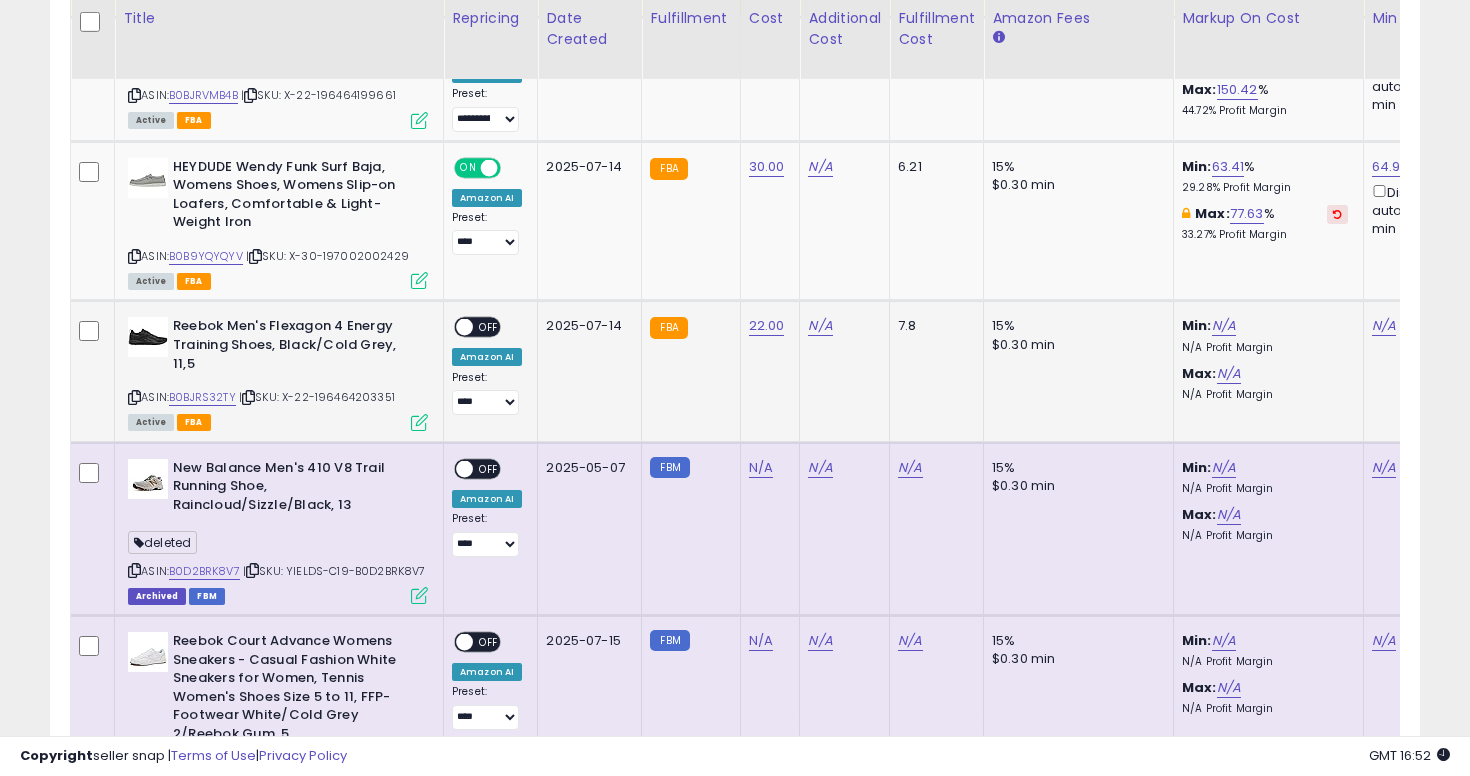 scroll, scrollTop: 0, scrollLeft: 267, axis: horizontal 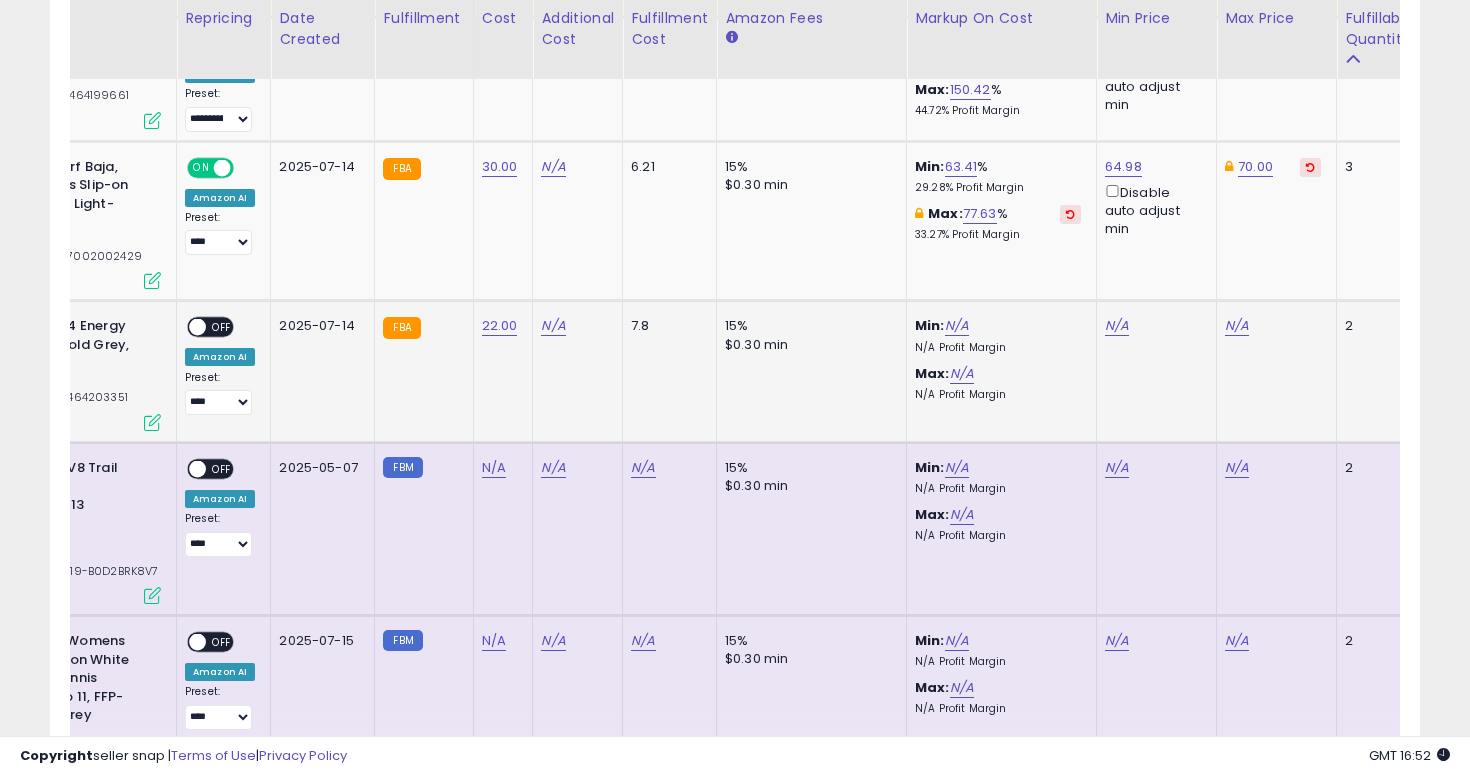 click on "N/A" 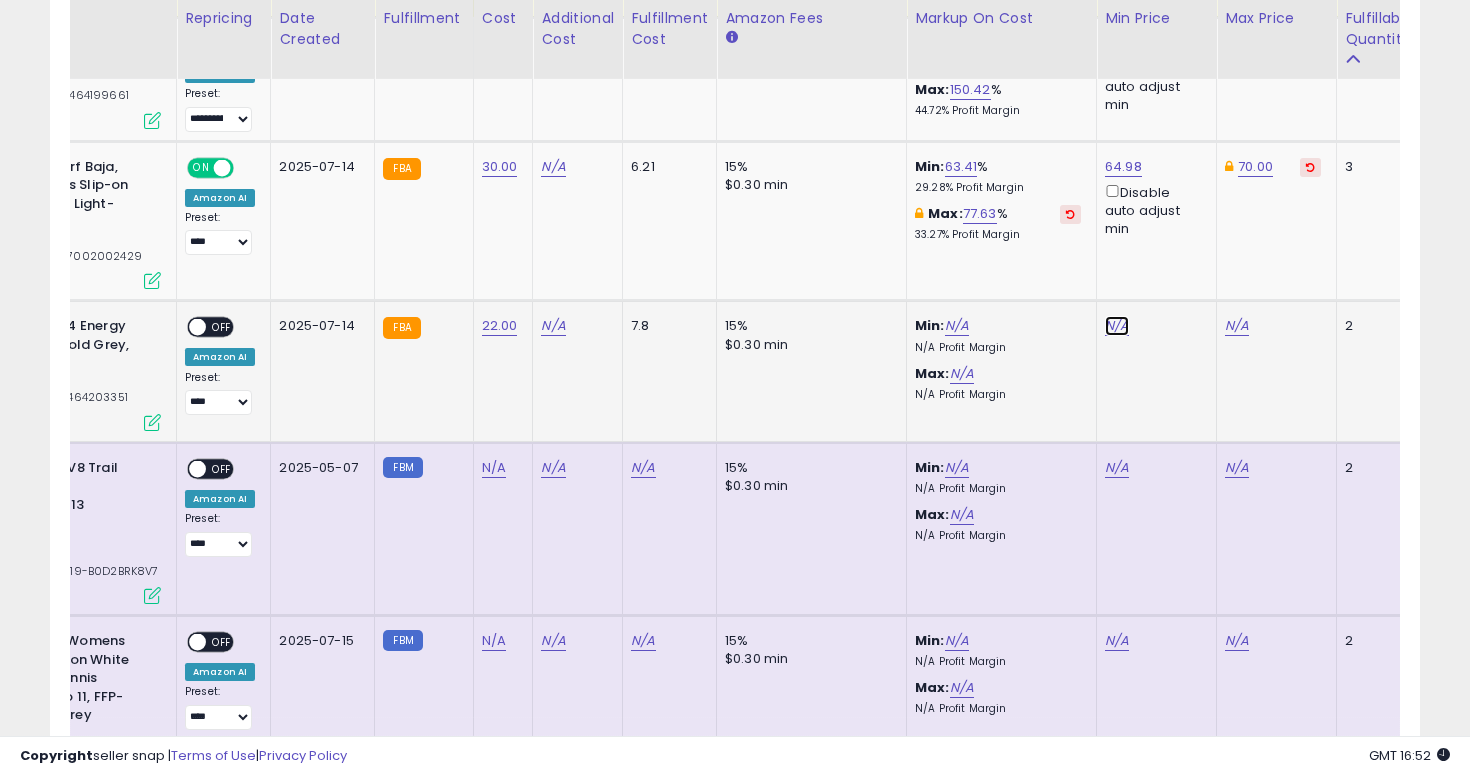 click on "N/A" at bounding box center [1117, -1694] 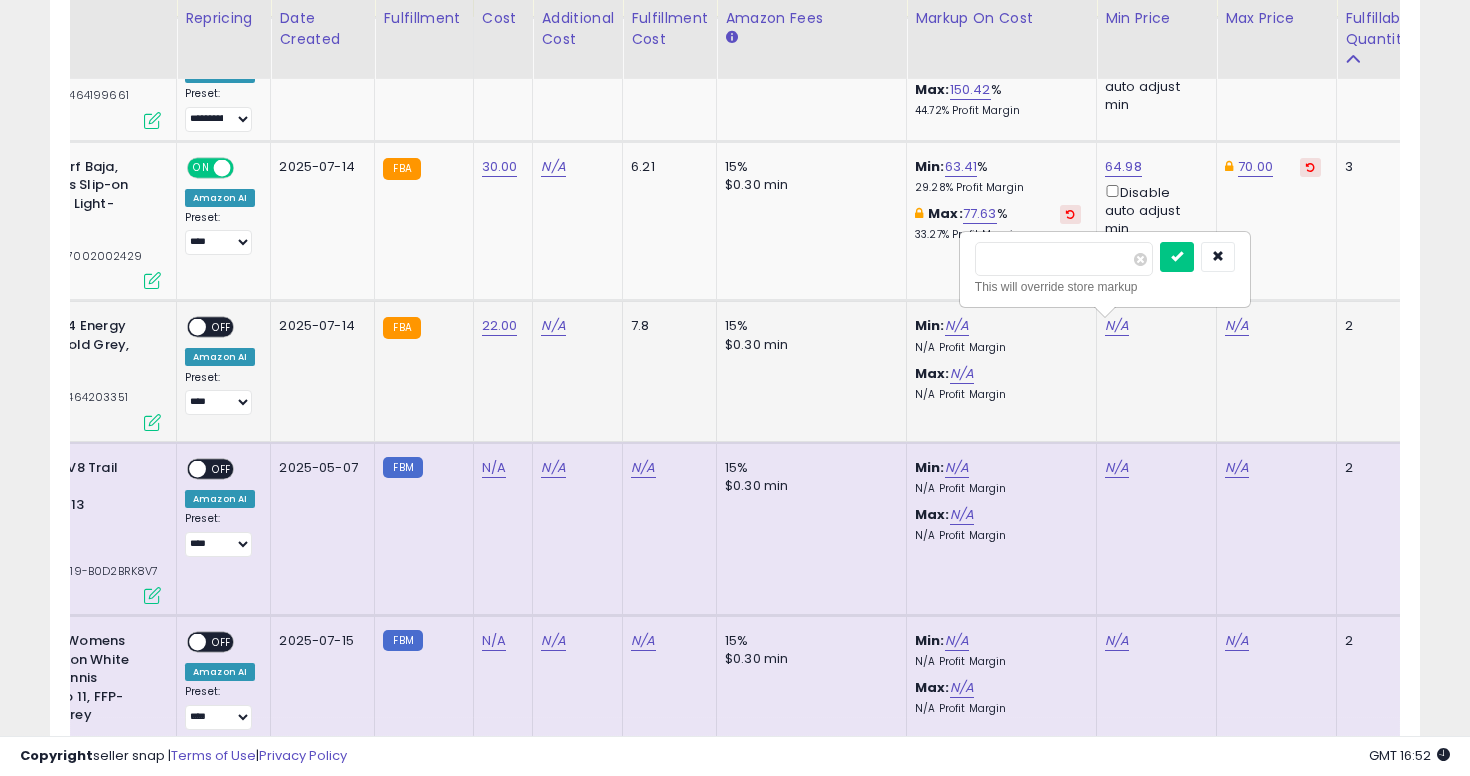 type on "**" 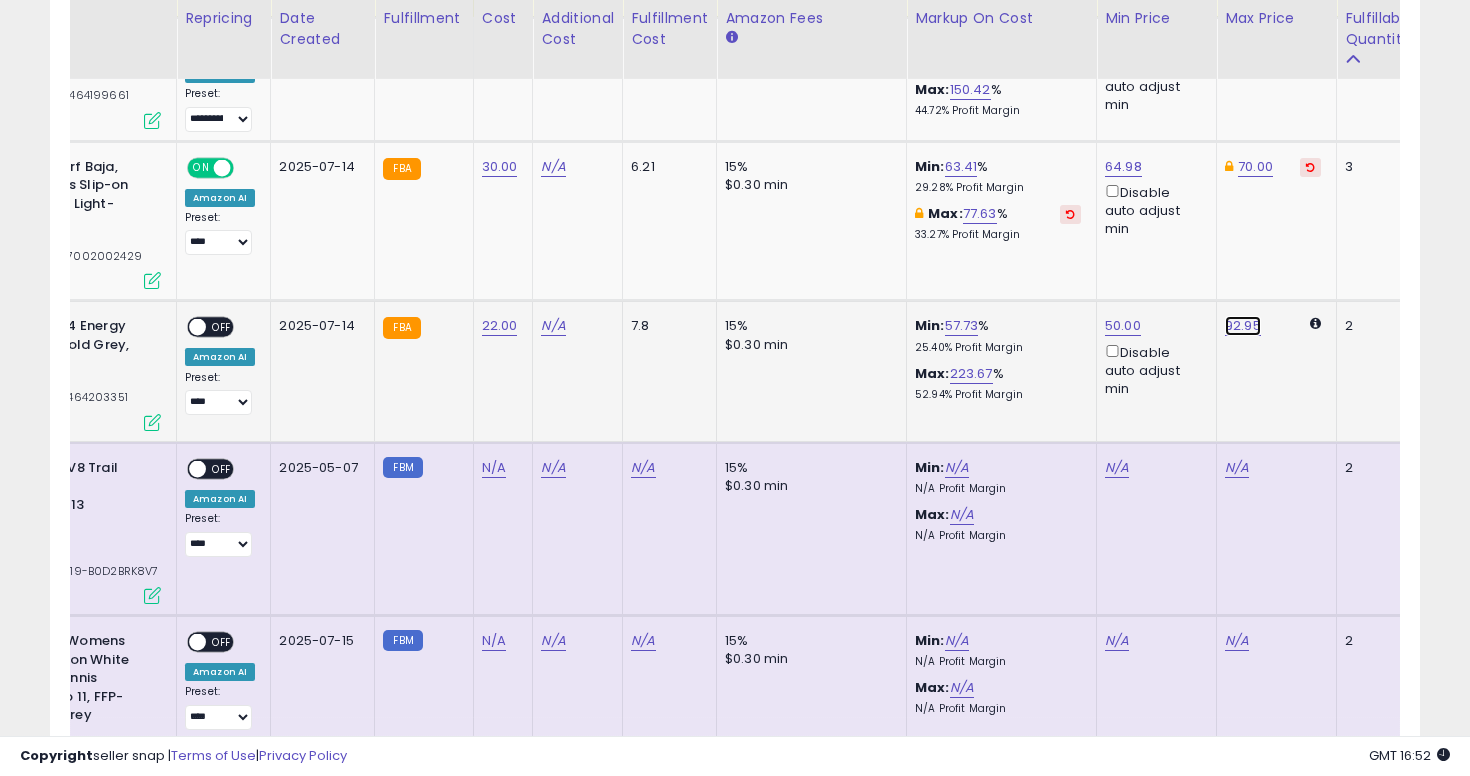 click on "92.95" at bounding box center [1237, -1694] 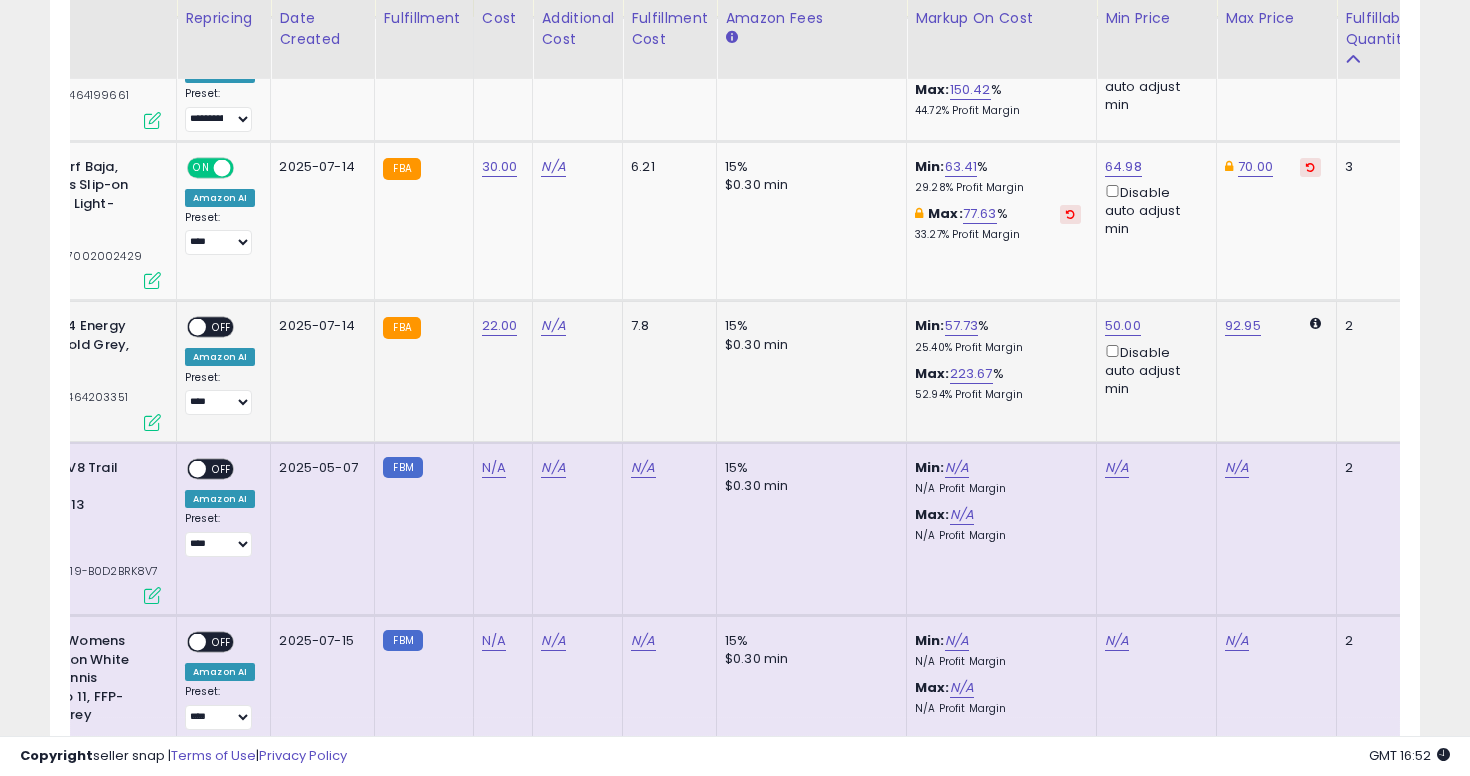 scroll, scrollTop: 0, scrollLeft: 287, axis: horizontal 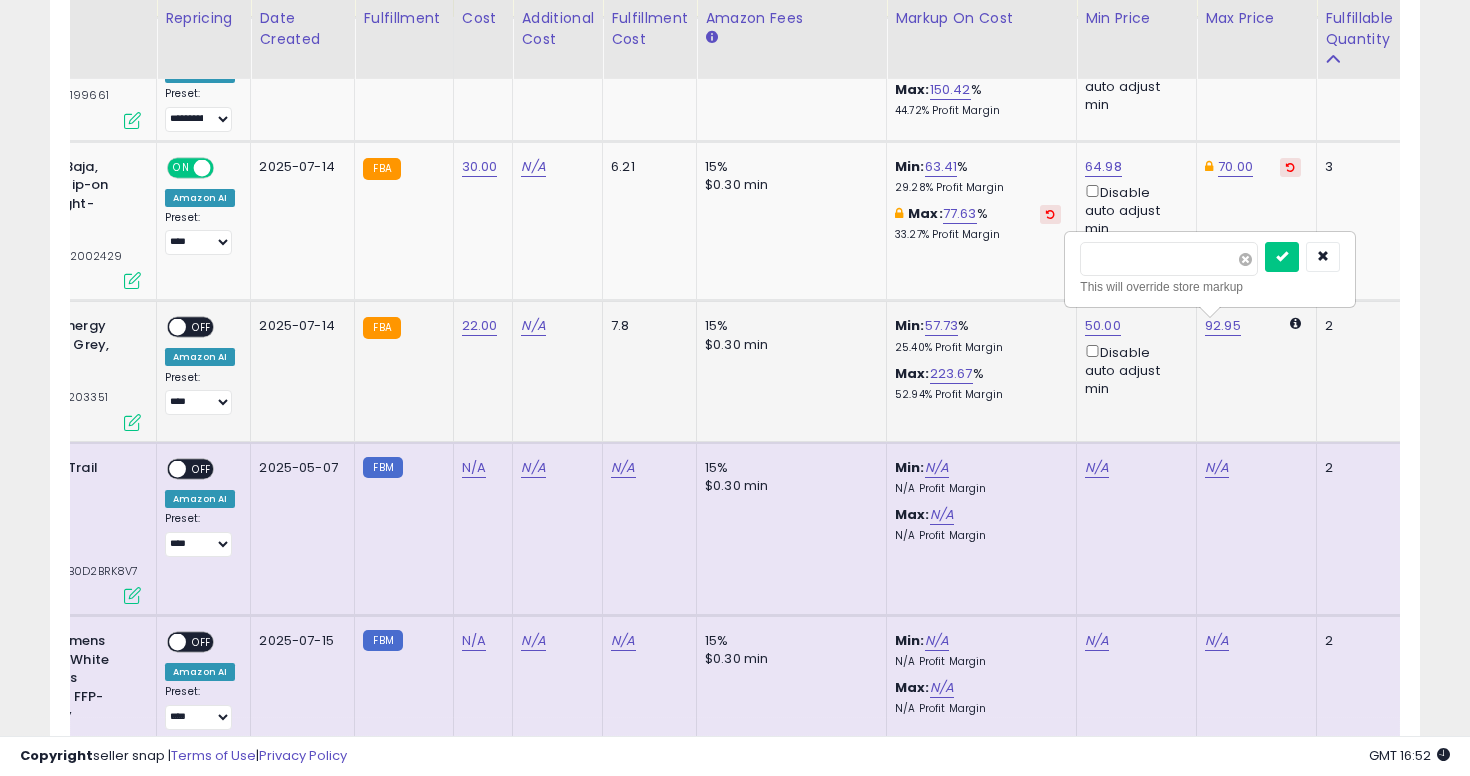 click at bounding box center [1245, 259] 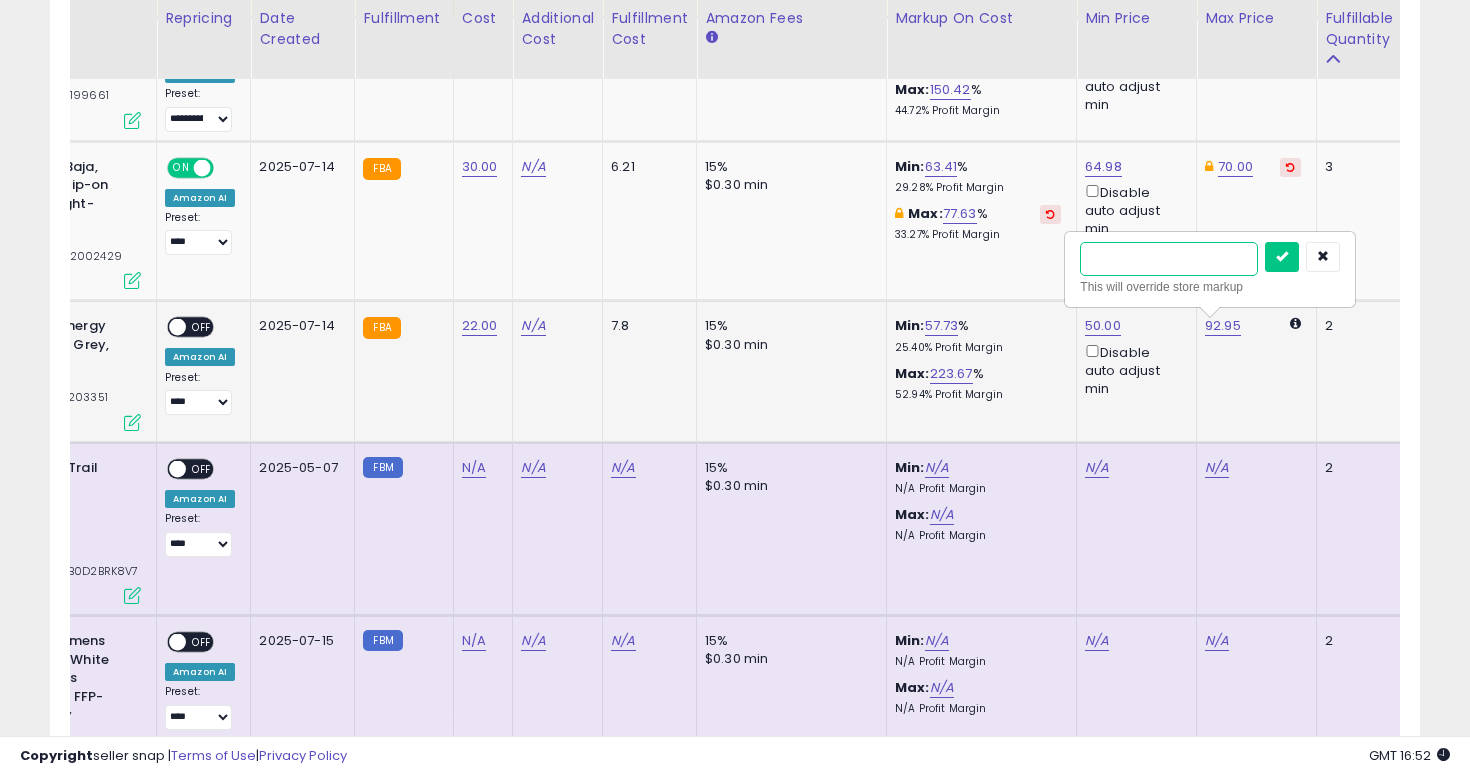 type on "**" 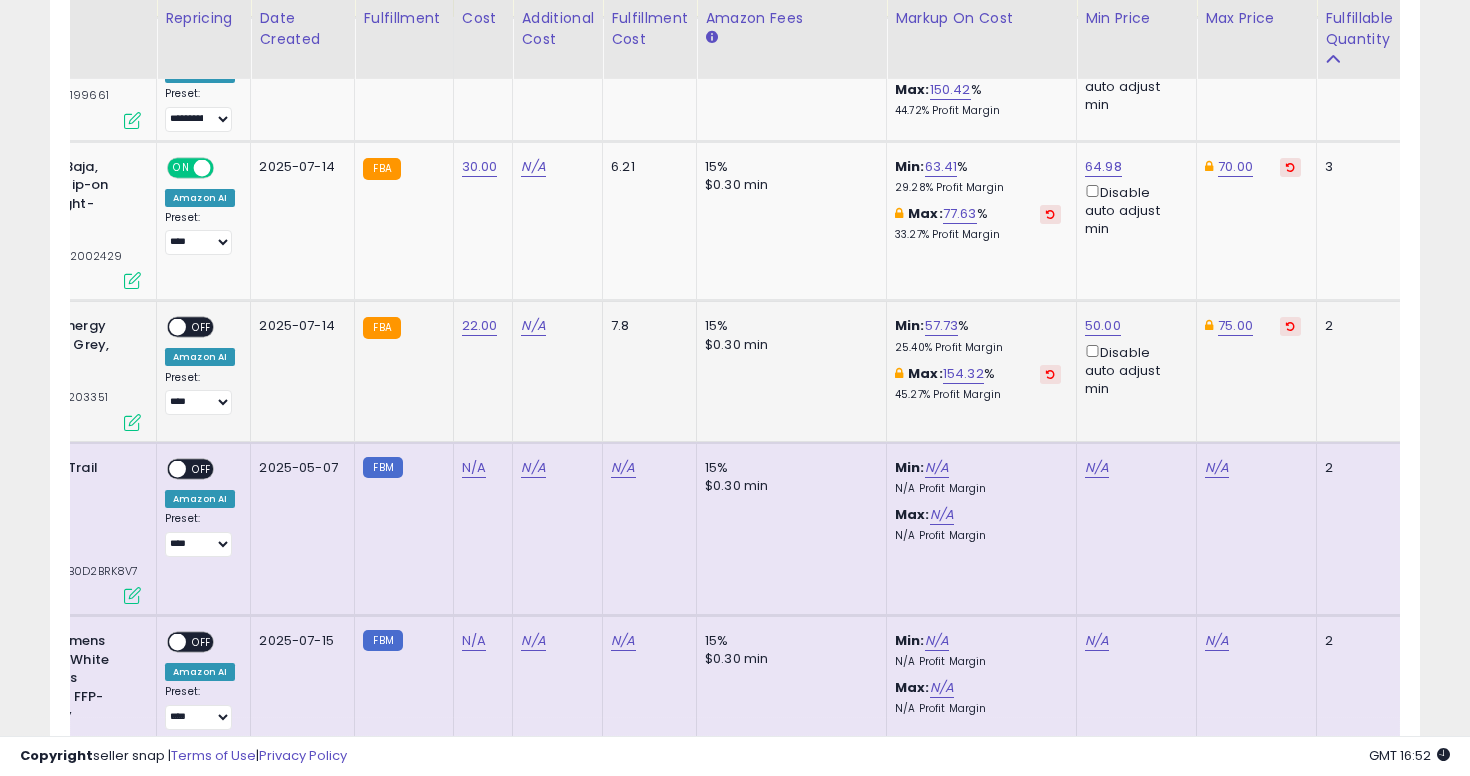 scroll, scrollTop: 0, scrollLeft: 0, axis: both 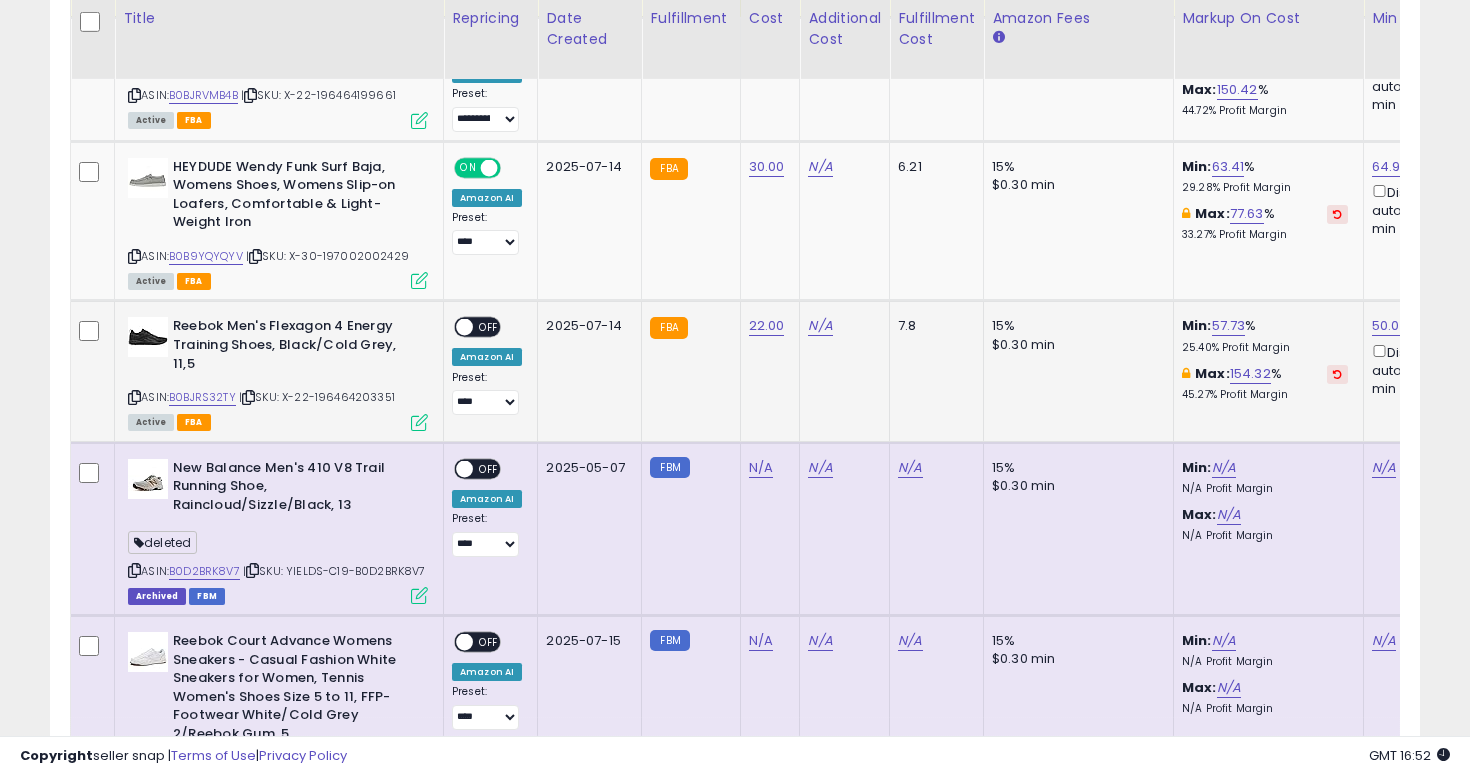 click on "OFF" at bounding box center [489, 327] 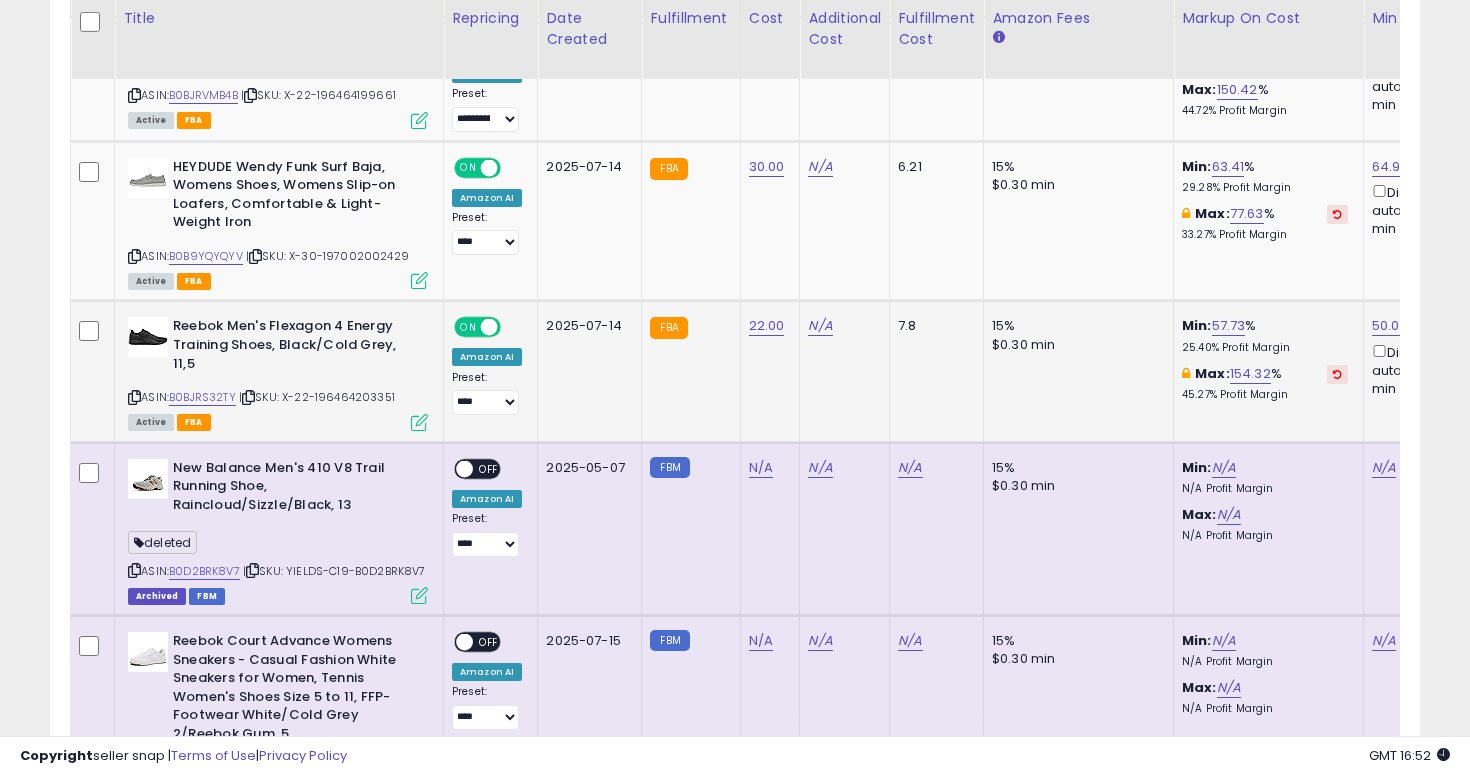 click on "**********" 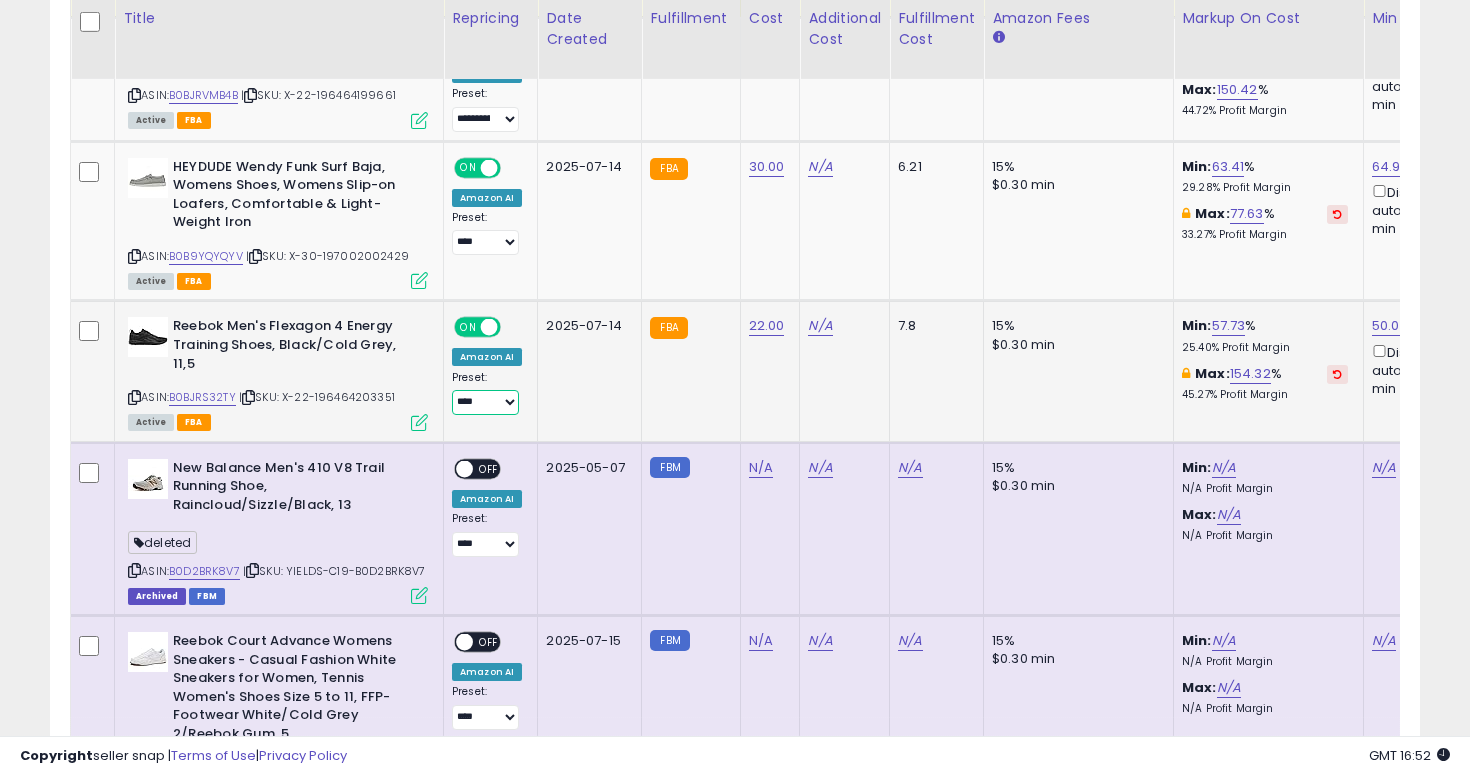 click on "**********" at bounding box center (485, 402) 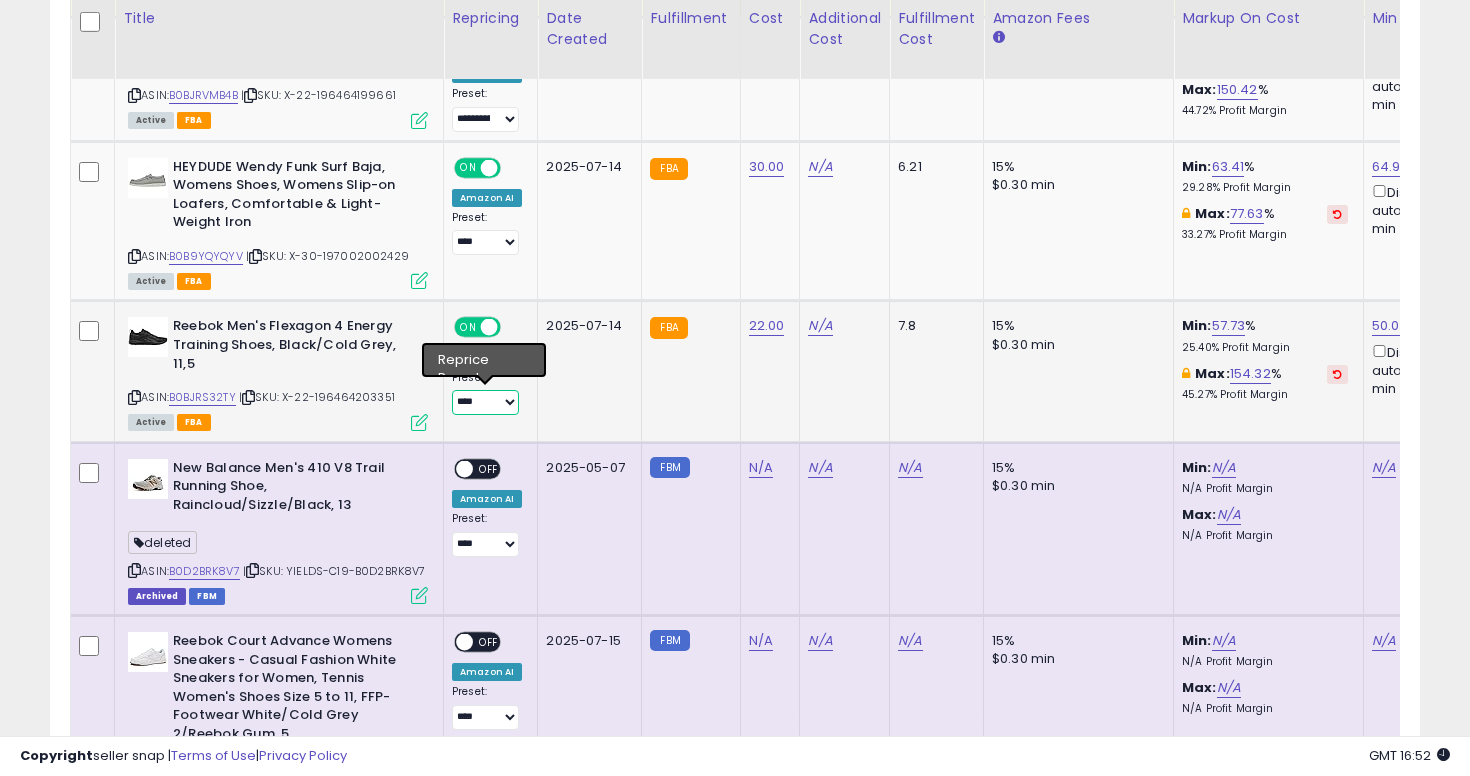 select on "**********" 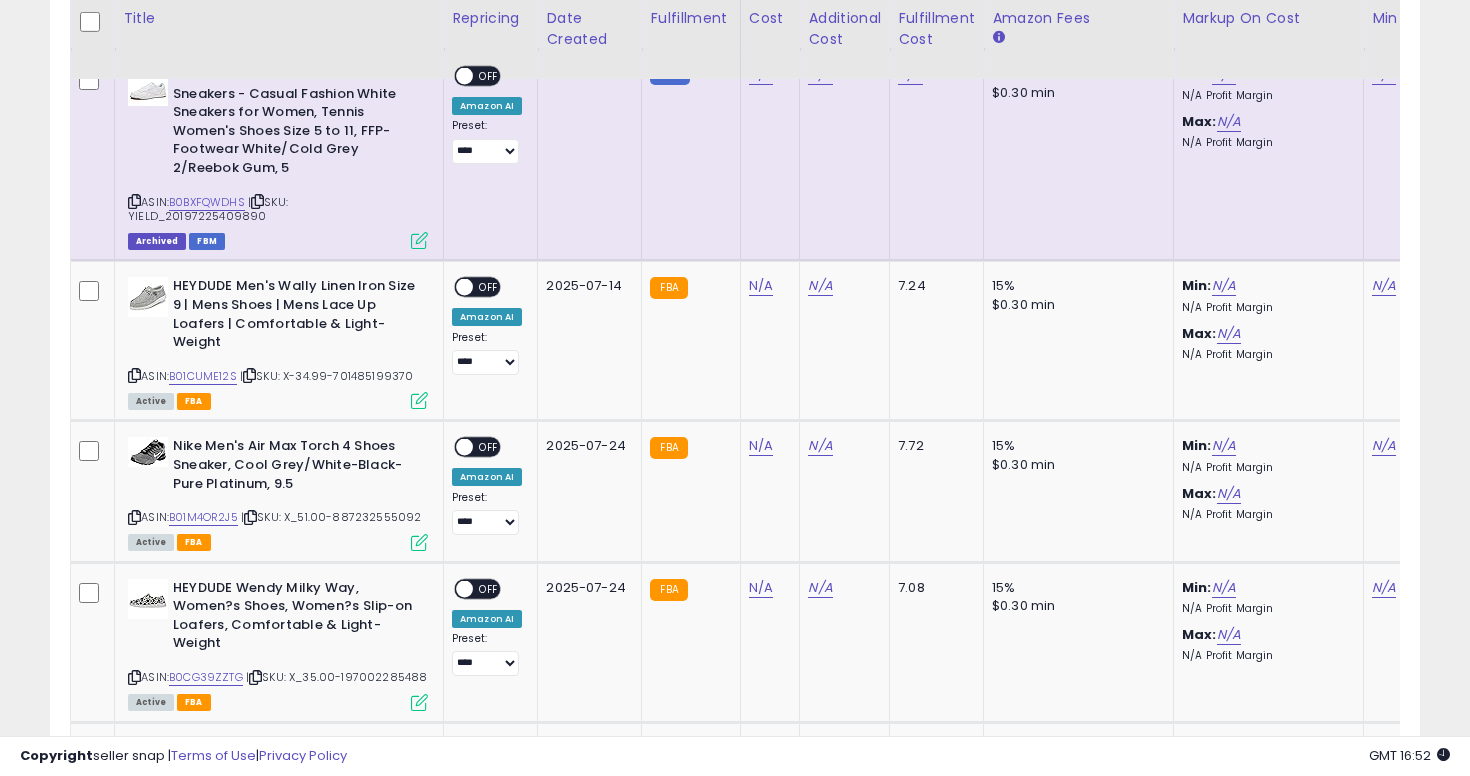 scroll, scrollTop: 3477, scrollLeft: 0, axis: vertical 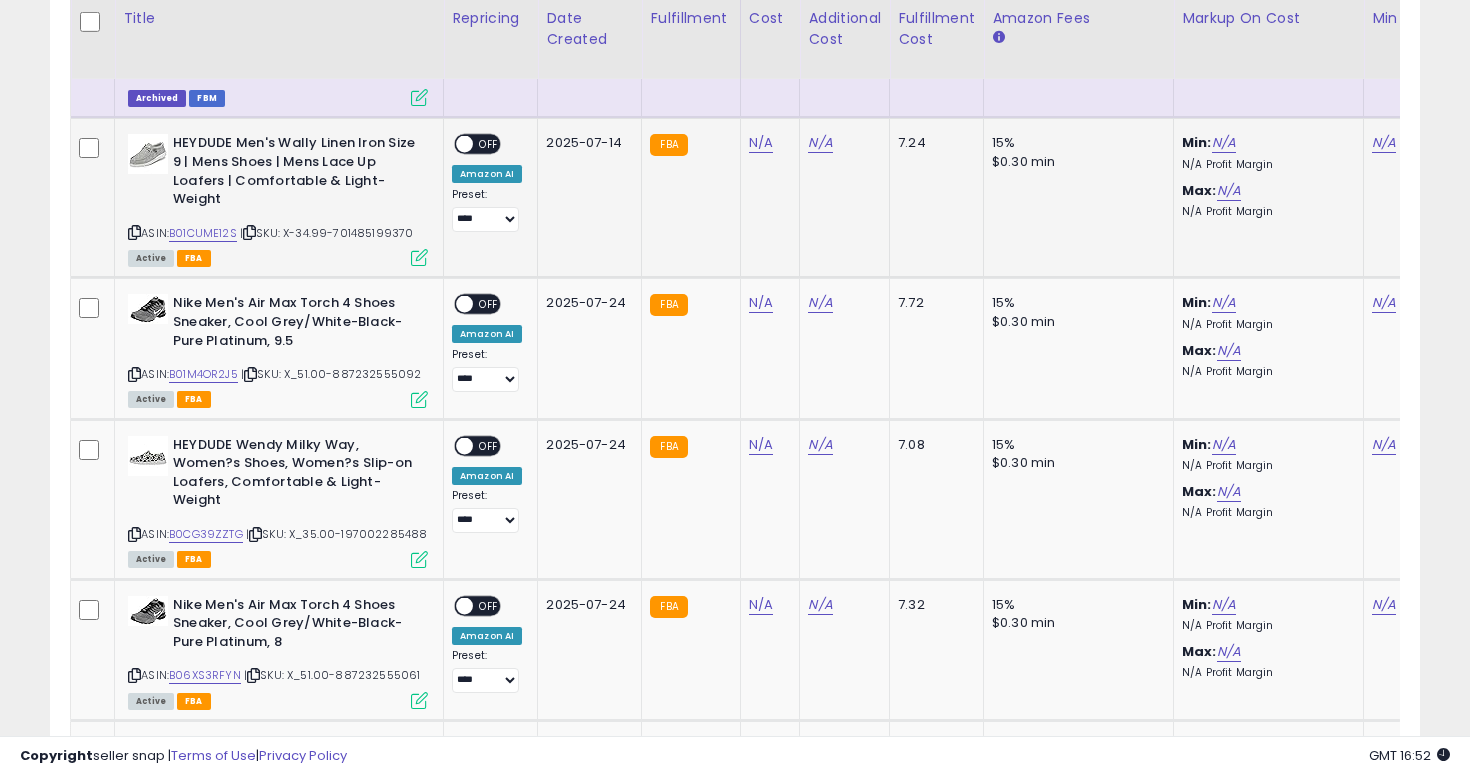 click at bounding box center [134, 232] 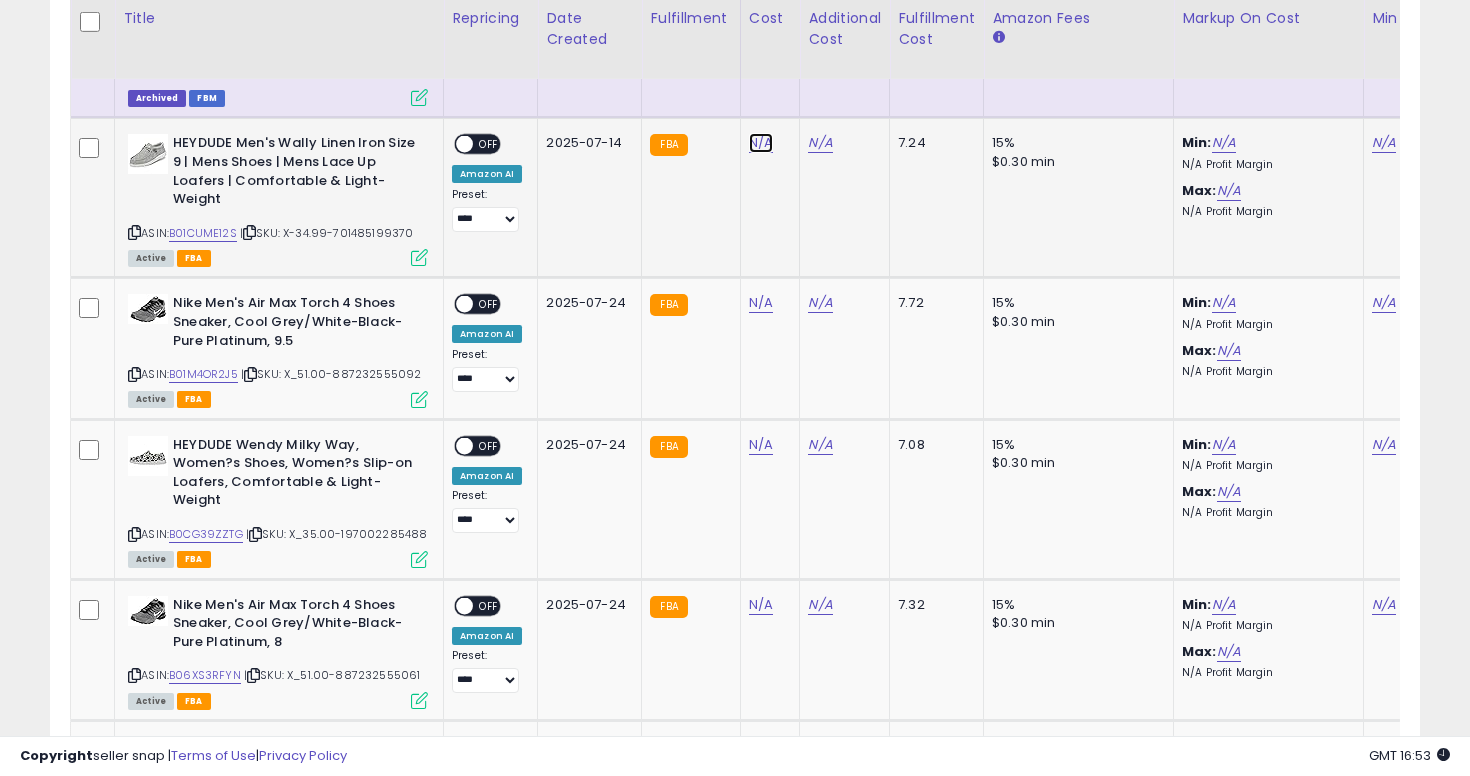 click on "N/A" at bounding box center (761, -2403) 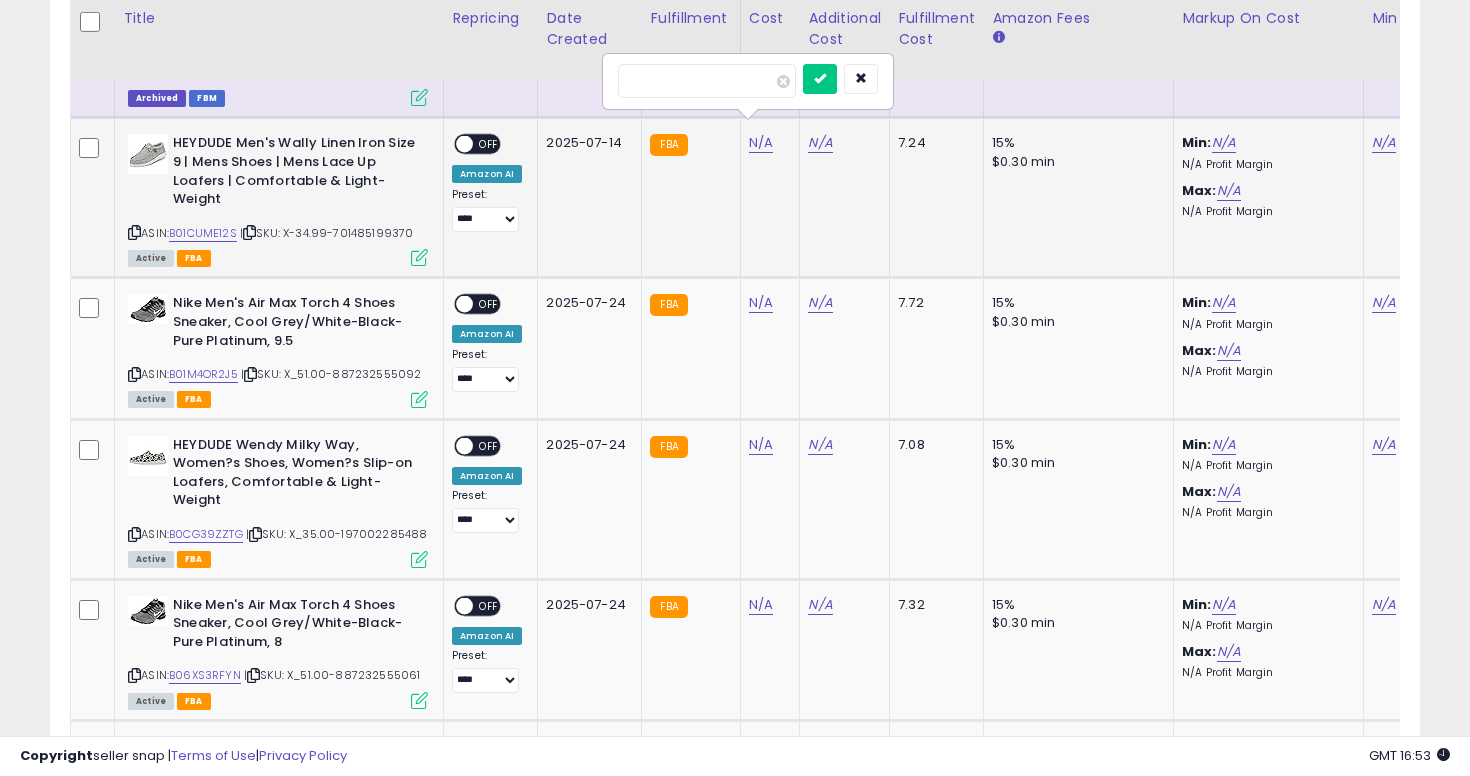 type on "**" 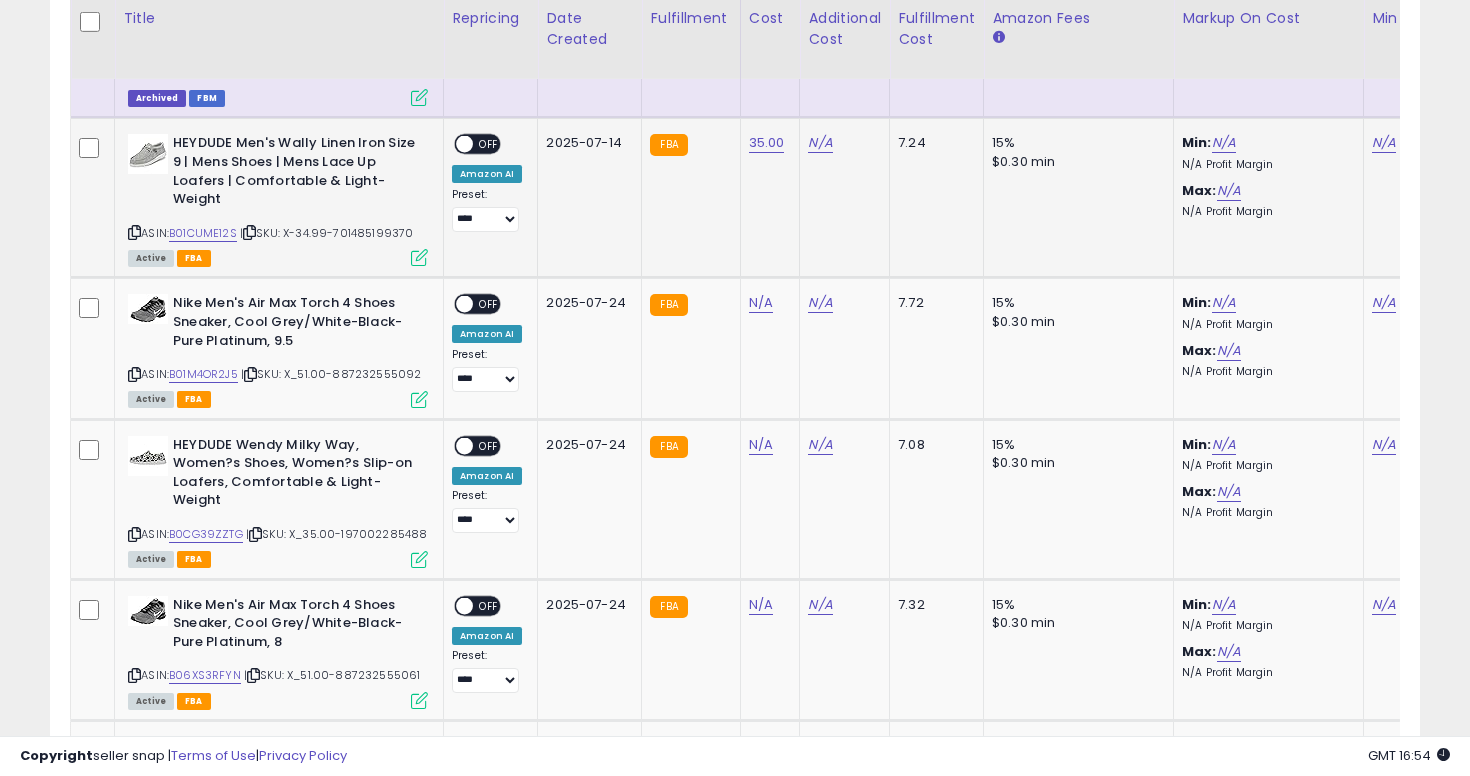 scroll, scrollTop: 0, scrollLeft: 217, axis: horizontal 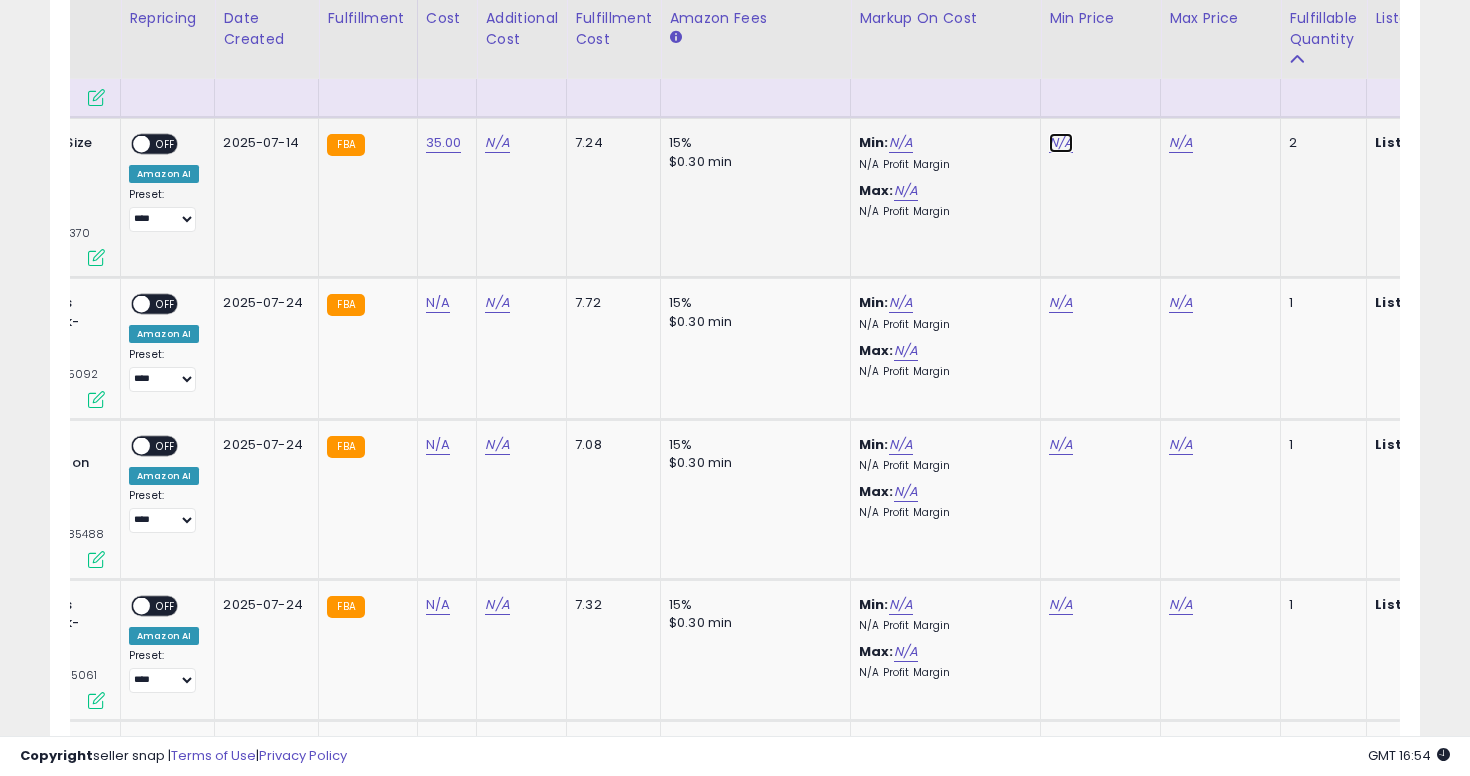click on "N/A" at bounding box center (1061, -2403) 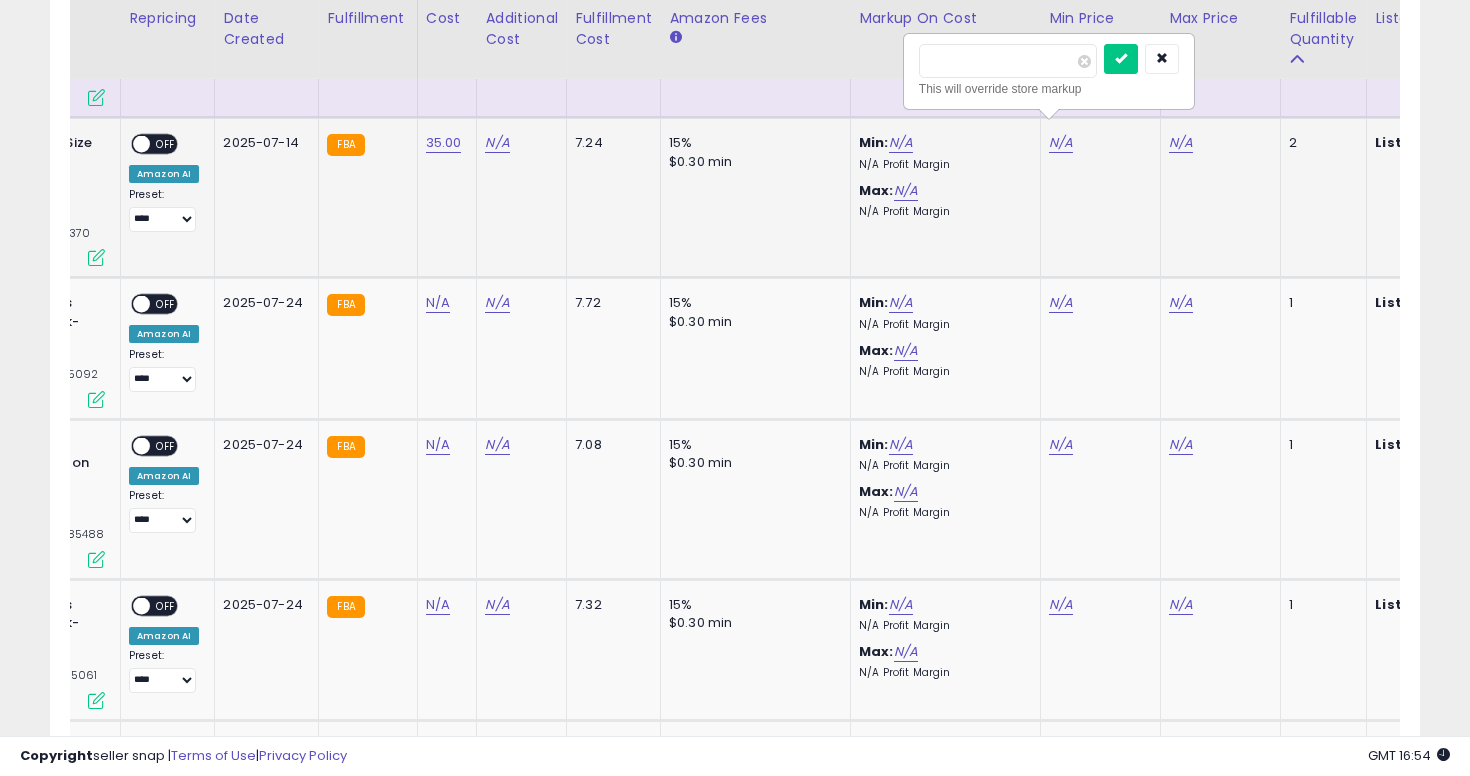 type on "*****" 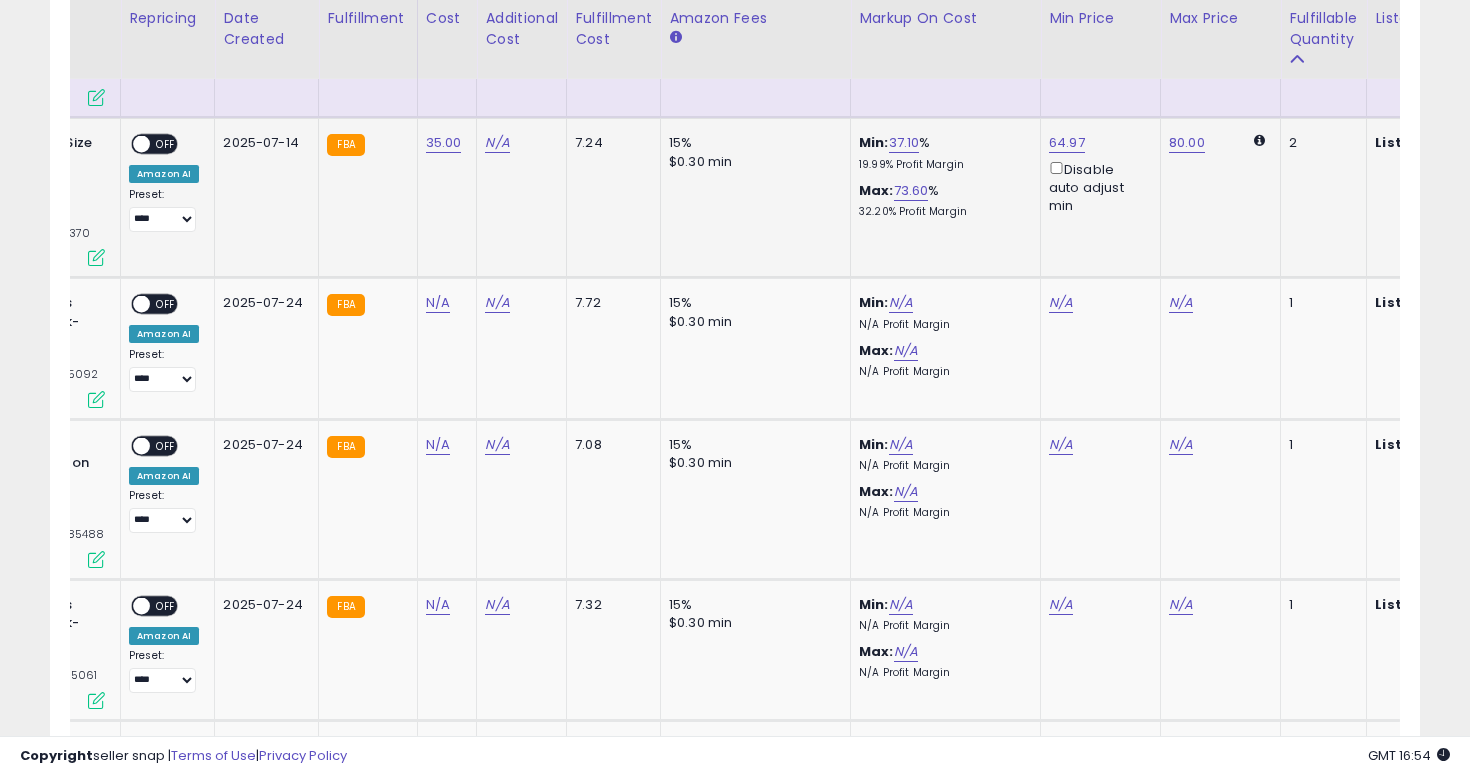 scroll, scrollTop: 0, scrollLeft: 0, axis: both 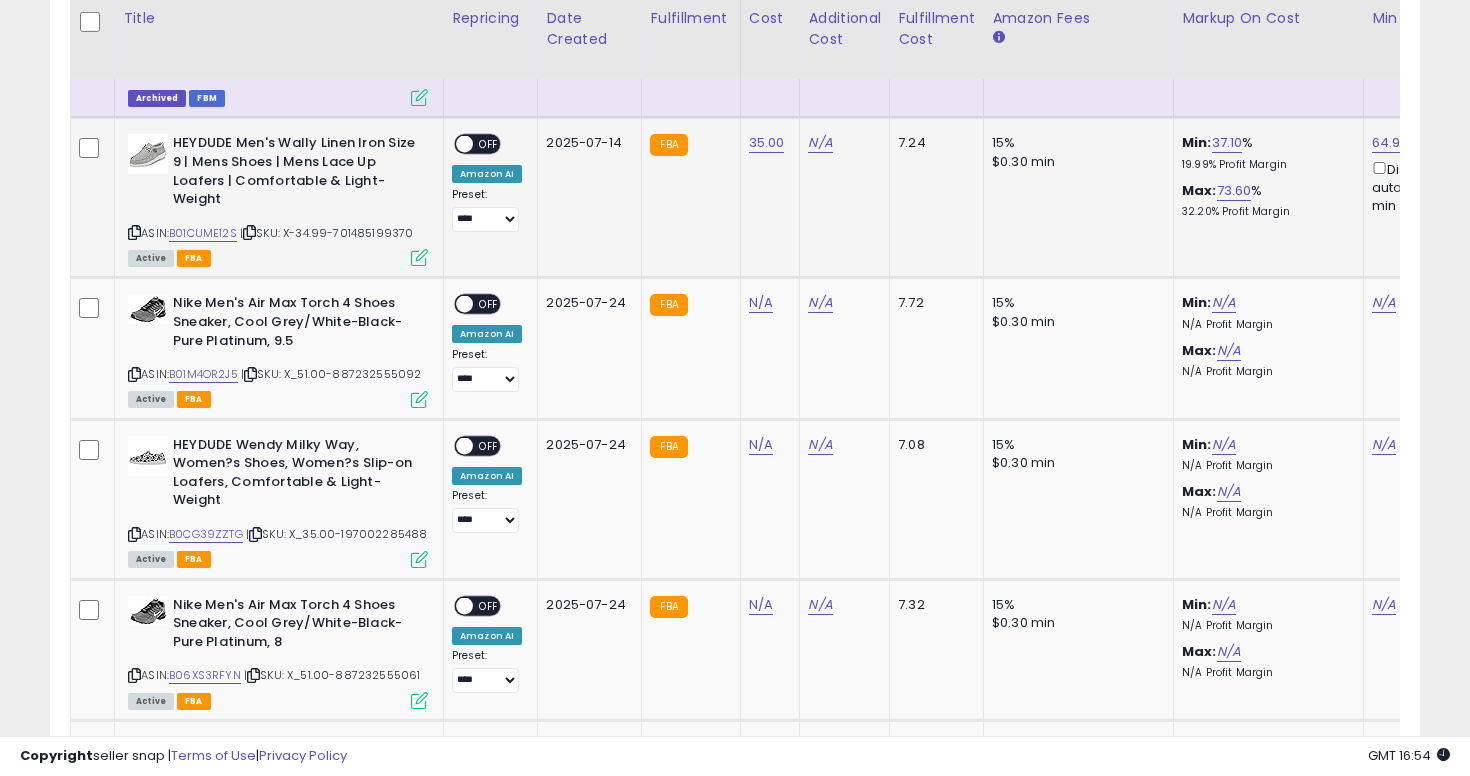click on "OFF" at bounding box center [489, 144] 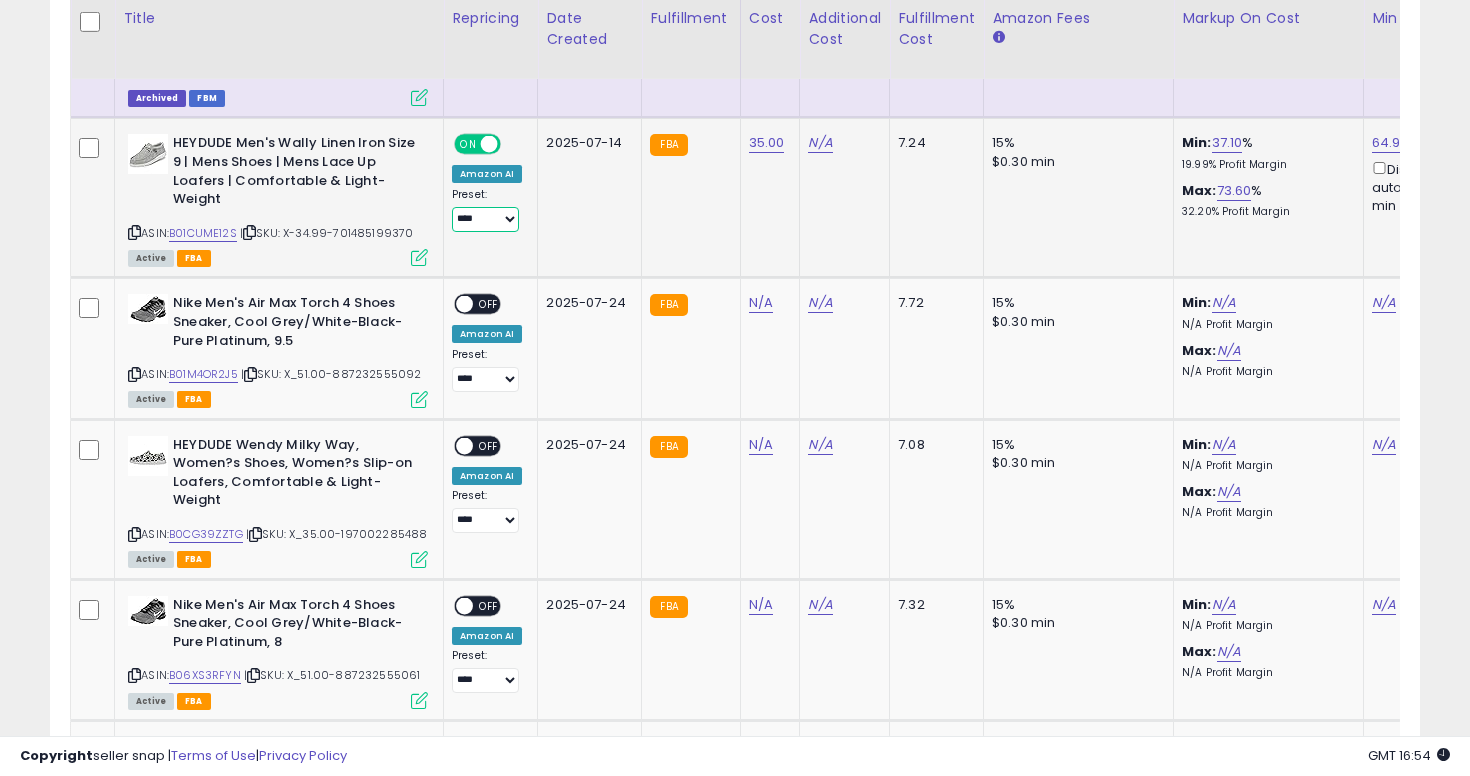 click on "**********" at bounding box center [485, 219] 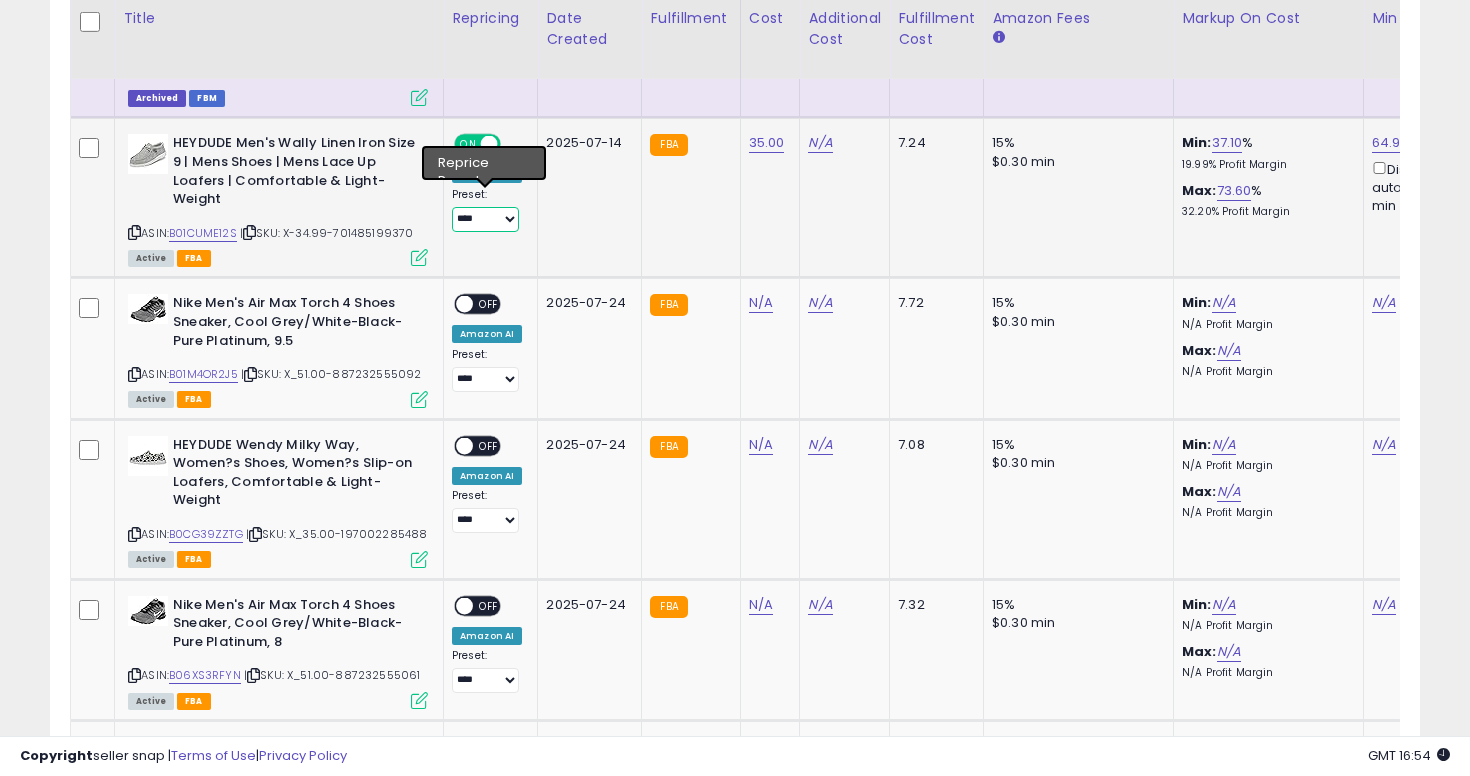 select on "**********" 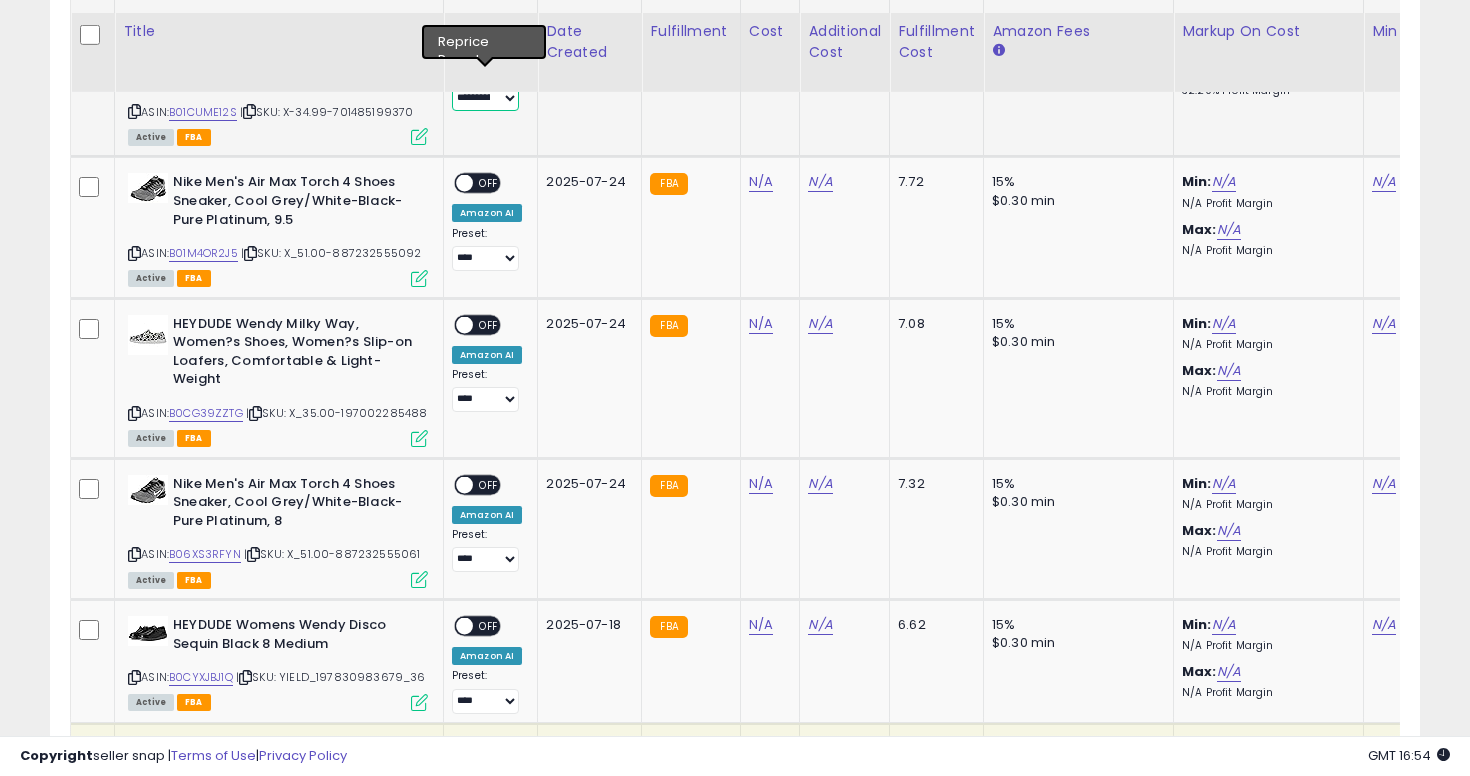 scroll, scrollTop: 3636, scrollLeft: 0, axis: vertical 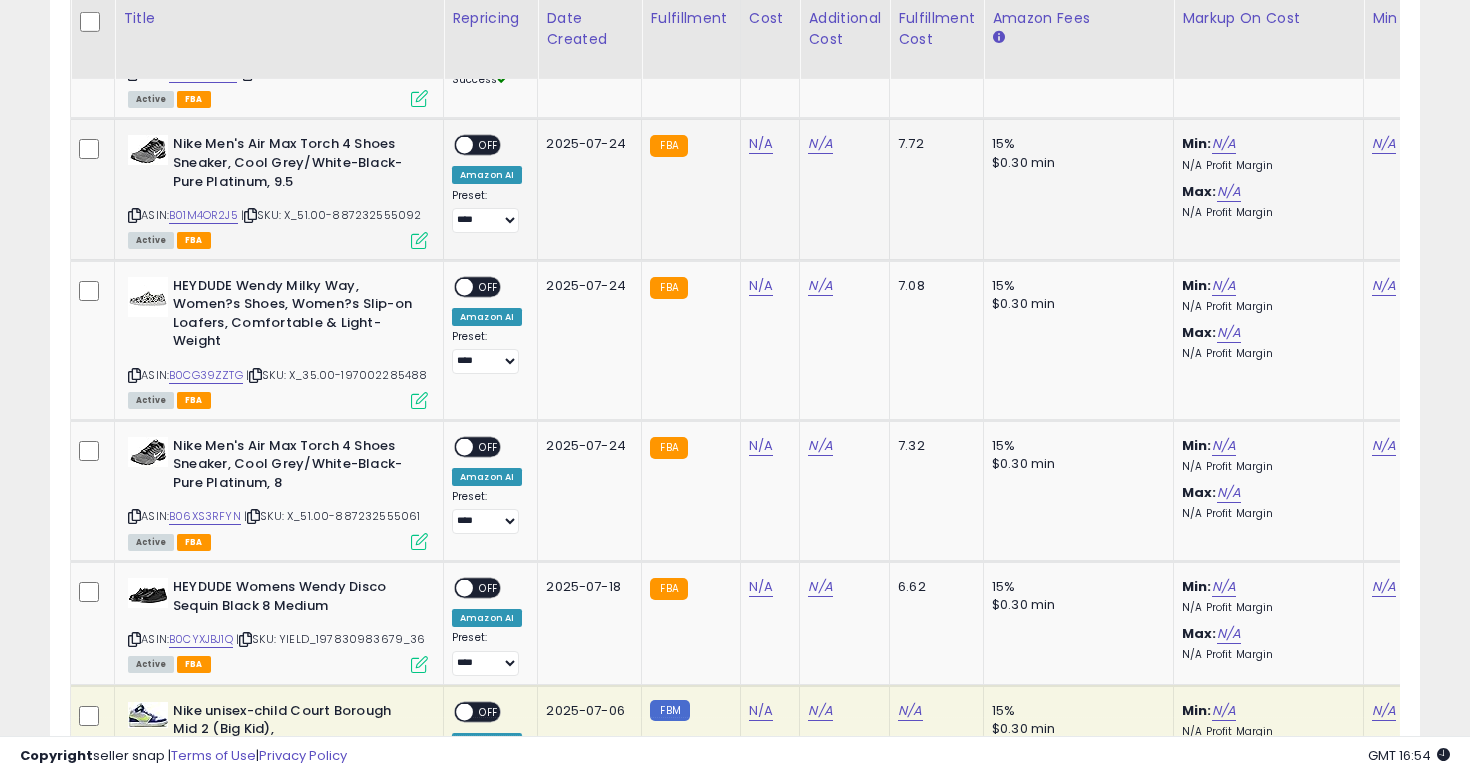 click at bounding box center (134, 215) 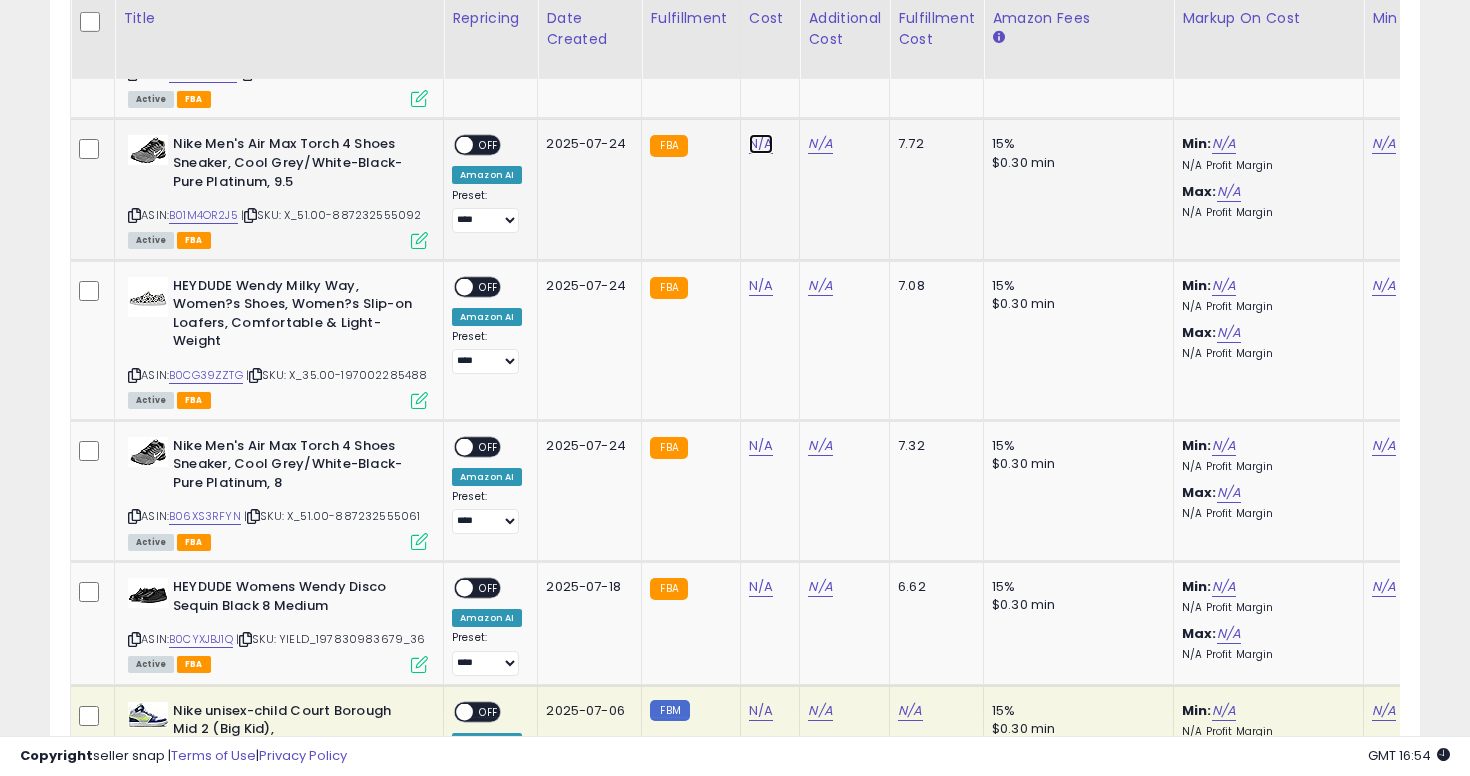 click on "N/A" at bounding box center [761, -2562] 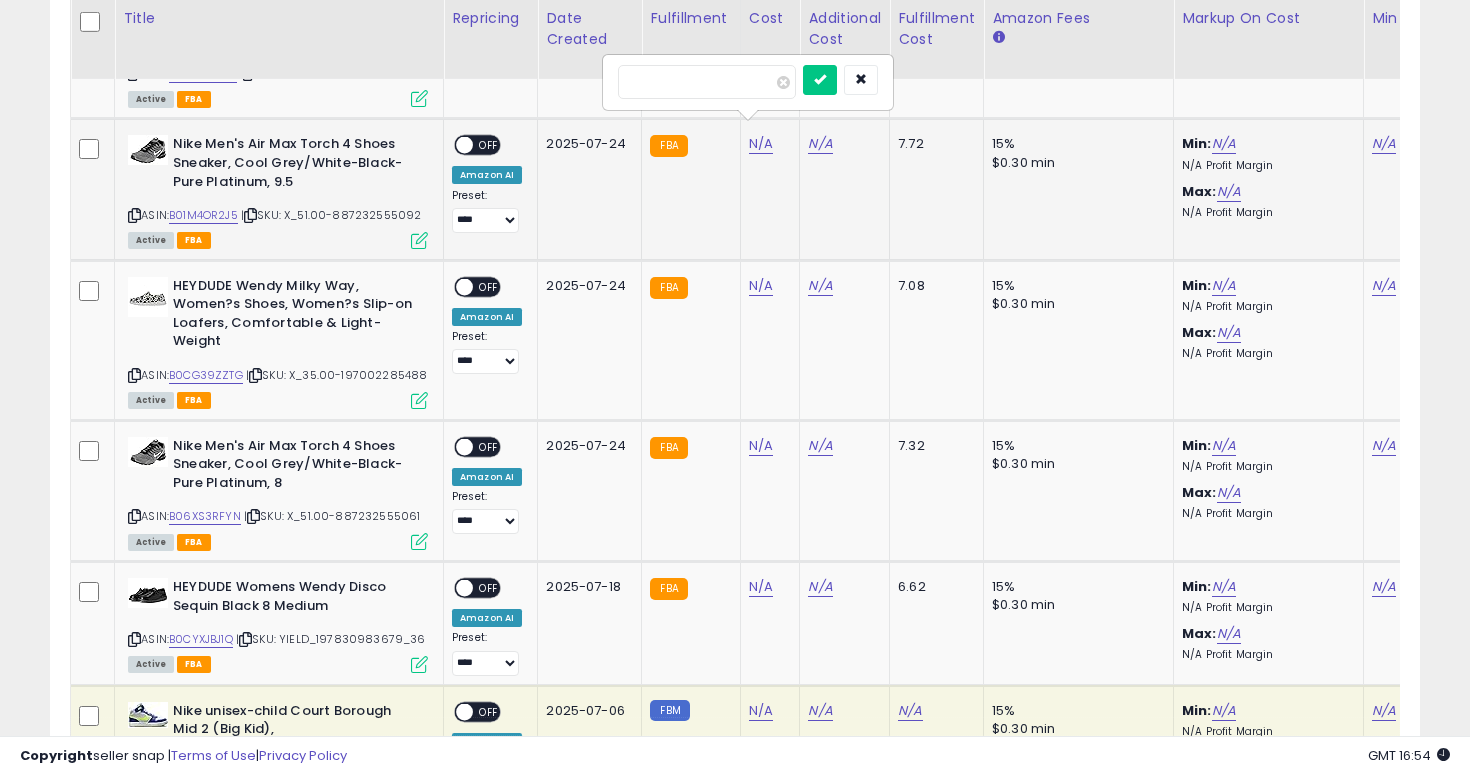 type on "**" 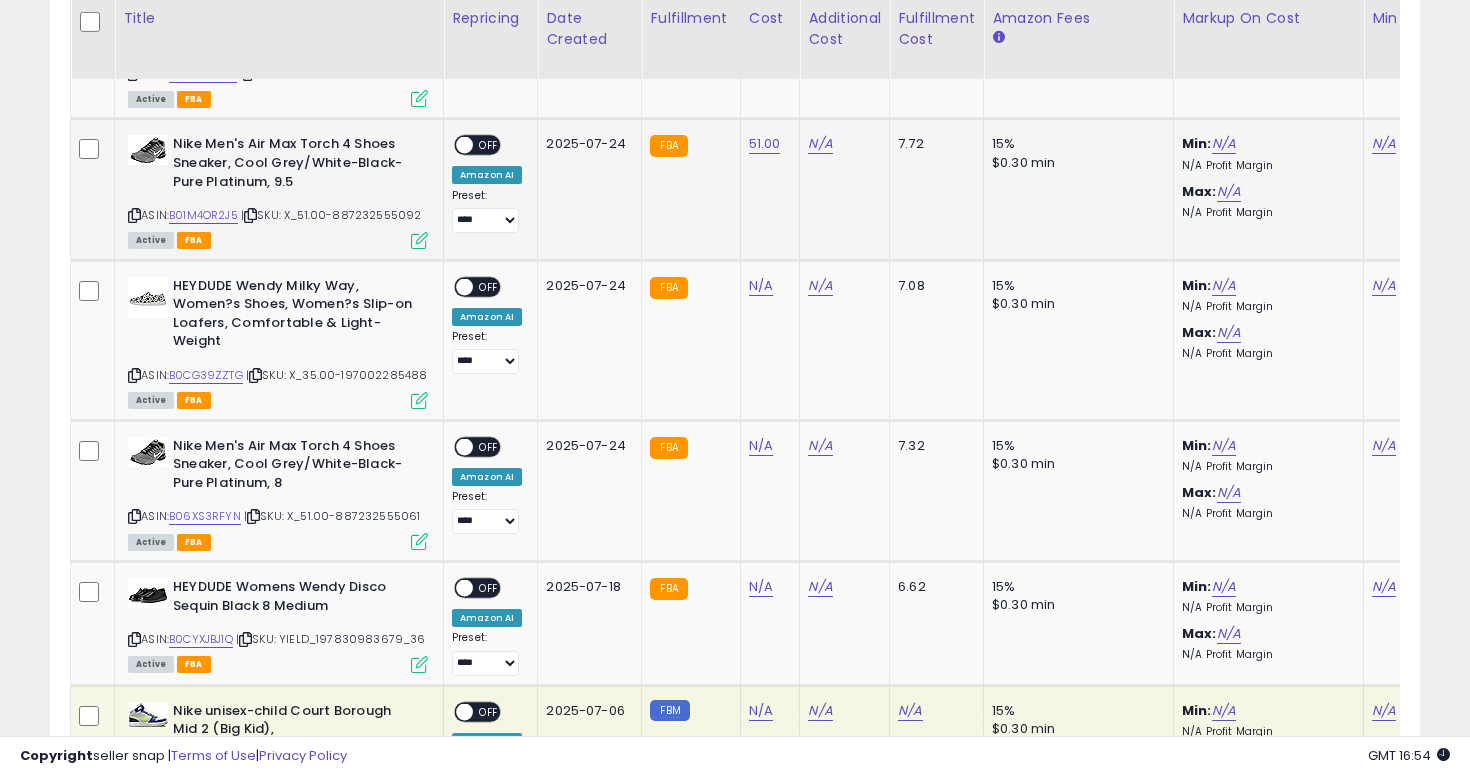 scroll, scrollTop: 0, scrollLeft: 263, axis: horizontal 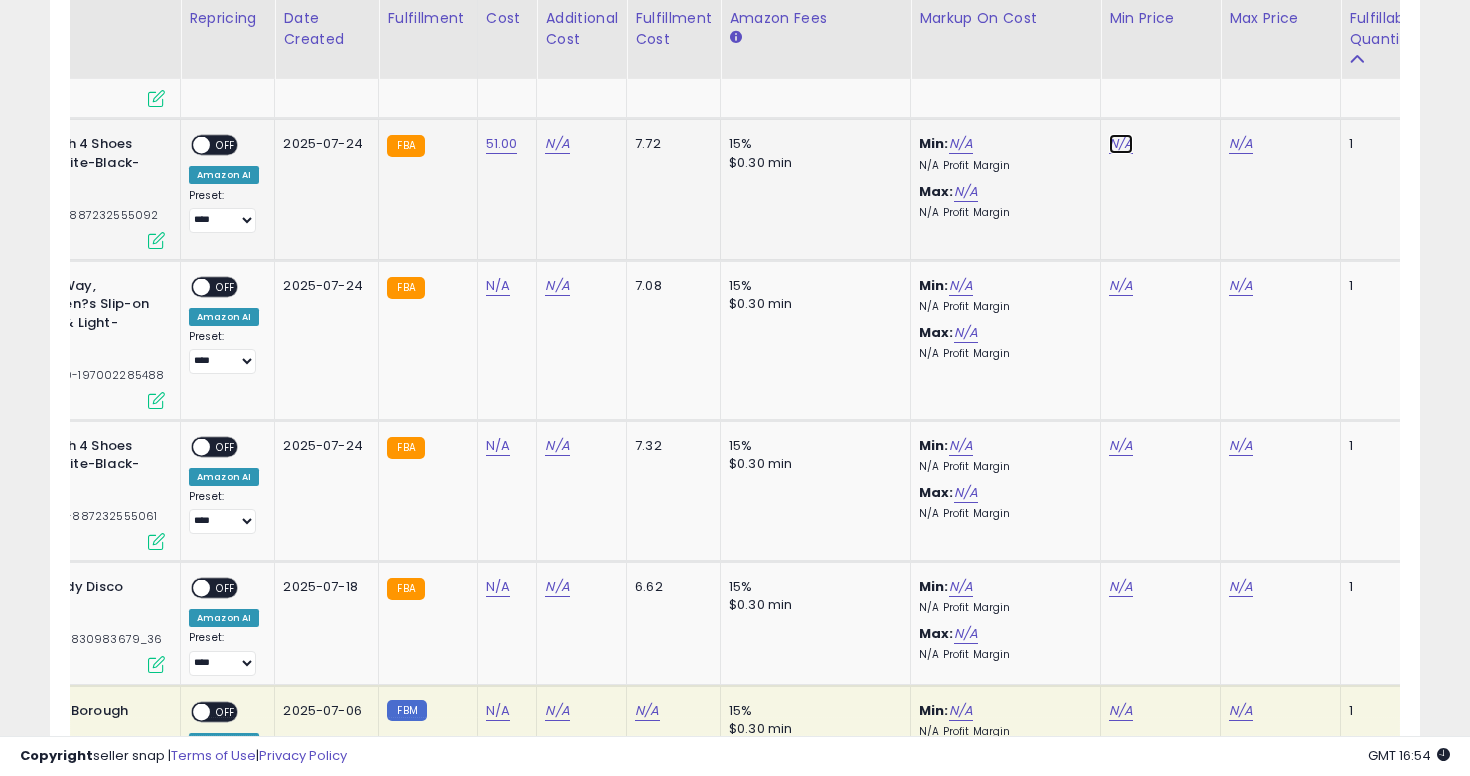 click on "N/A" at bounding box center [1121, -2562] 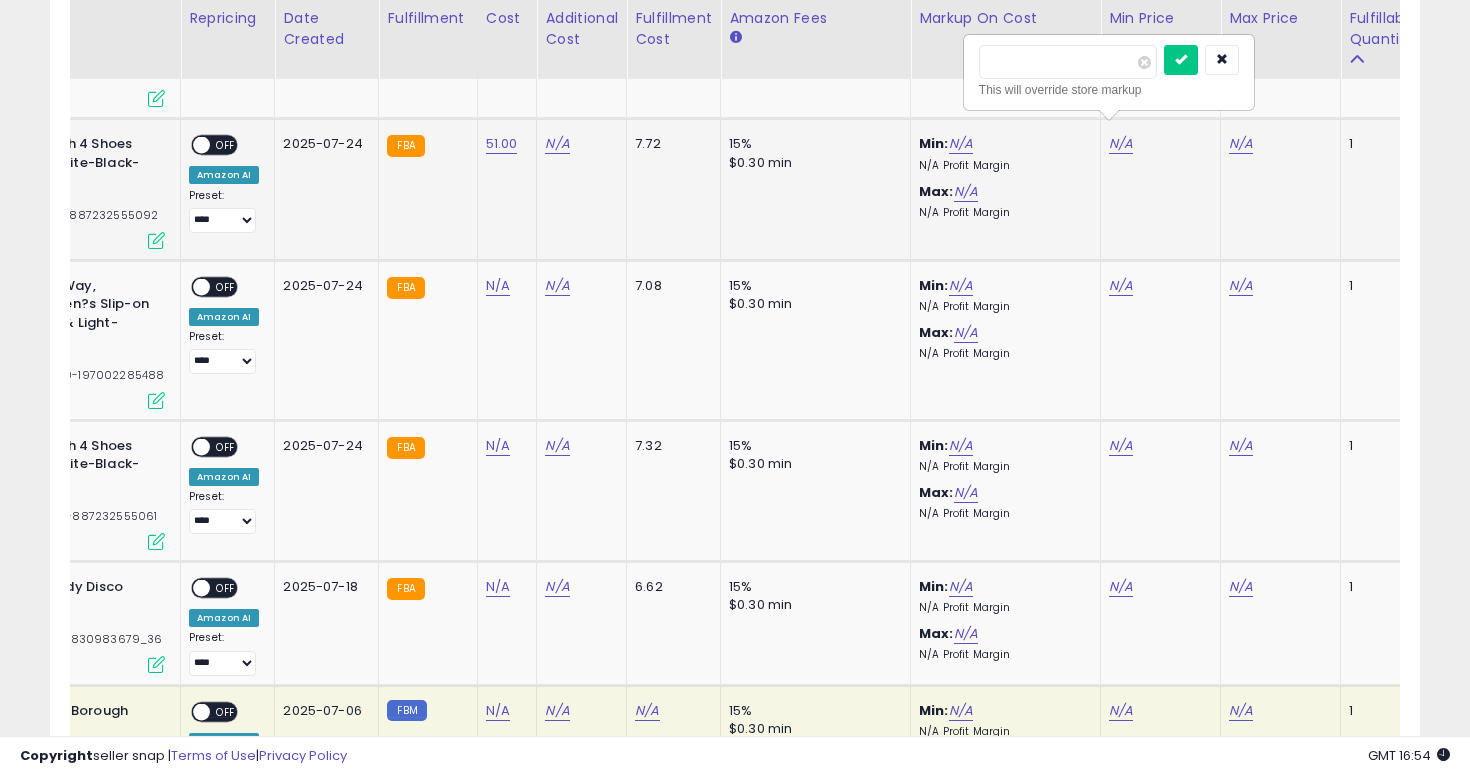 type on "*****" 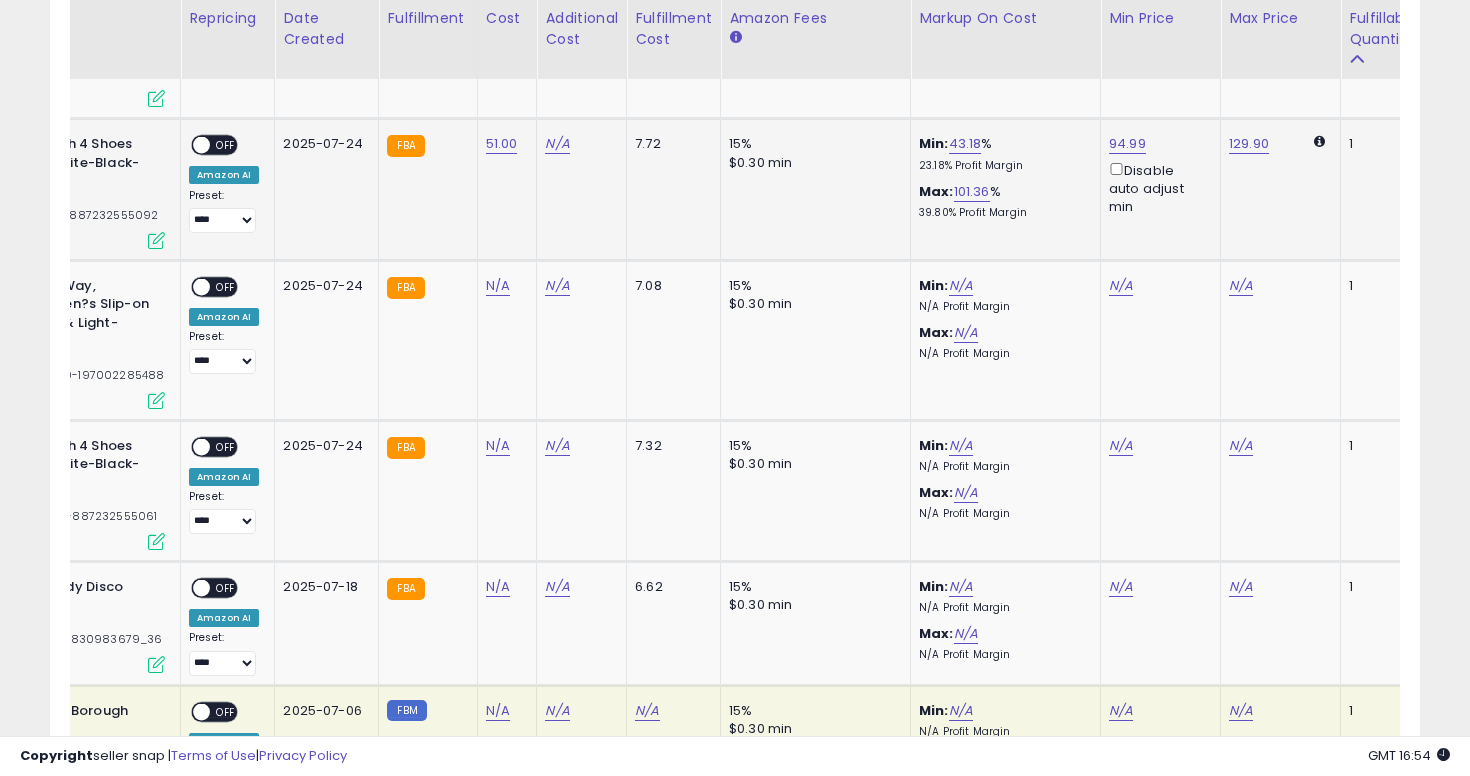 click on "OFF" at bounding box center (226, 145) 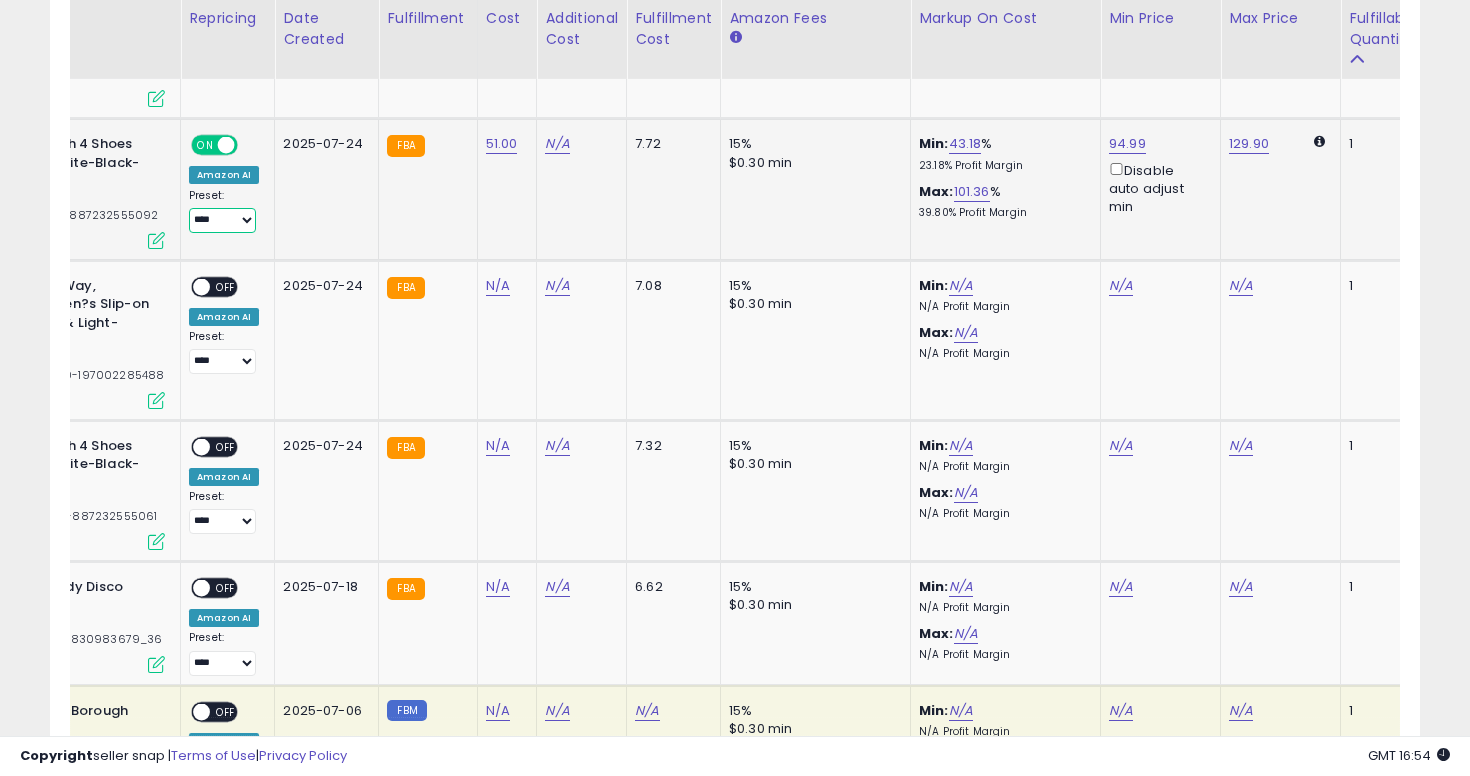 click on "**********" at bounding box center [222, 220] 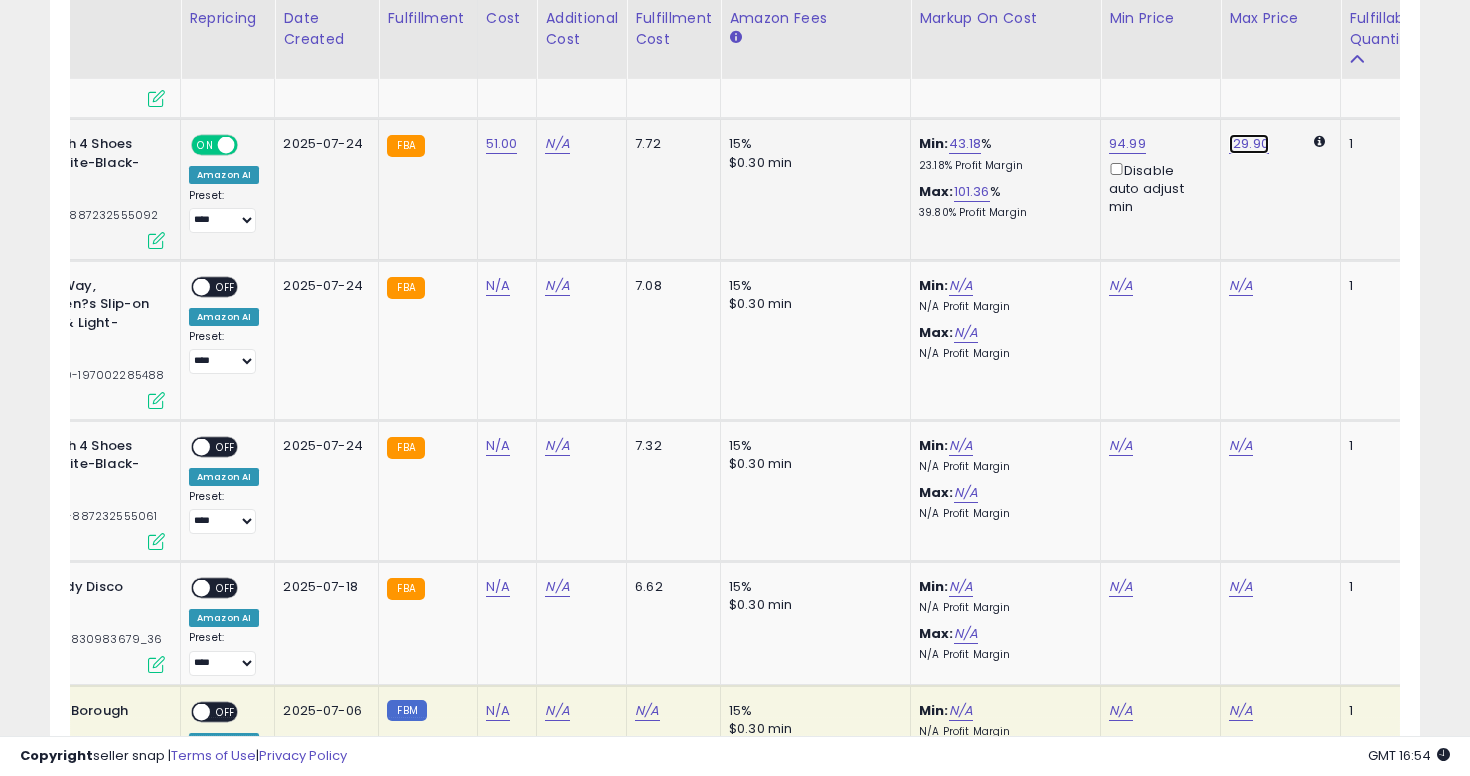 click on "129.90" at bounding box center [1241, -2562] 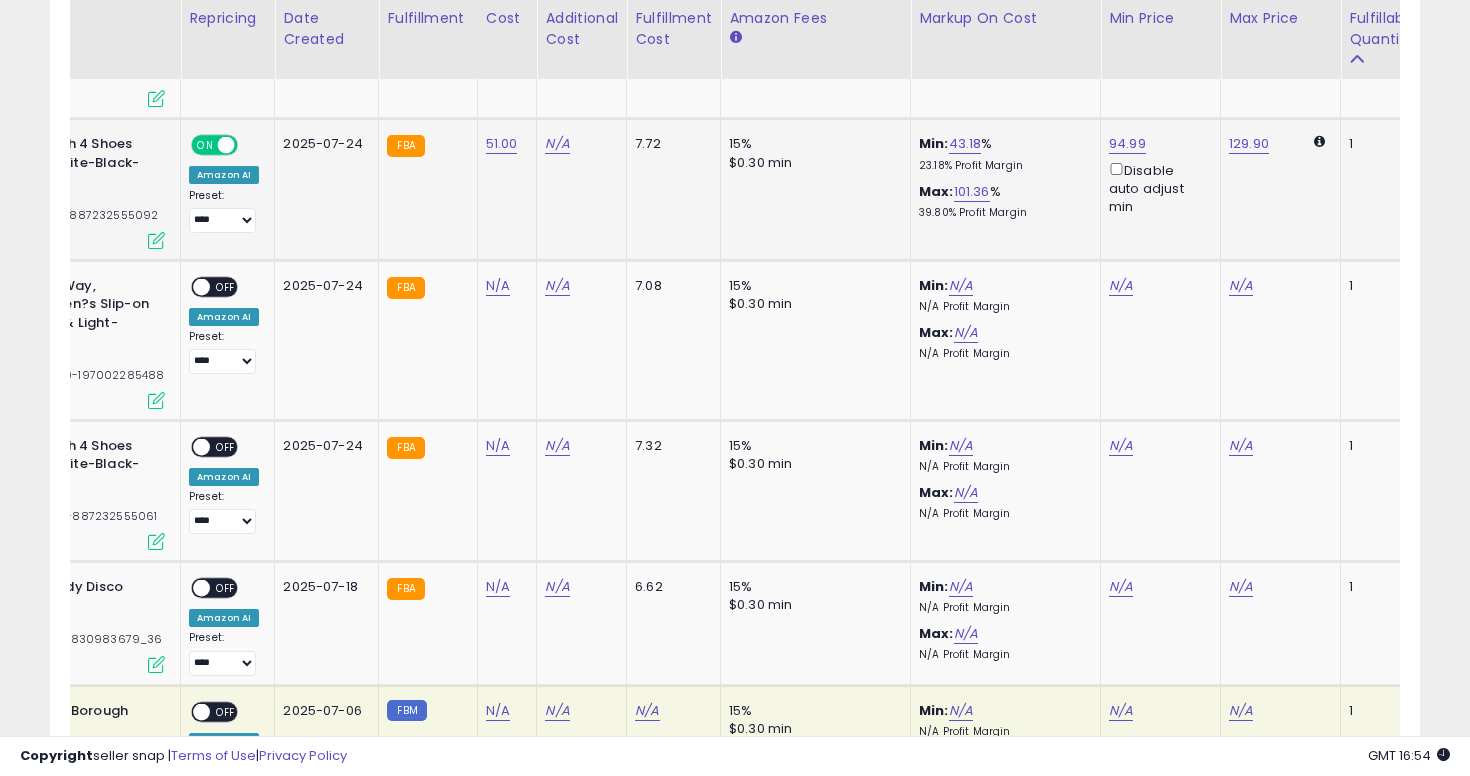 scroll, scrollTop: 0, scrollLeft: 289, axis: horizontal 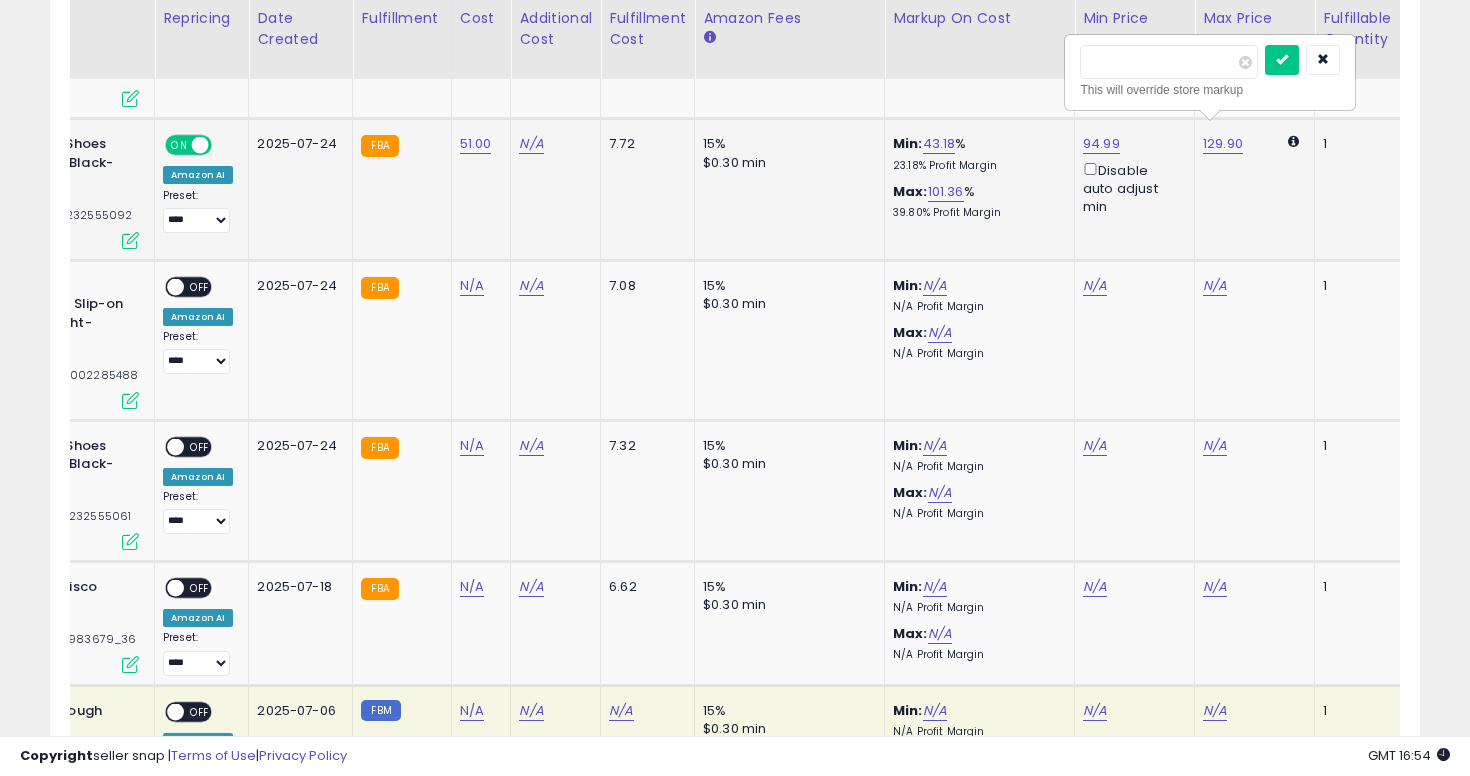 click on "******" at bounding box center (1169, 62) 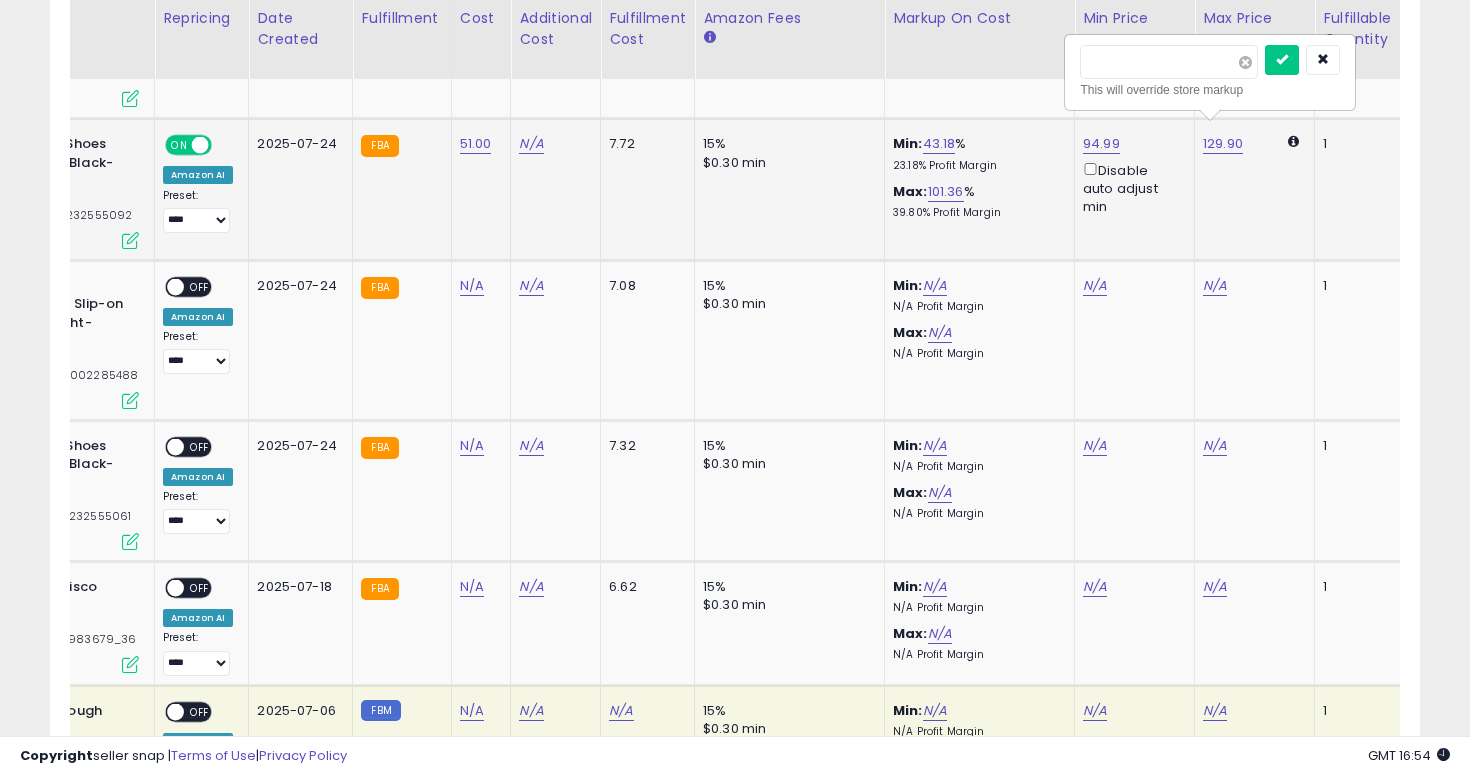 click at bounding box center (1245, 62) 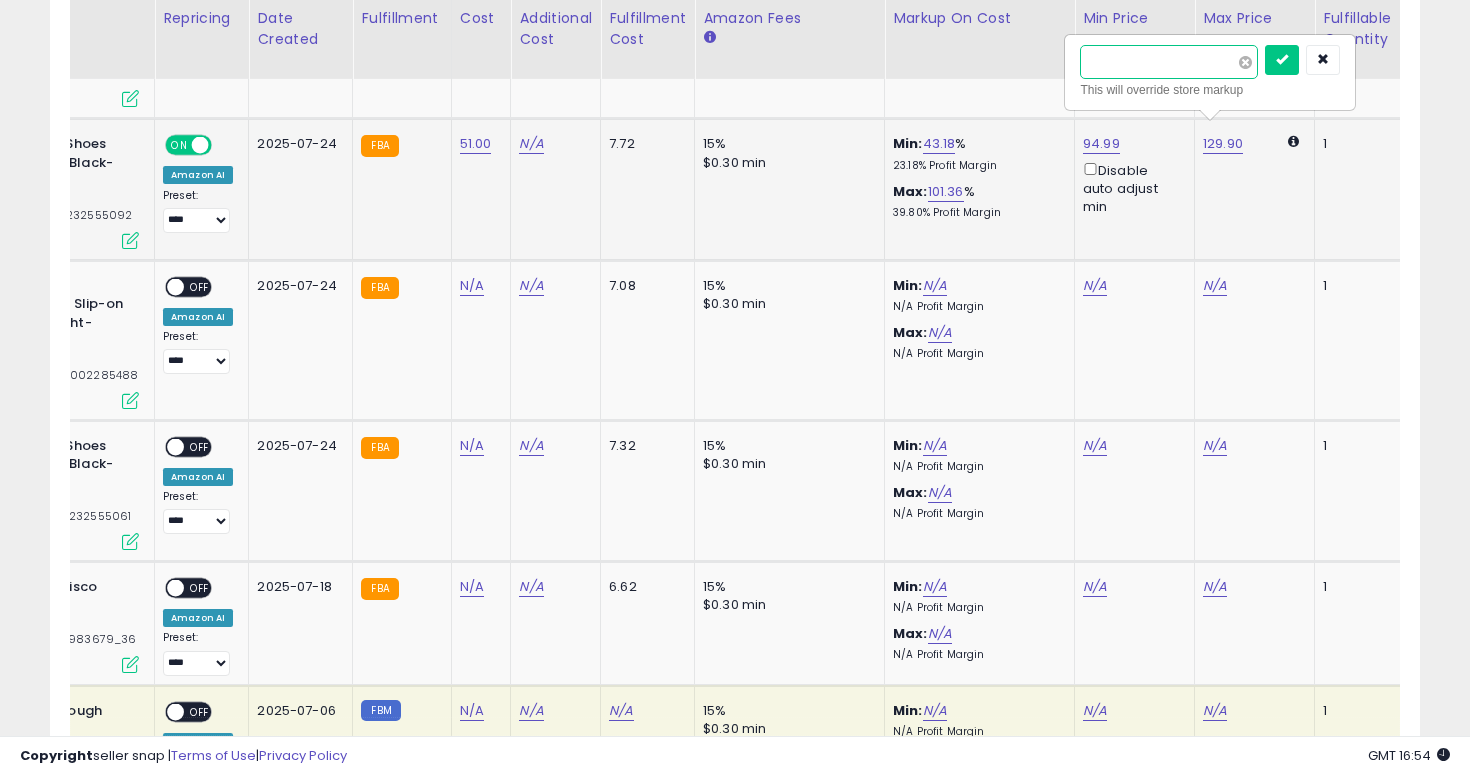 type on "***" 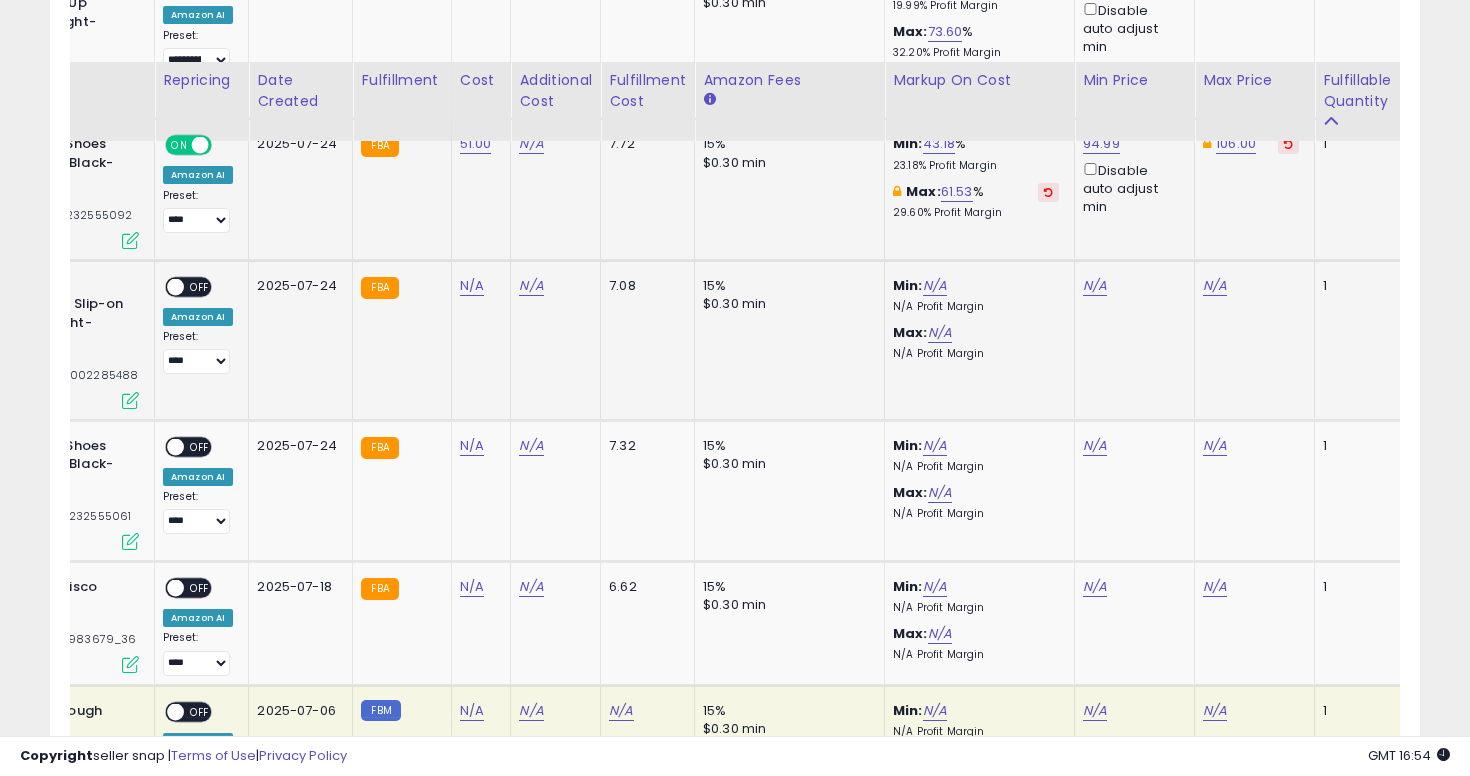 scroll, scrollTop: 3795, scrollLeft: 0, axis: vertical 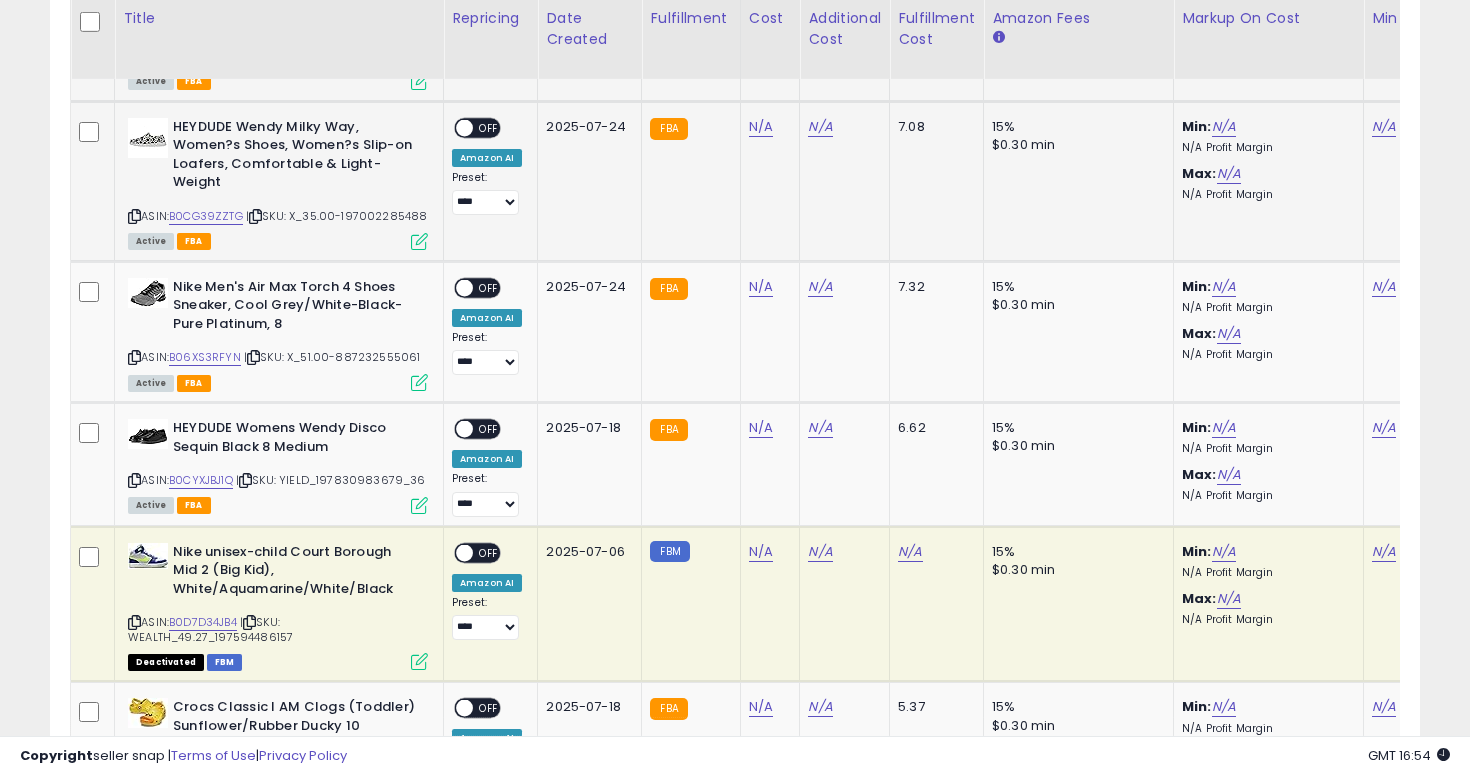 click on "ASIN:  B0CG39ZZTG    |   SKU: X_35.00-197002285488 Active FBA" at bounding box center [278, 183] 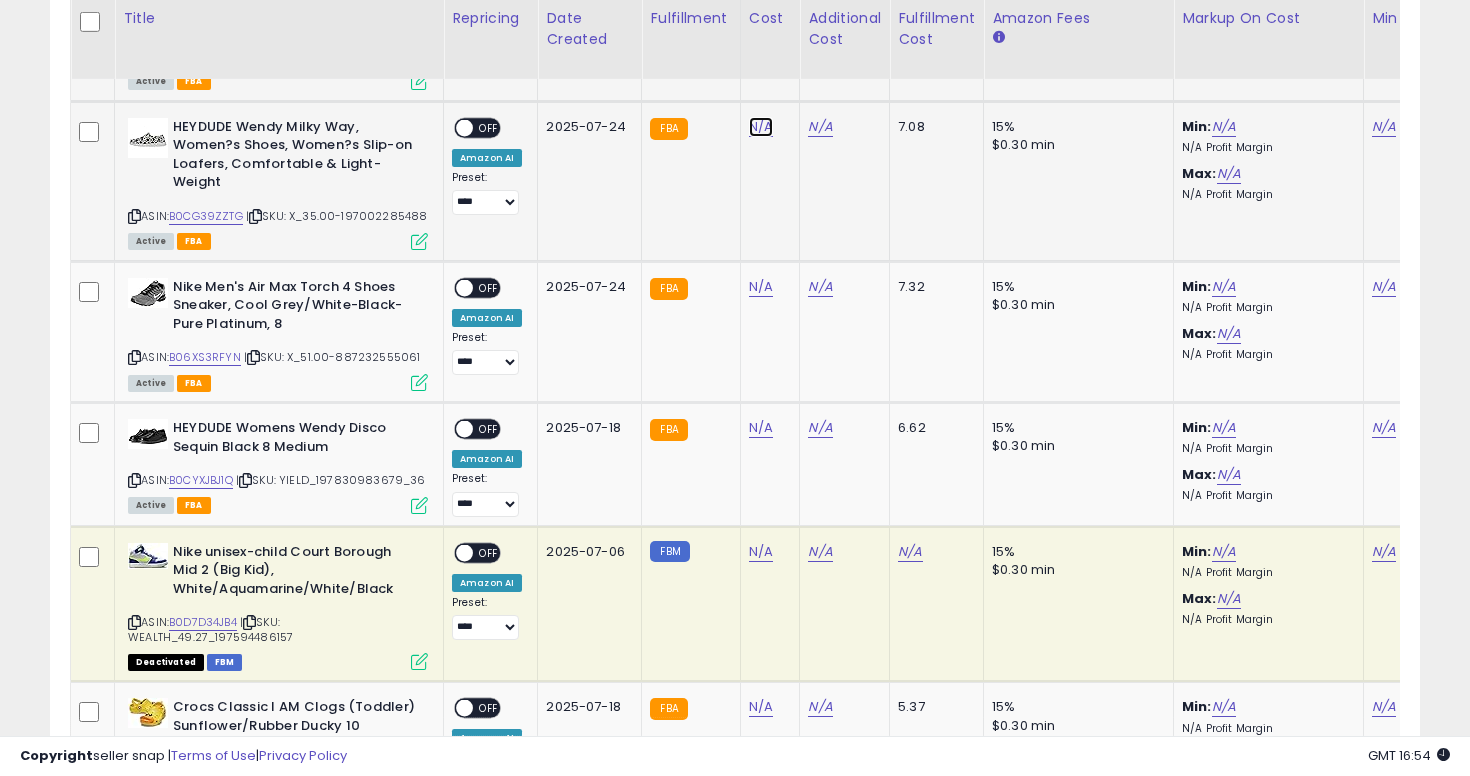 click on "N/A" at bounding box center (761, -2721) 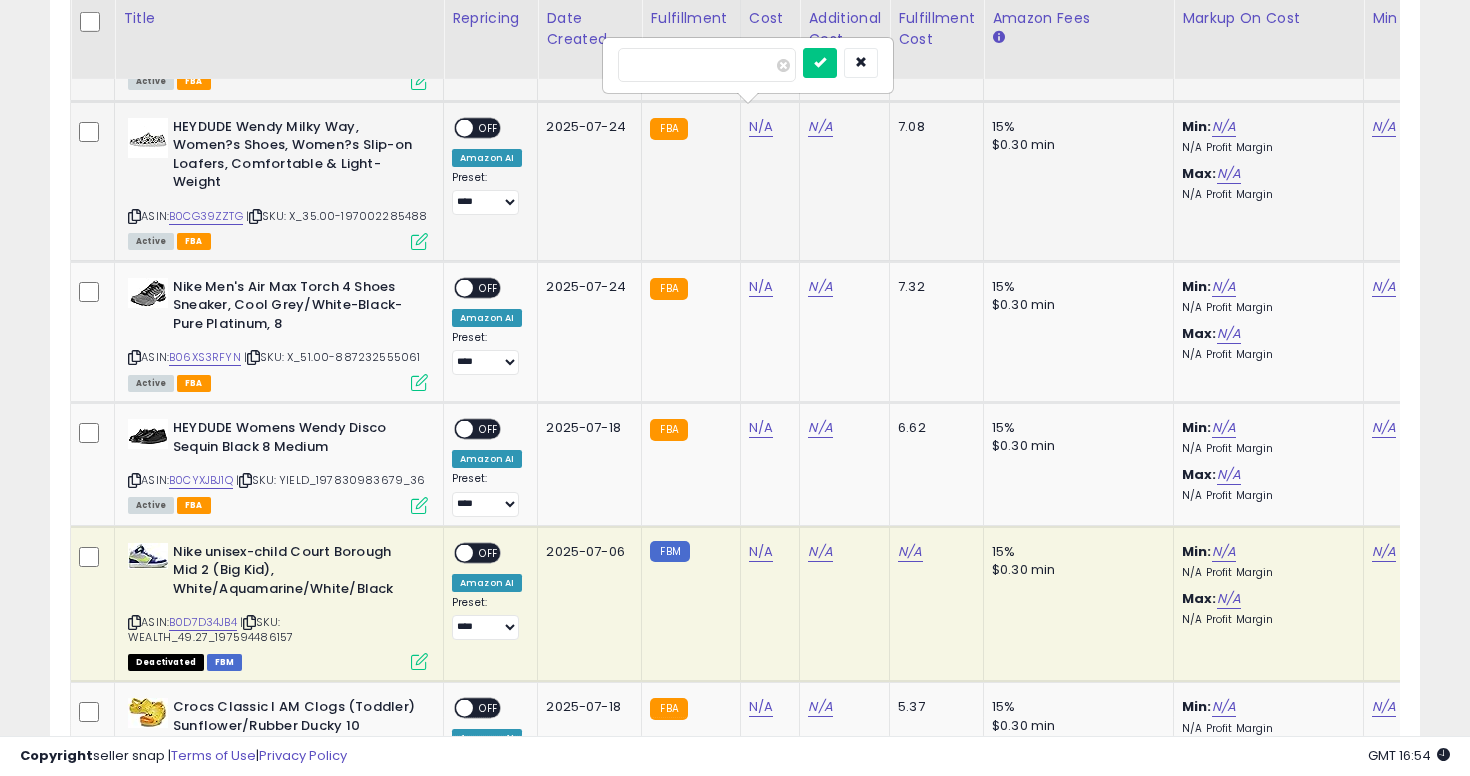 type on "**" 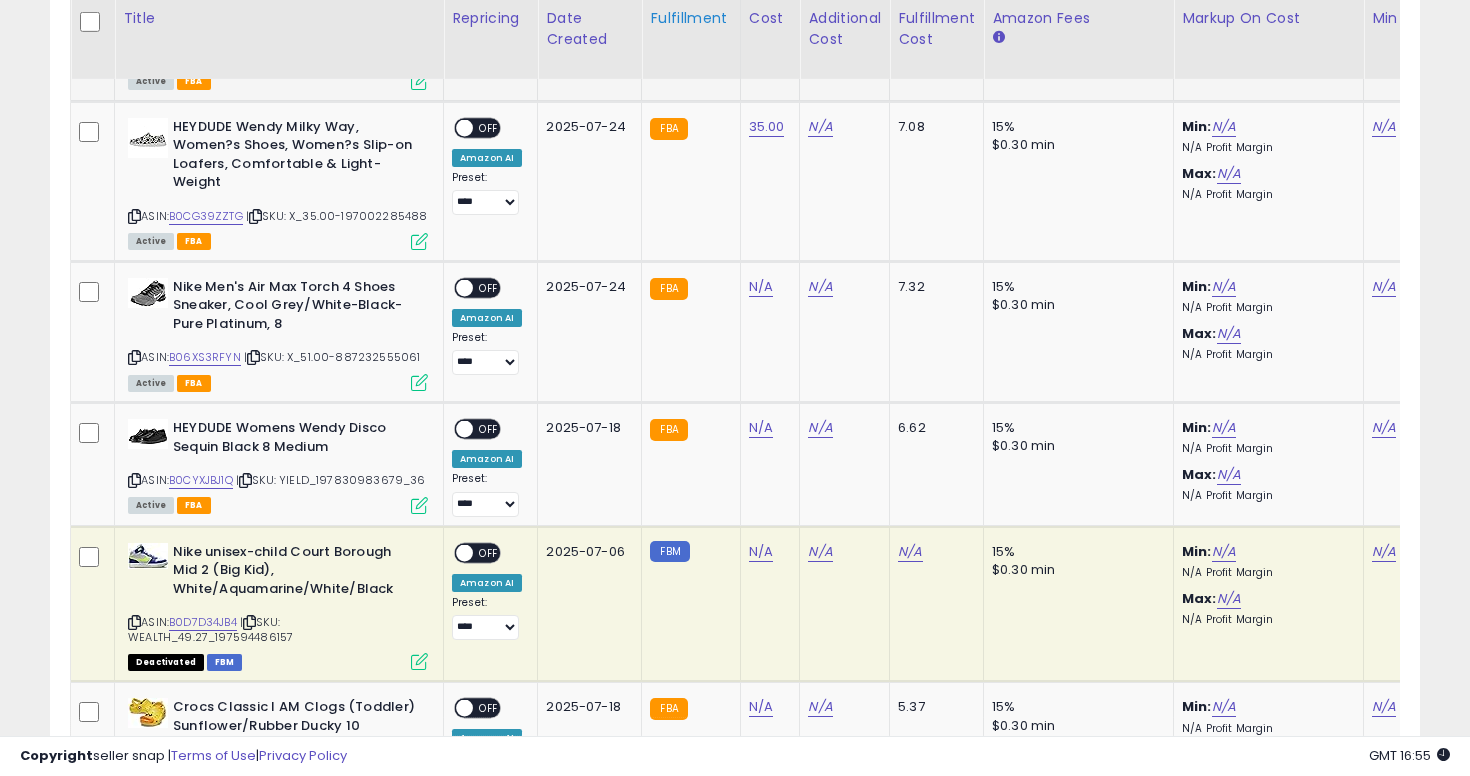 scroll, scrollTop: 0, scrollLeft: 253, axis: horizontal 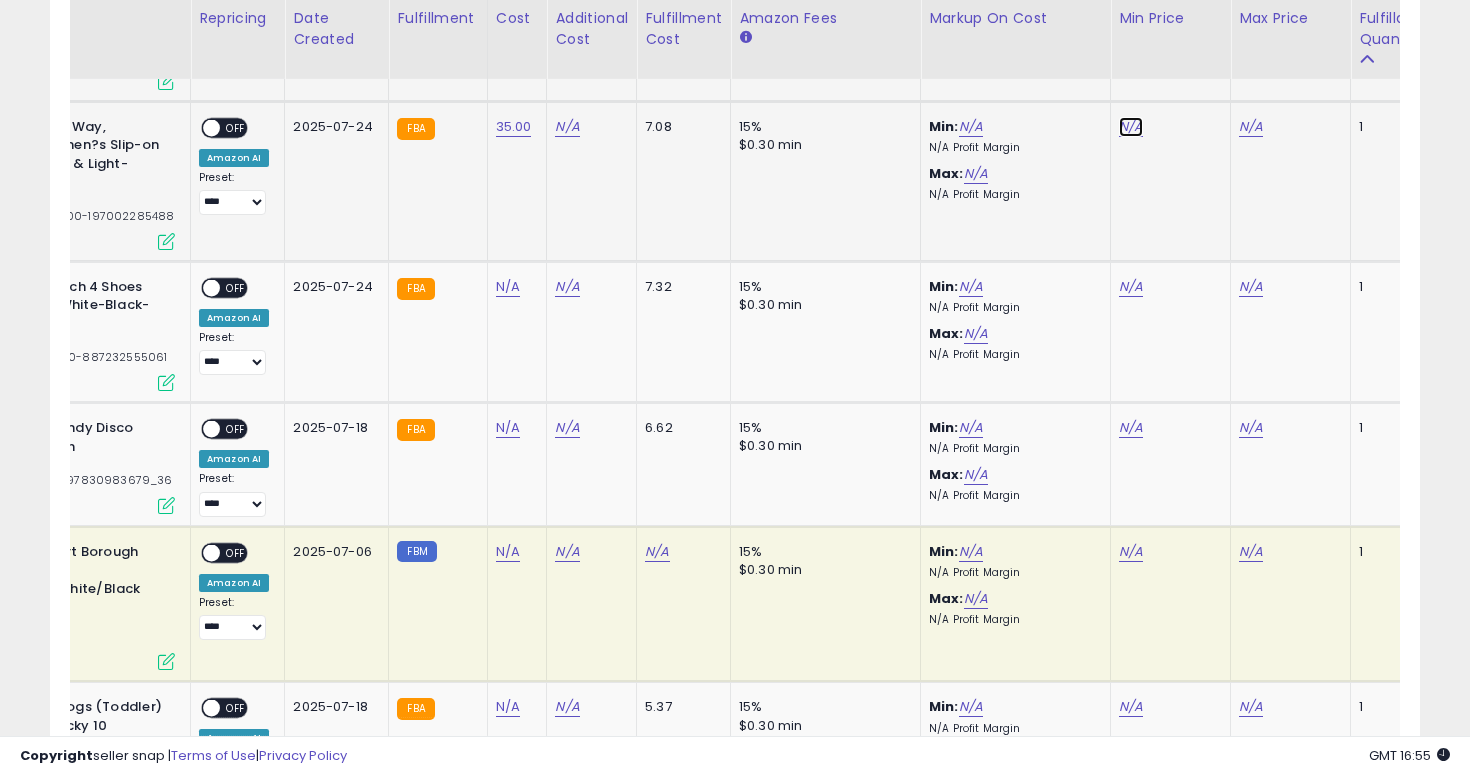 click on "N/A" at bounding box center [1131, -2721] 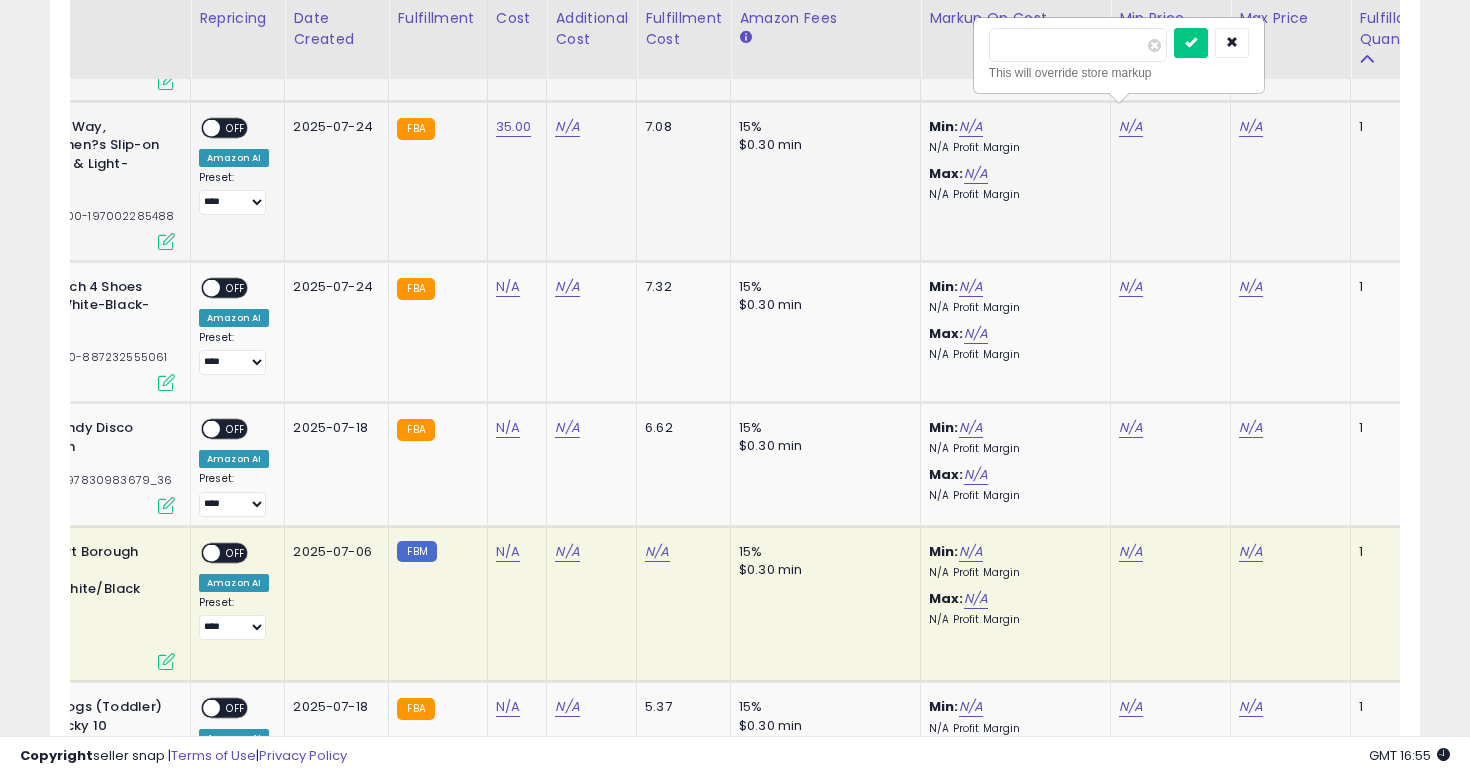 type on "**" 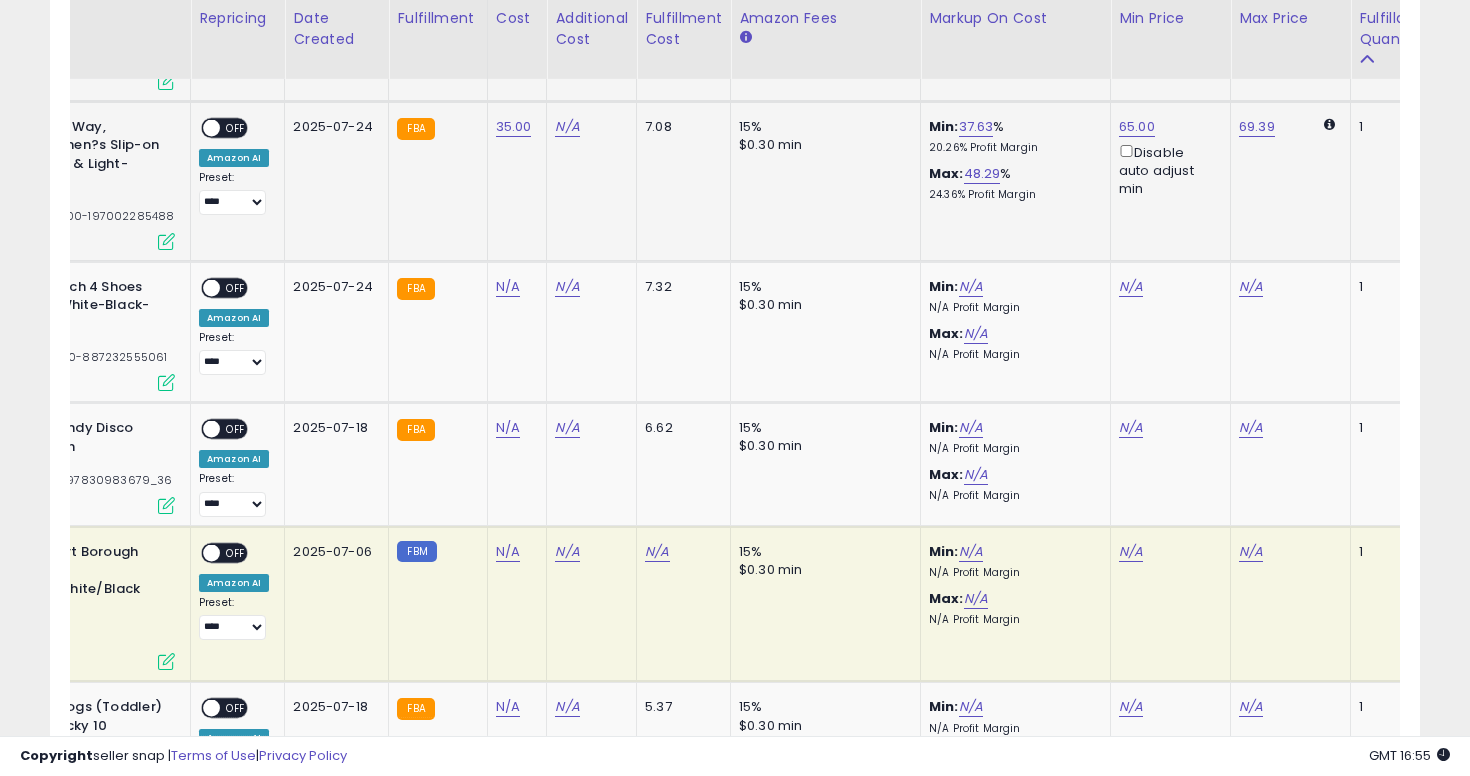 scroll, scrollTop: 0, scrollLeft: 0, axis: both 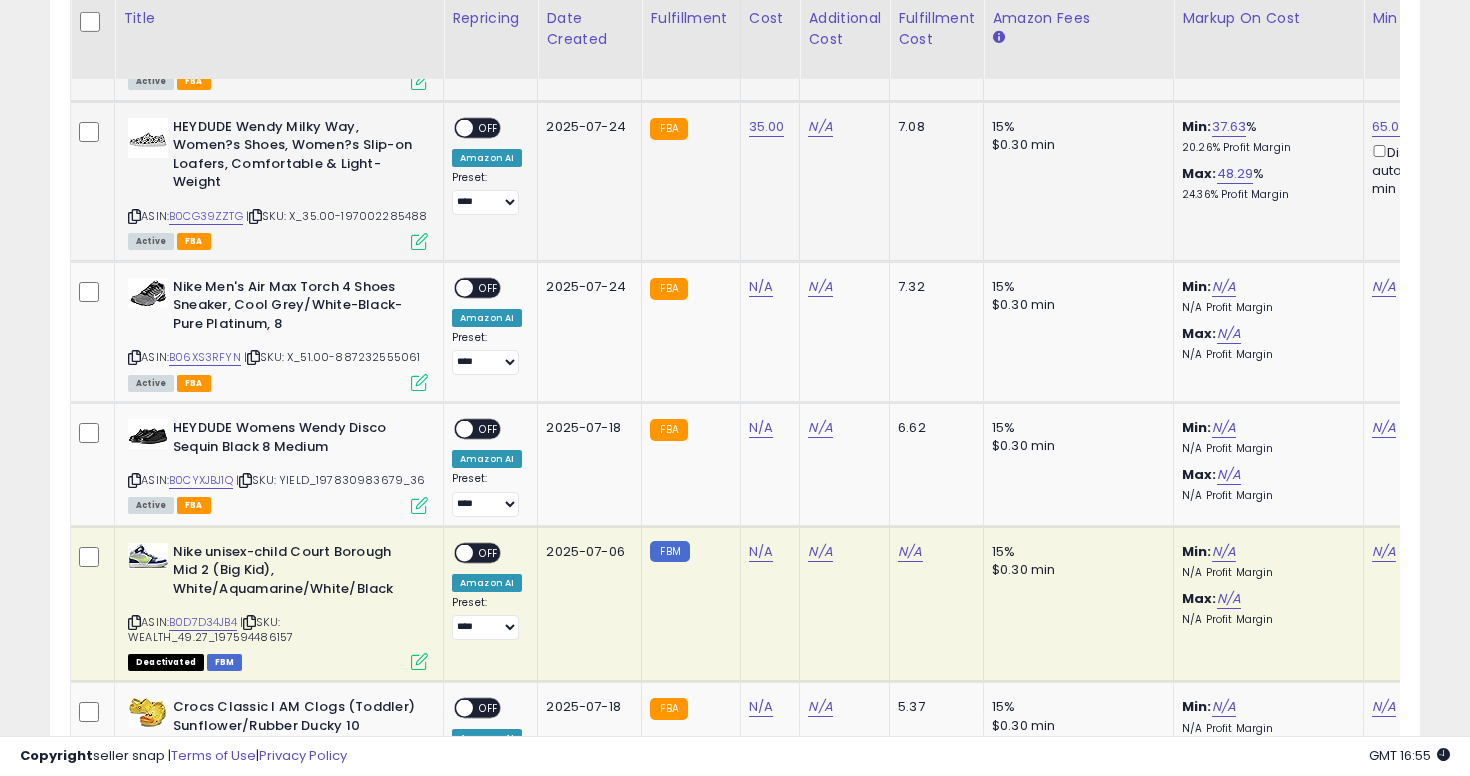 click on "OFF" at bounding box center (489, 127) 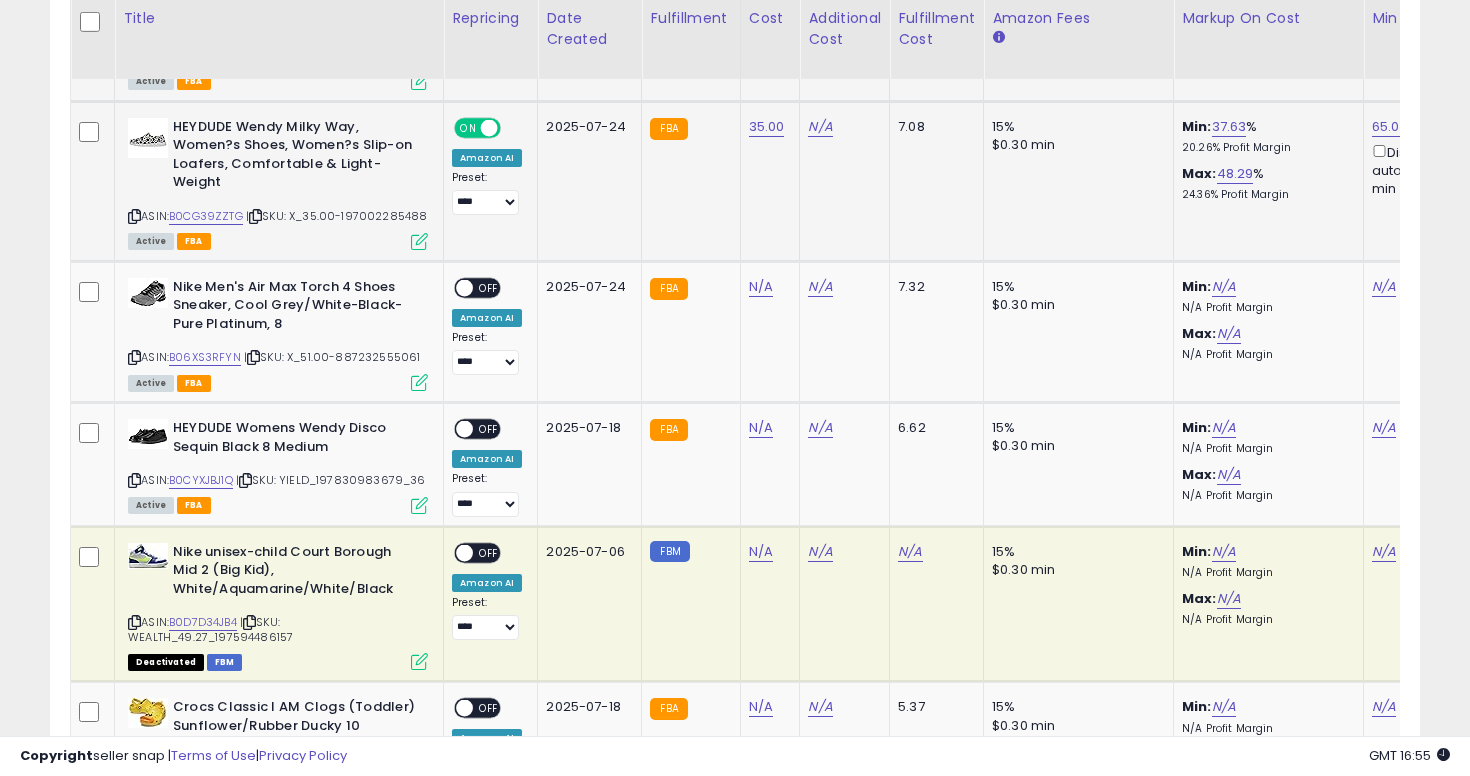 click at bounding box center [419, 241] 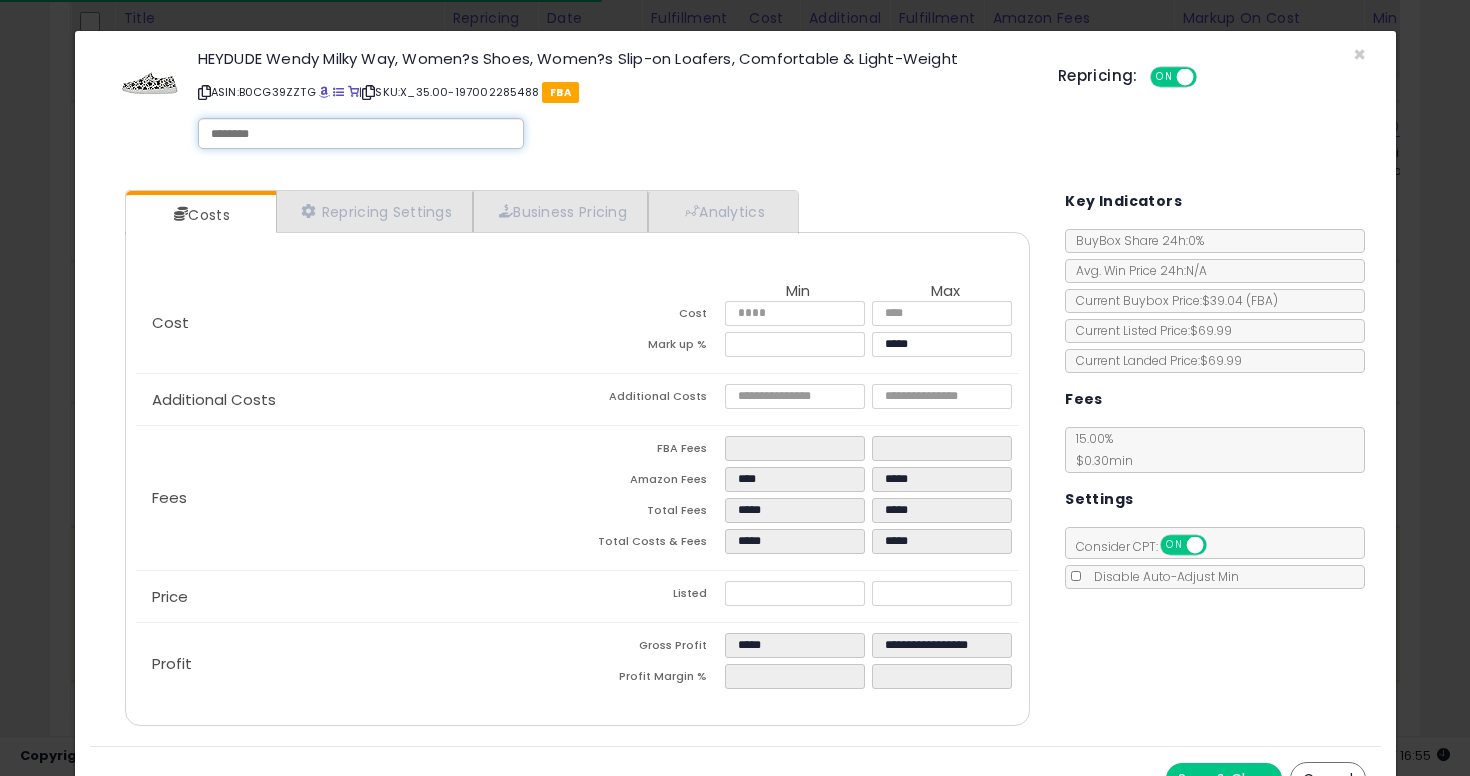 click at bounding box center (361, 134) 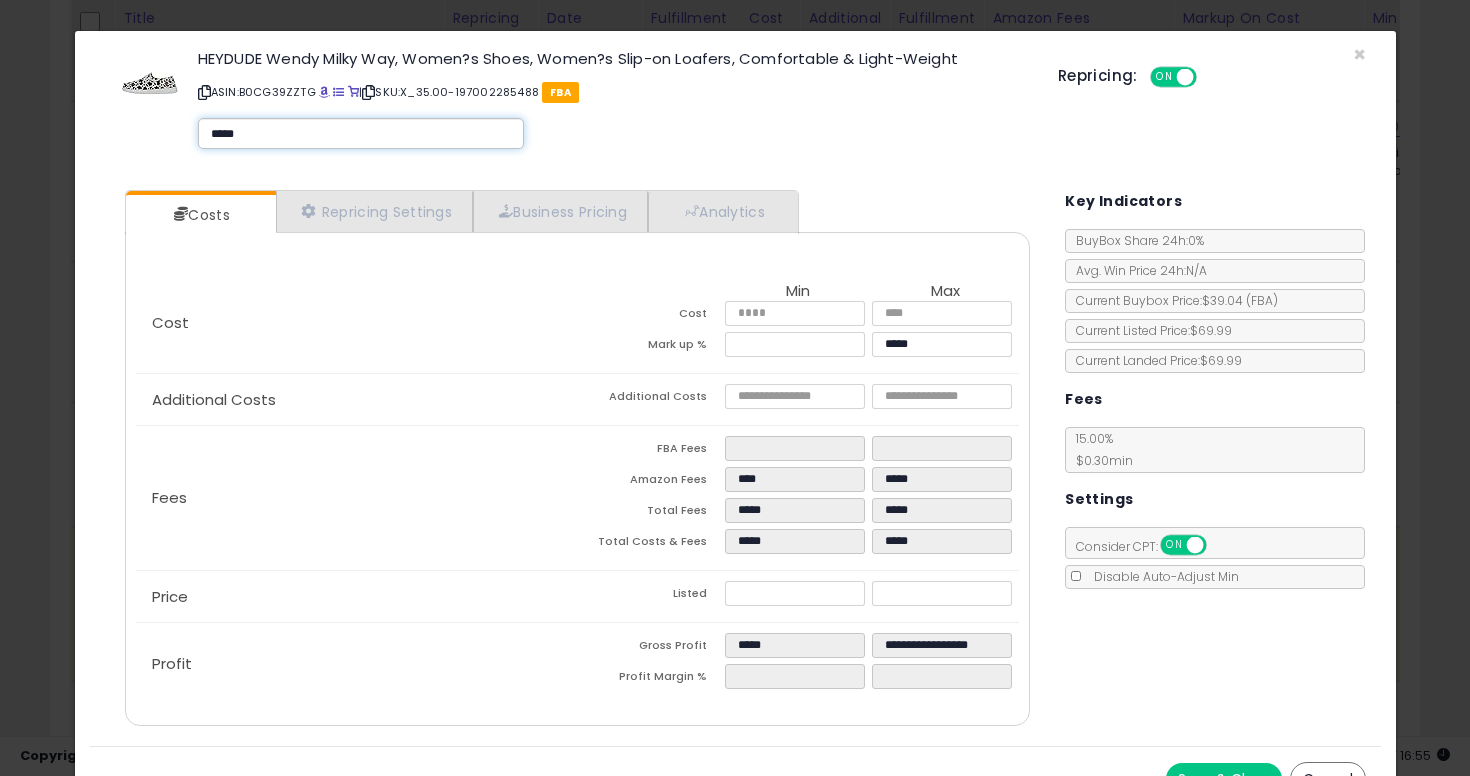 type on "******" 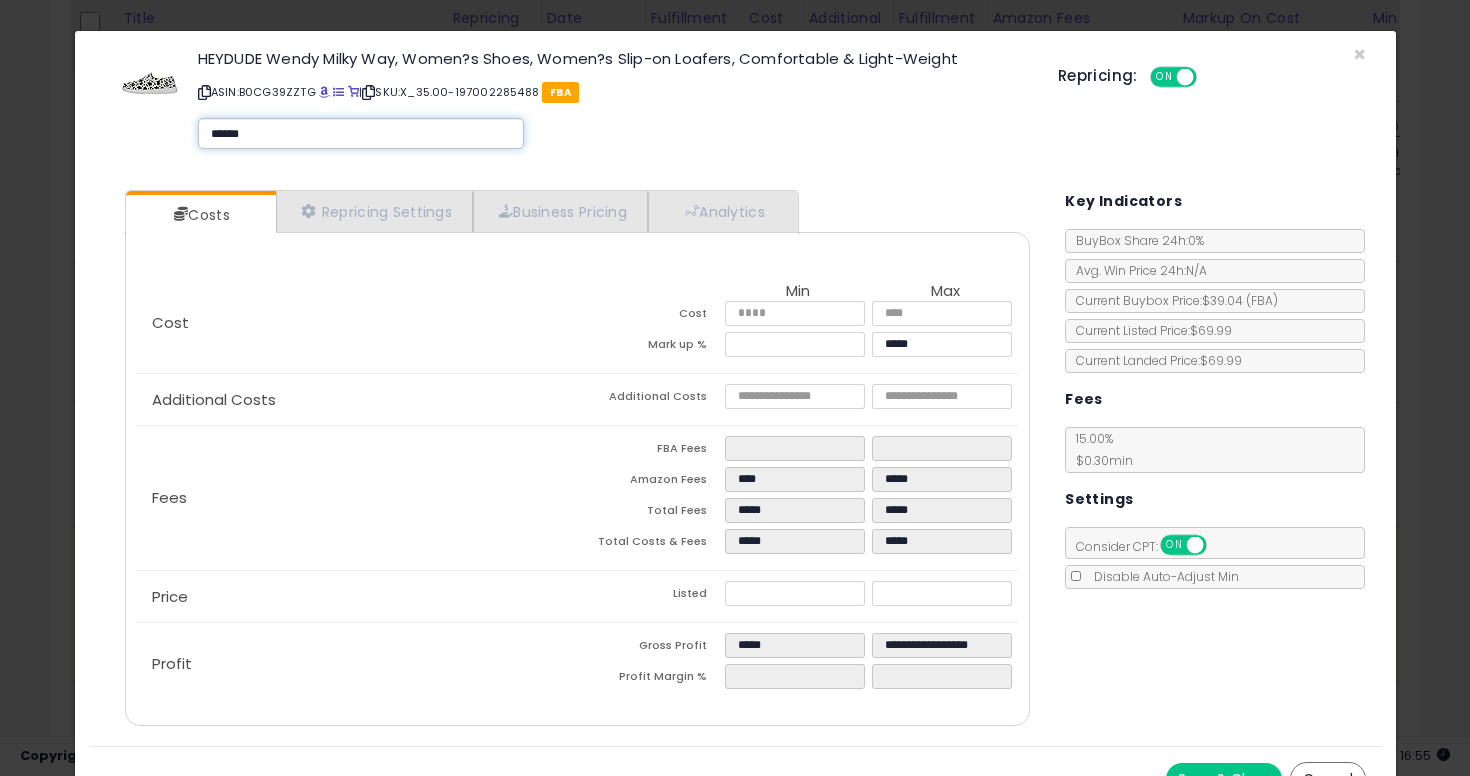 type on "******" 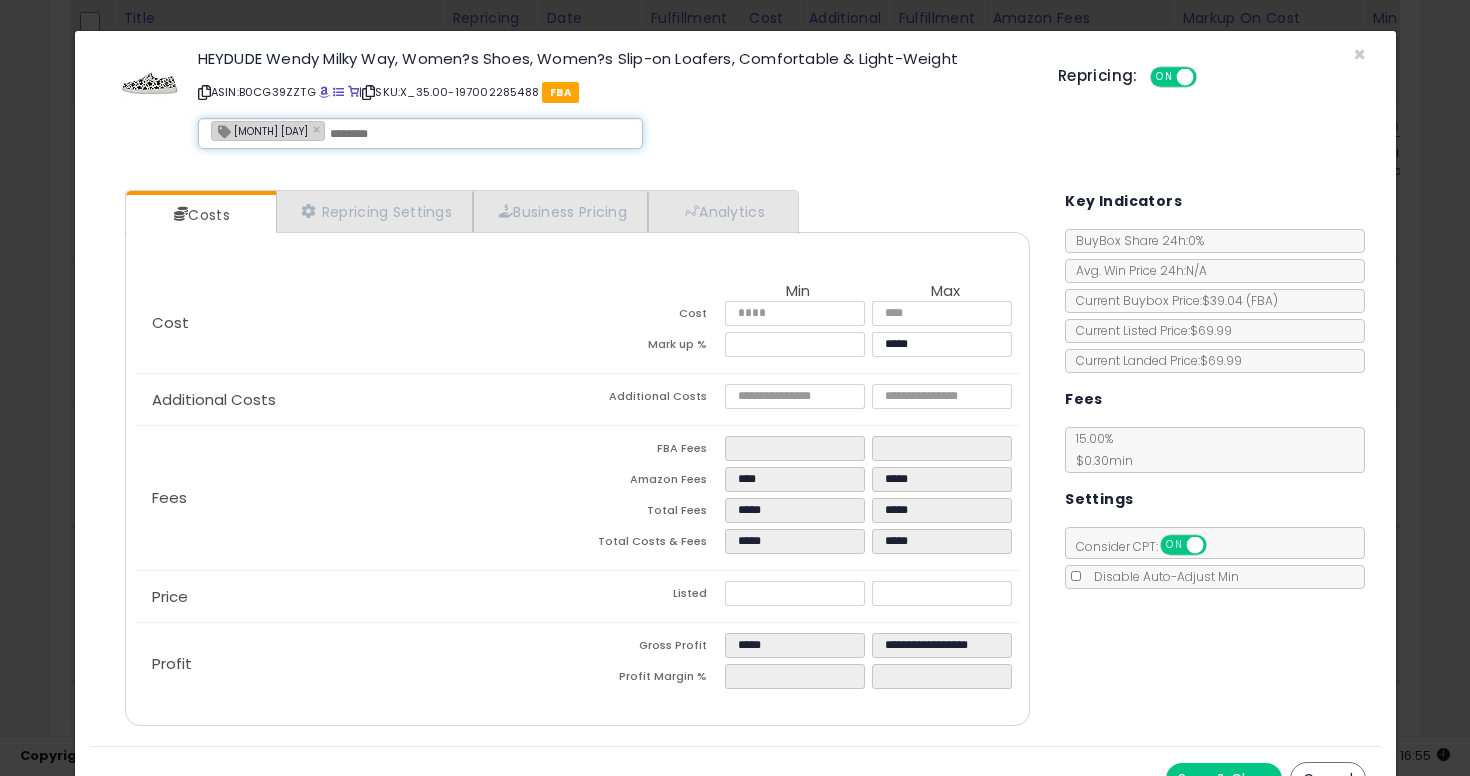 scroll, scrollTop: 34, scrollLeft: 0, axis: vertical 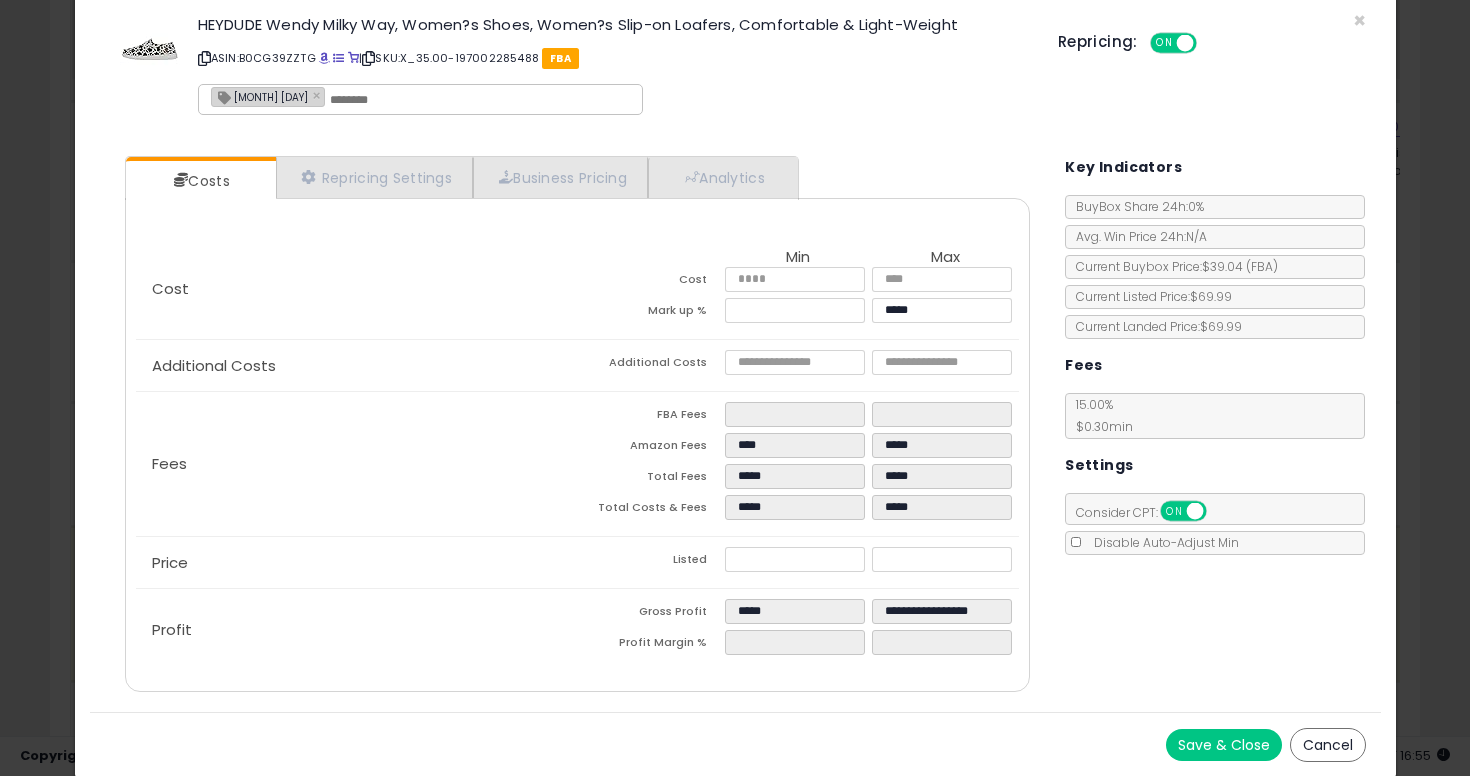 click on "Save & Close" at bounding box center [1224, 745] 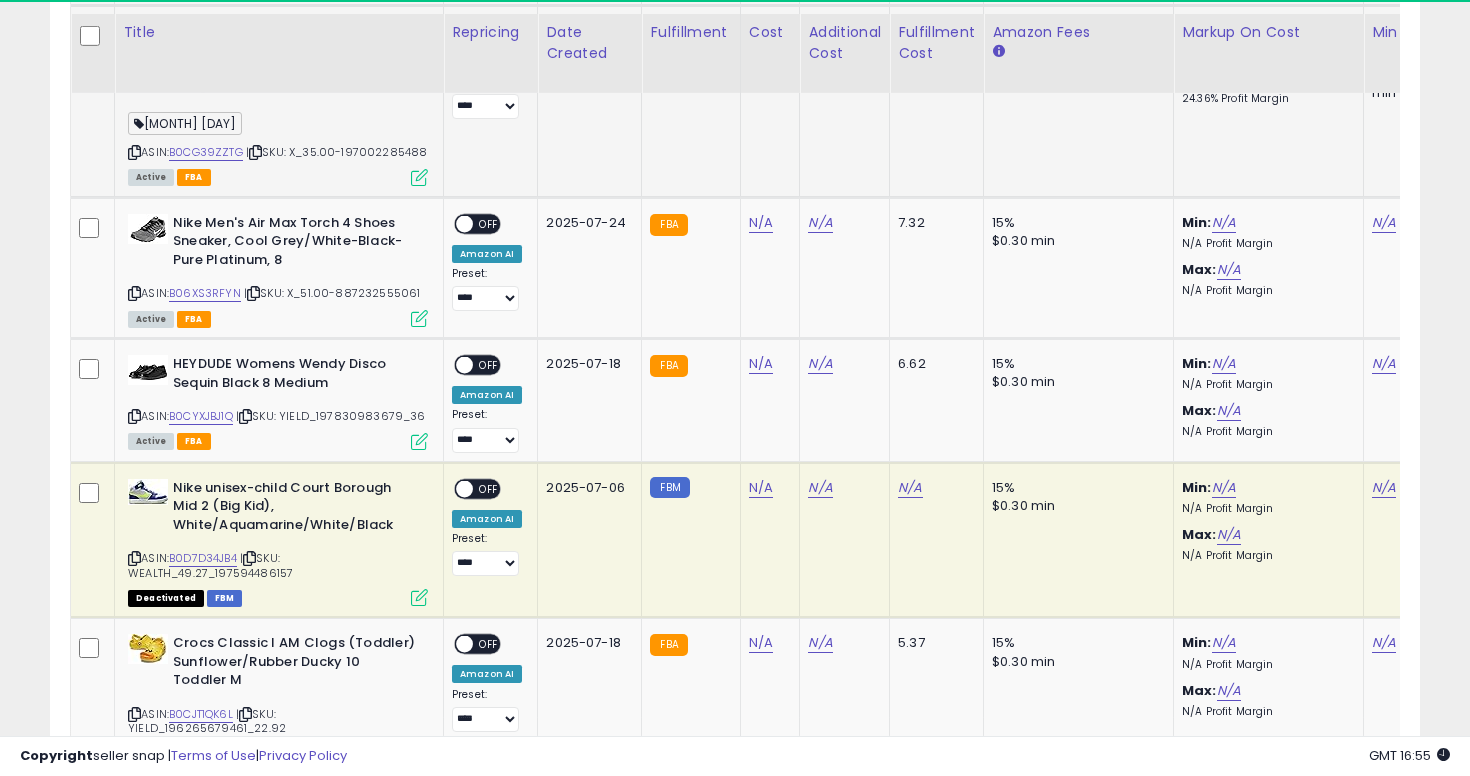 scroll, scrollTop: 3909, scrollLeft: 0, axis: vertical 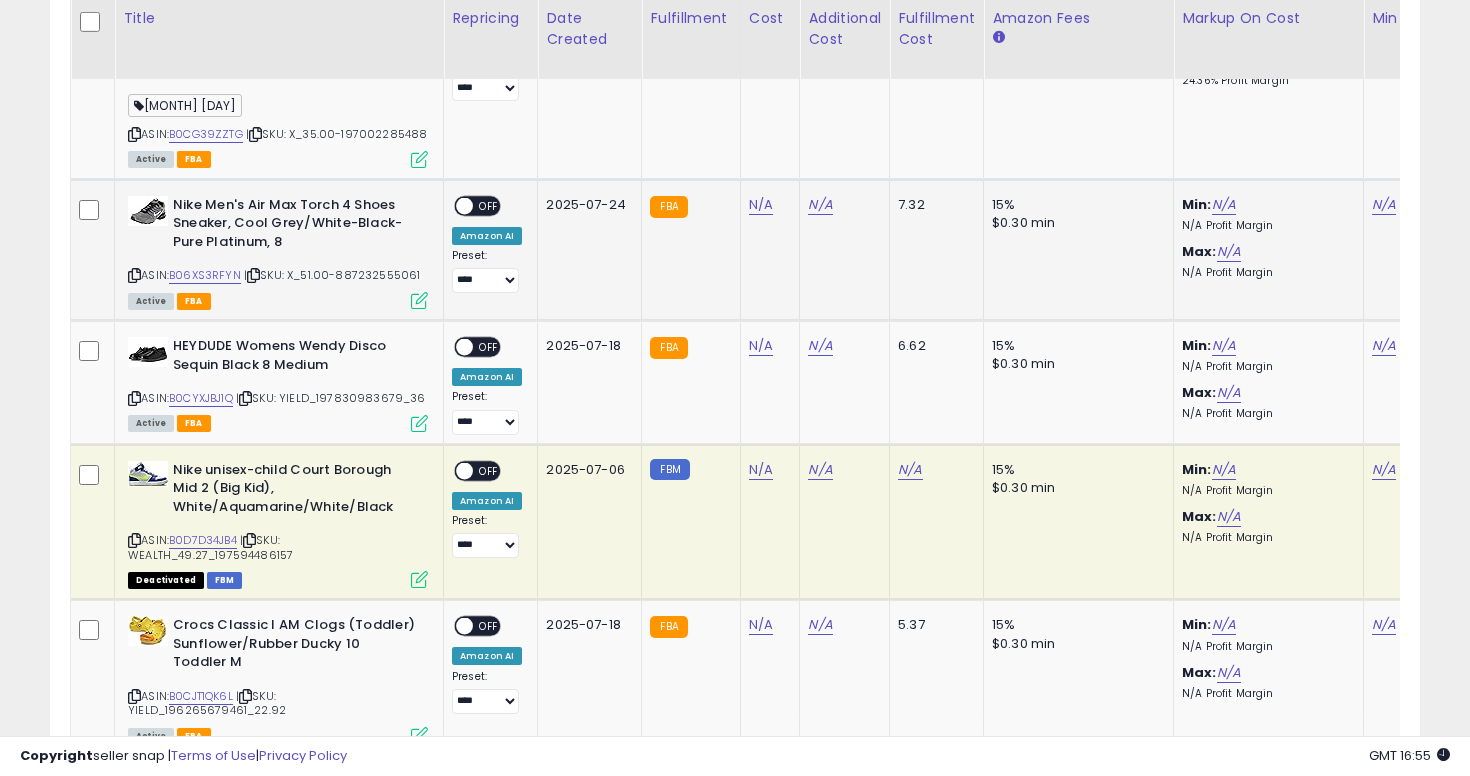 click at bounding box center [134, 275] 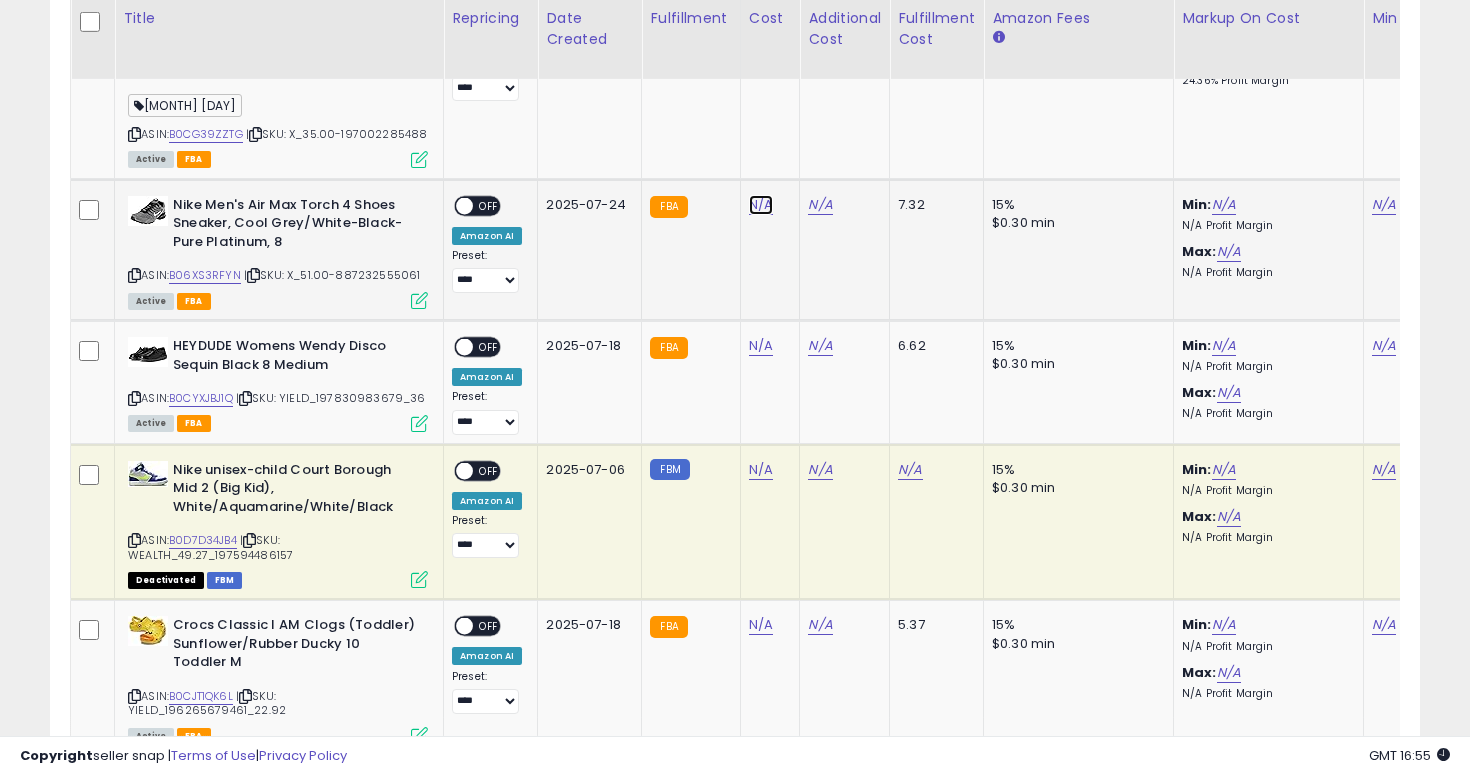 click on "N/A" at bounding box center (761, -2835) 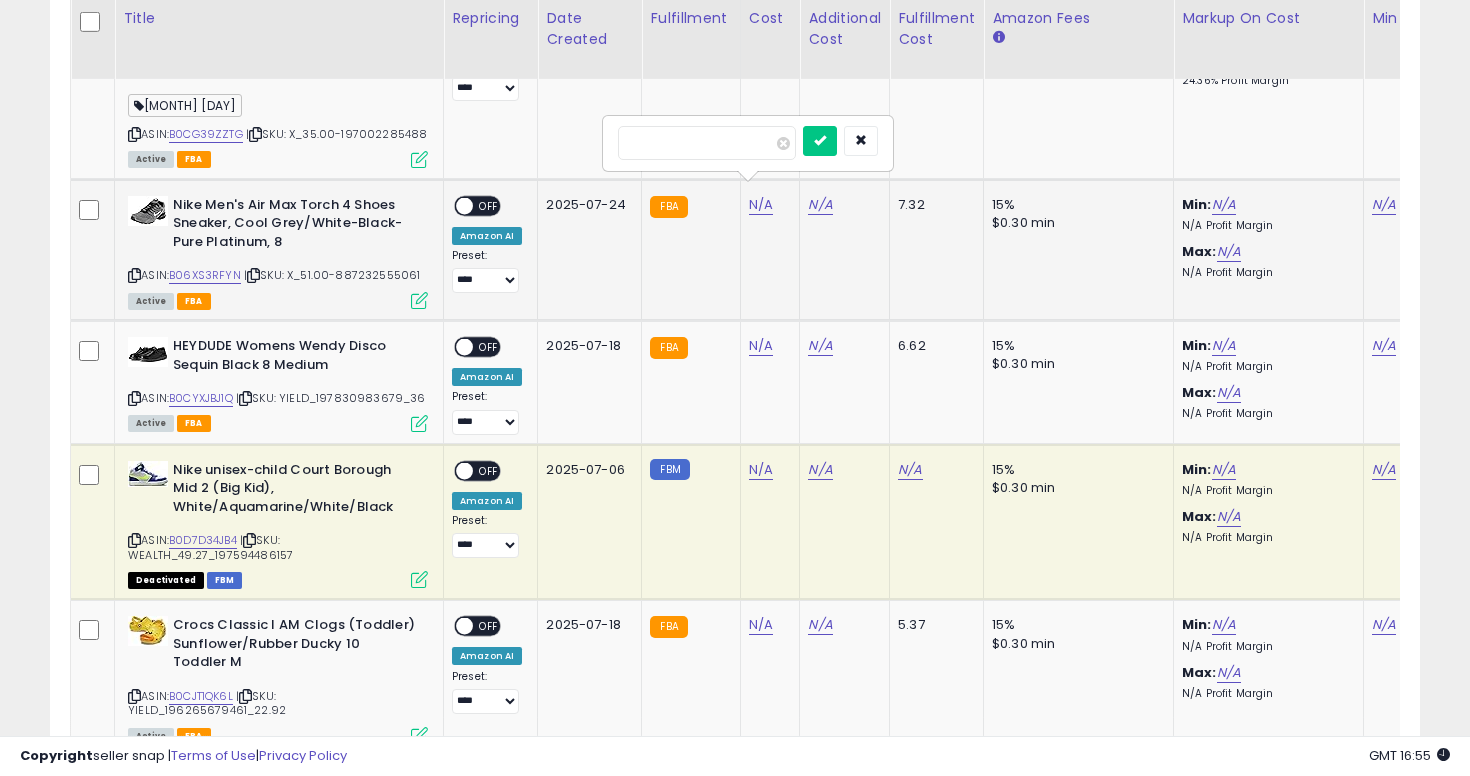 type on "**" 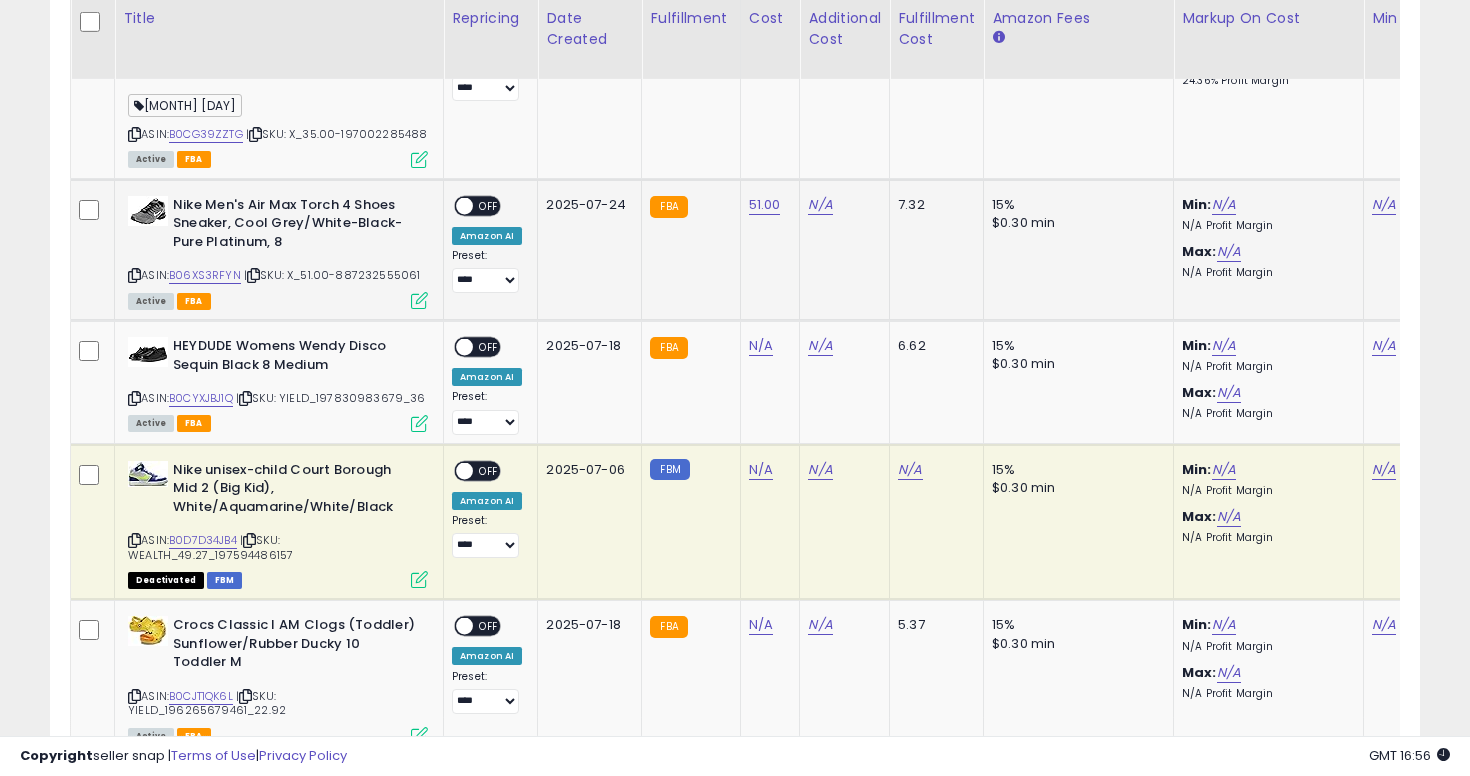 scroll, scrollTop: 0, scrollLeft: 138, axis: horizontal 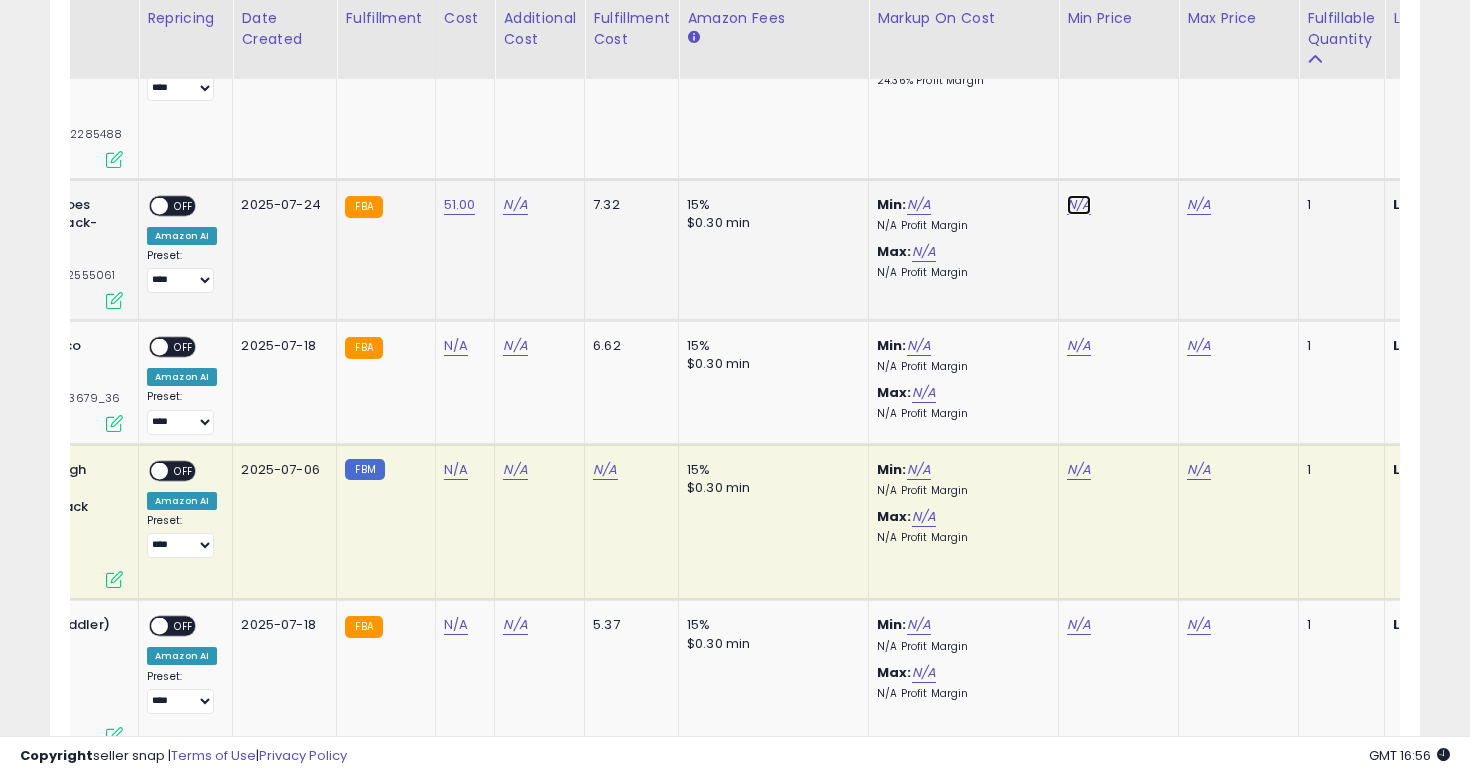 click on "N/A" at bounding box center [1079, -2835] 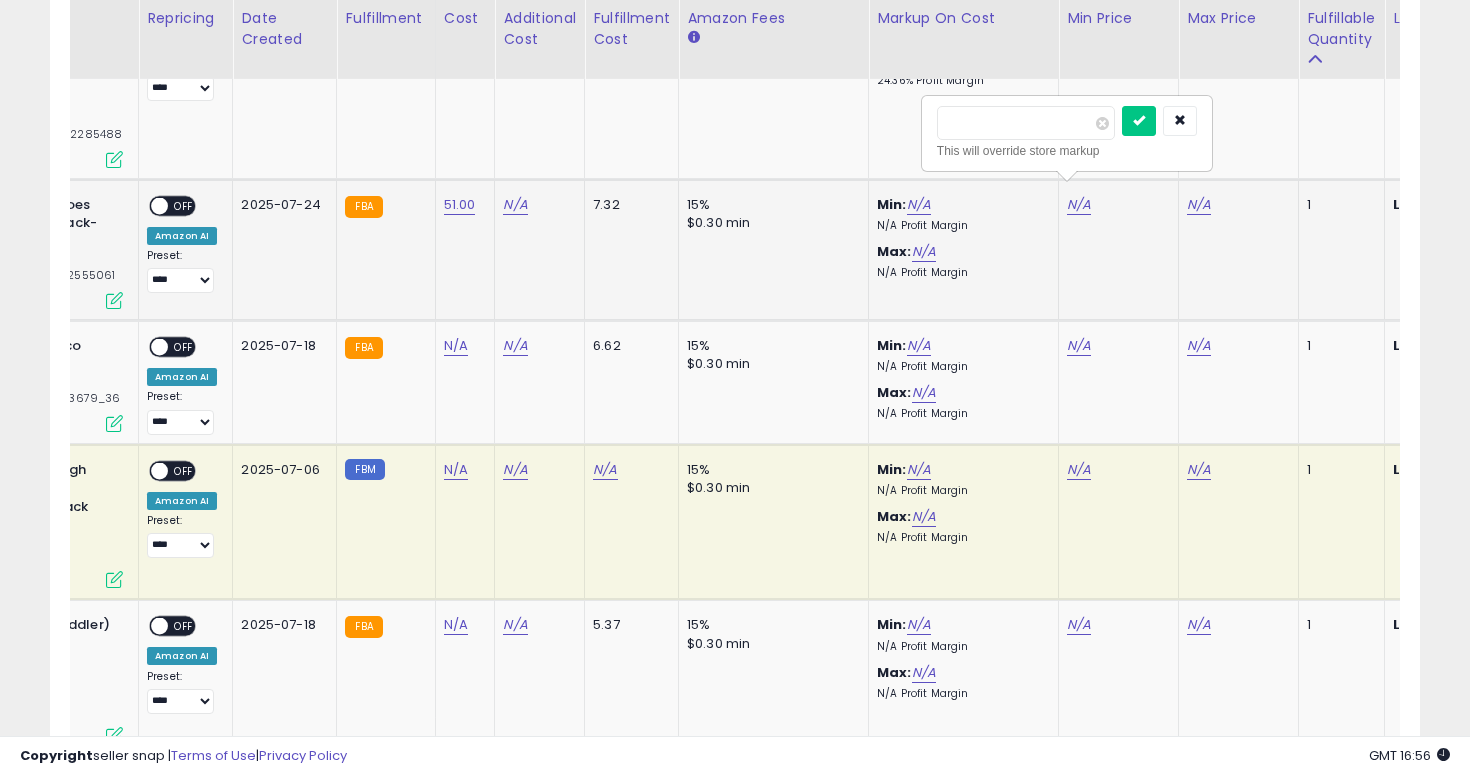 type on "****" 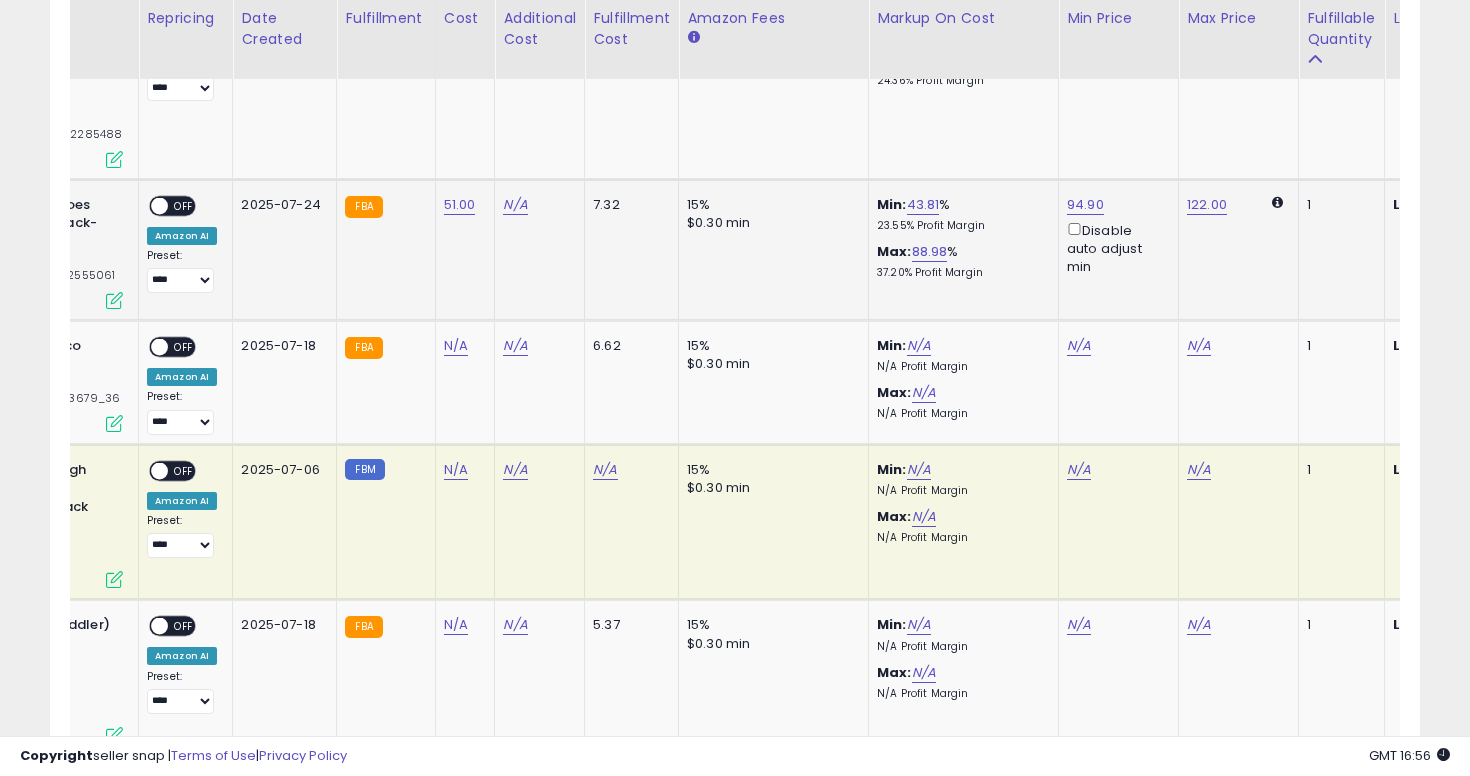 scroll, scrollTop: 0, scrollLeft: 83, axis: horizontal 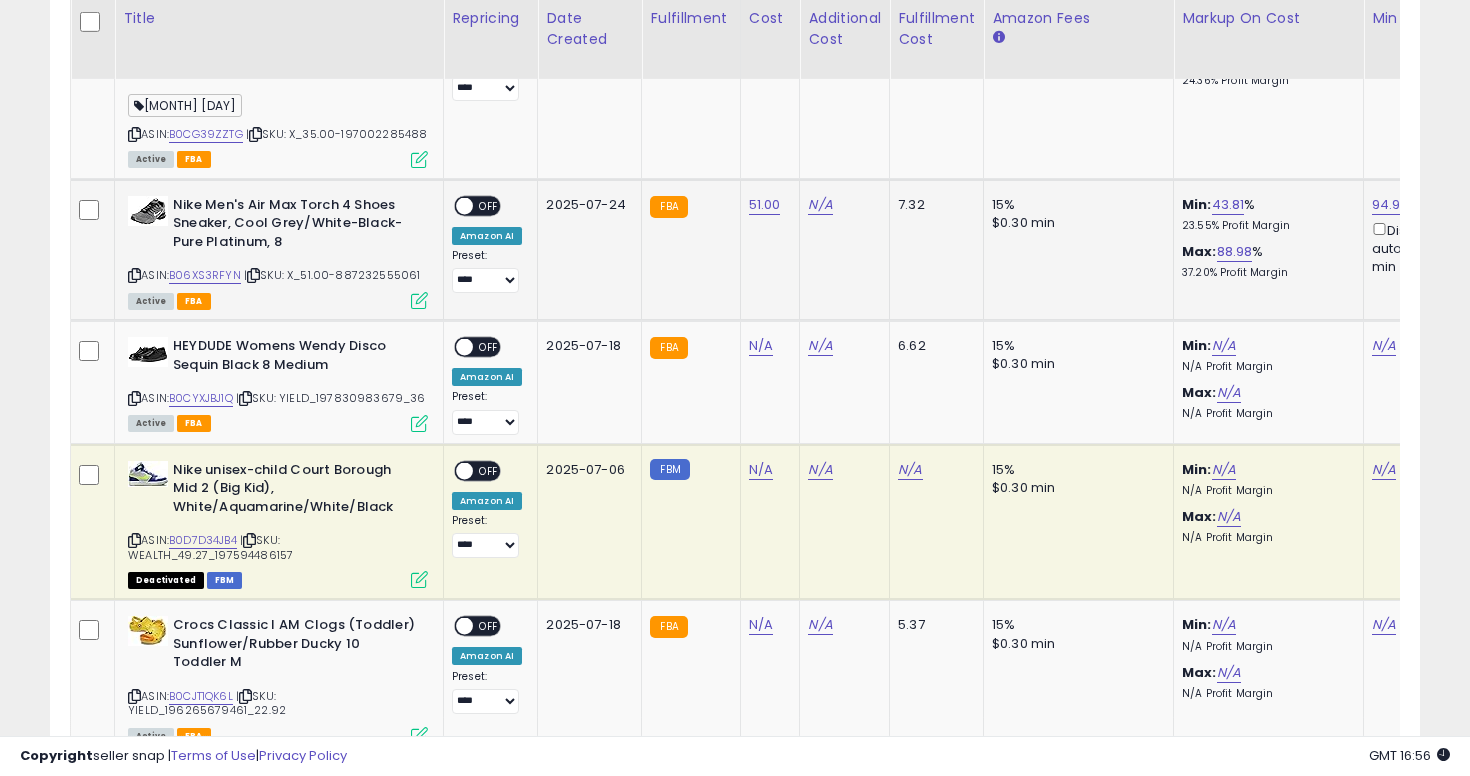 click on "OFF" at bounding box center [489, 205] 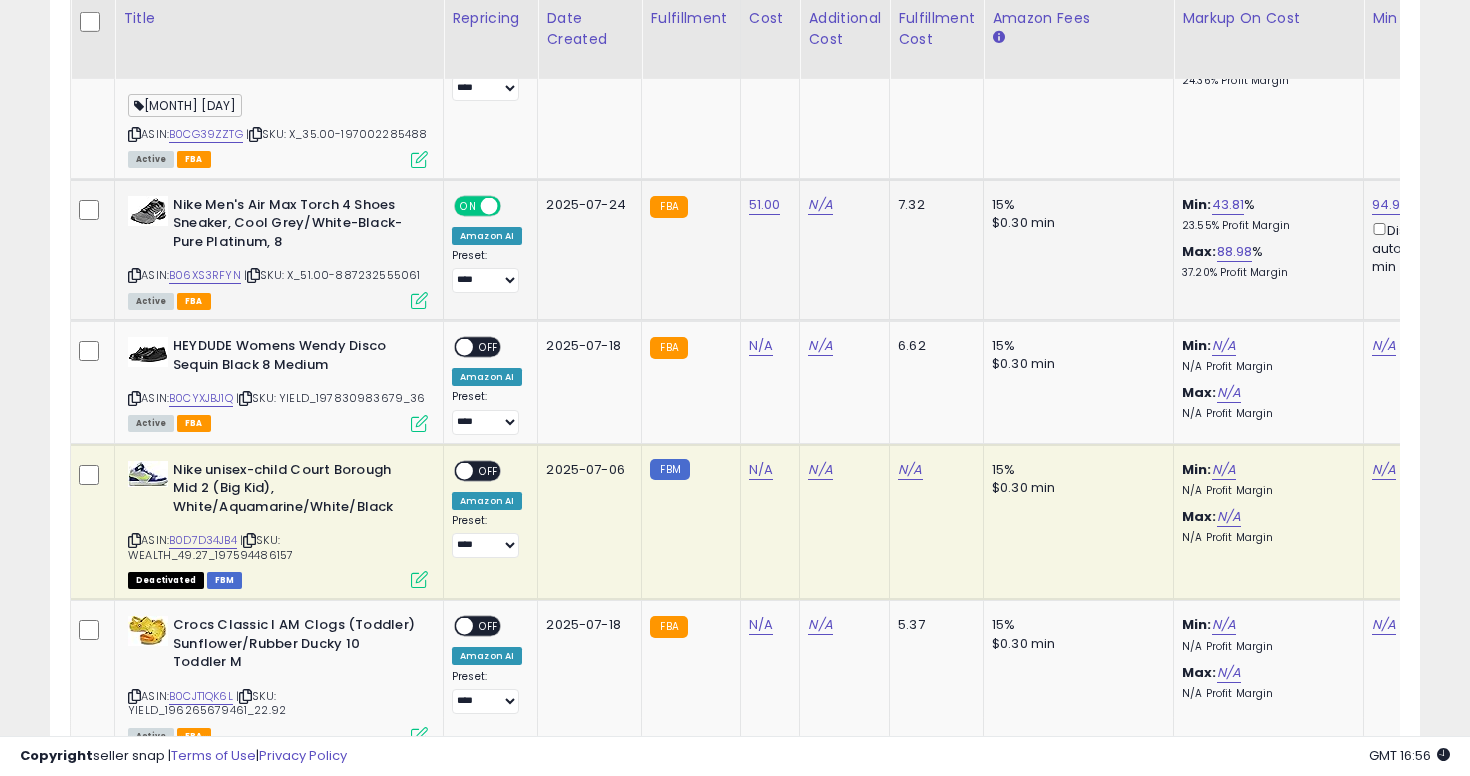 click on "**********" 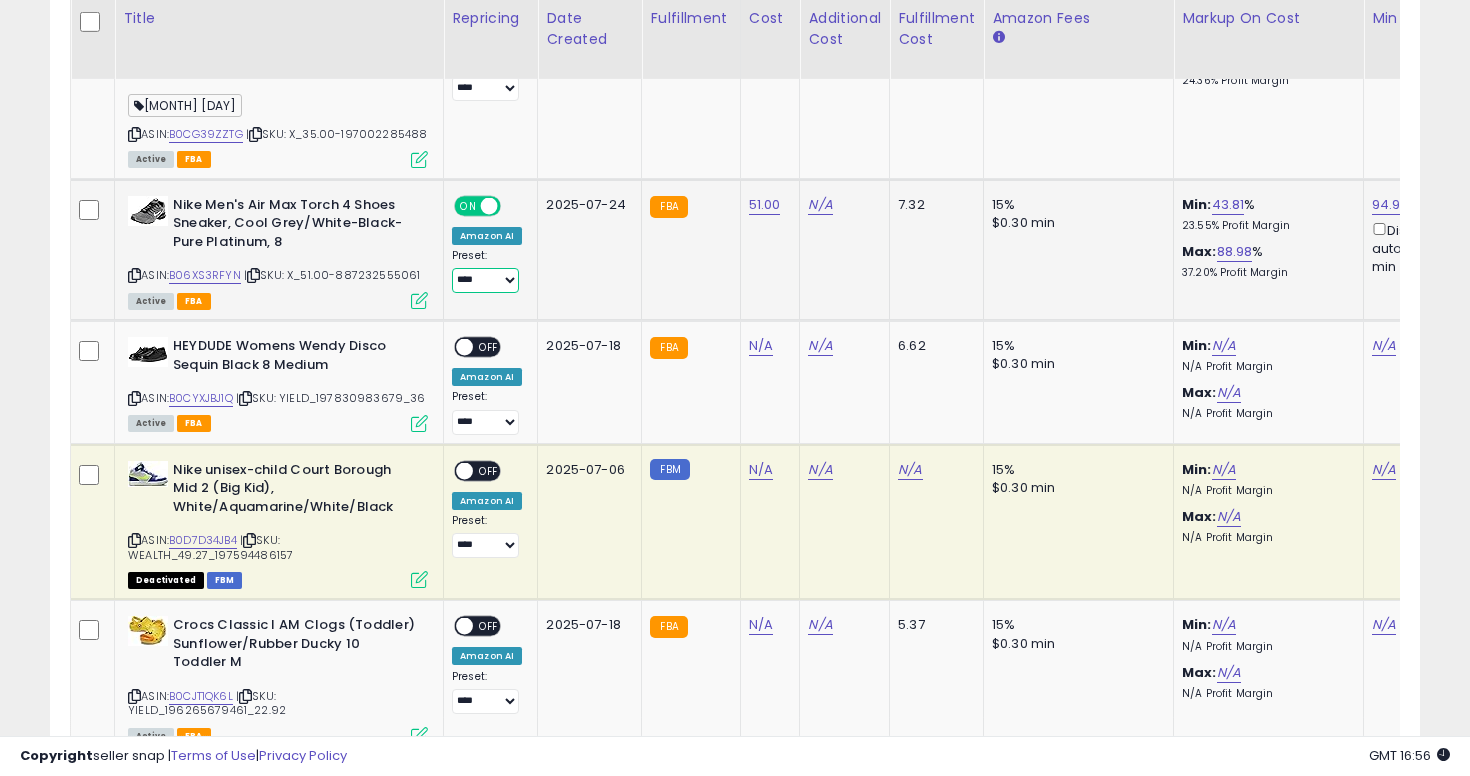 click on "**********" at bounding box center [485, 280] 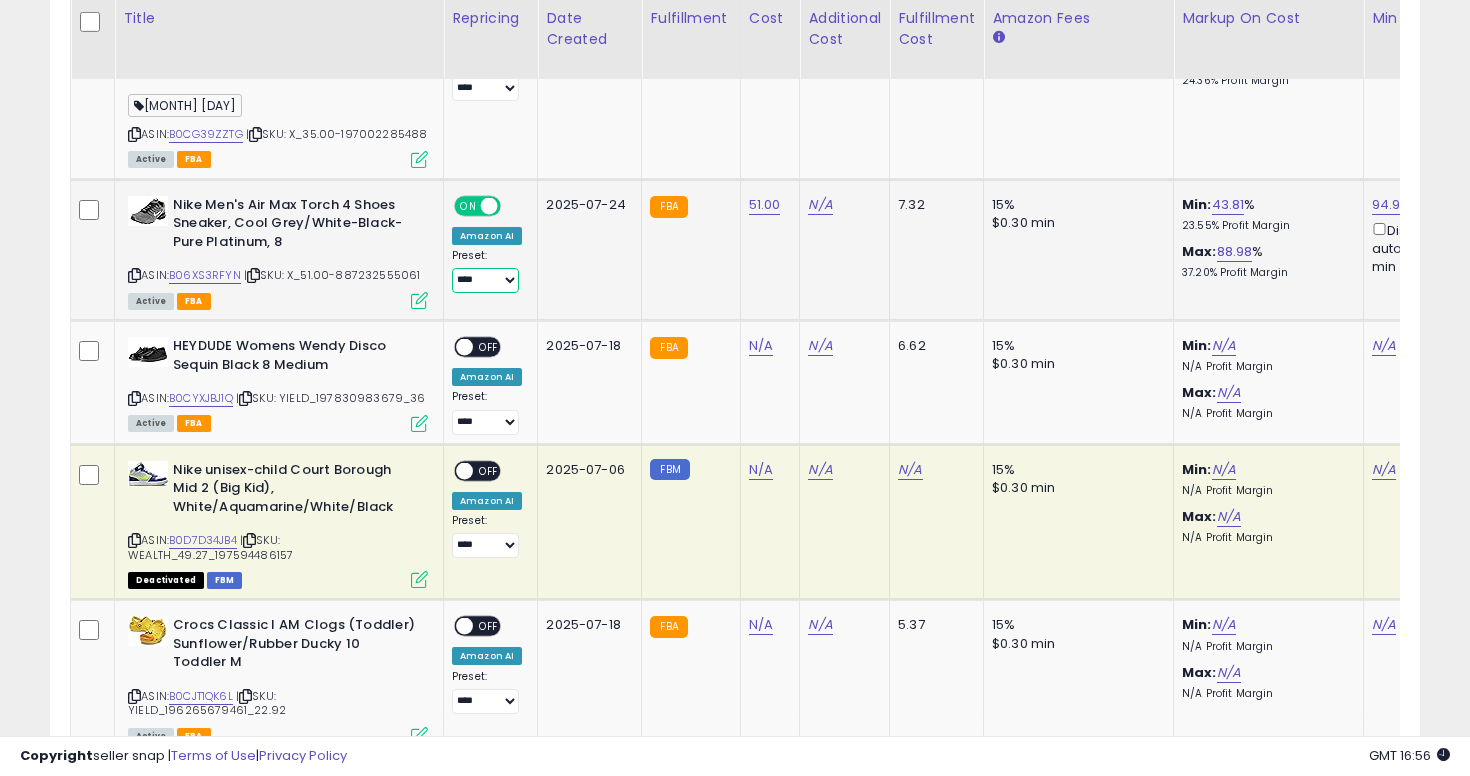 select on "**********" 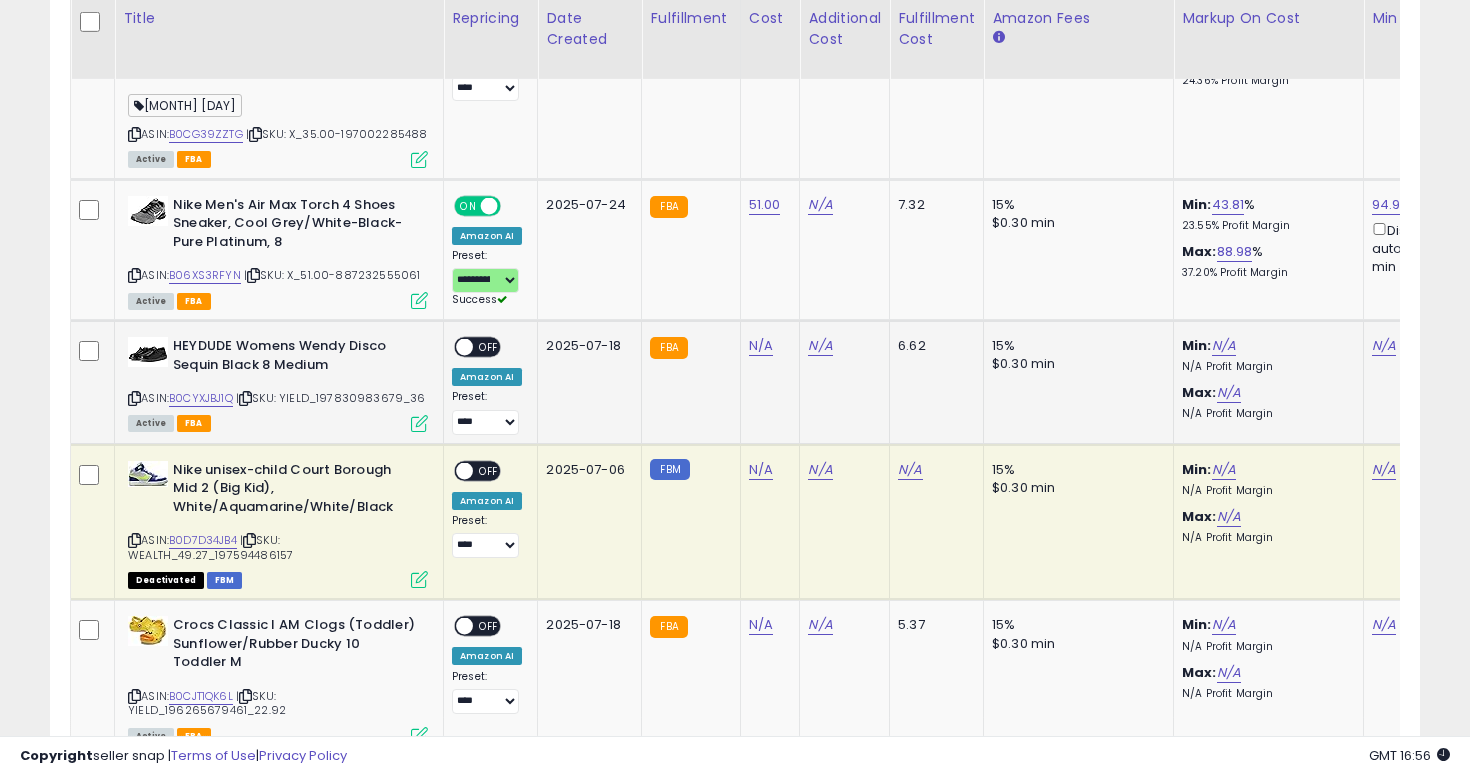click at bounding box center (134, 398) 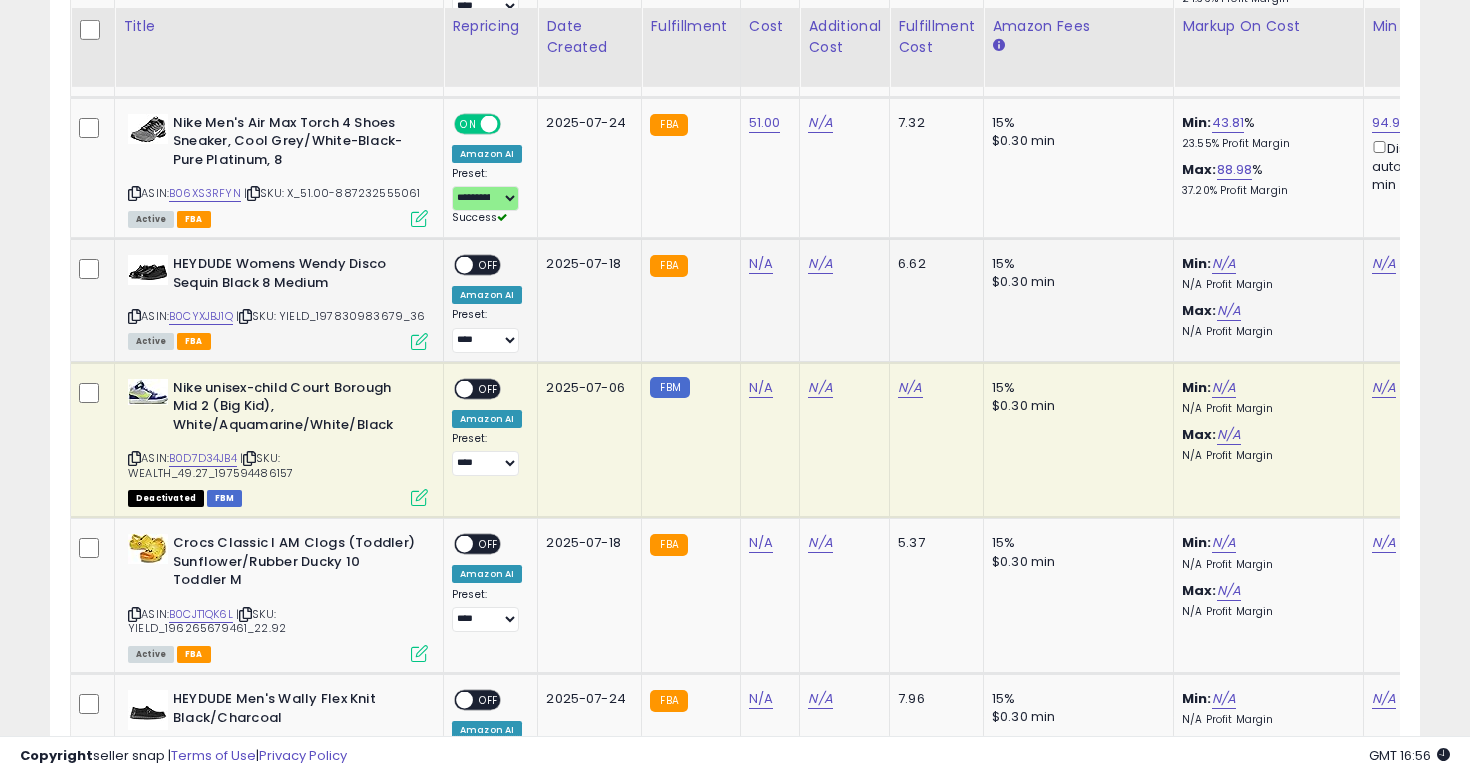 scroll, scrollTop: 4008, scrollLeft: 0, axis: vertical 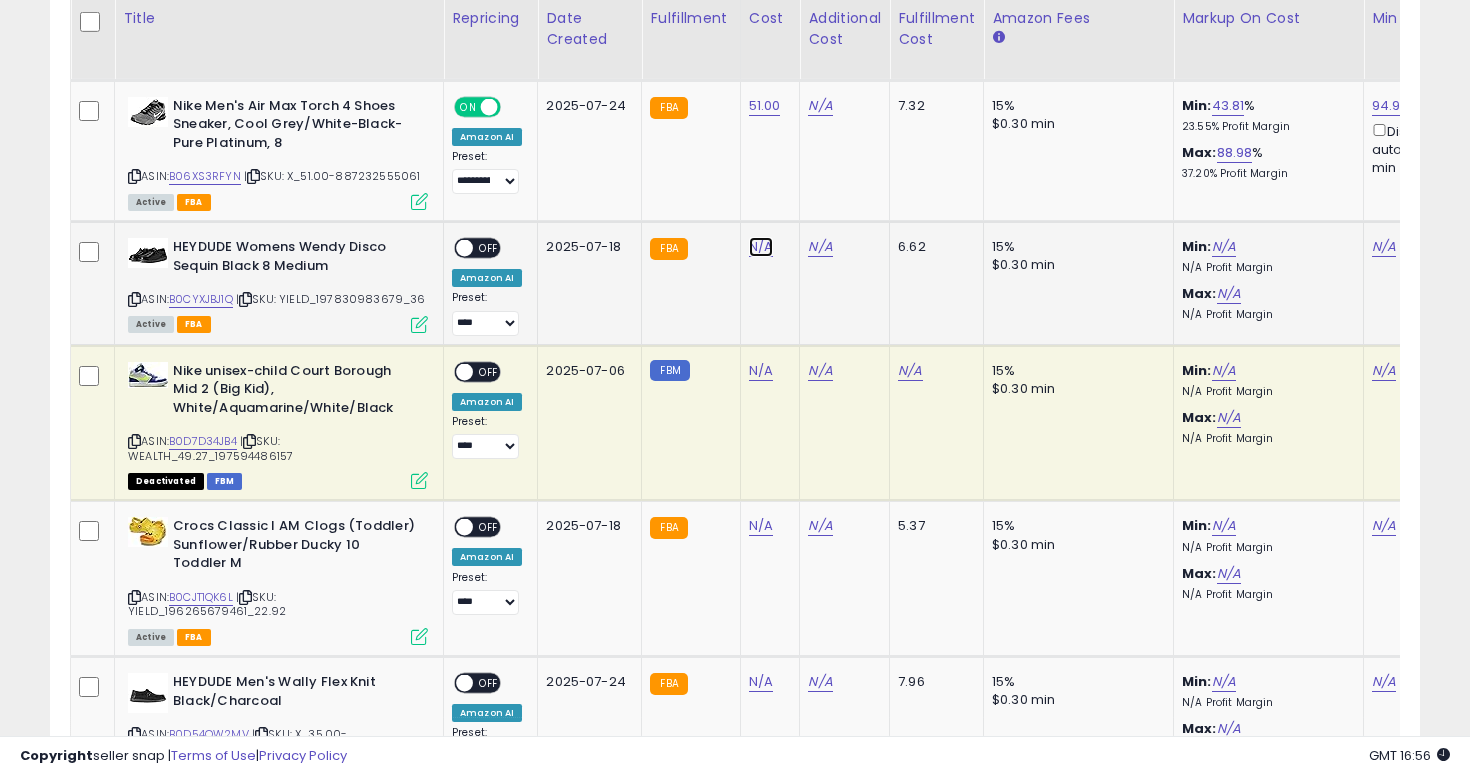 click on "N/A" at bounding box center (761, -2934) 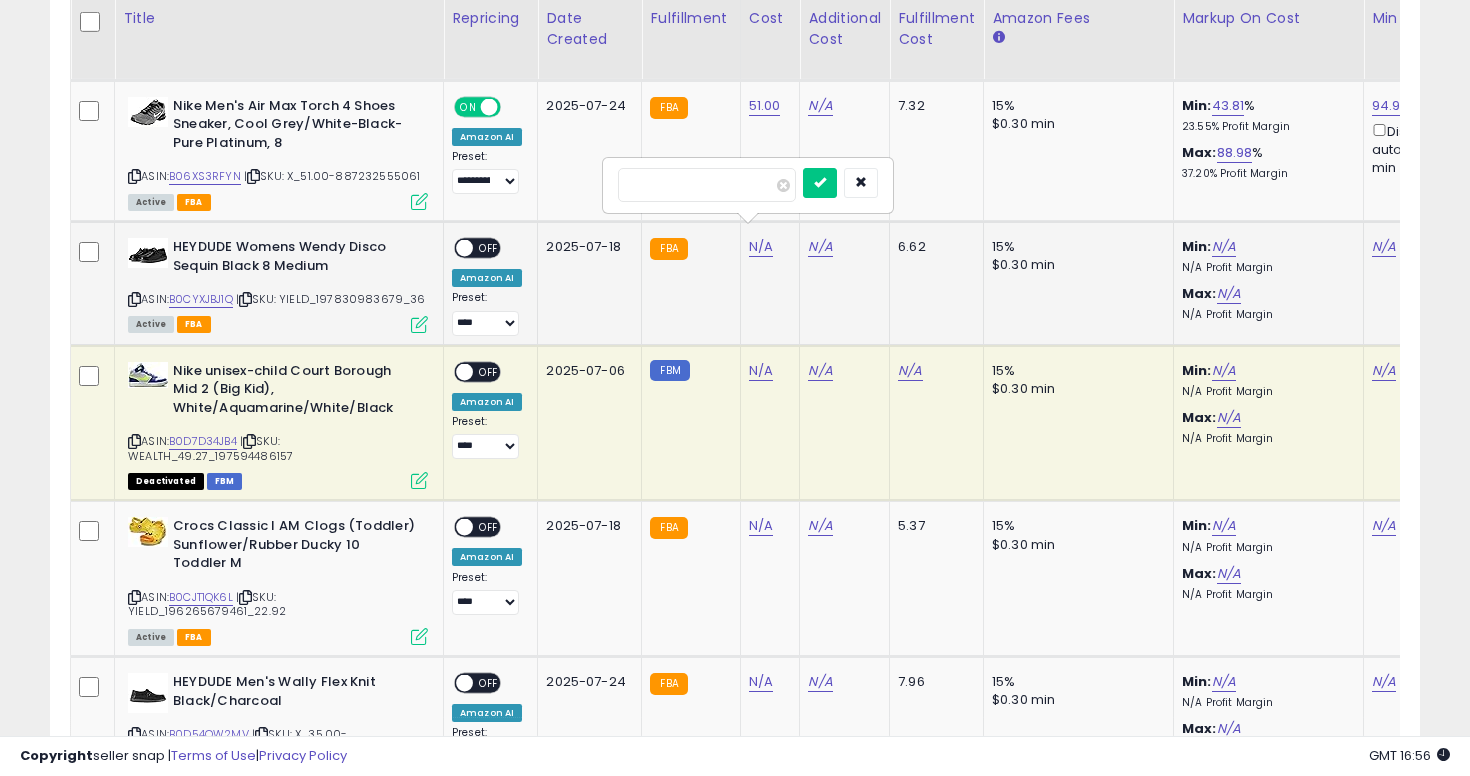 type on "**" 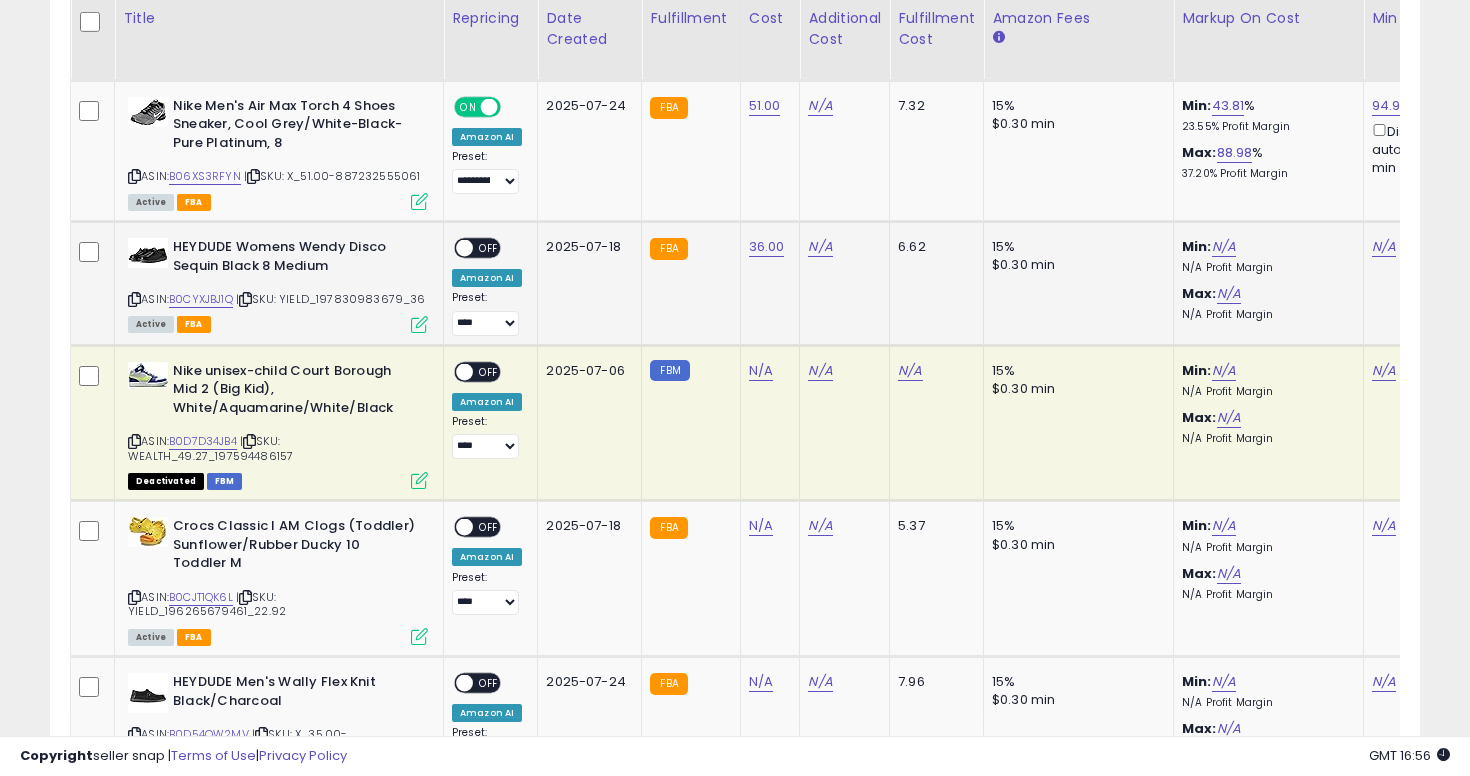 scroll, scrollTop: 0, scrollLeft: 528, axis: horizontal 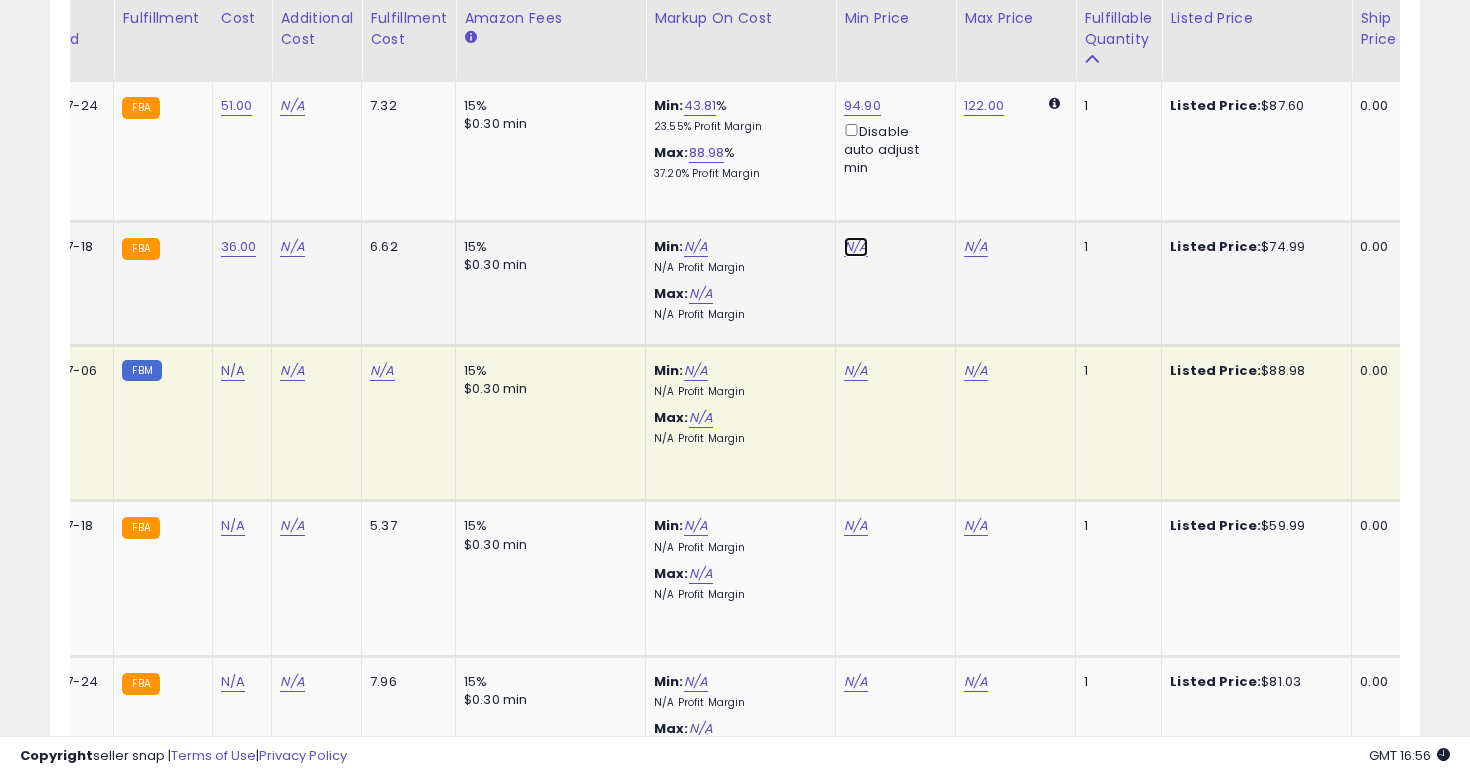 click on "N/A" at bounding box center (856, -2934) 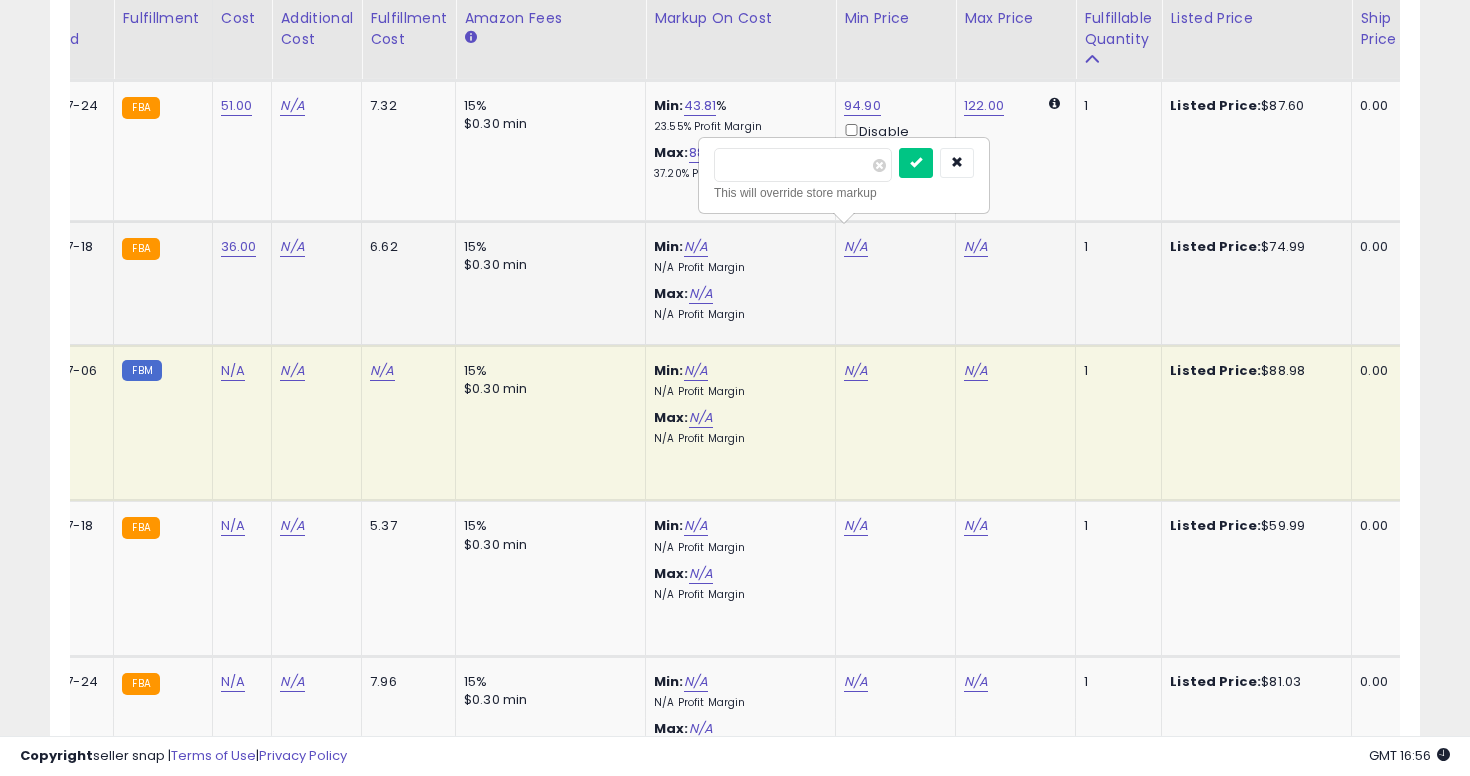 type on "**" 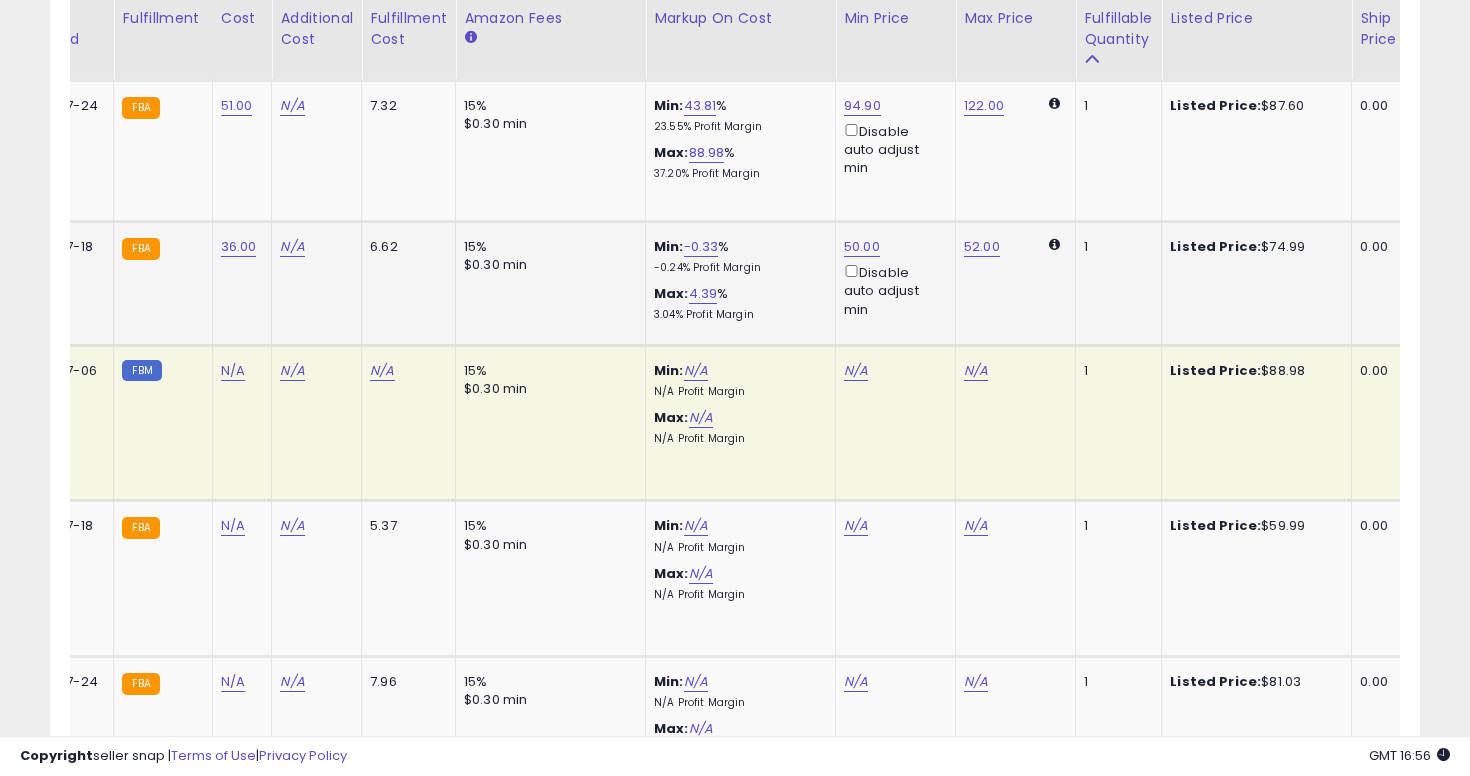 scroll, scrollTop: 0, scrollLeft: 253, axis: horizontal 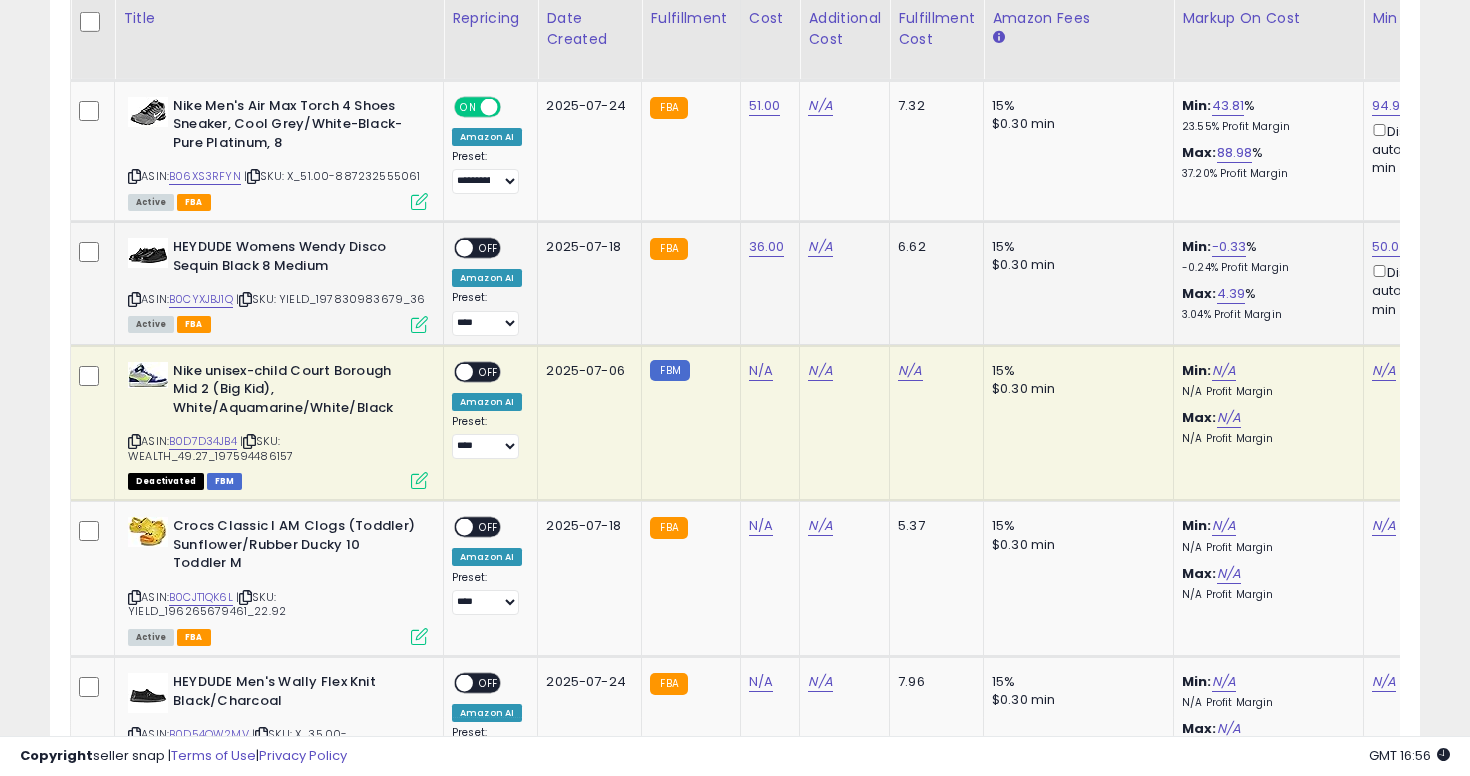 click on "**********" at bounding box center [487, 287] 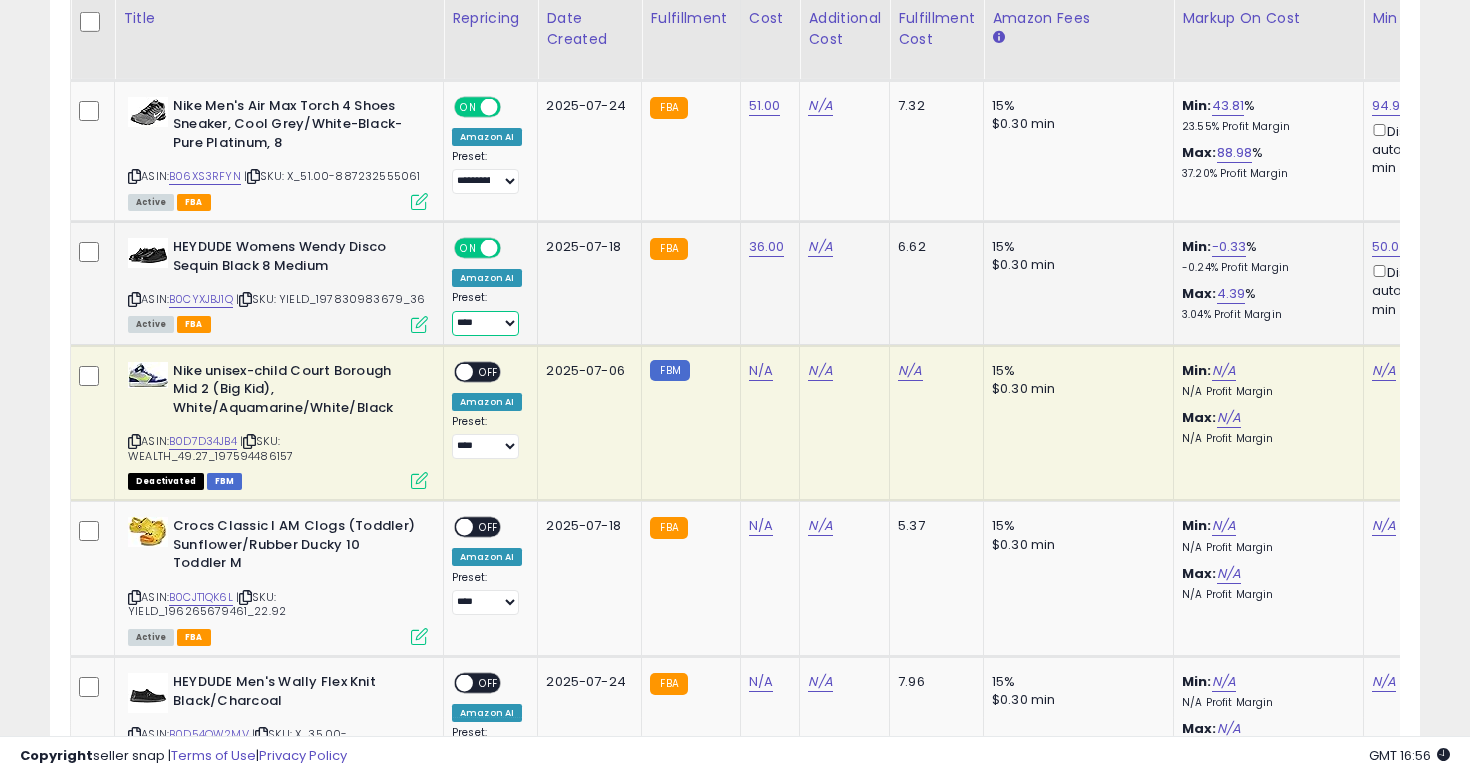 click on "**********" at bounding box center (485, 323) 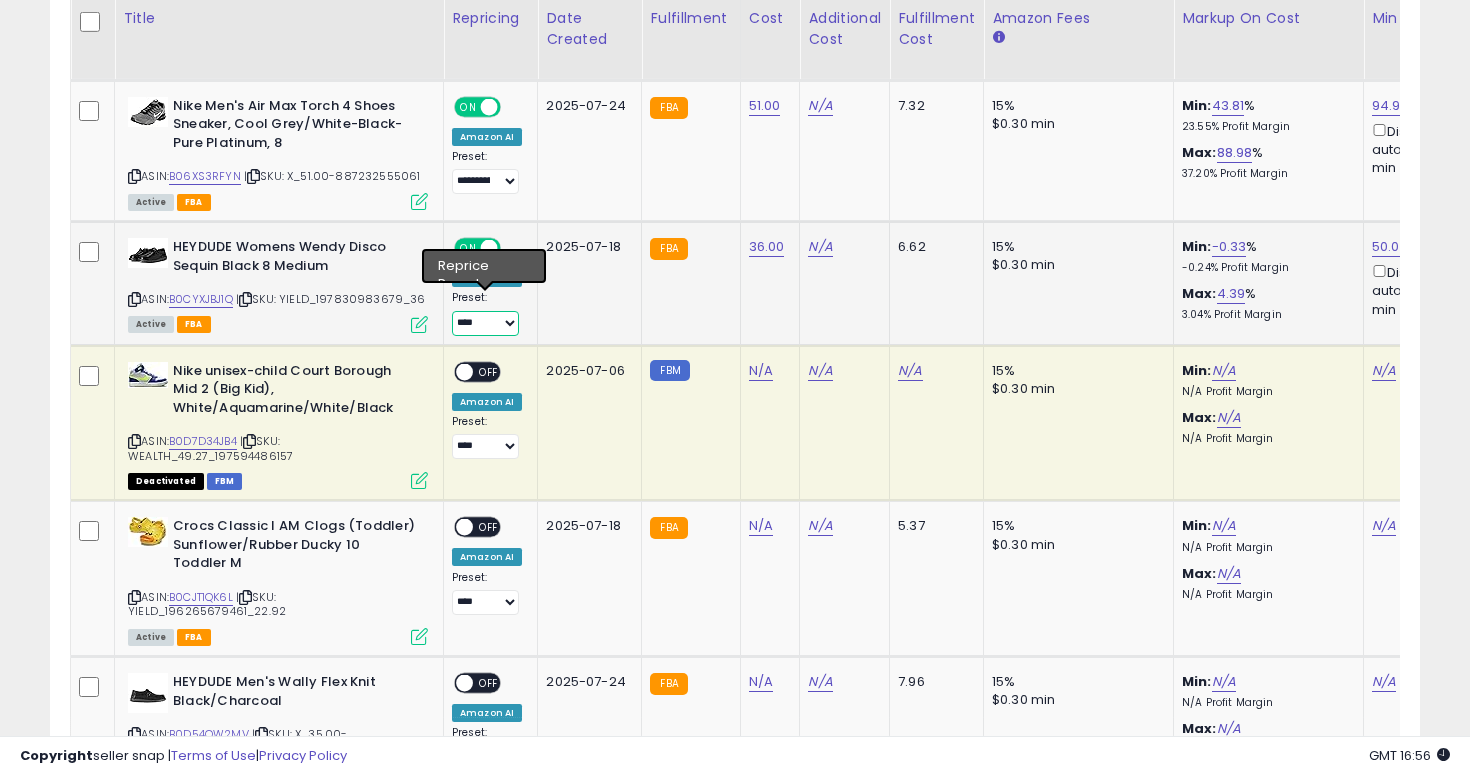 select on "****" 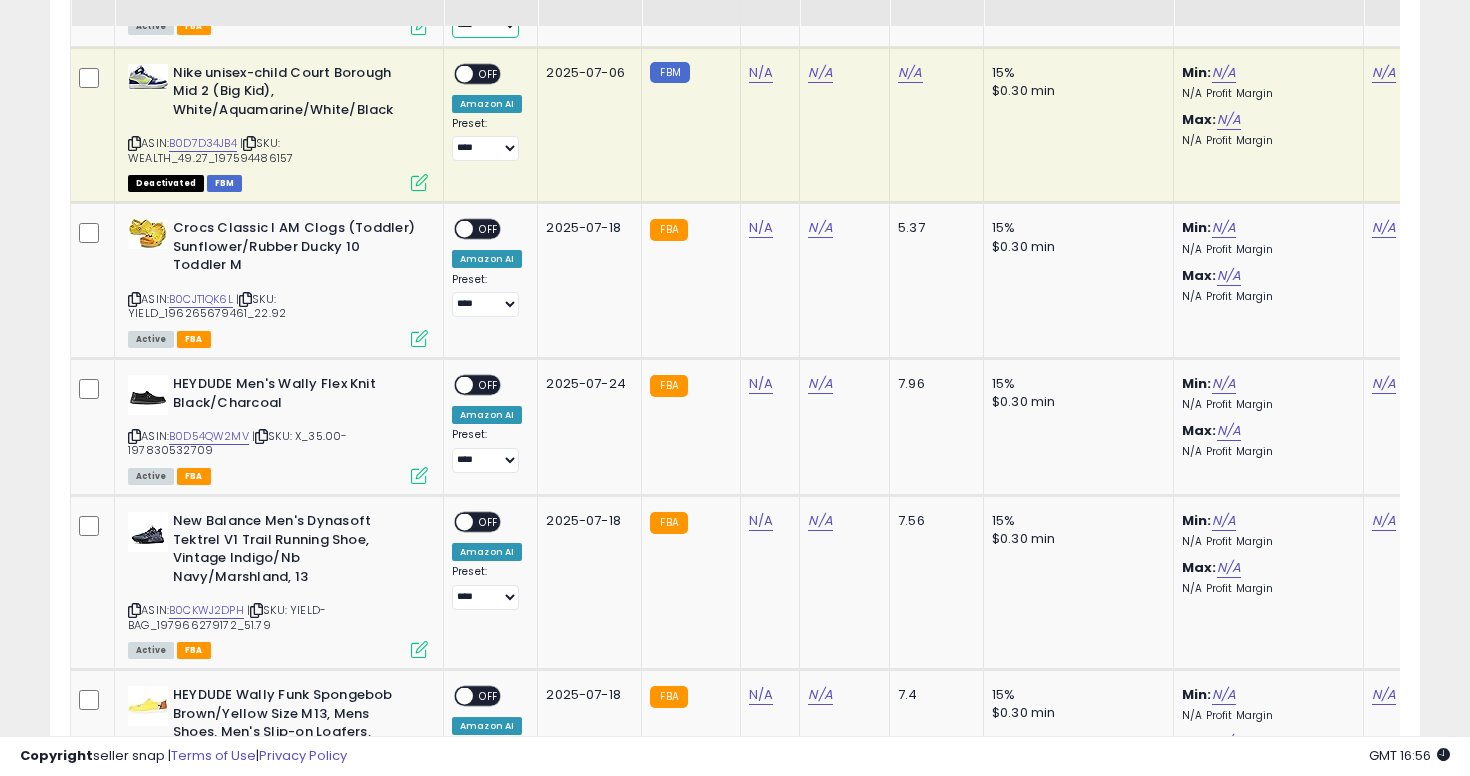 scroll, scrollTop: 4317, scrollLeft: 0, axis: vertical 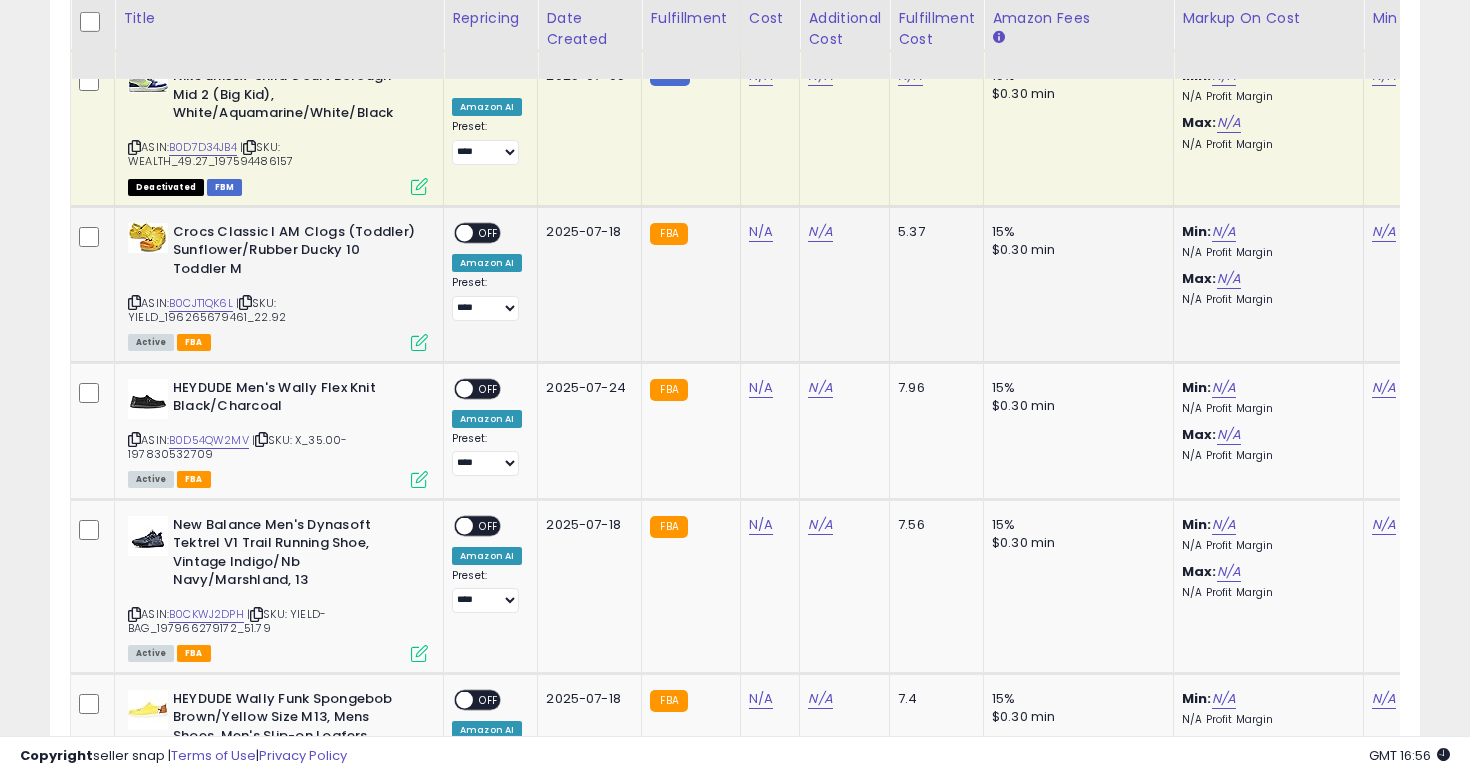 click at bounding box center [134, 302] 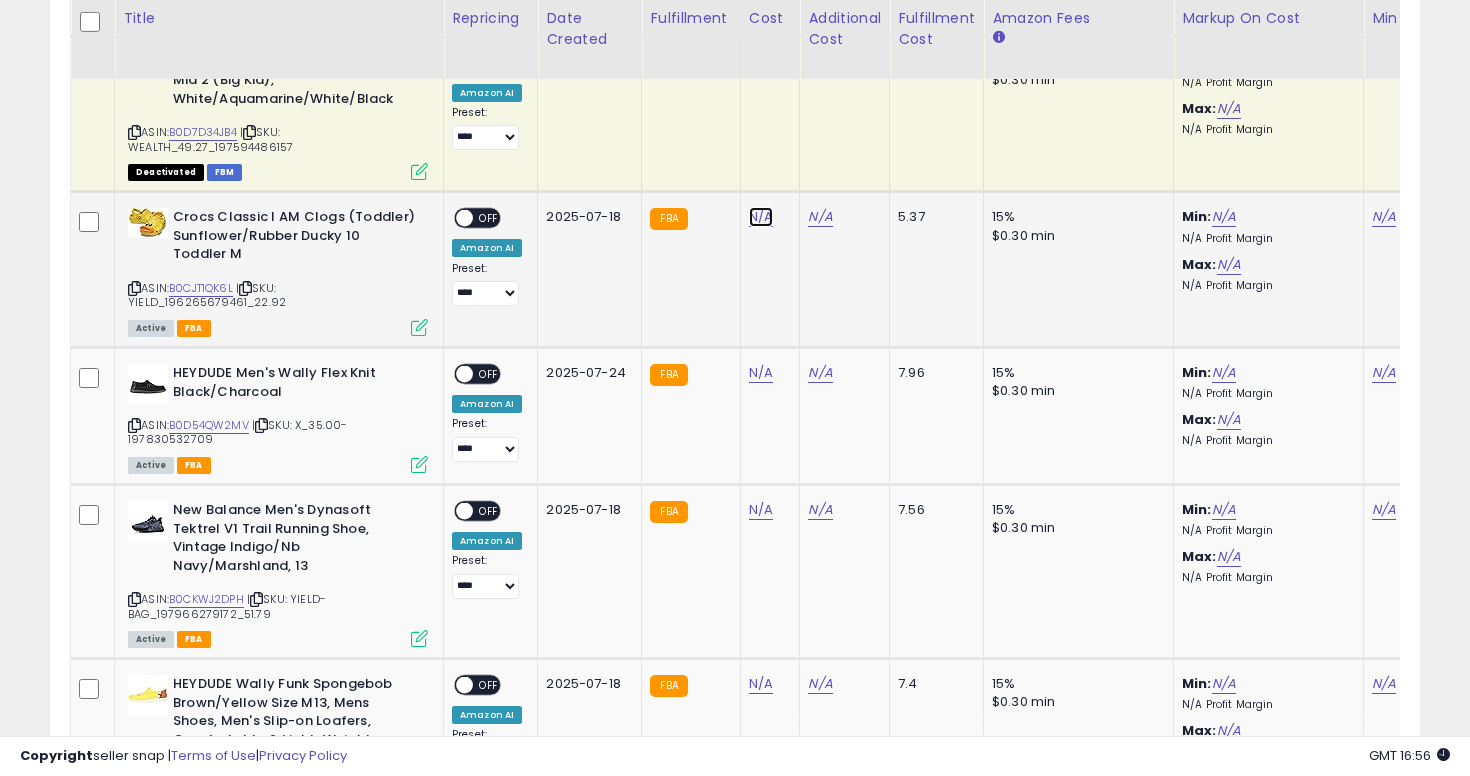 click on "N/A" at bounding box center [761, -3243] 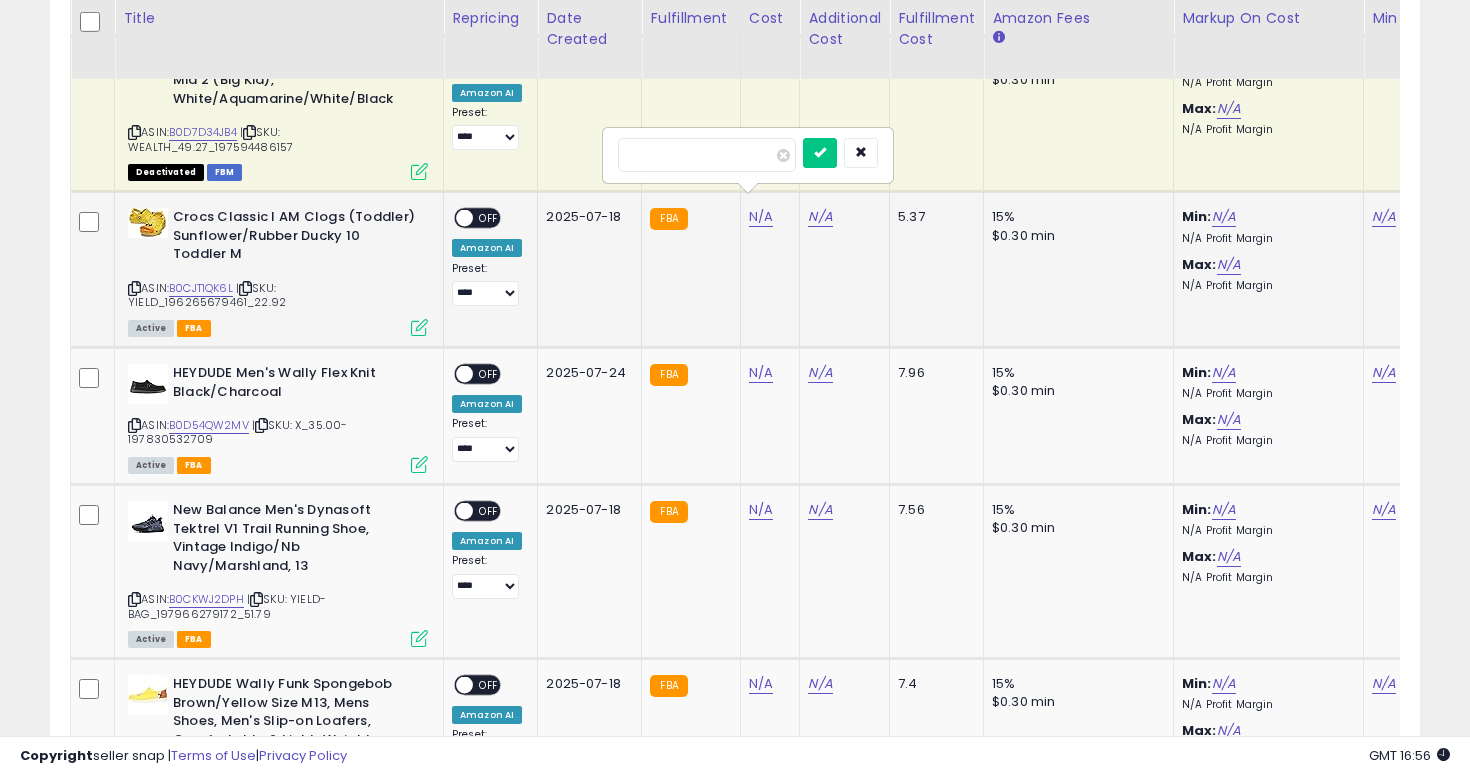 type on "*****" 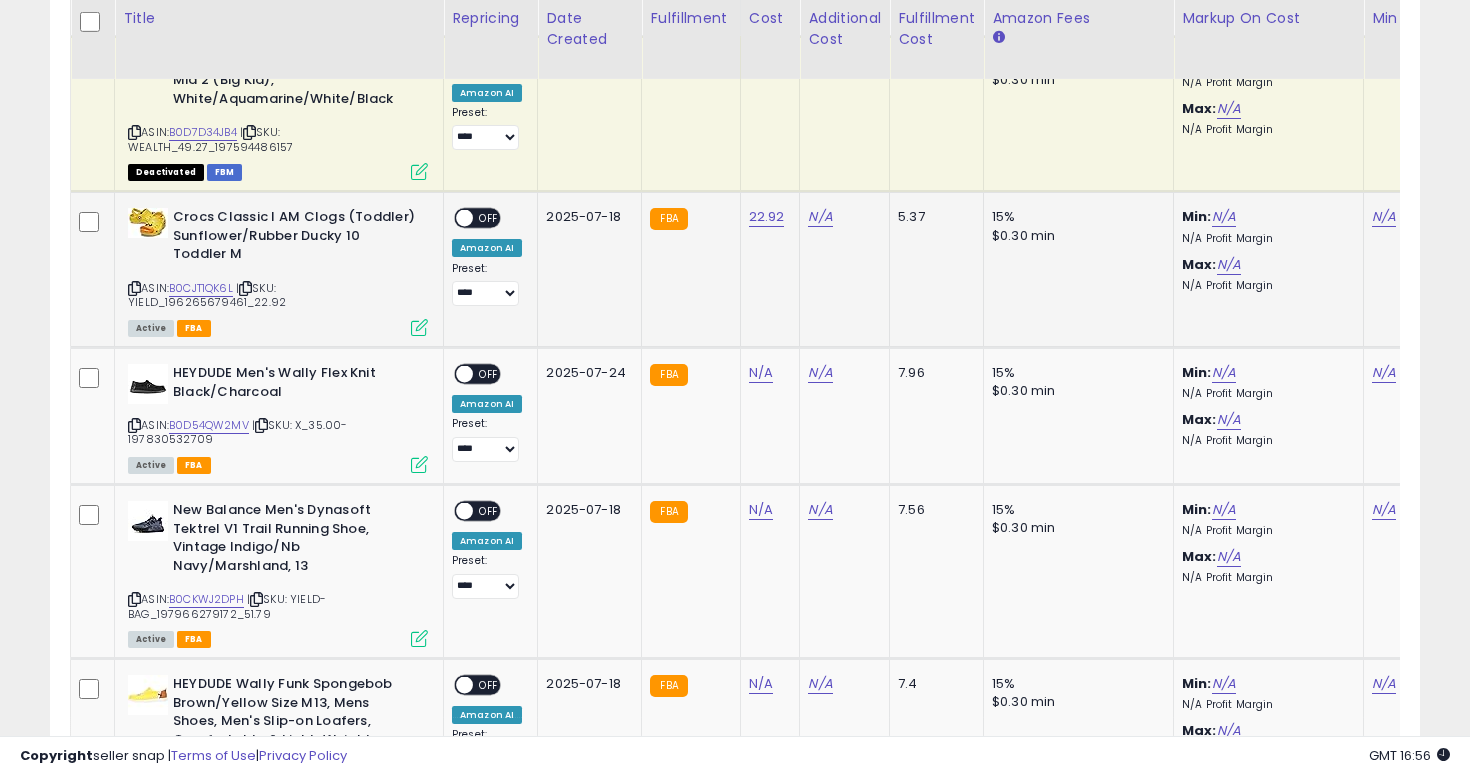scroll, scrollTop: 0, scrollLeft: 203, axis: horizontal 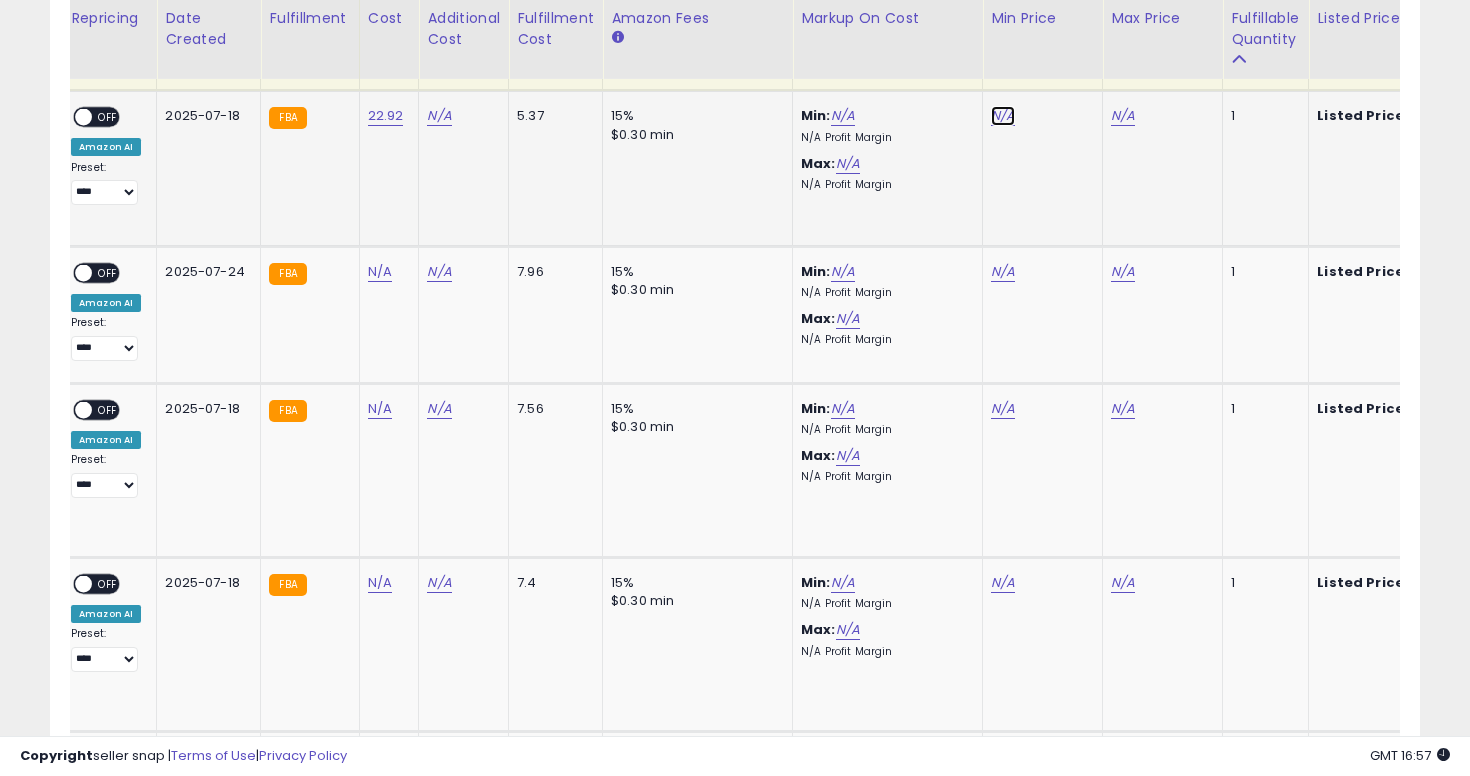 click on "N/A" at bounding box center (1003, -3344) 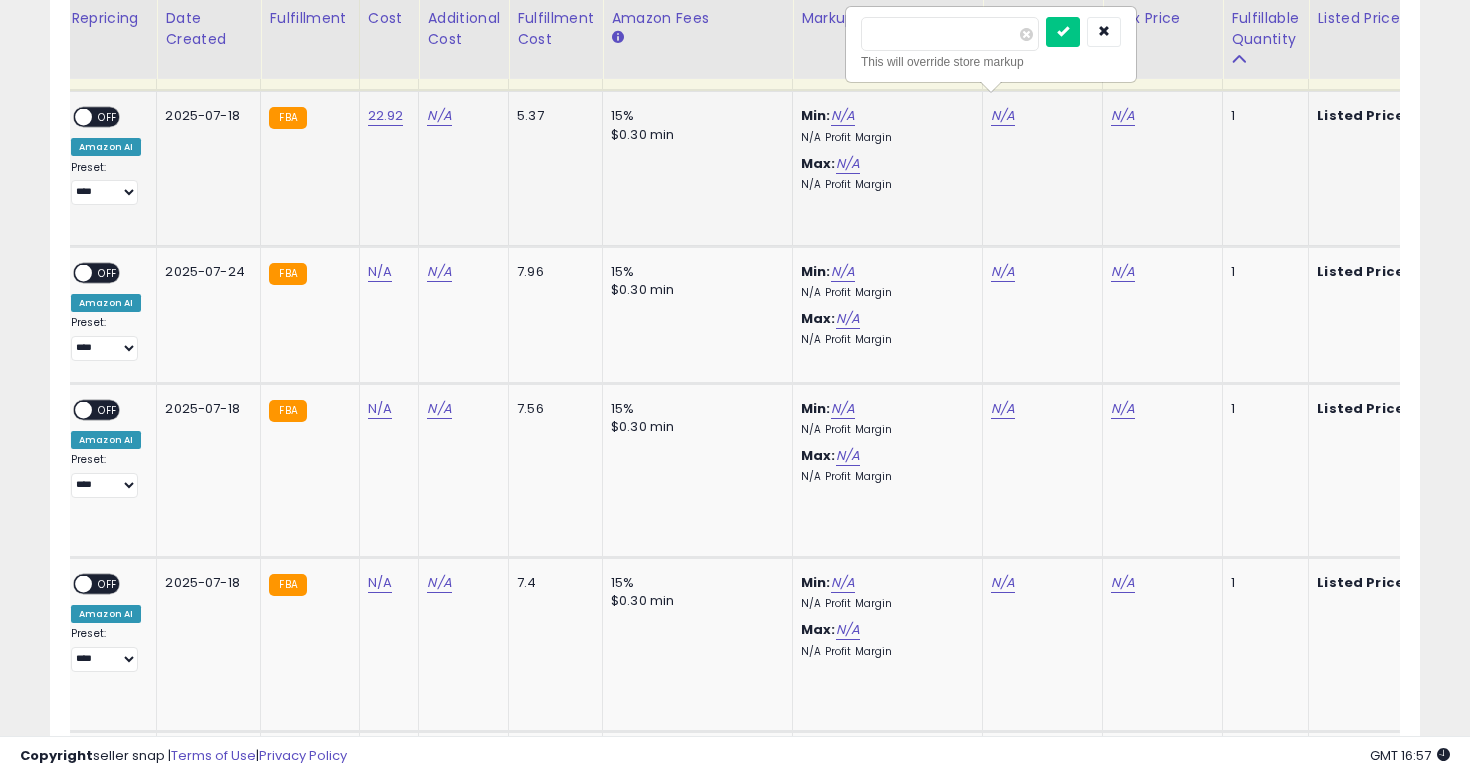 type on "**" 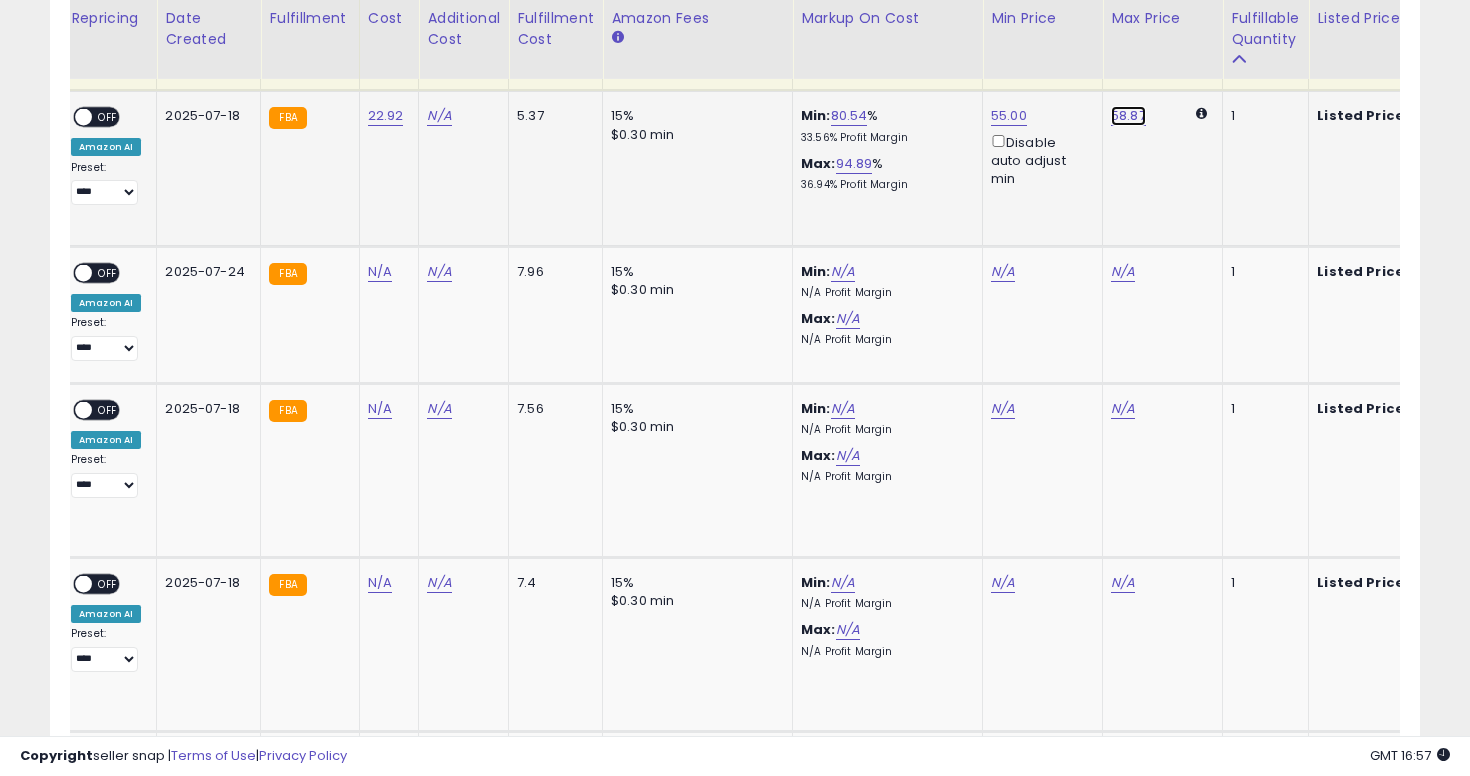 click on "58.87" at bounding box center [1123, -3344] 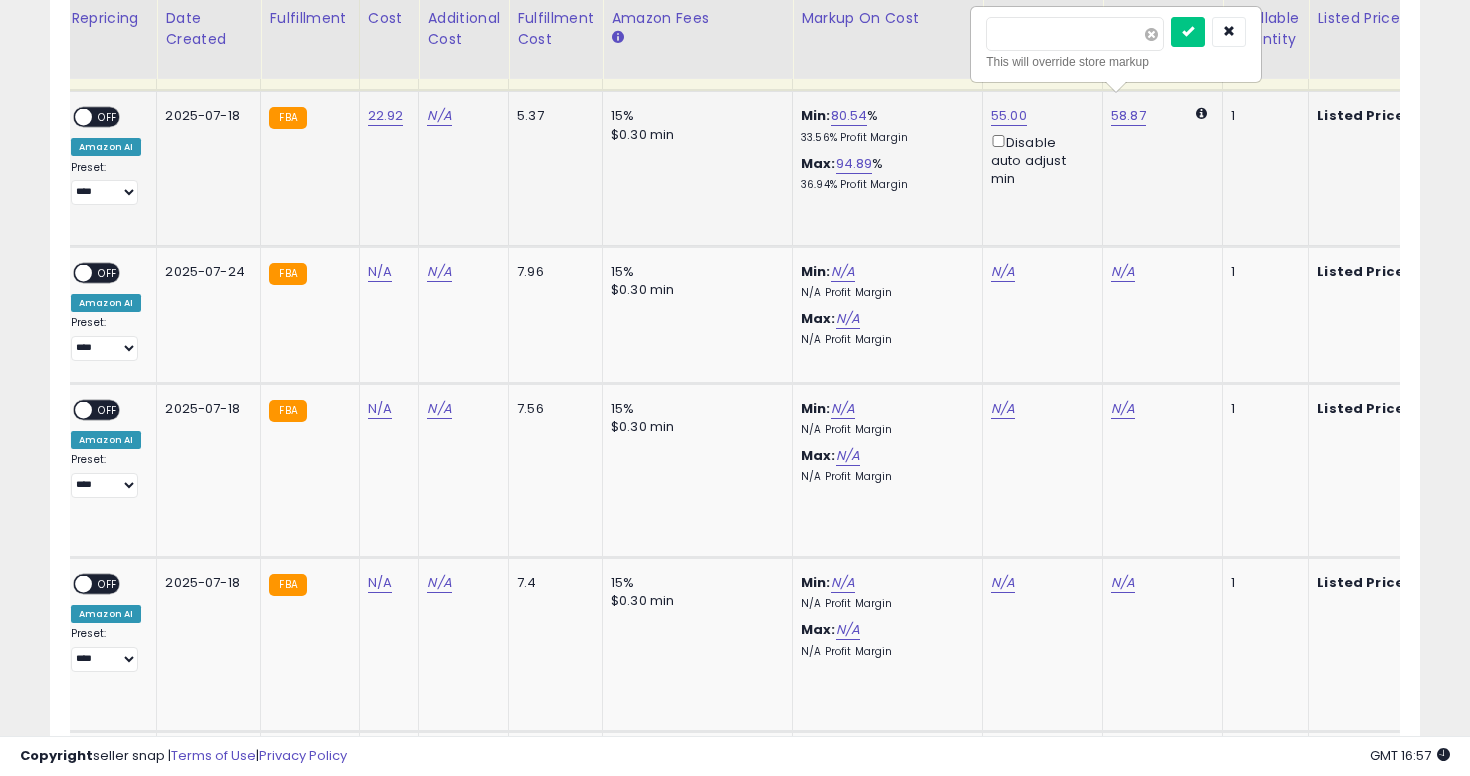 click at bounding box center (1151, 34) 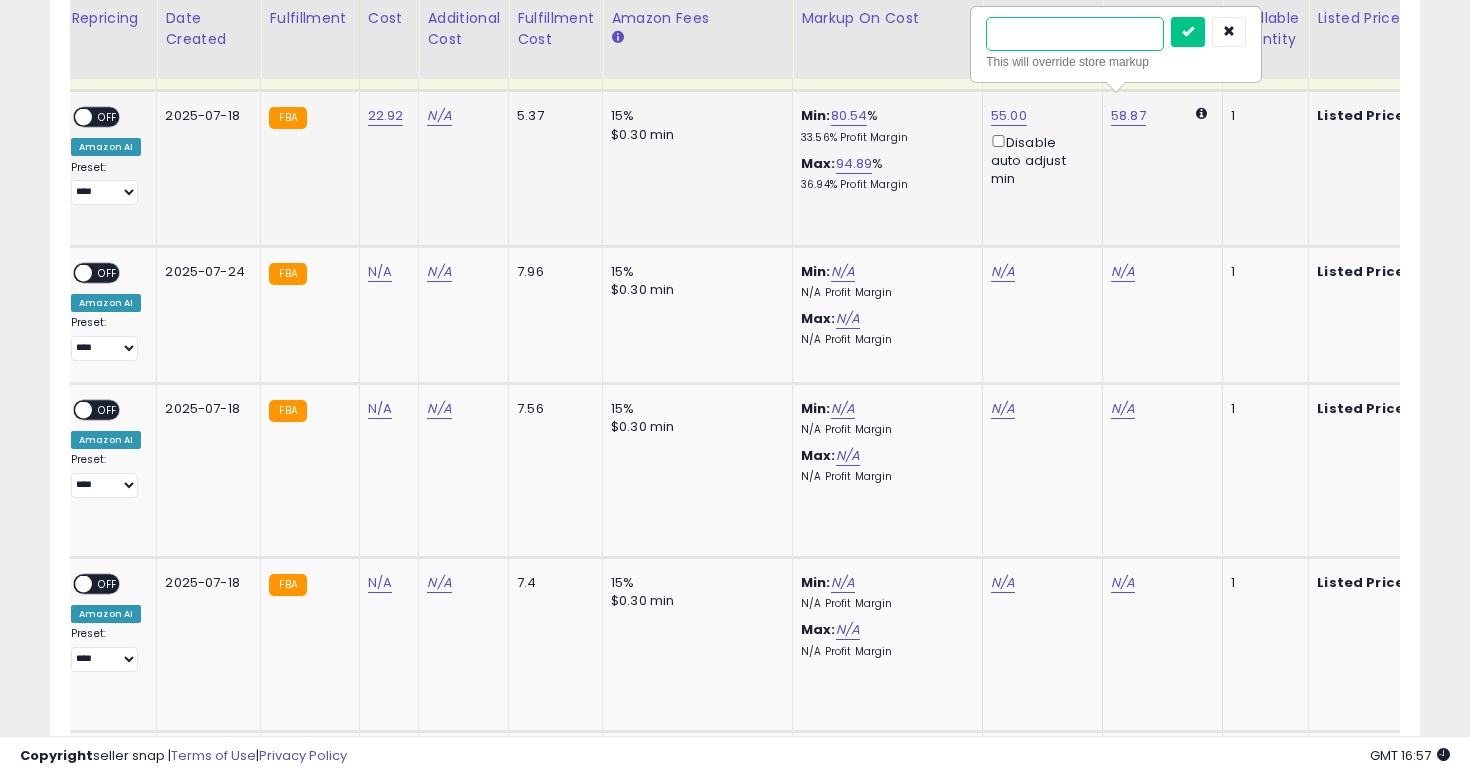 type on "**" 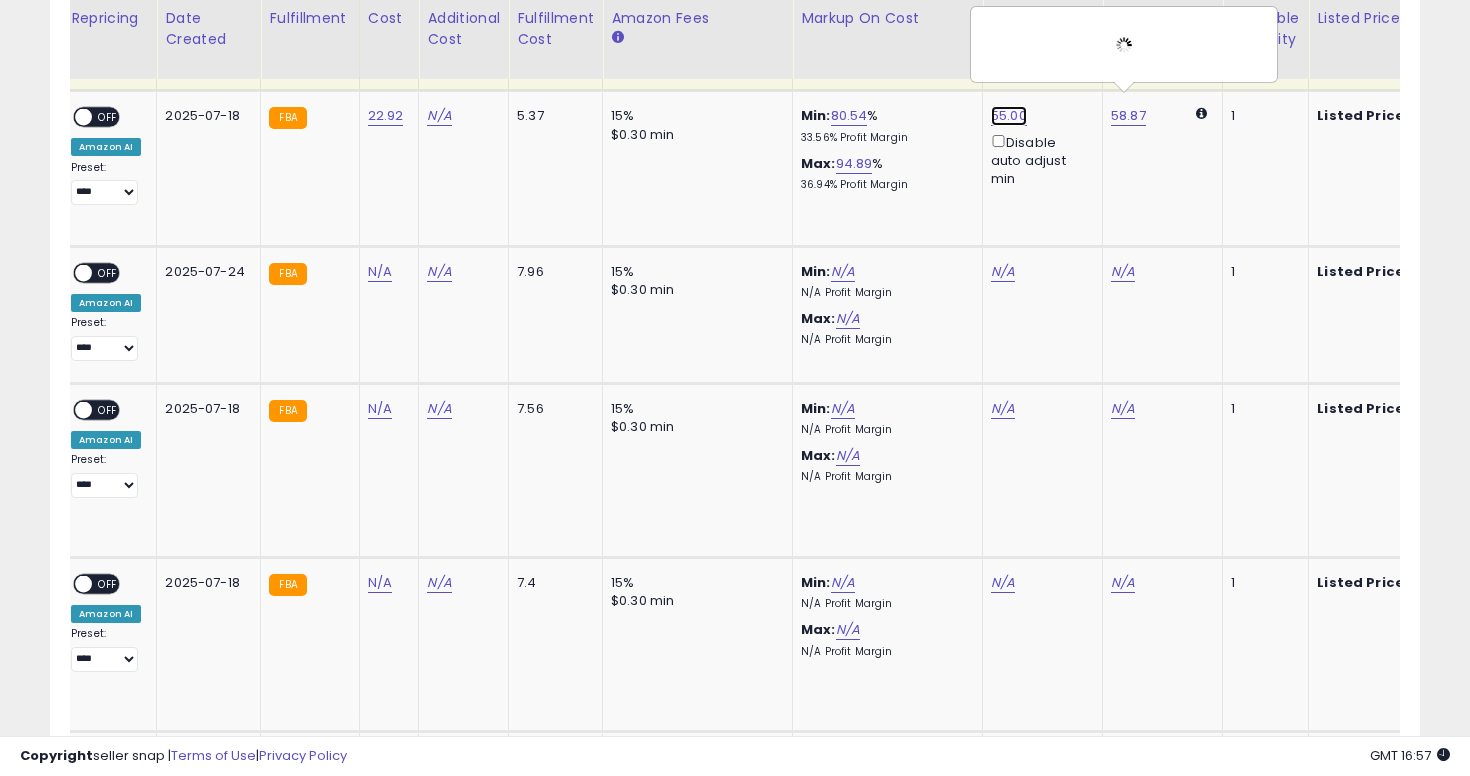 click on "55.00" at bounding box center (1003, -3344) 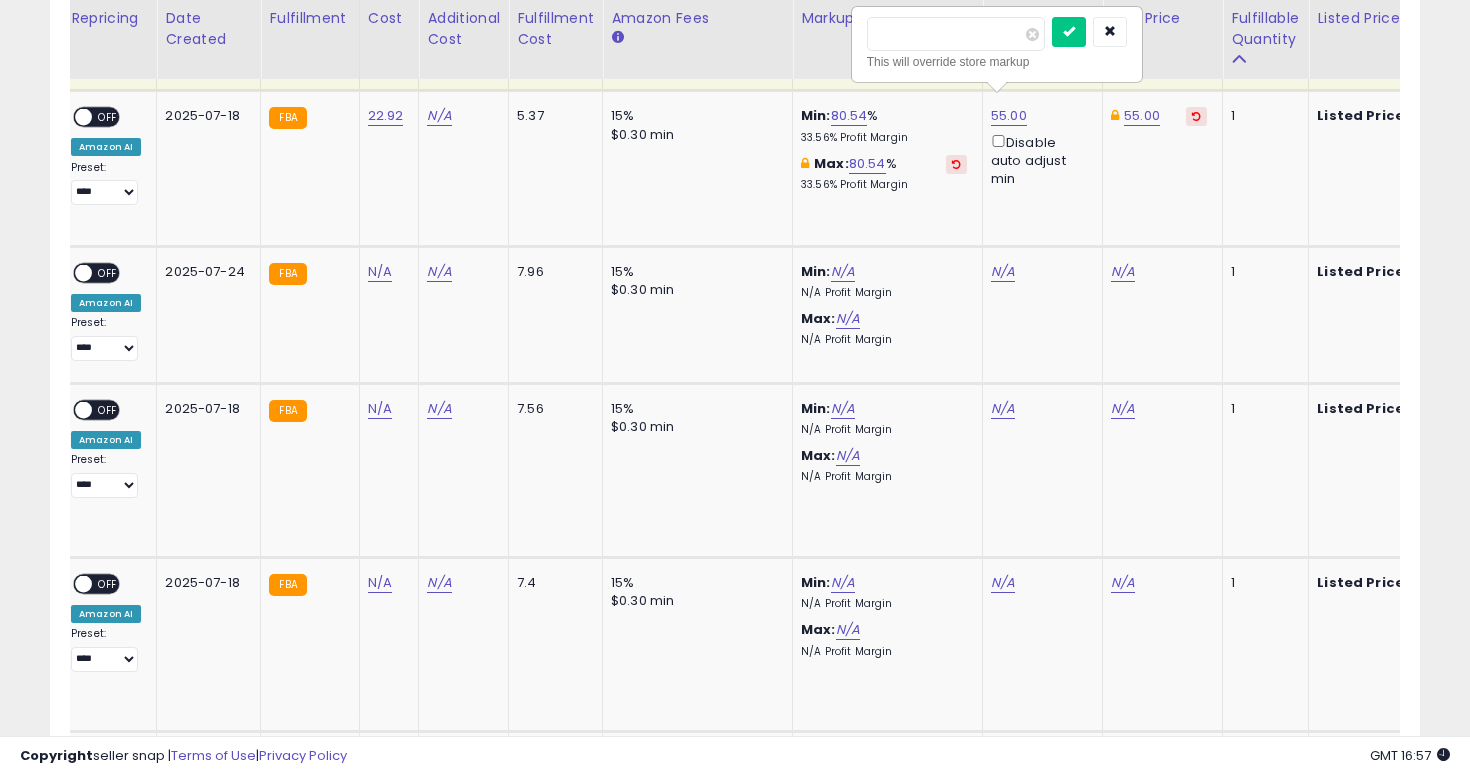 type on "*" 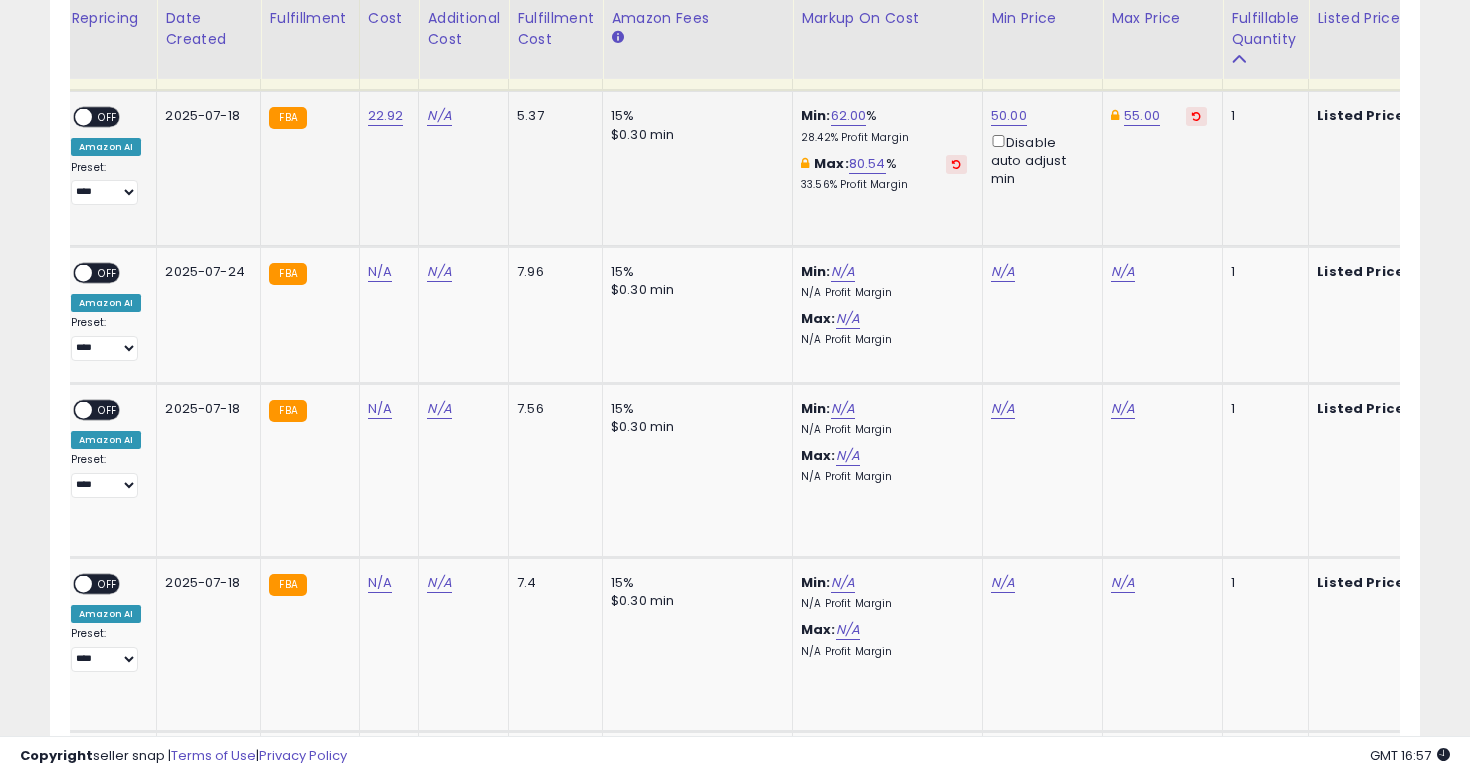 scroll, scrollTop: 0, scrollLeft: 0, axis: both 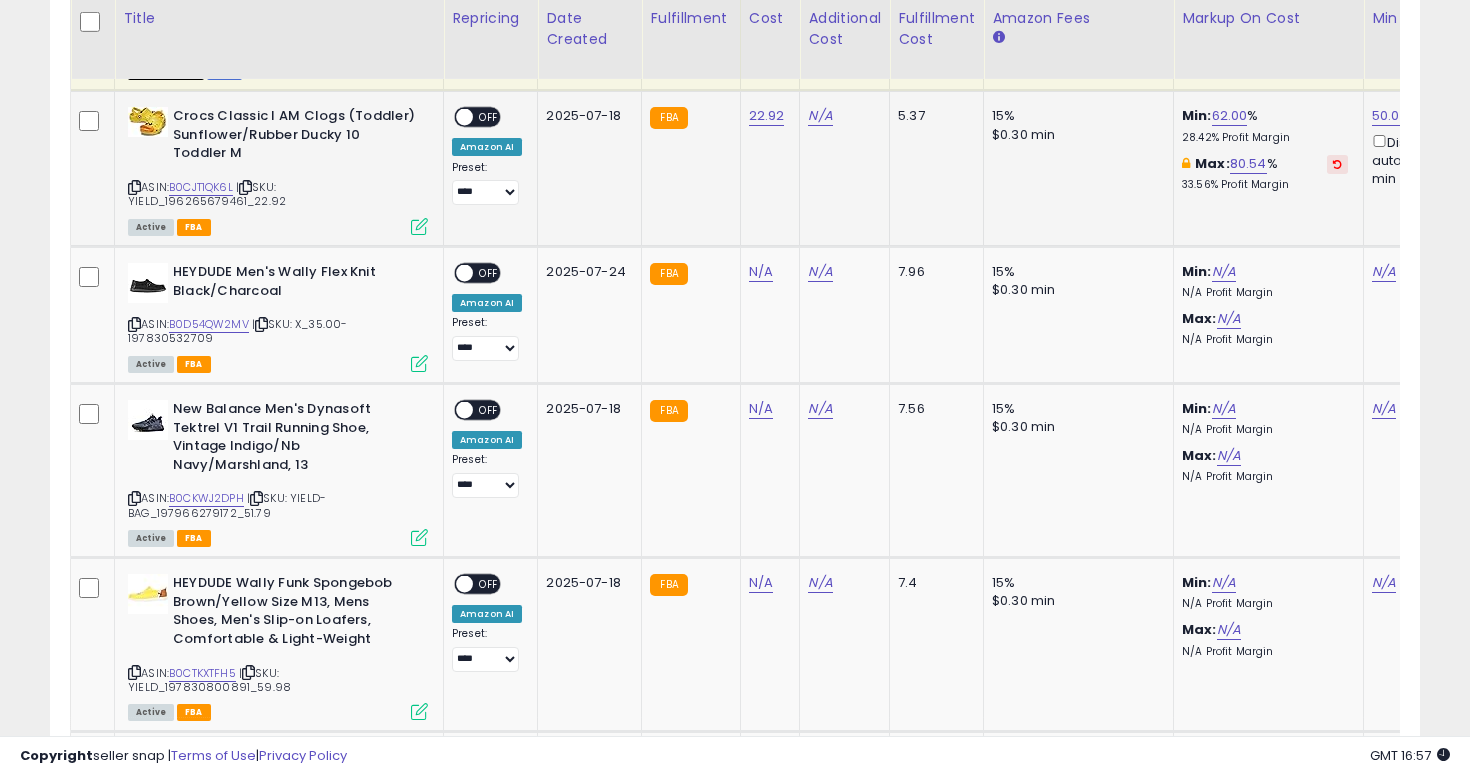 click on "OFF" at bounding box center (489, 117) 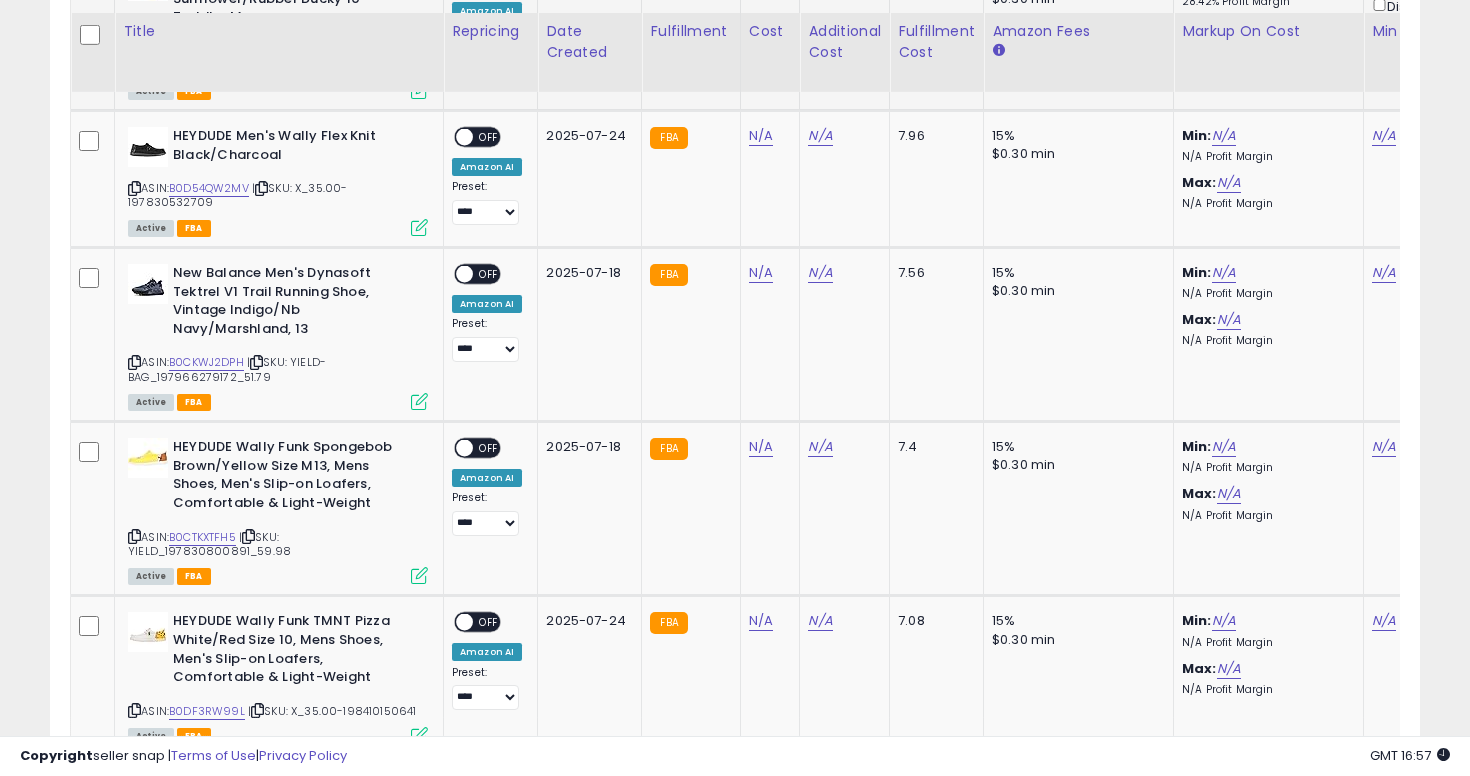 scroll, scrollTop: 4567, scrollLeft: 0, axis: vertical 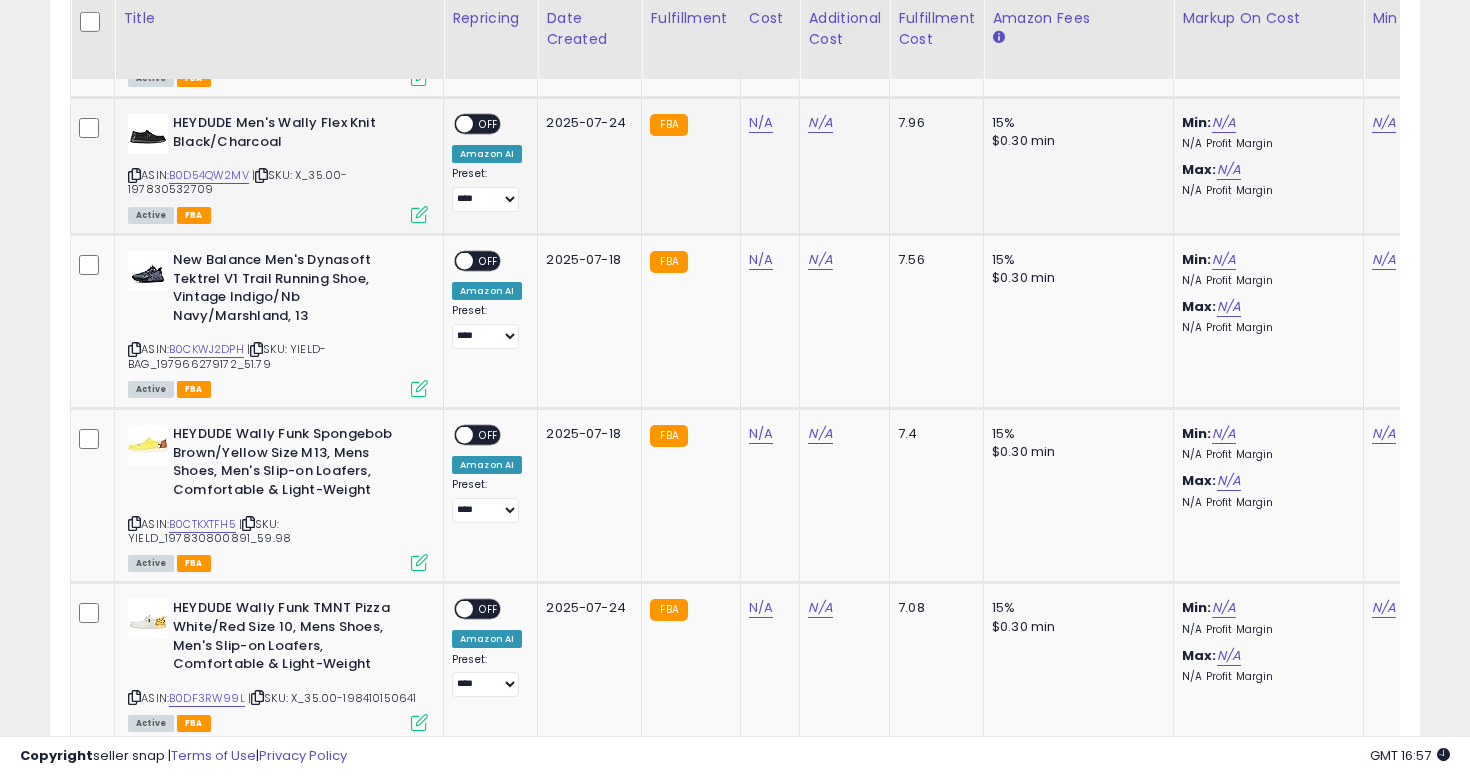click at bounding box center [134, 175] 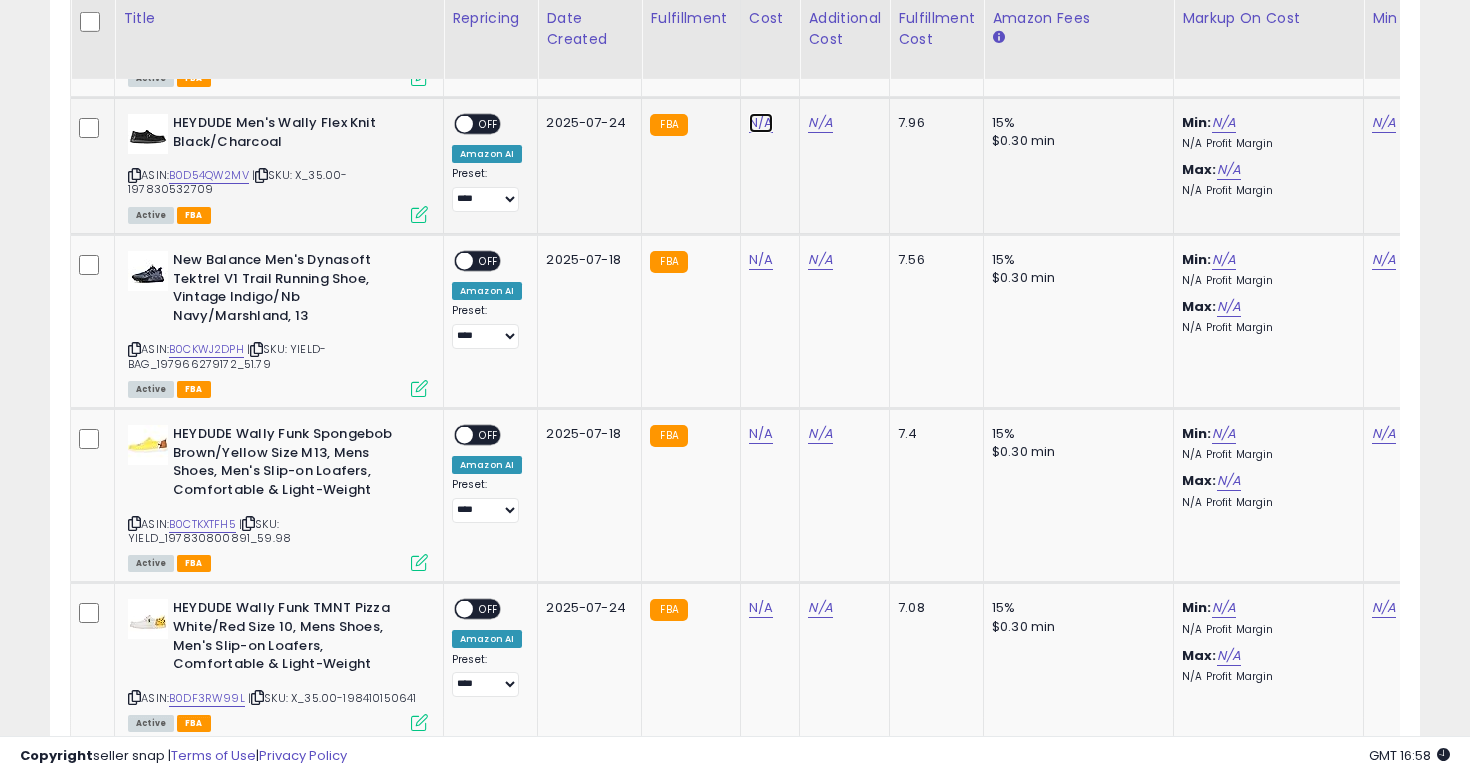 click on "N/A" at bounding box center (761, -3493) 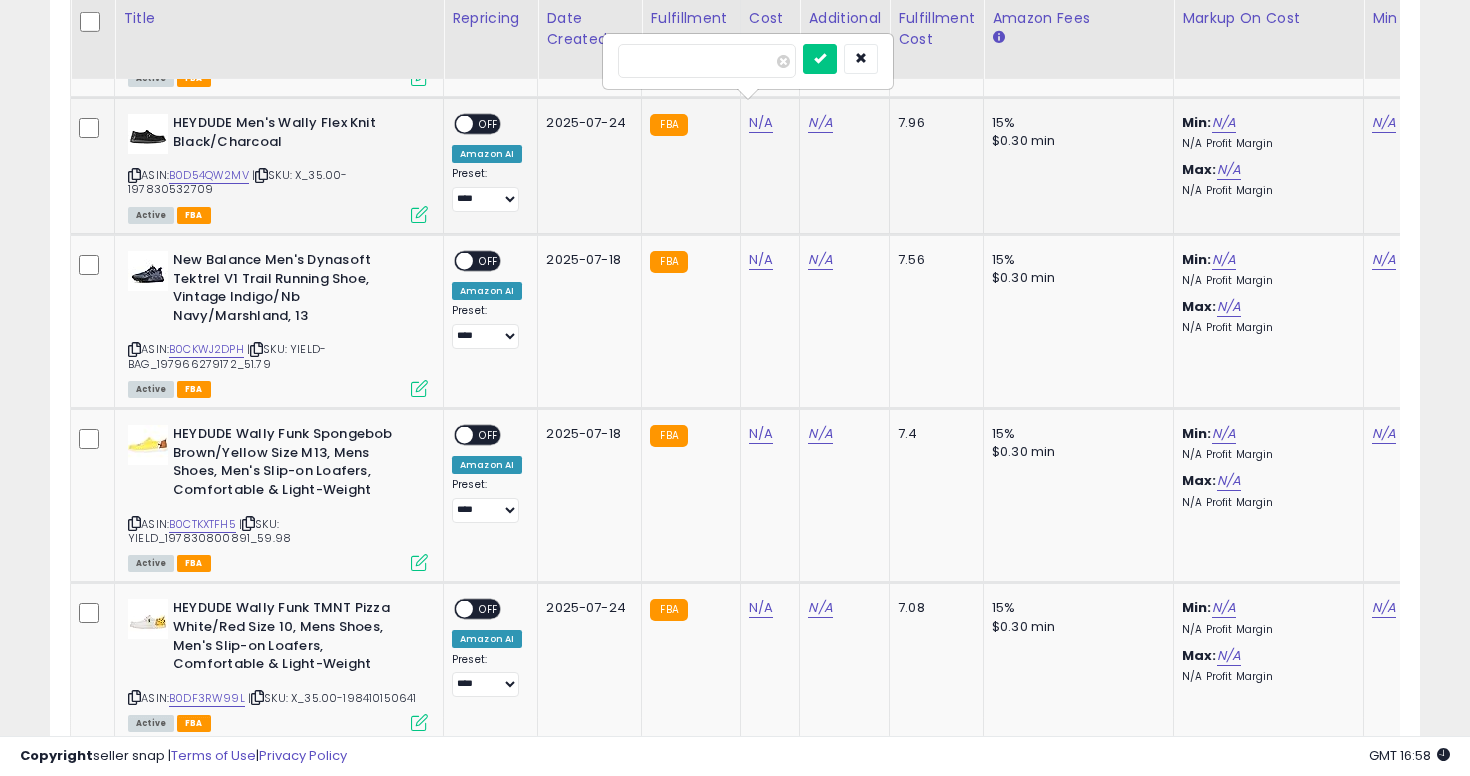 type on "**" 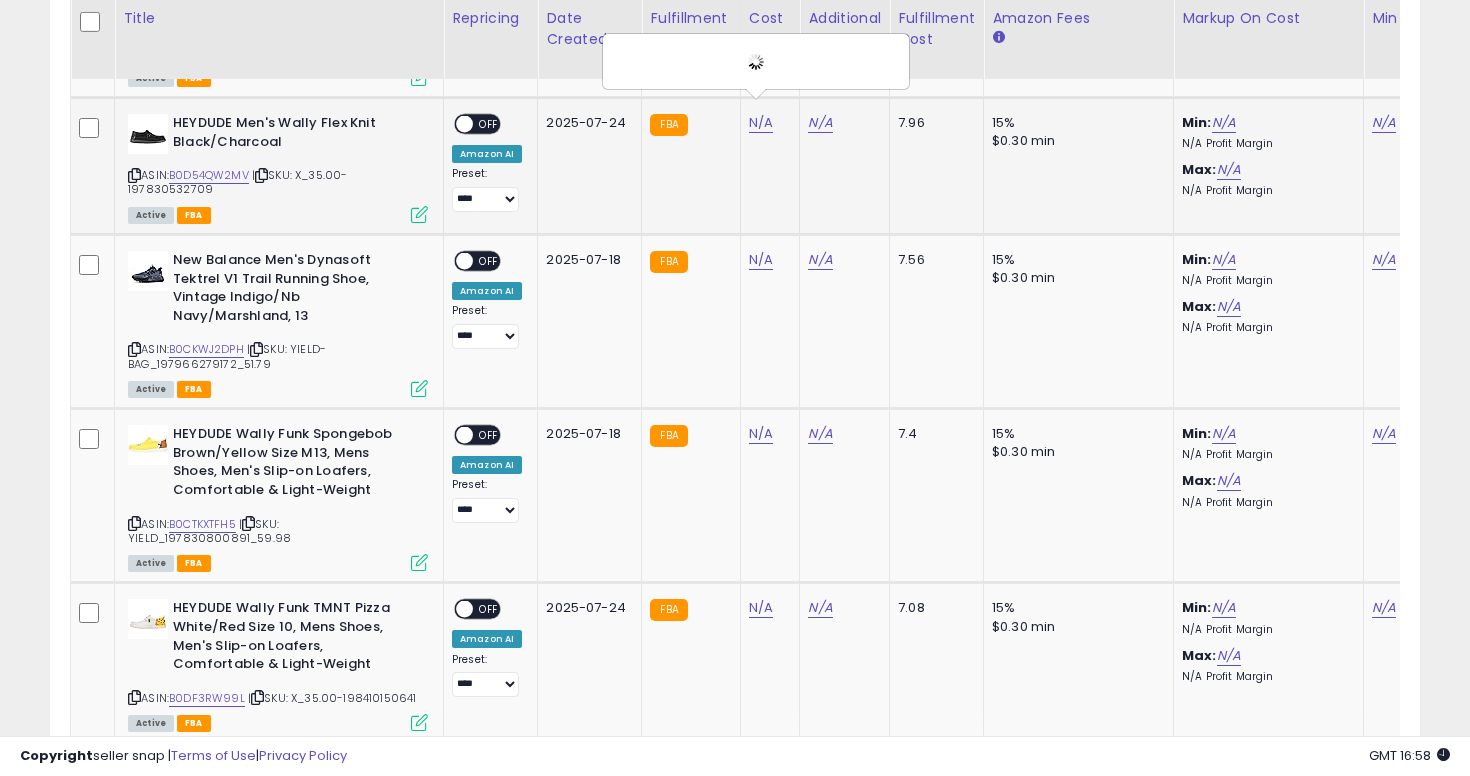 scroll, scrollTop: 0, scrollLeft: 159, axis: horizontal 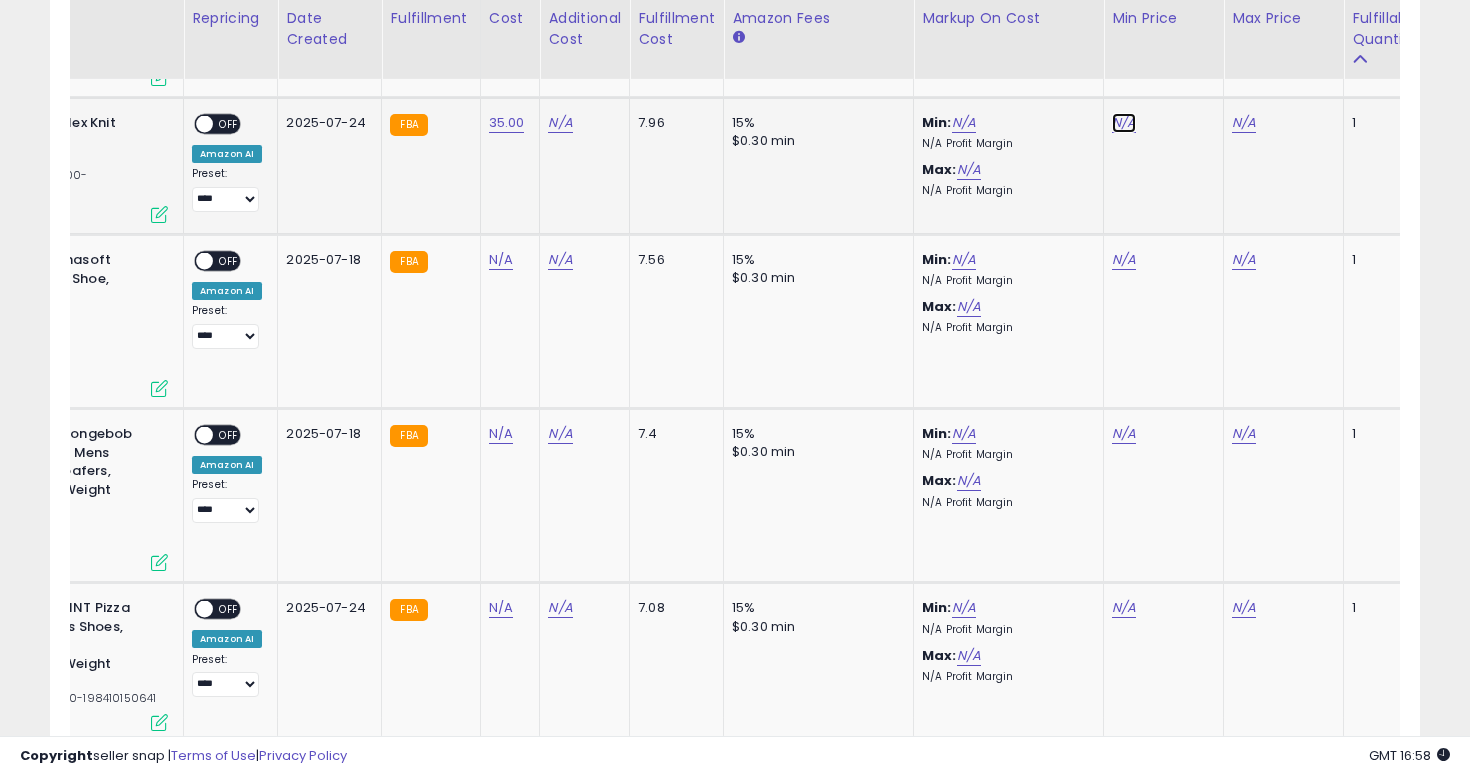click on "N/A" at bounding box center [1124, -3493] 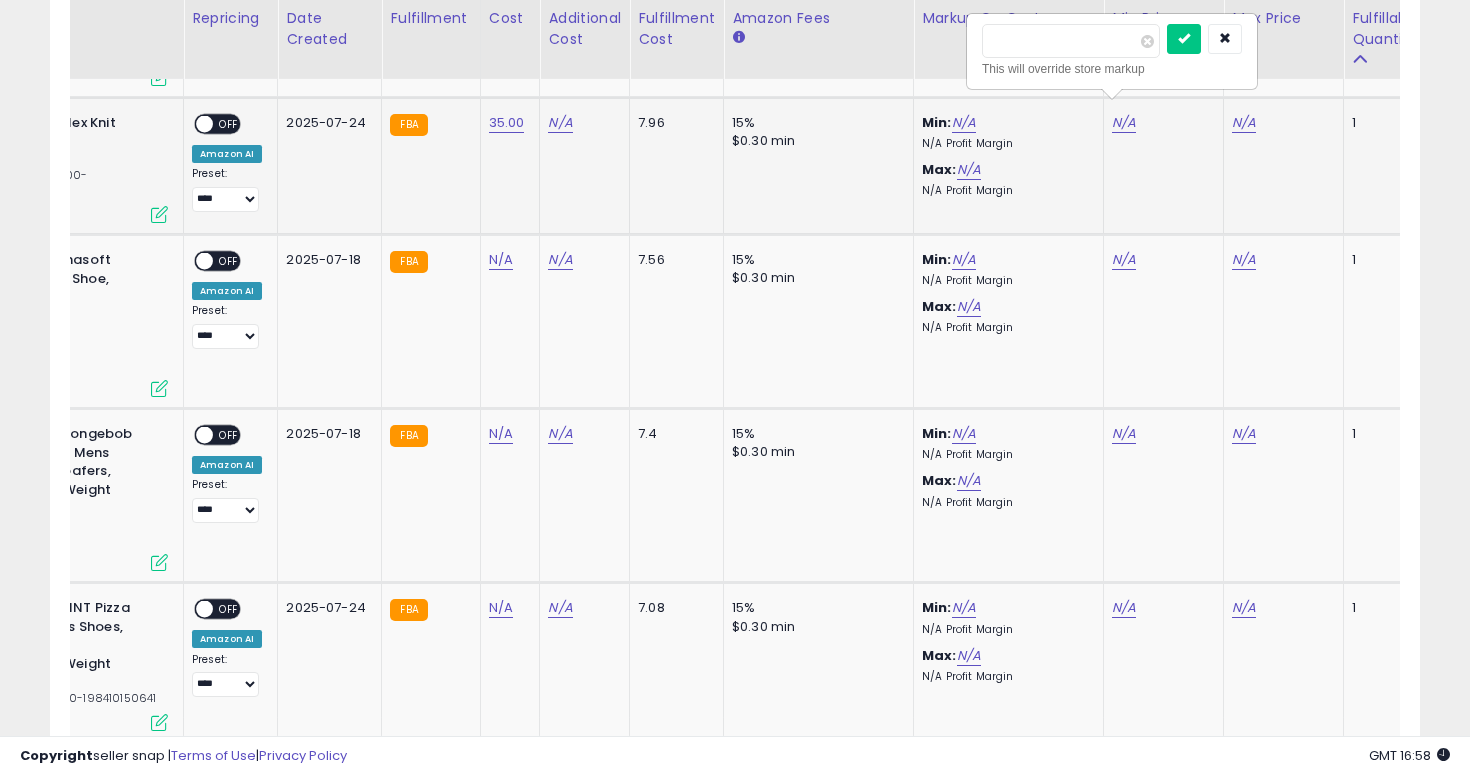 type on "**" 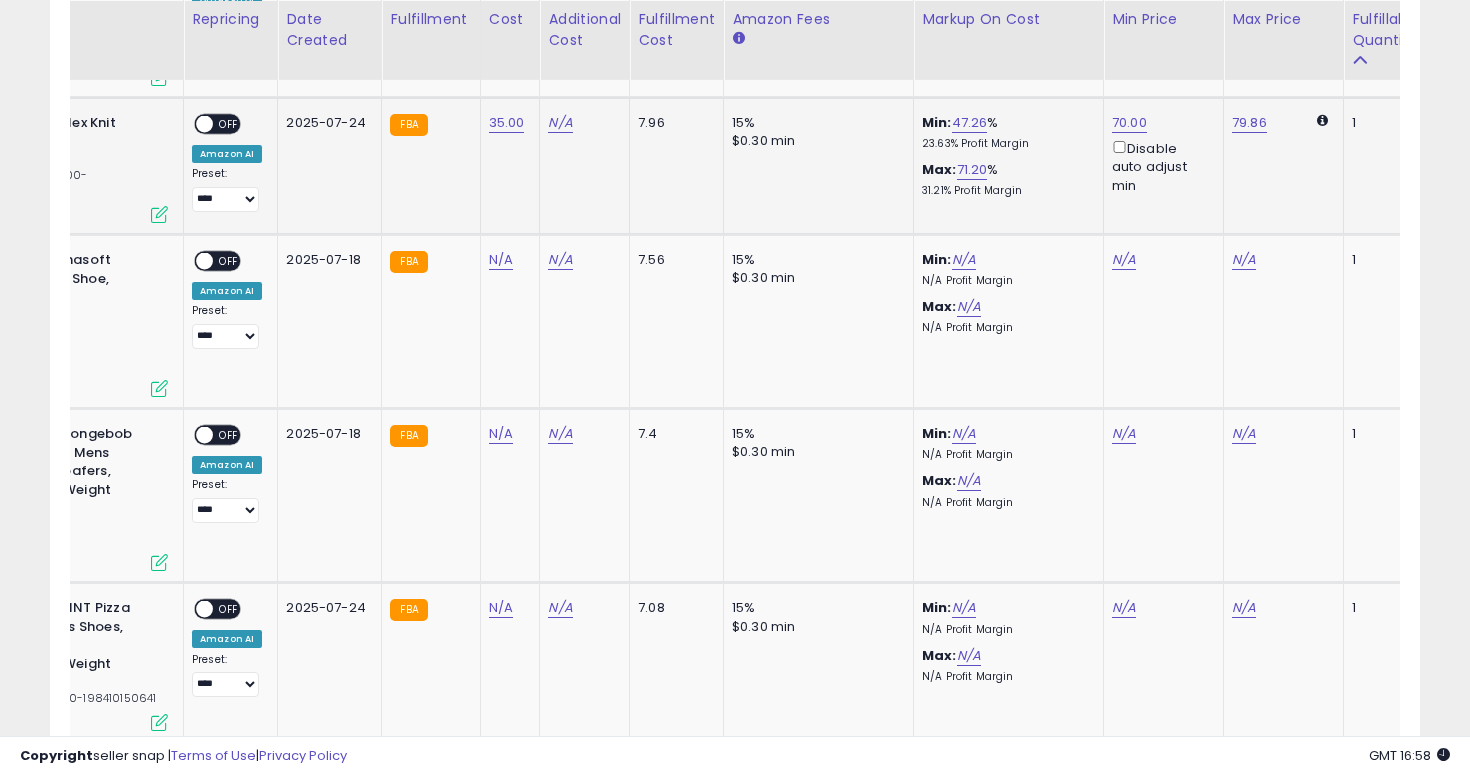 scroll, scrollTop: 4568, scrollLeft: 0, axis: vertical 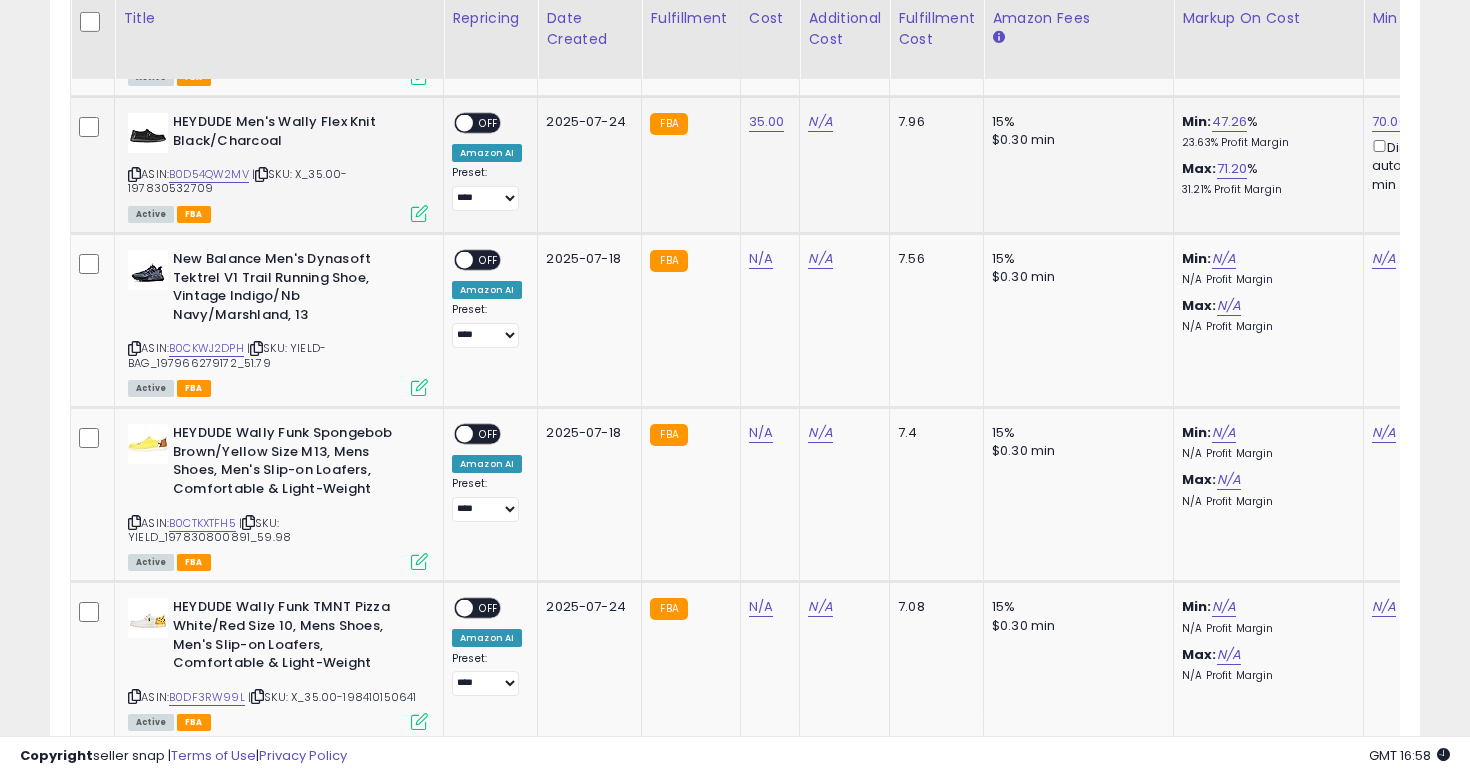 click on "OFF" at bounding box center [489, 123] 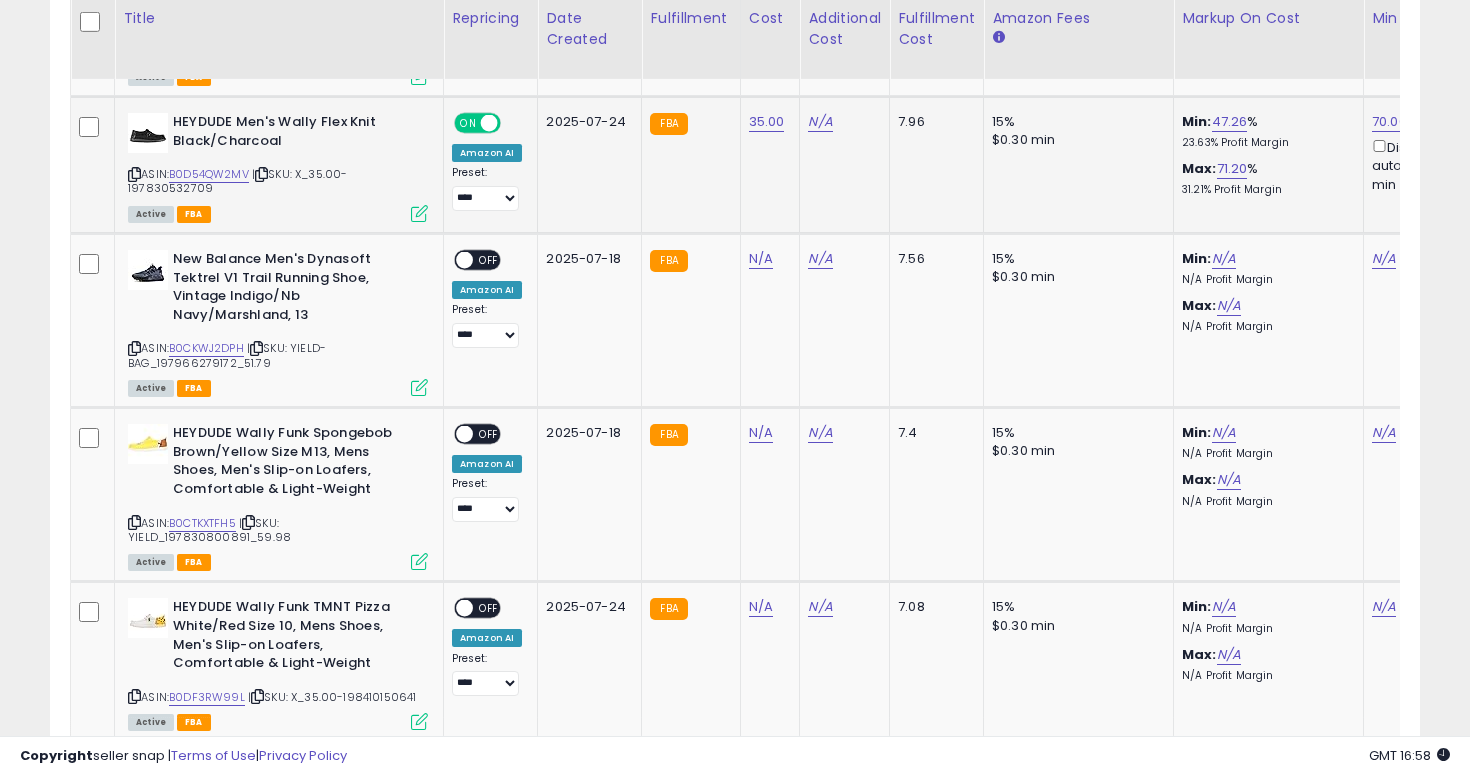 click on "**********" 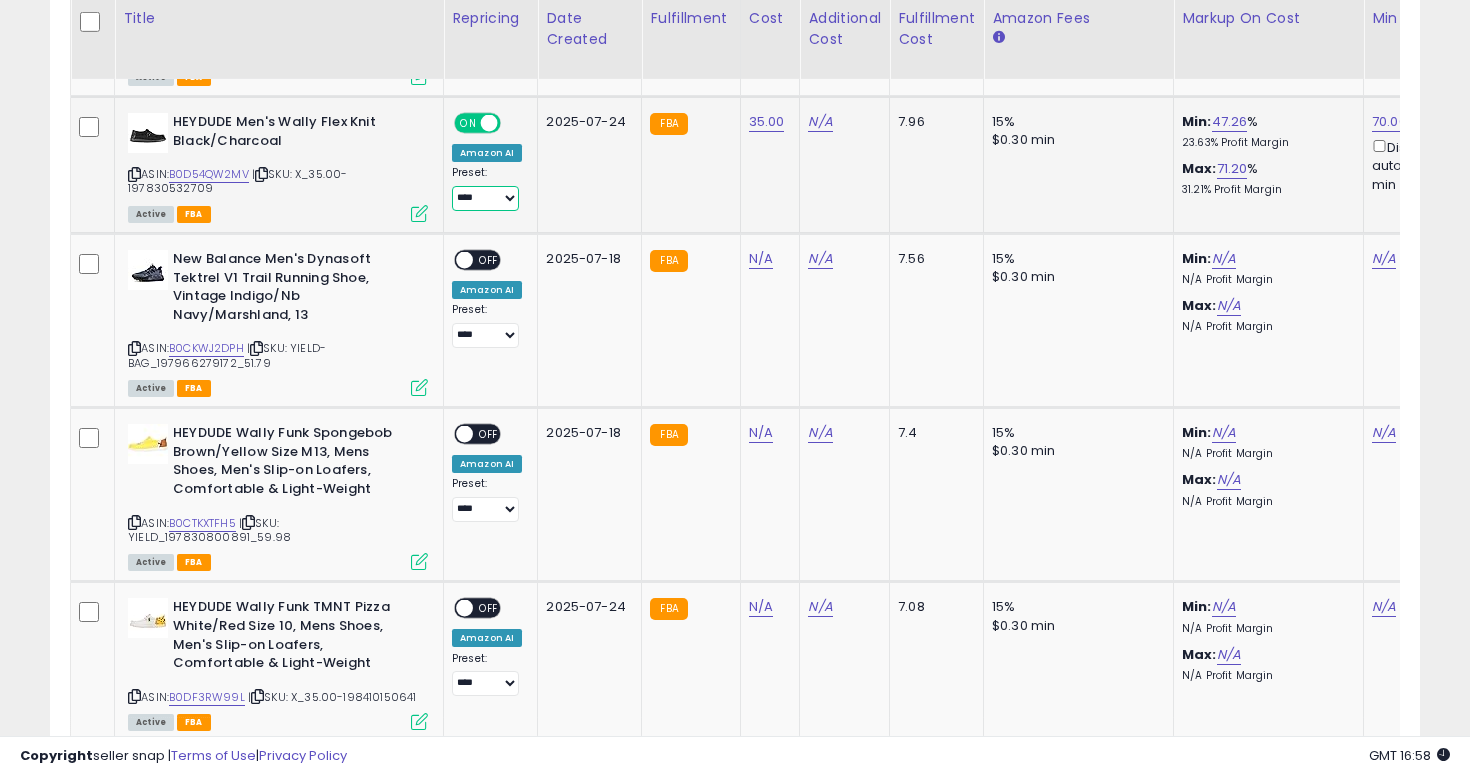 click on "**********" at bounding box center (485, 198) 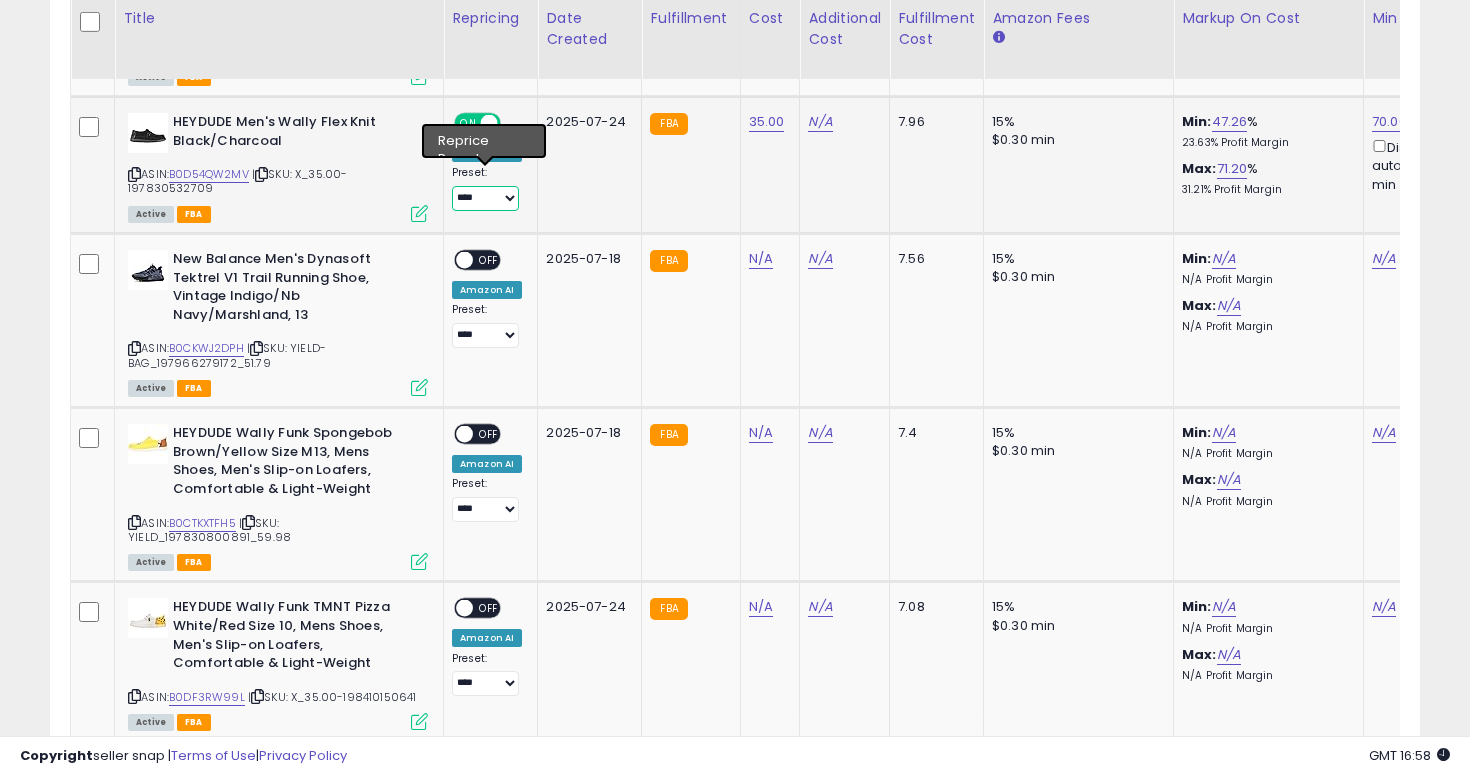select on "**********" 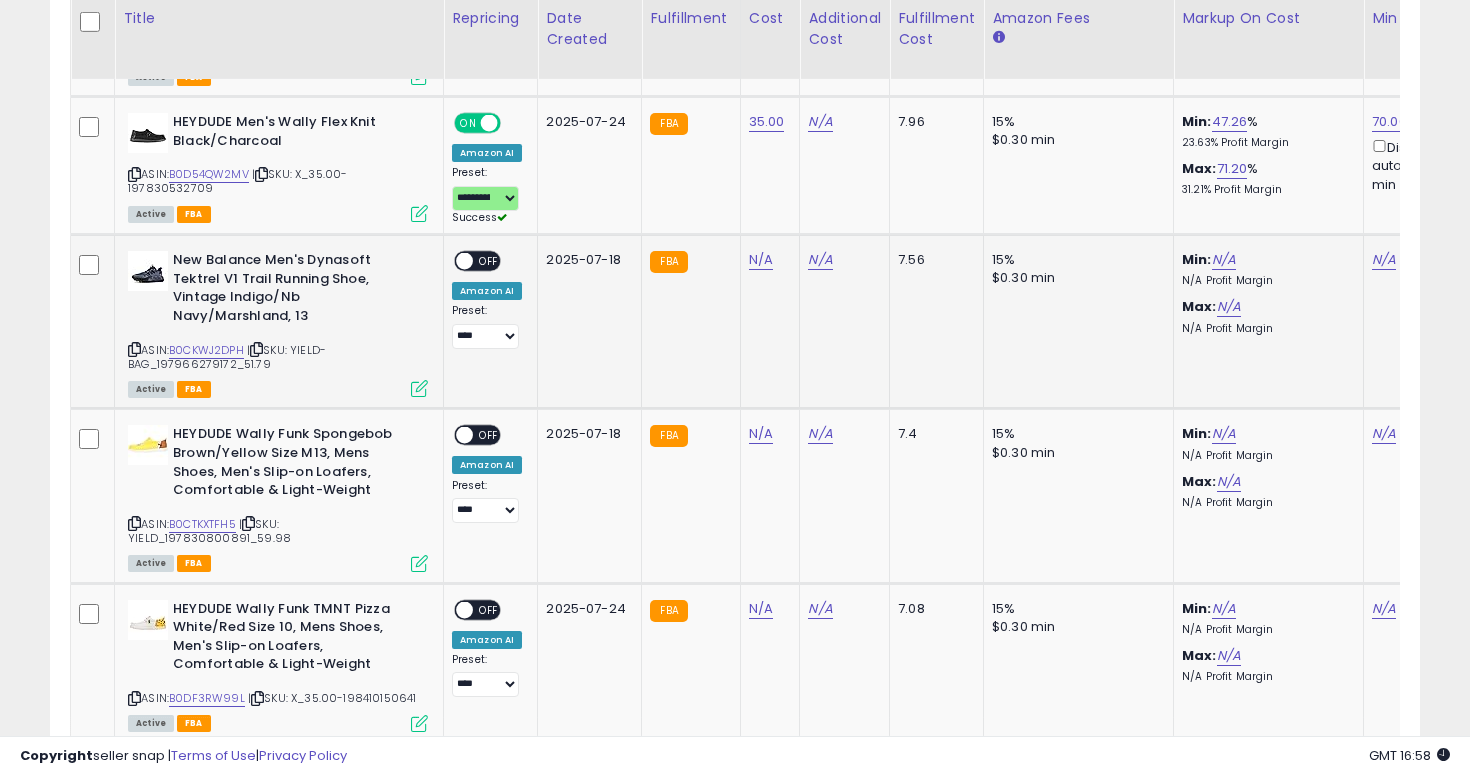 click at bounding box center (134, 349) 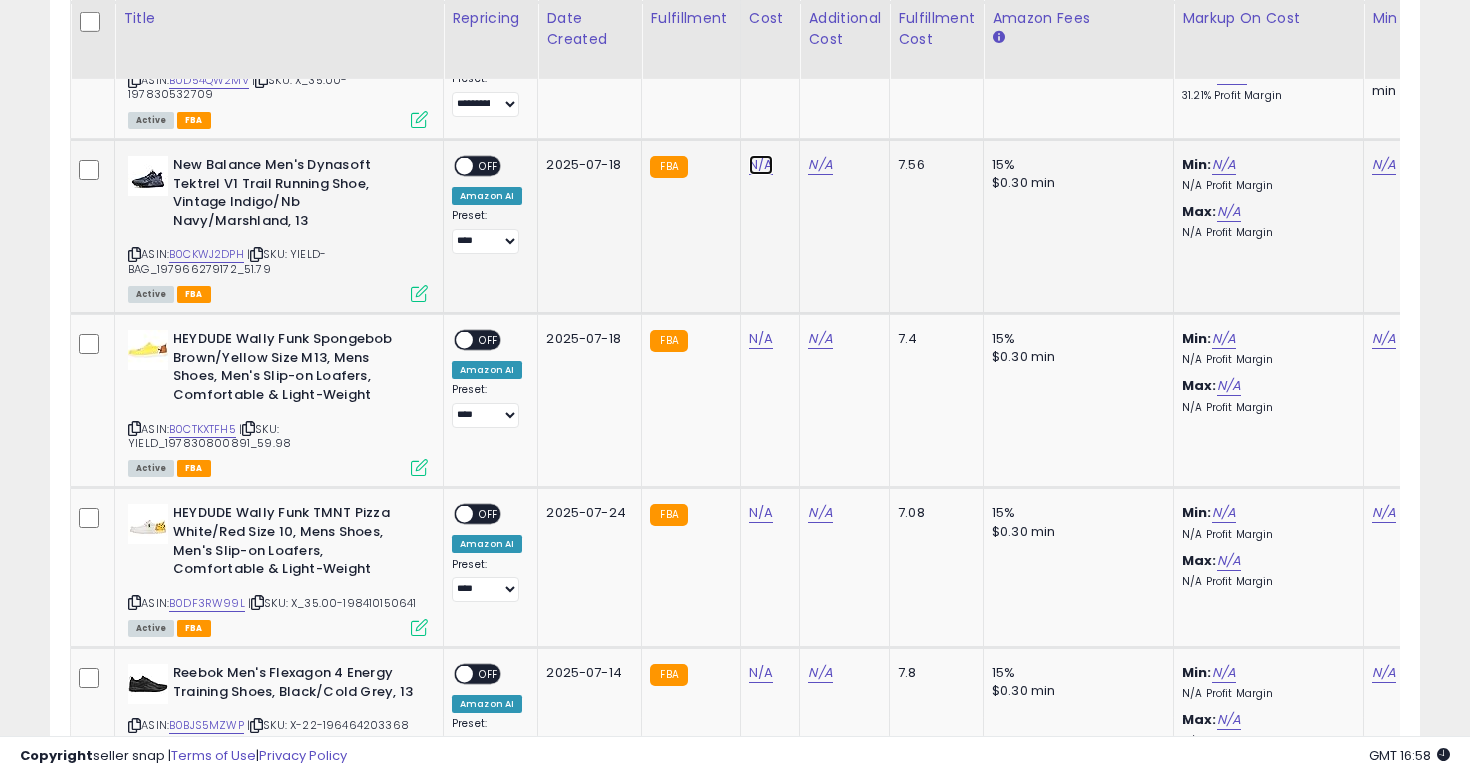 click on "N/A" at bounding box center (761, -3588) 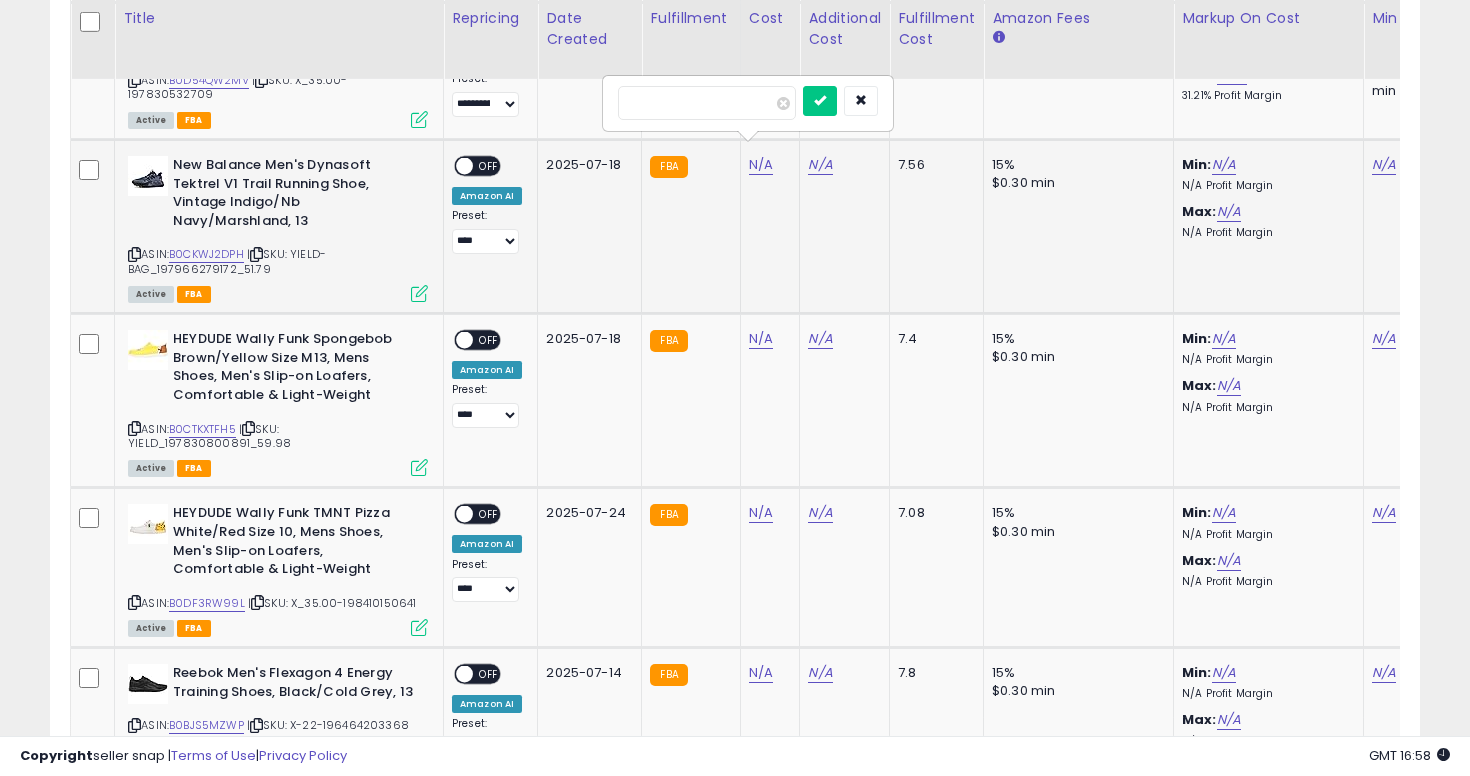 type on "*****" 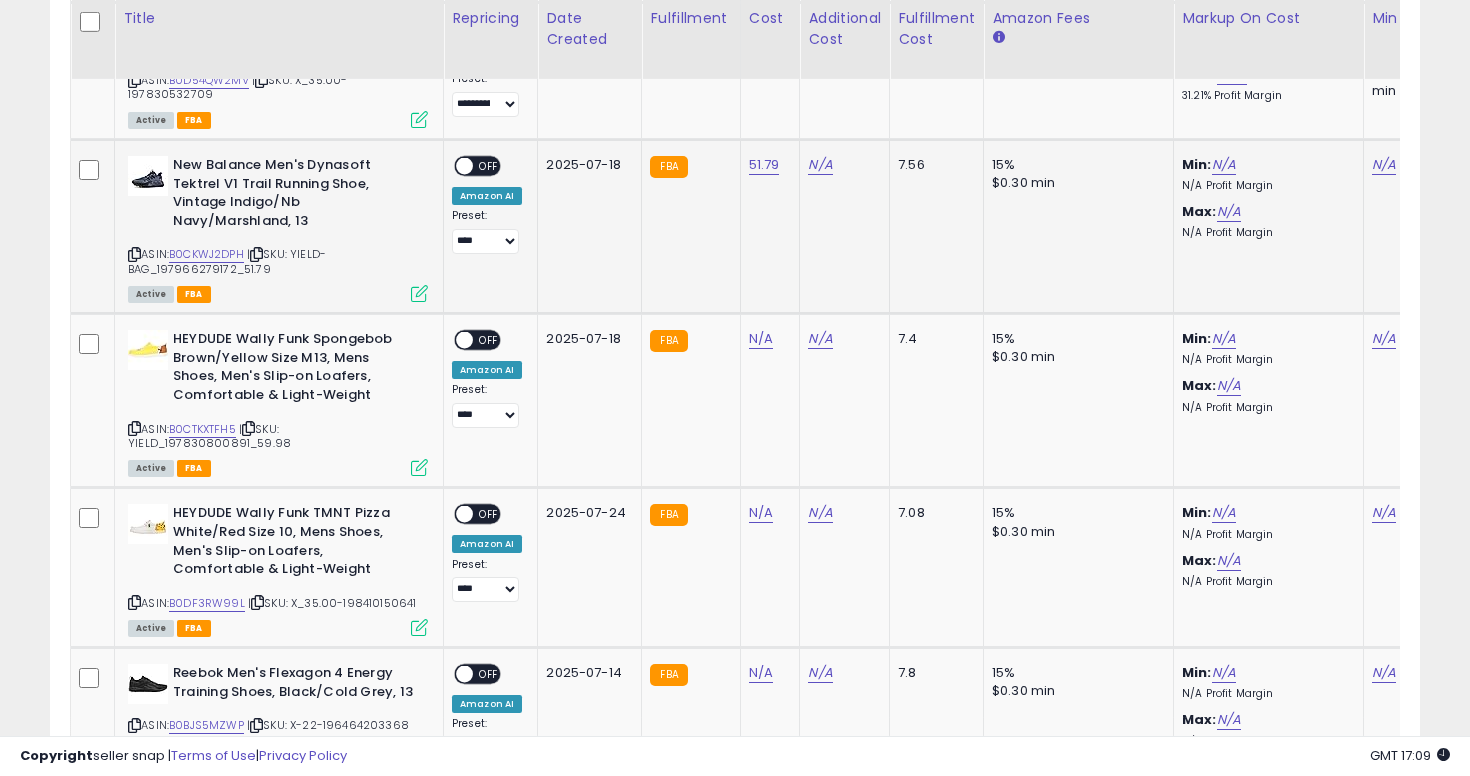 click at bounding box center [134, 254] 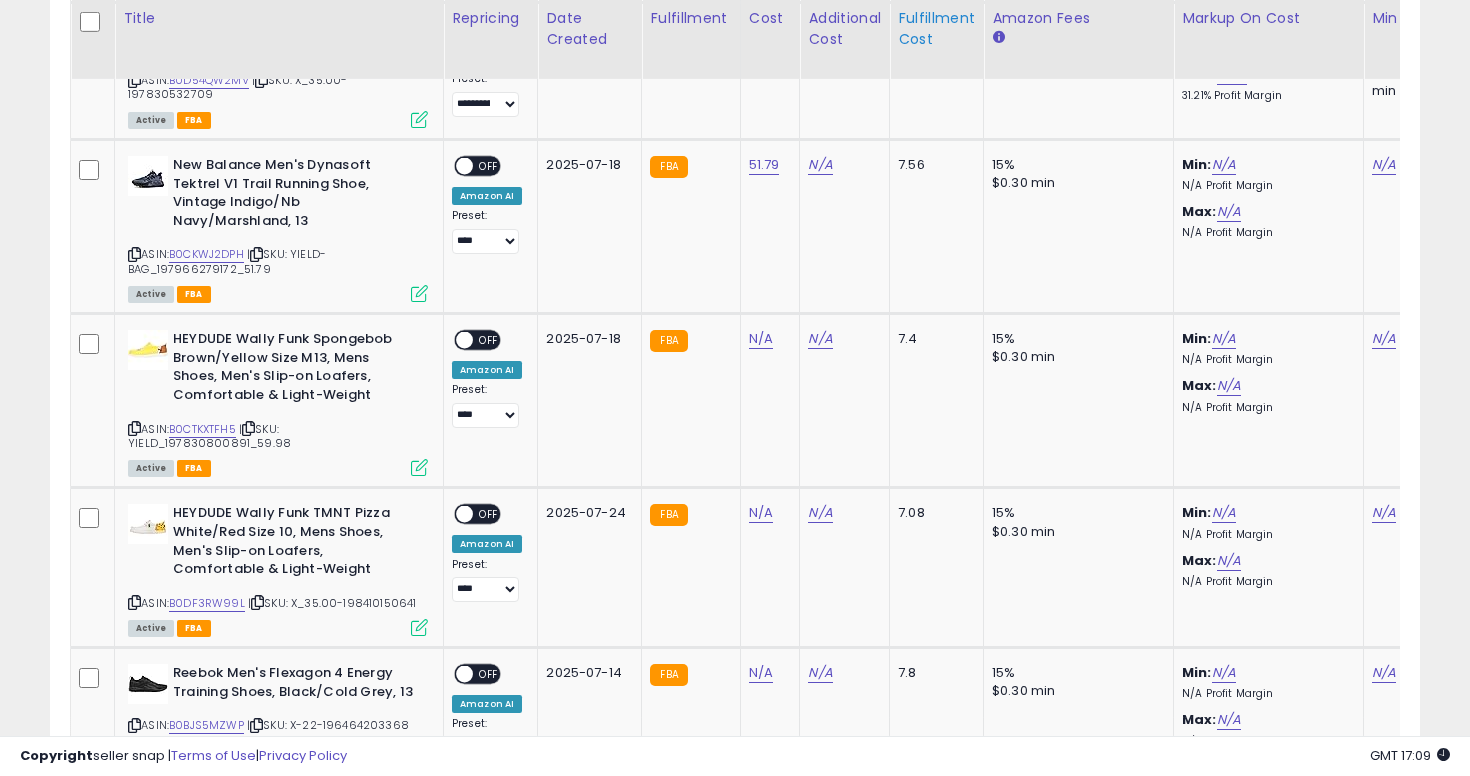 scroll, scrollTop: 0, scrollLeft: 176, axis: horizontal 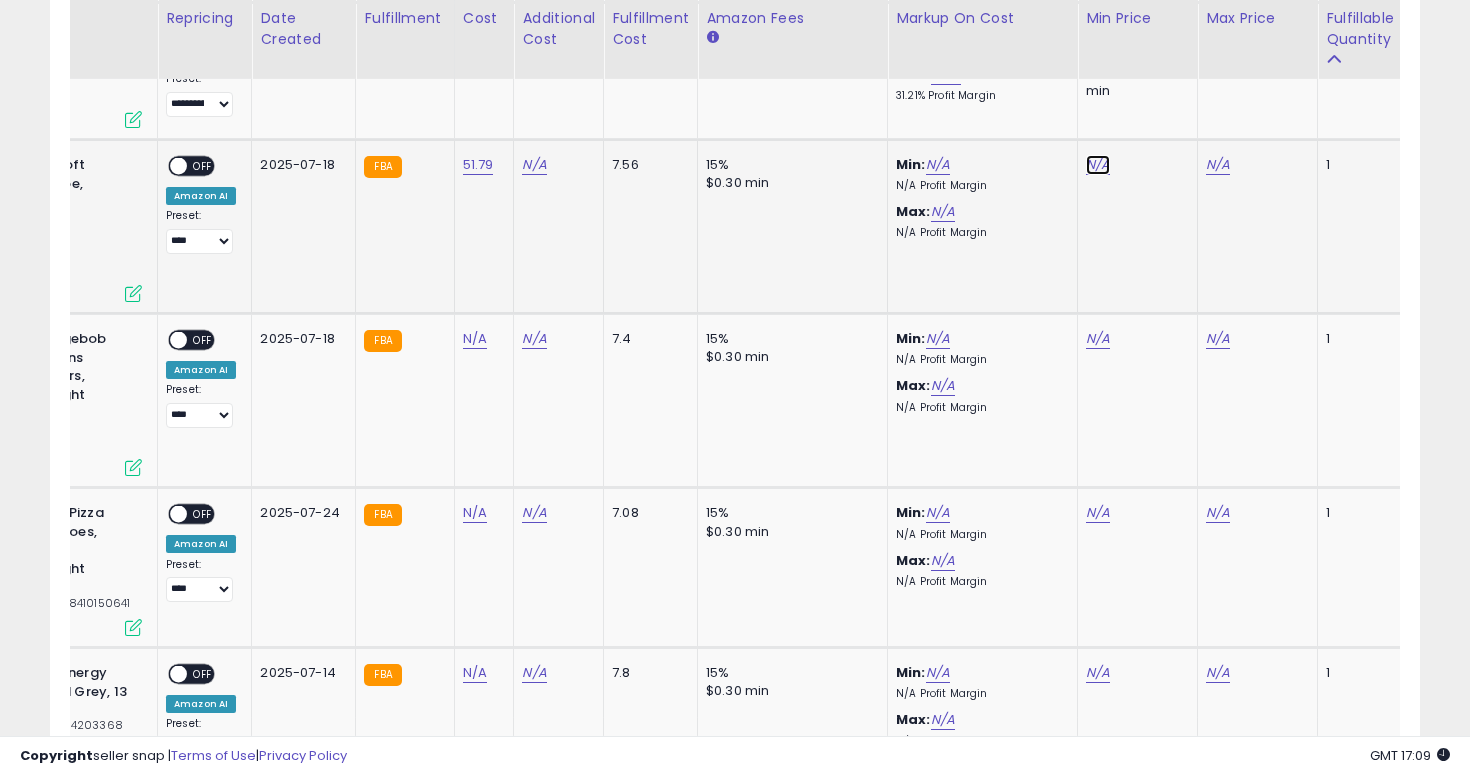 click on "N/A" at bounding box center (1098, -3588) 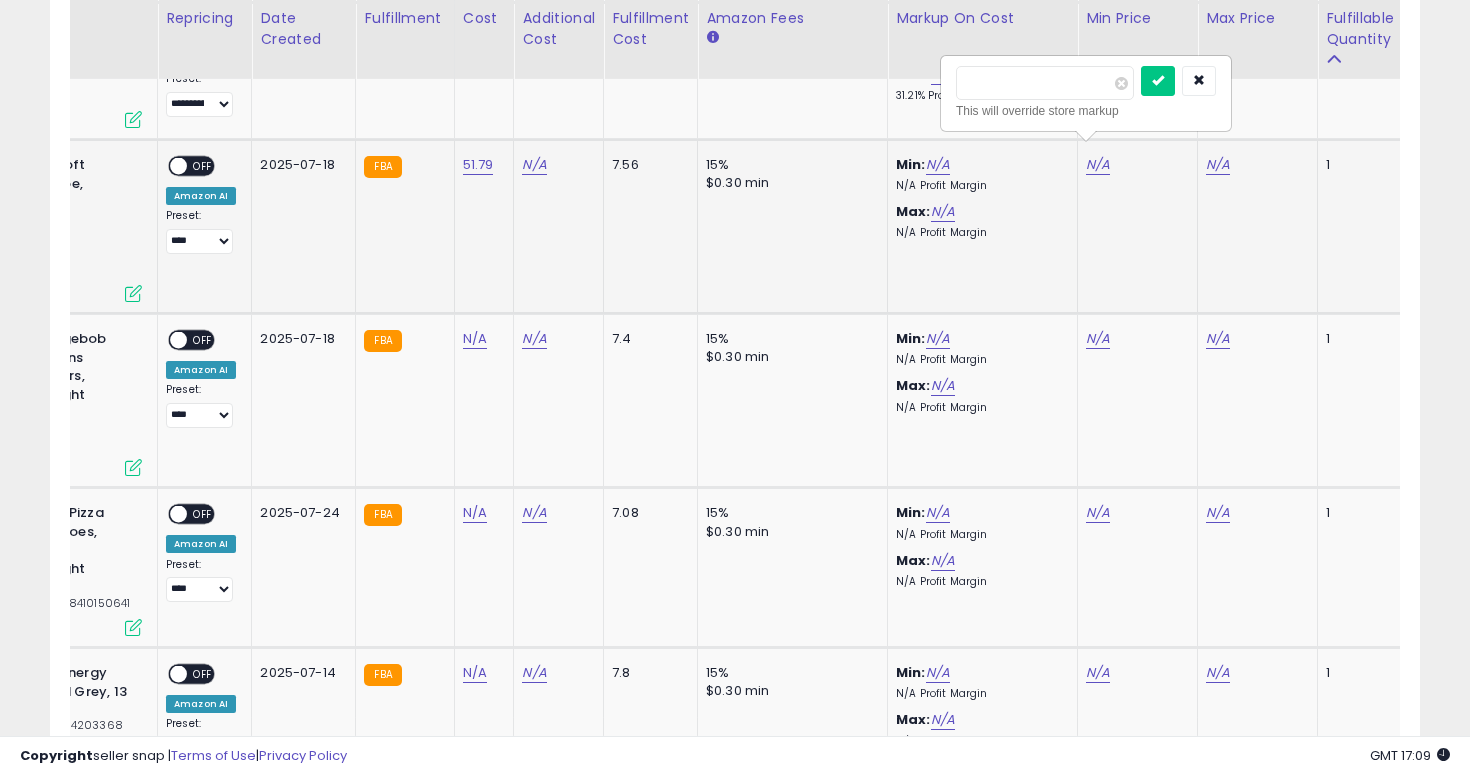 type on "******" 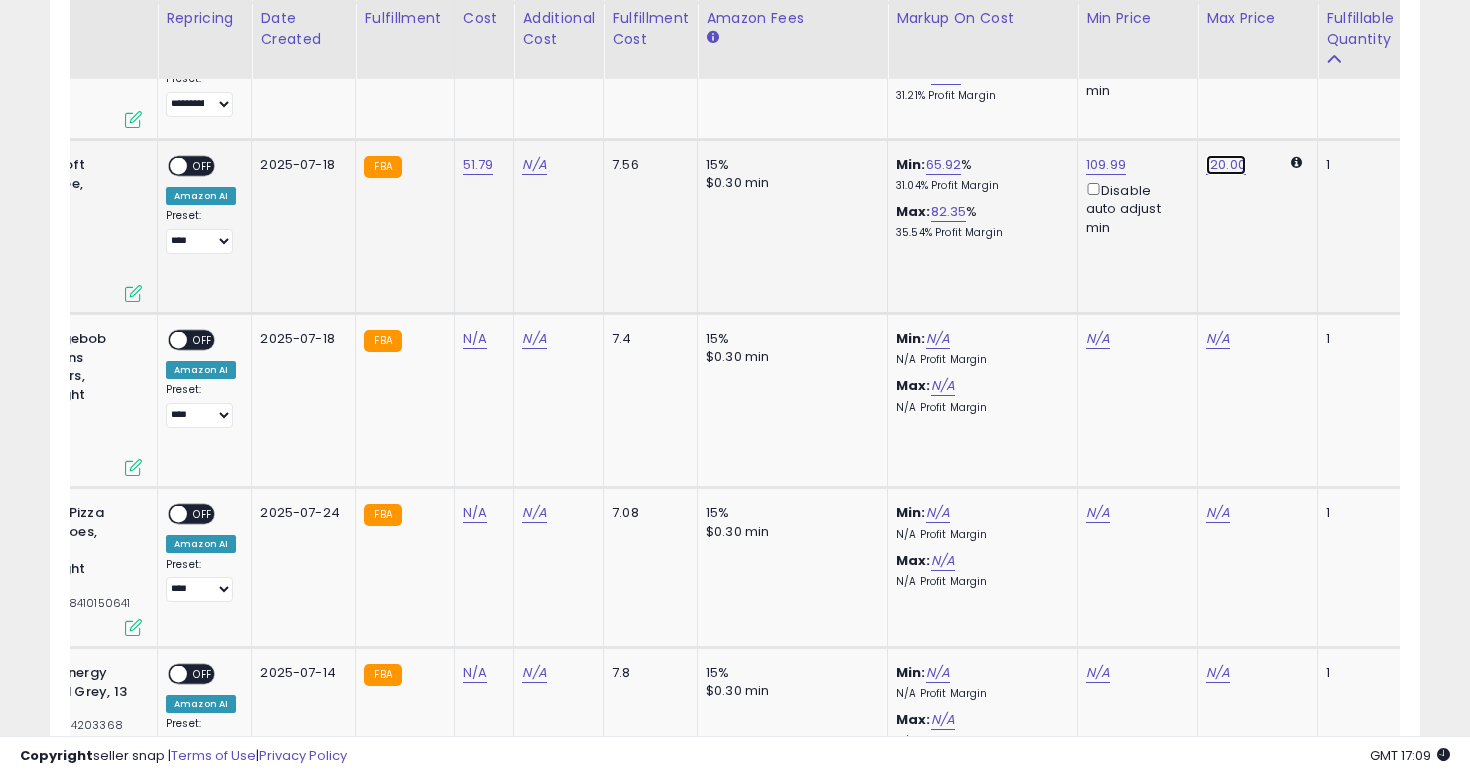 click on "120.00" at bounding box center [1218, -3588] 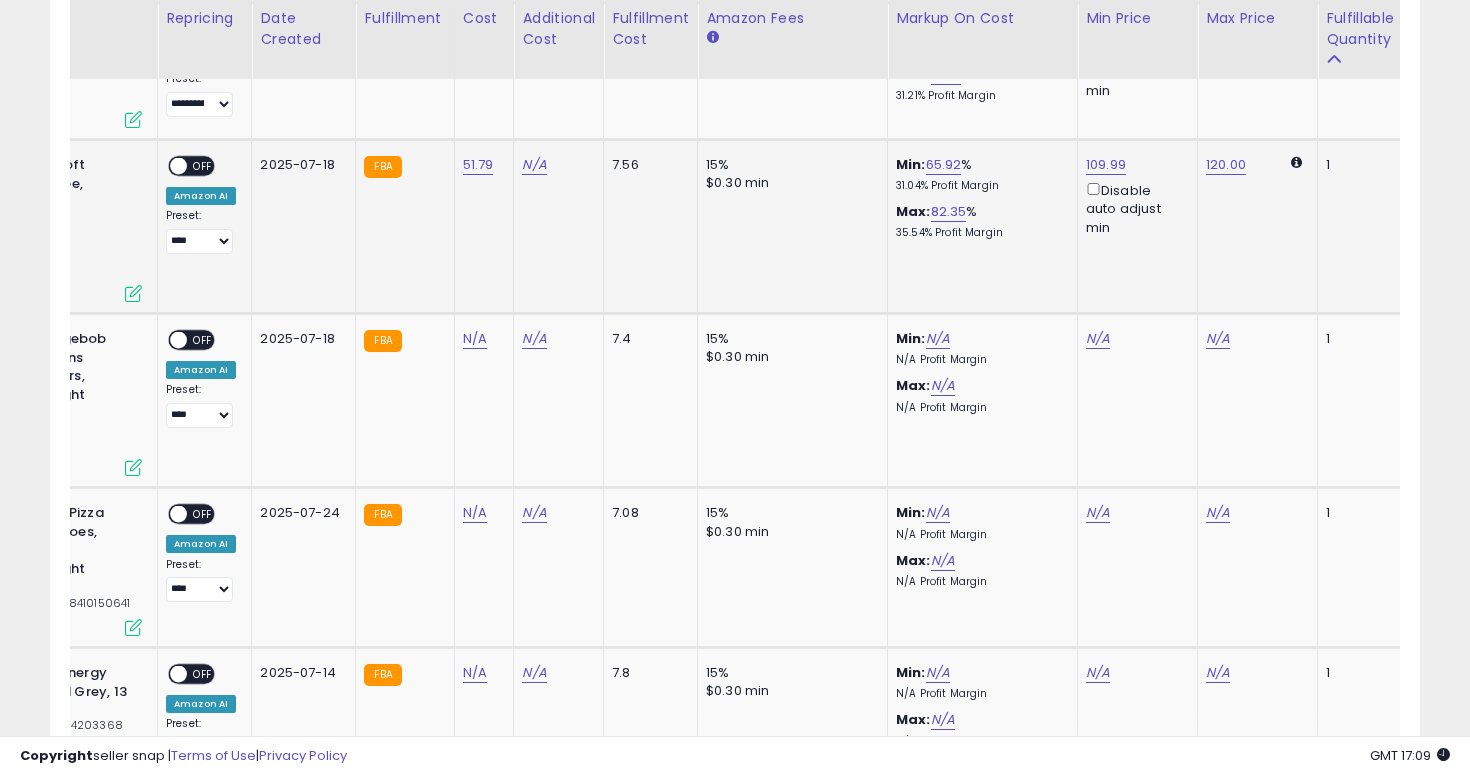 scroll, scrollTop: 0, scrollLeft: 289, axis: horizontal 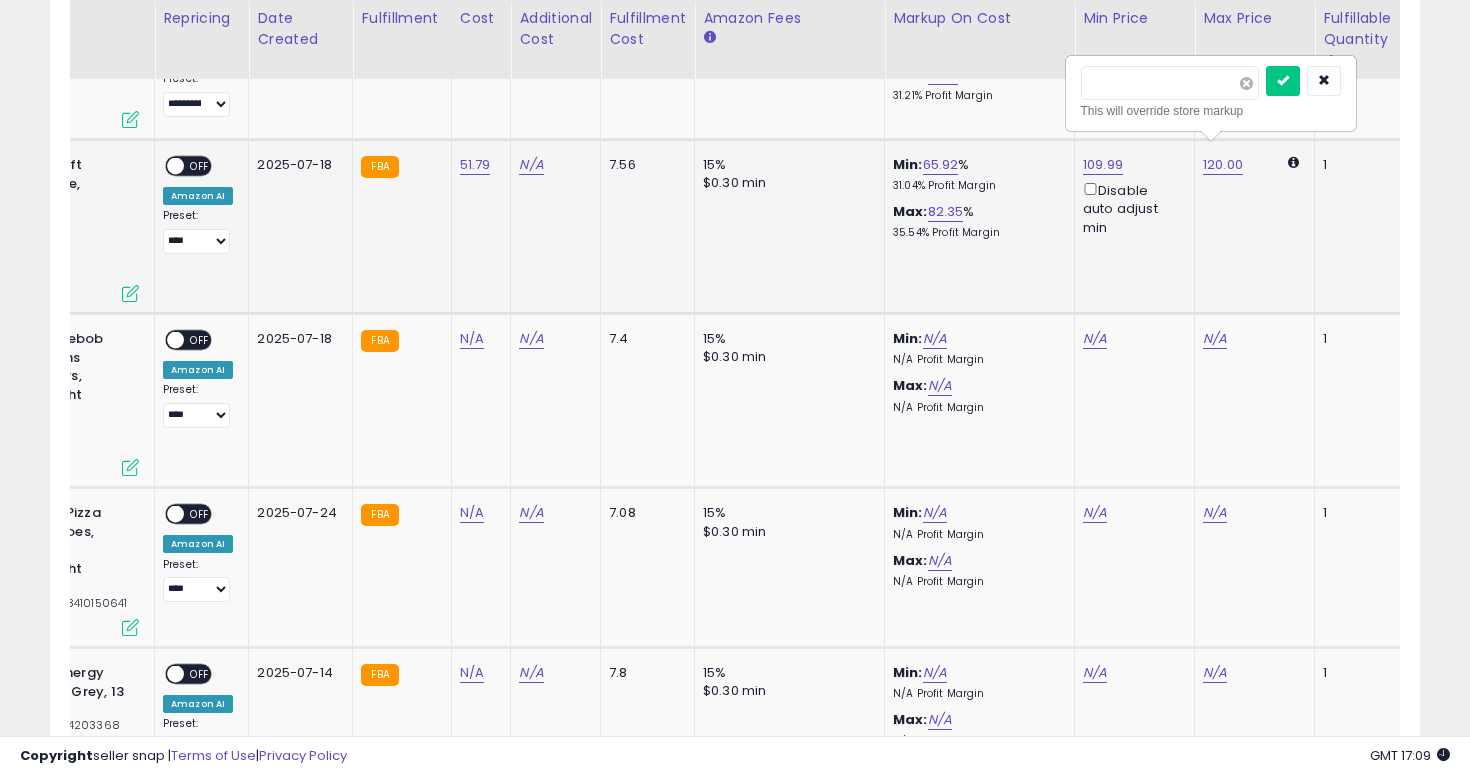 click at bounding box center [1246, 83] 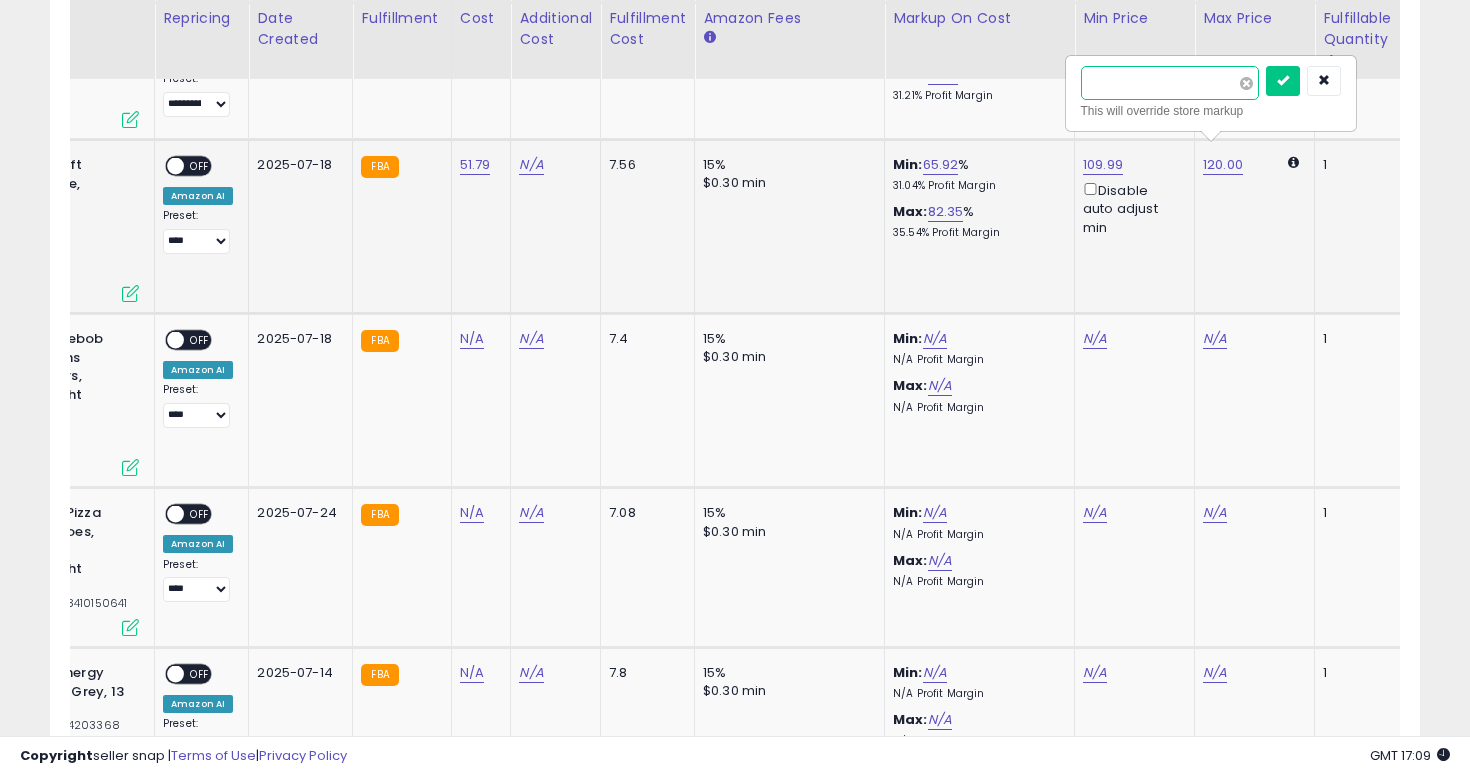 type on "******" 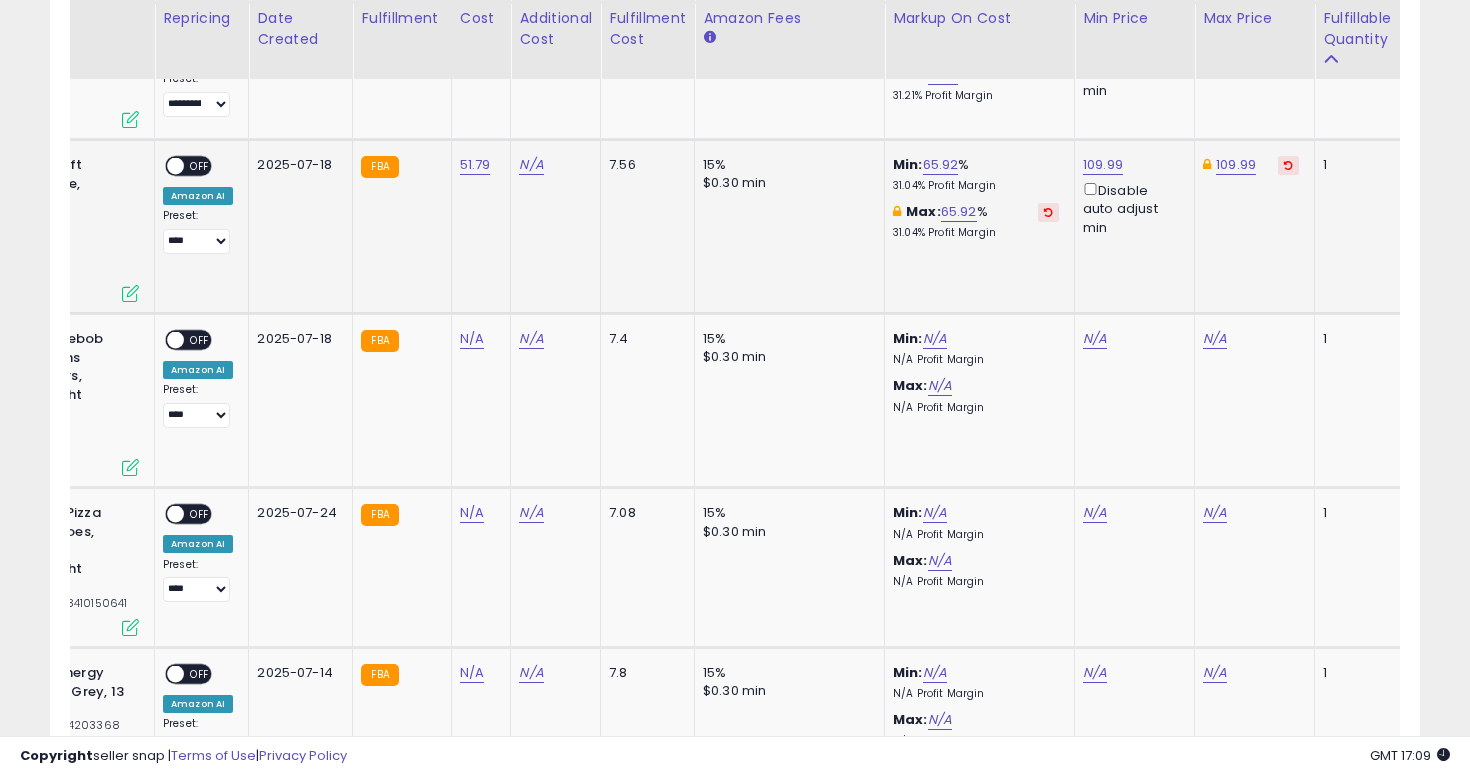 click on "OFF" at bounding box center [200, 166] 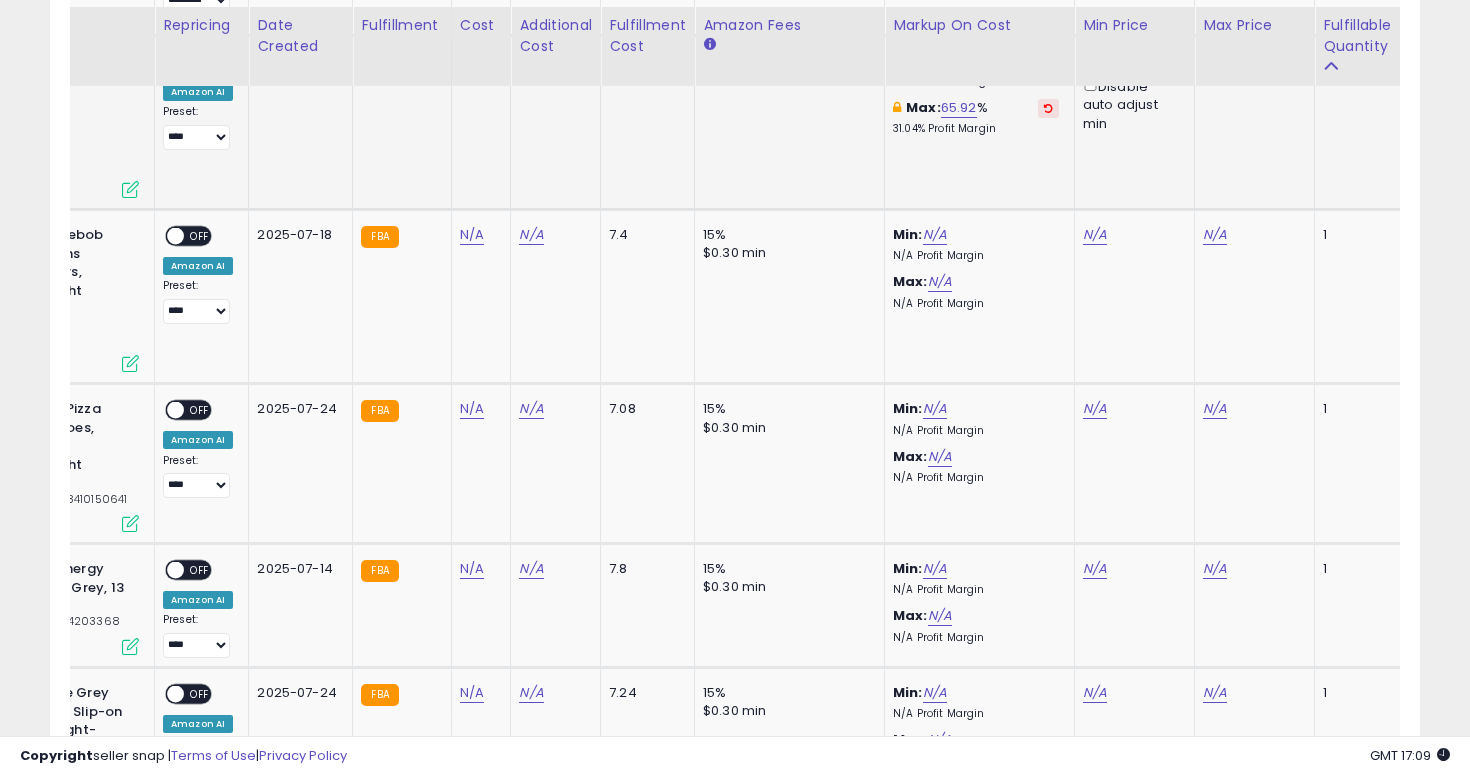 scroll, scrollTop: 4801, scrollLeft: 0, axis: vertical 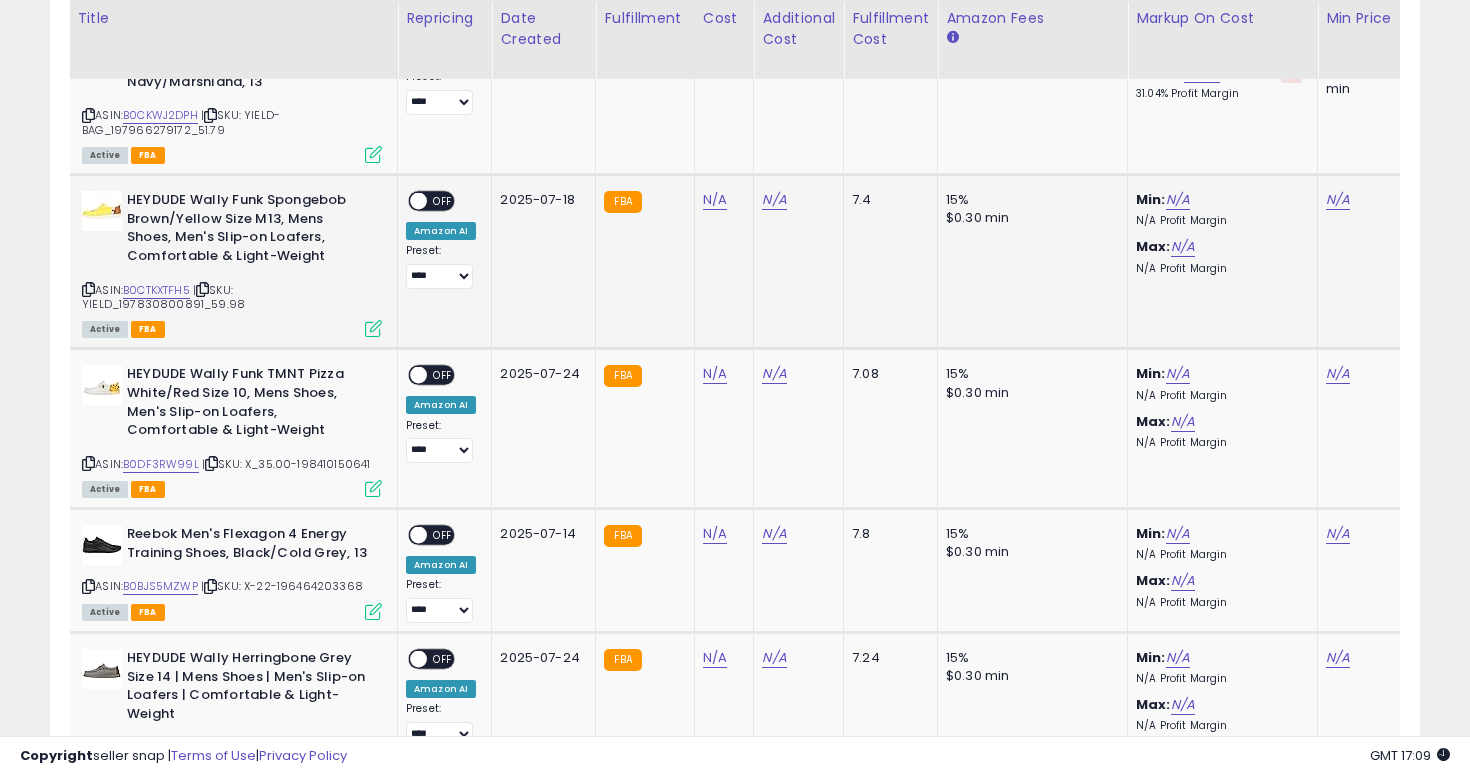 click at bounding box center (88, 289) 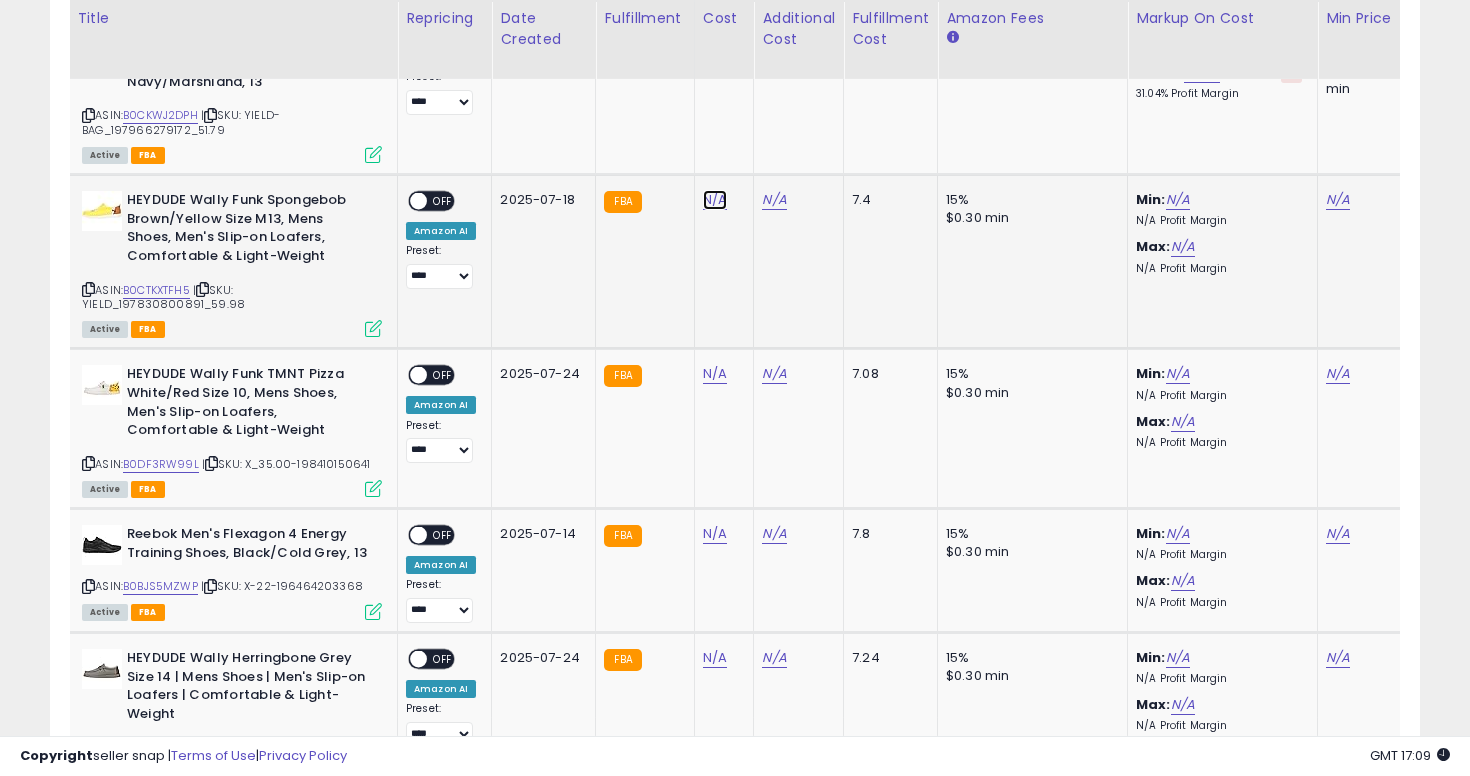 click on "N/A" at bounding box center [715, -3727] 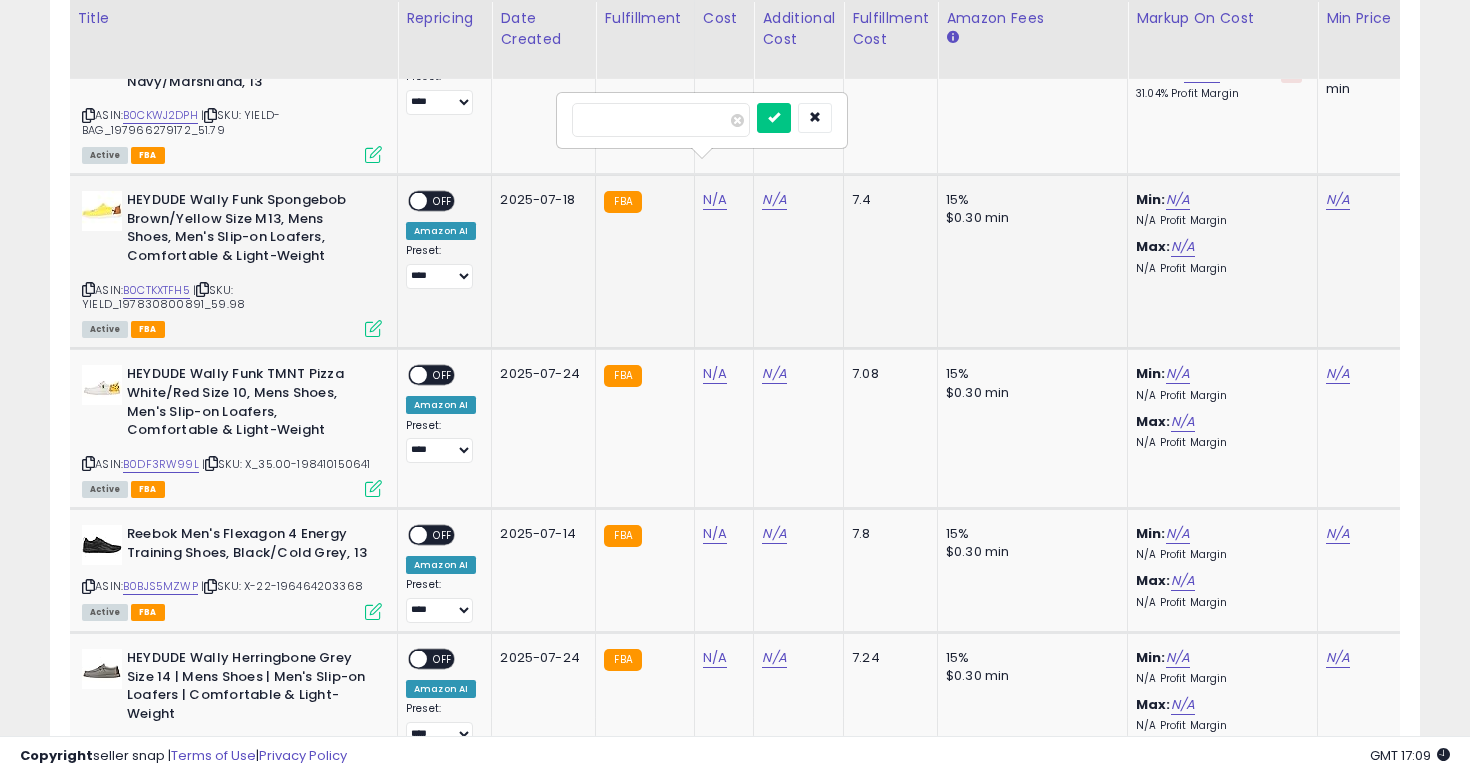 type on "**" 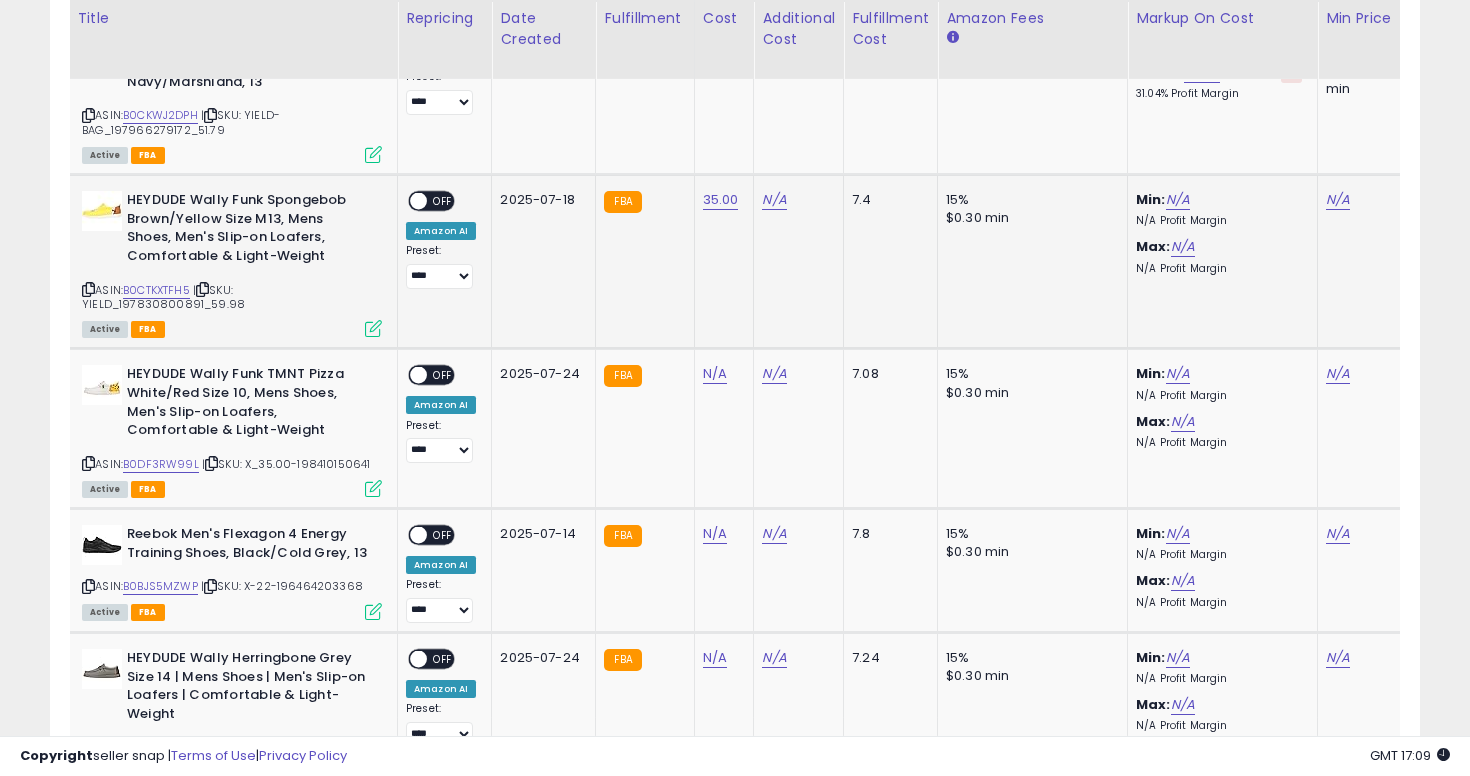 scroll, scrollTop: 0, scrollLeft: 358, axis: horizontal 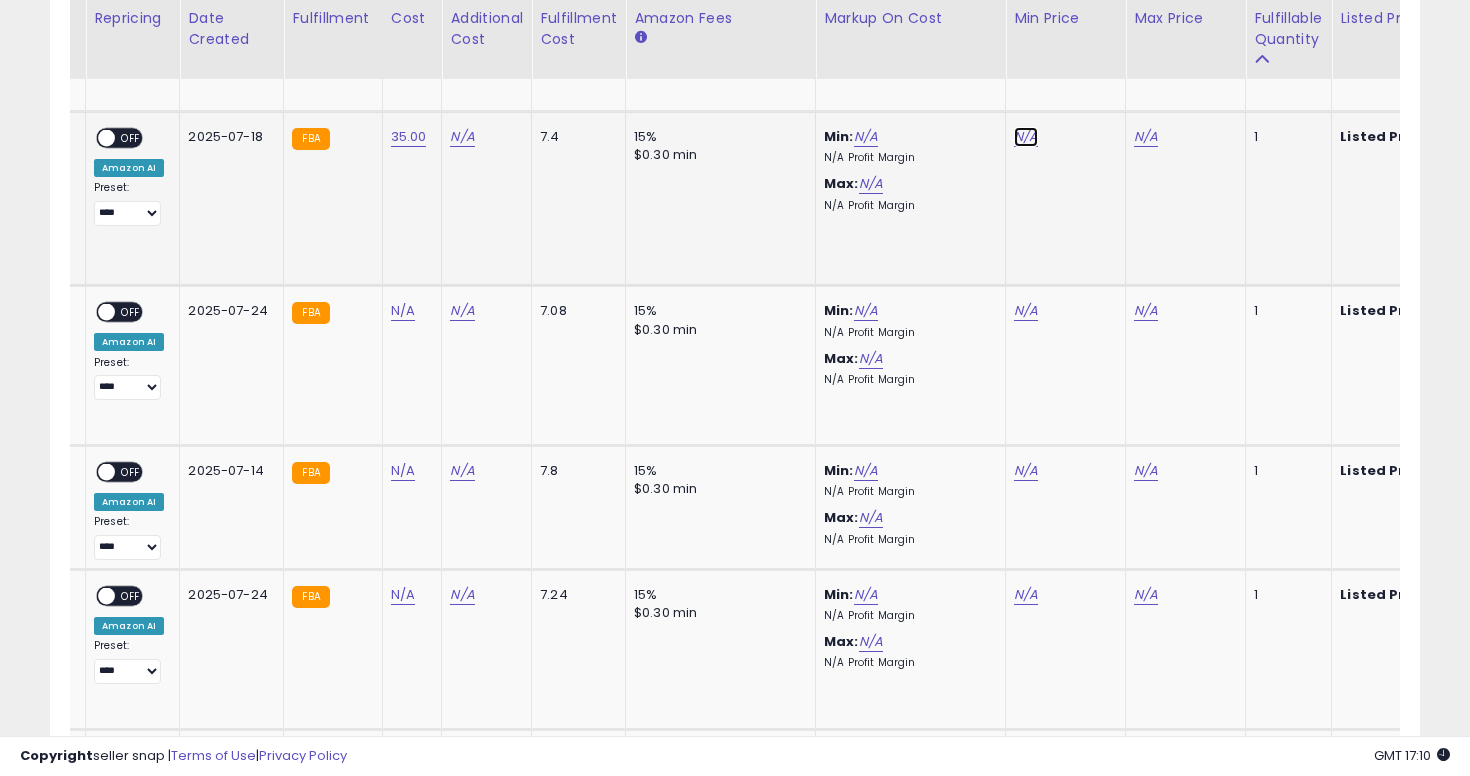 click on "N/A" at bounding box center [1026, -3790] 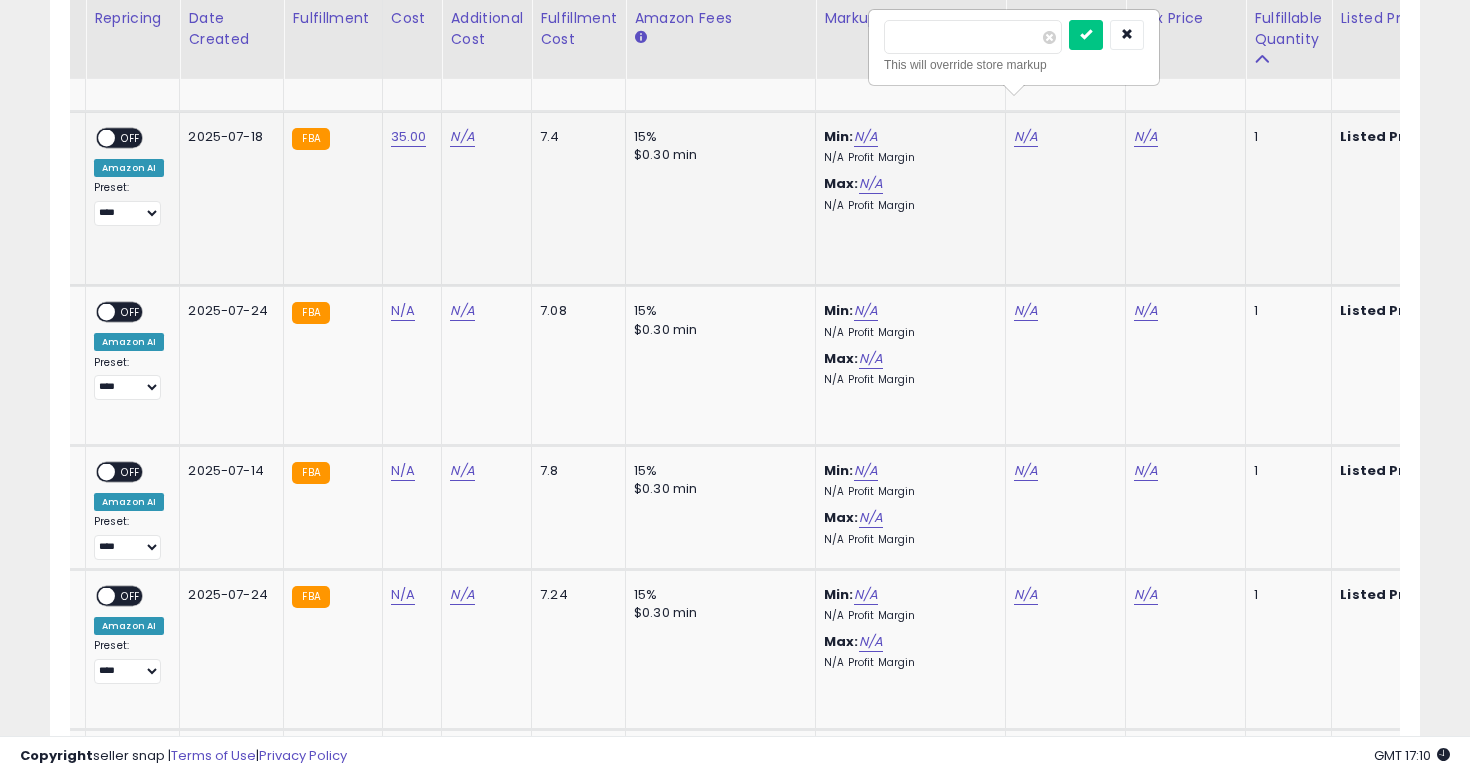 type on "**" 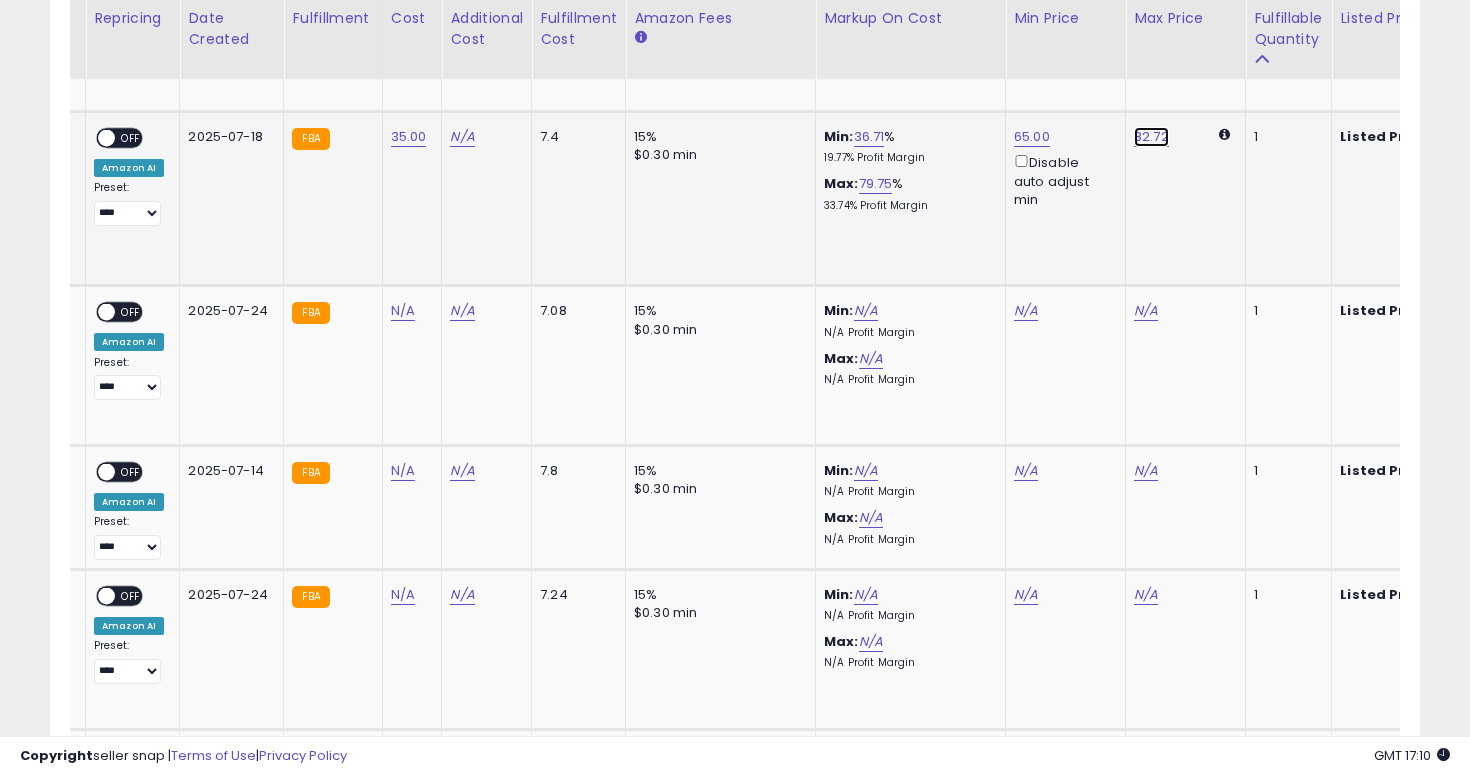 click on "82.72" at bounding box center [1146, -3790] 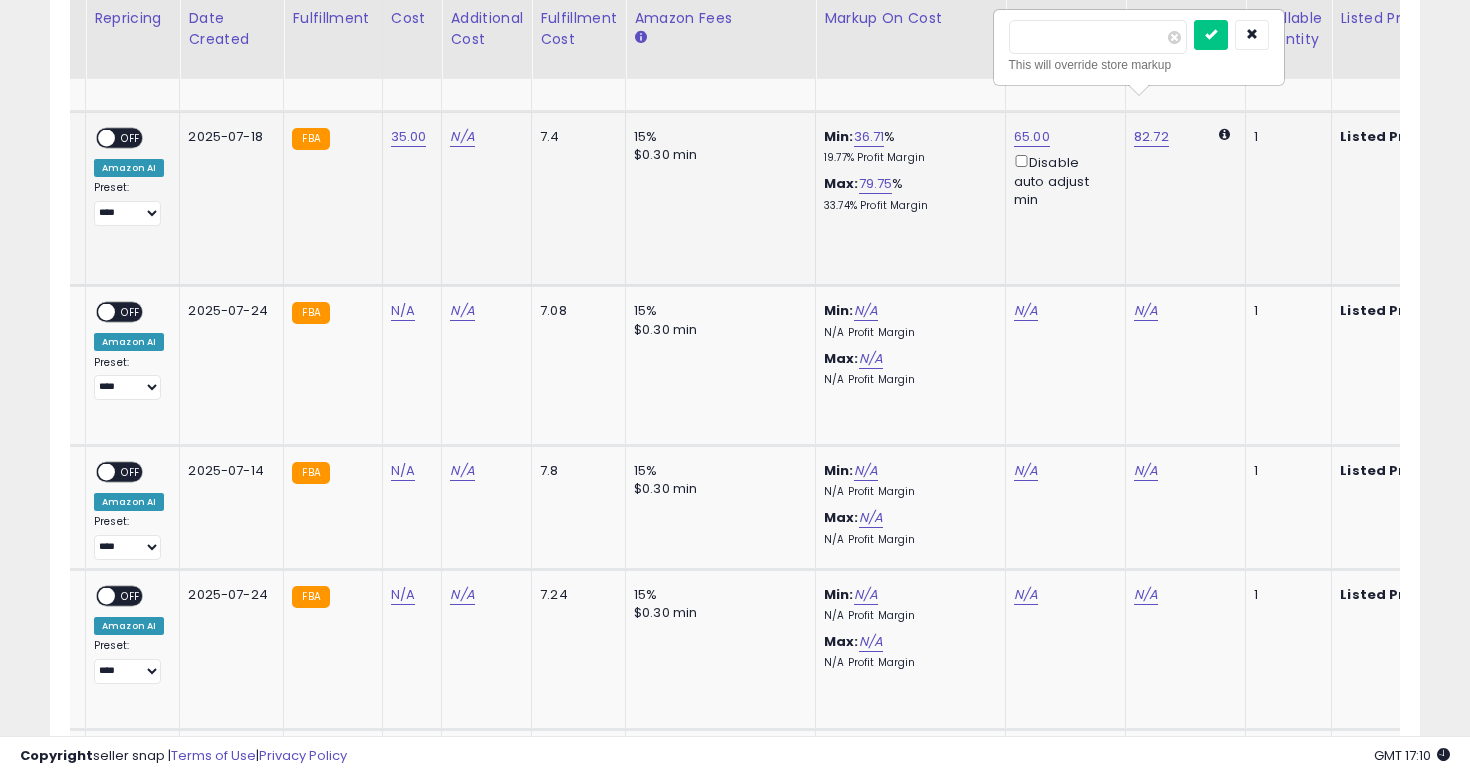 click on "*****" at bounding box center (1098, 37) 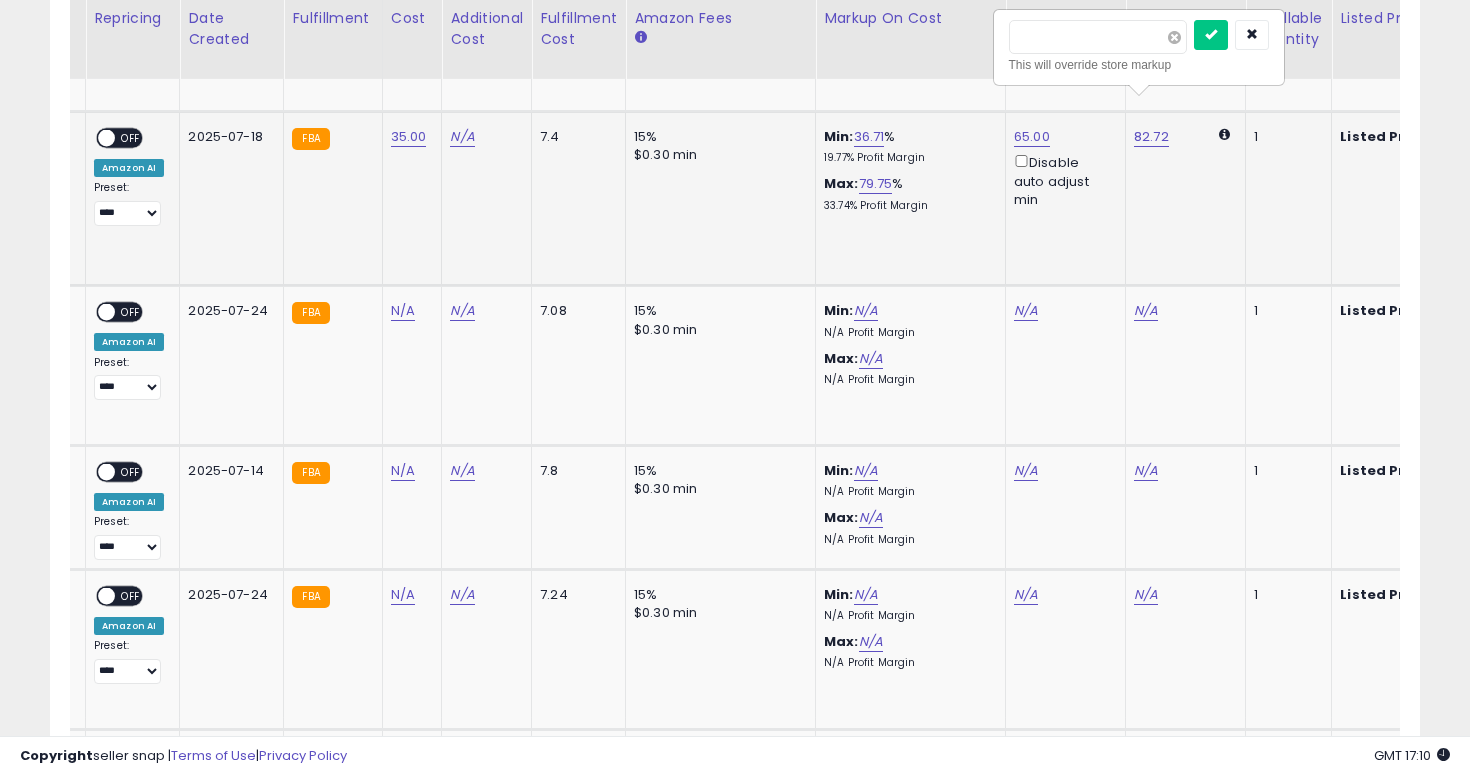 click at bounding box center [1174, 37] 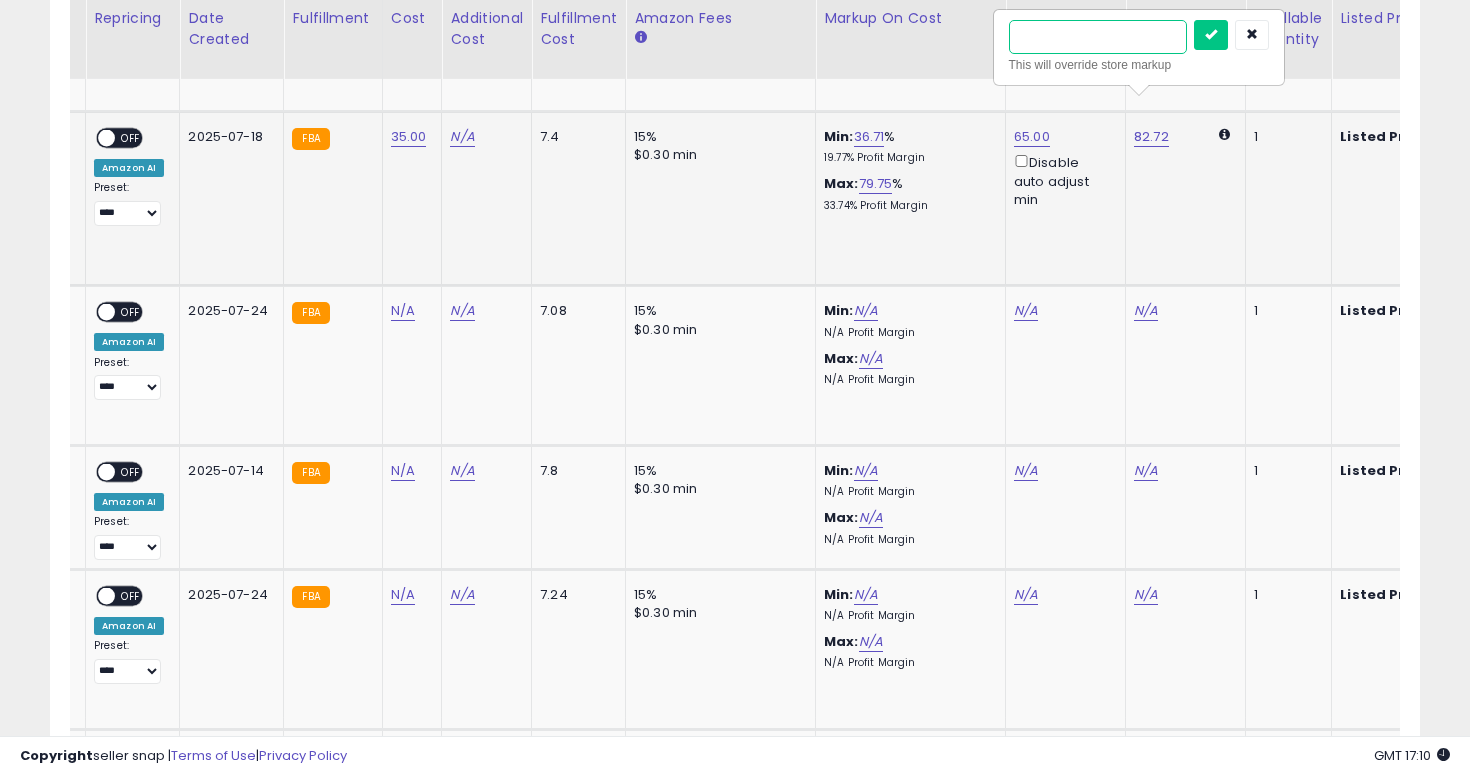 type on "**" 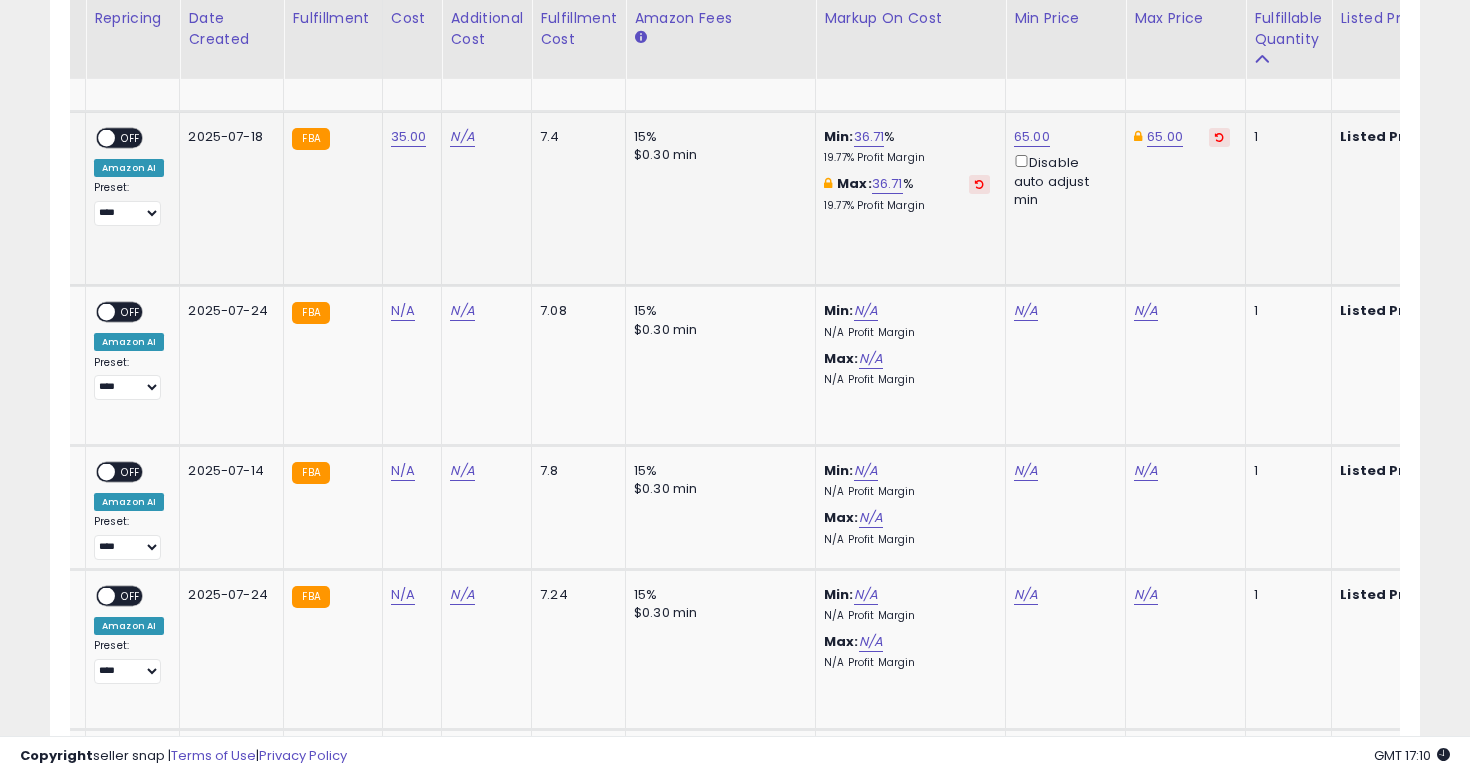 scroll, scrollTop: 0, scrollLeft: 0, axis: both 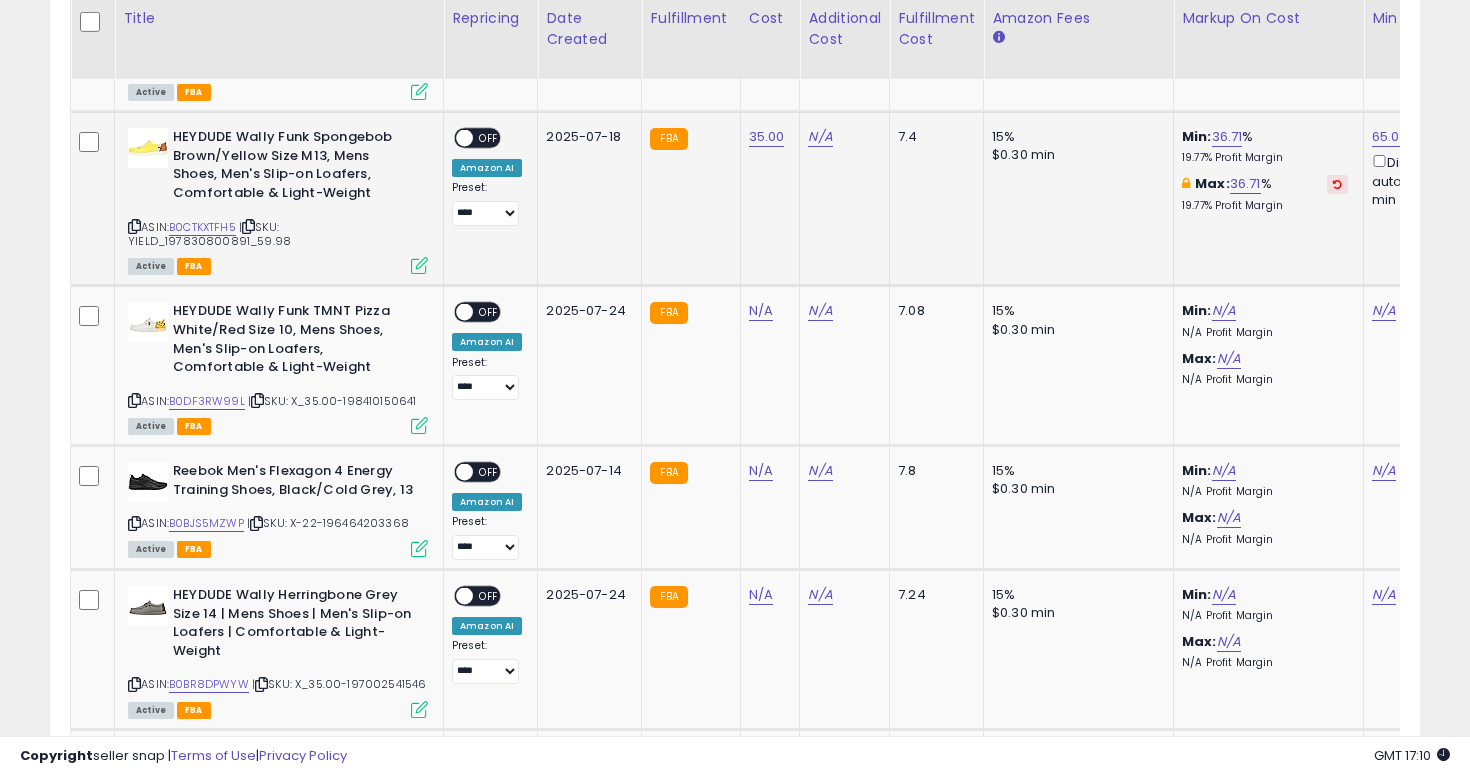 click on "OFF" at bounding box center (489, 138) 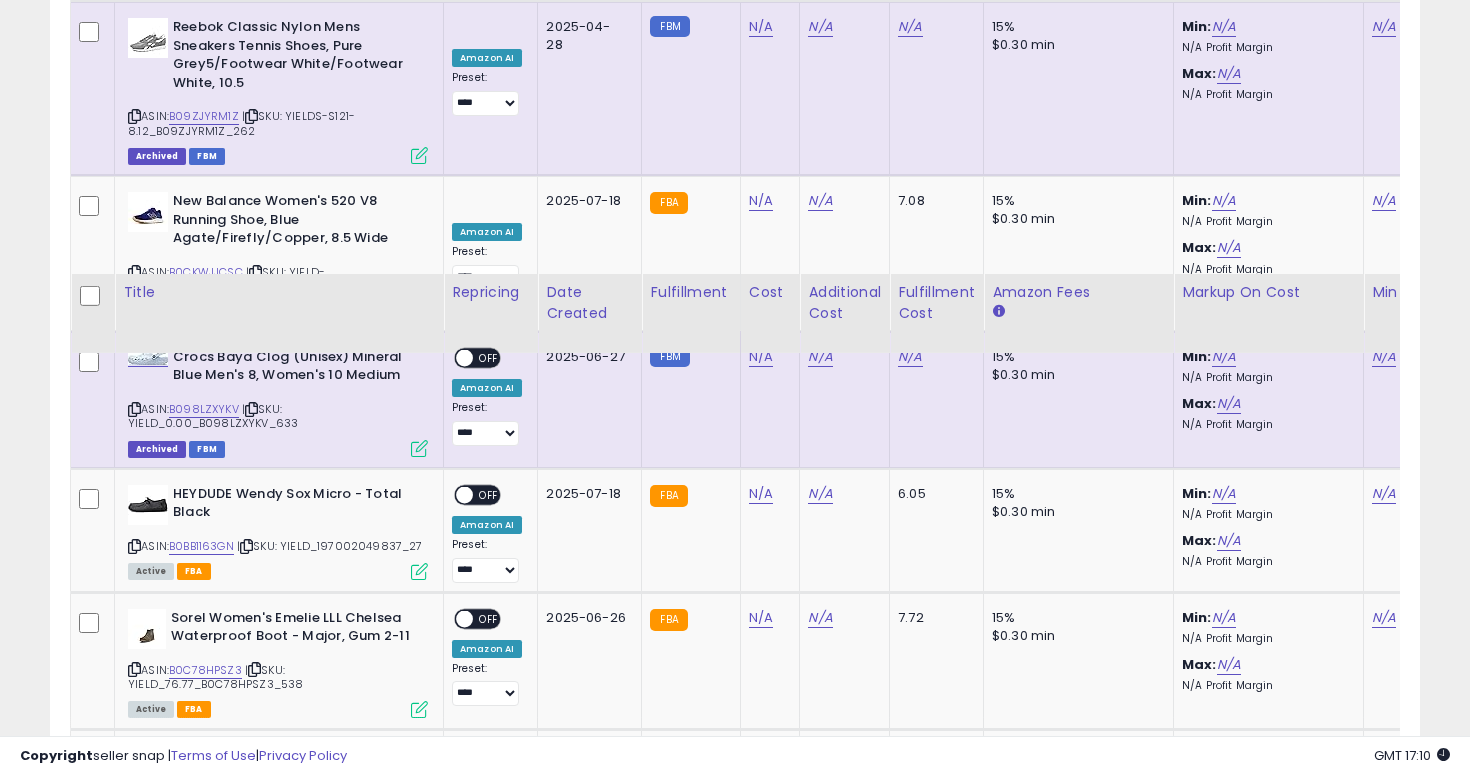 scroll, scrollTop: 6546, scrollLeft: 0, axis: vertical 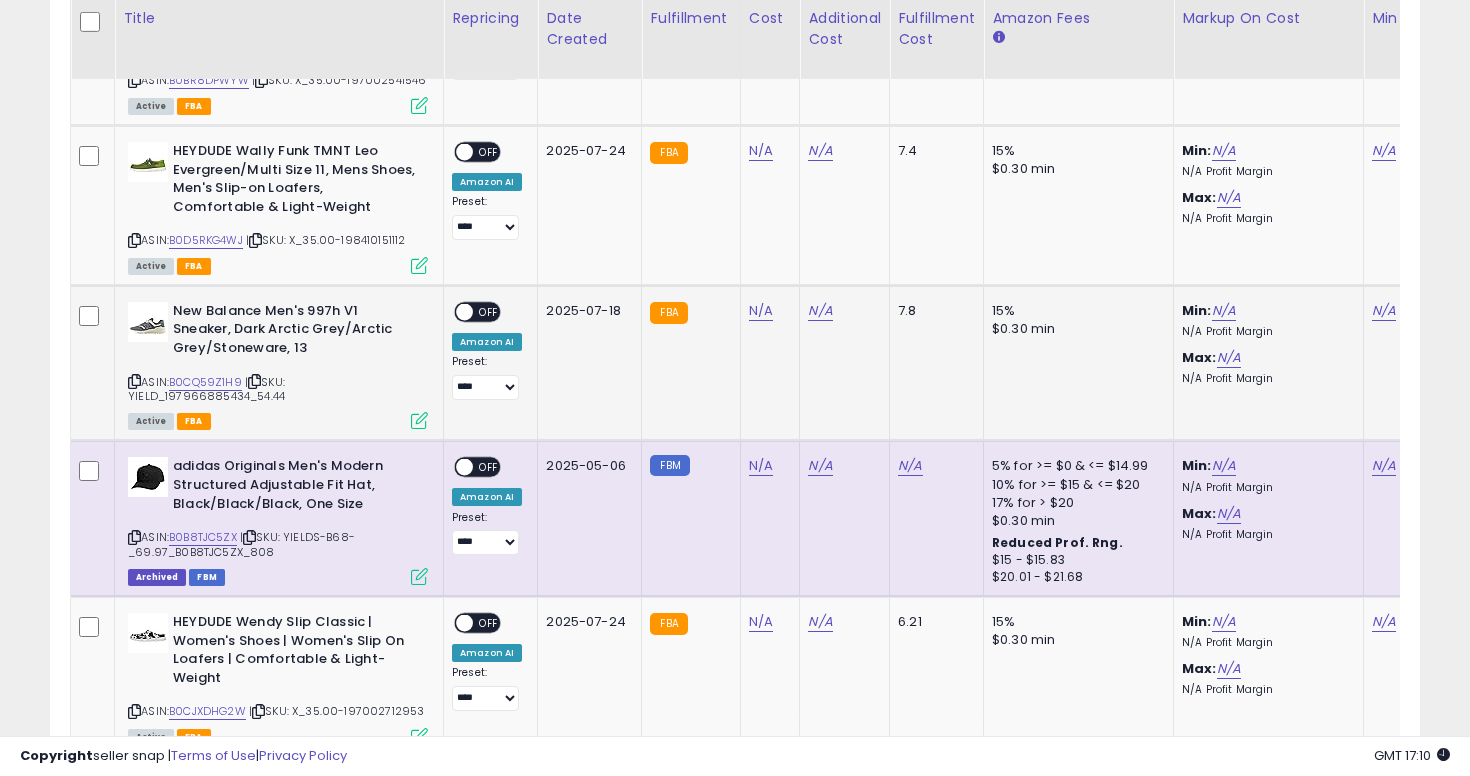 click at bounding box center [134, 381] 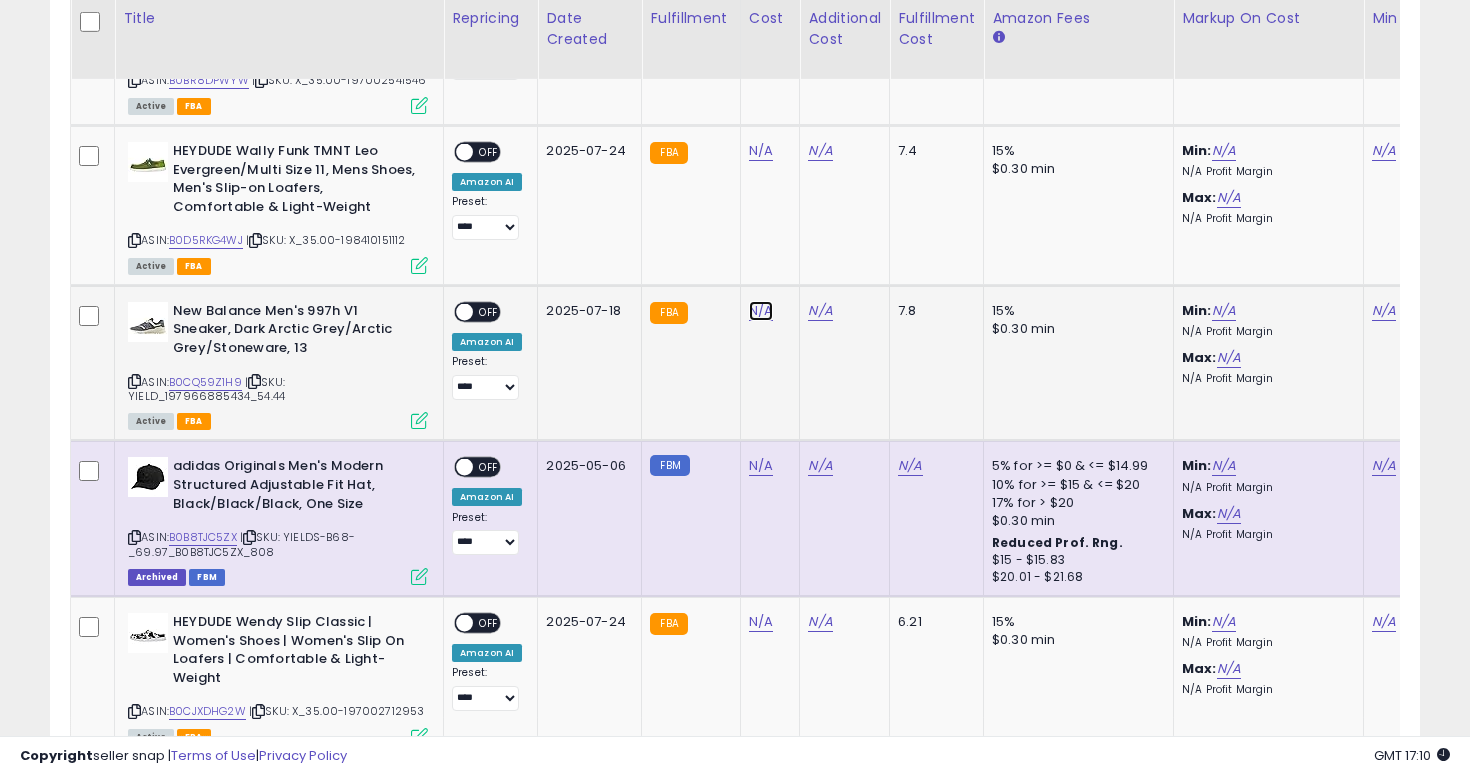 click on "N/A" at bounding box center [761, -4394] 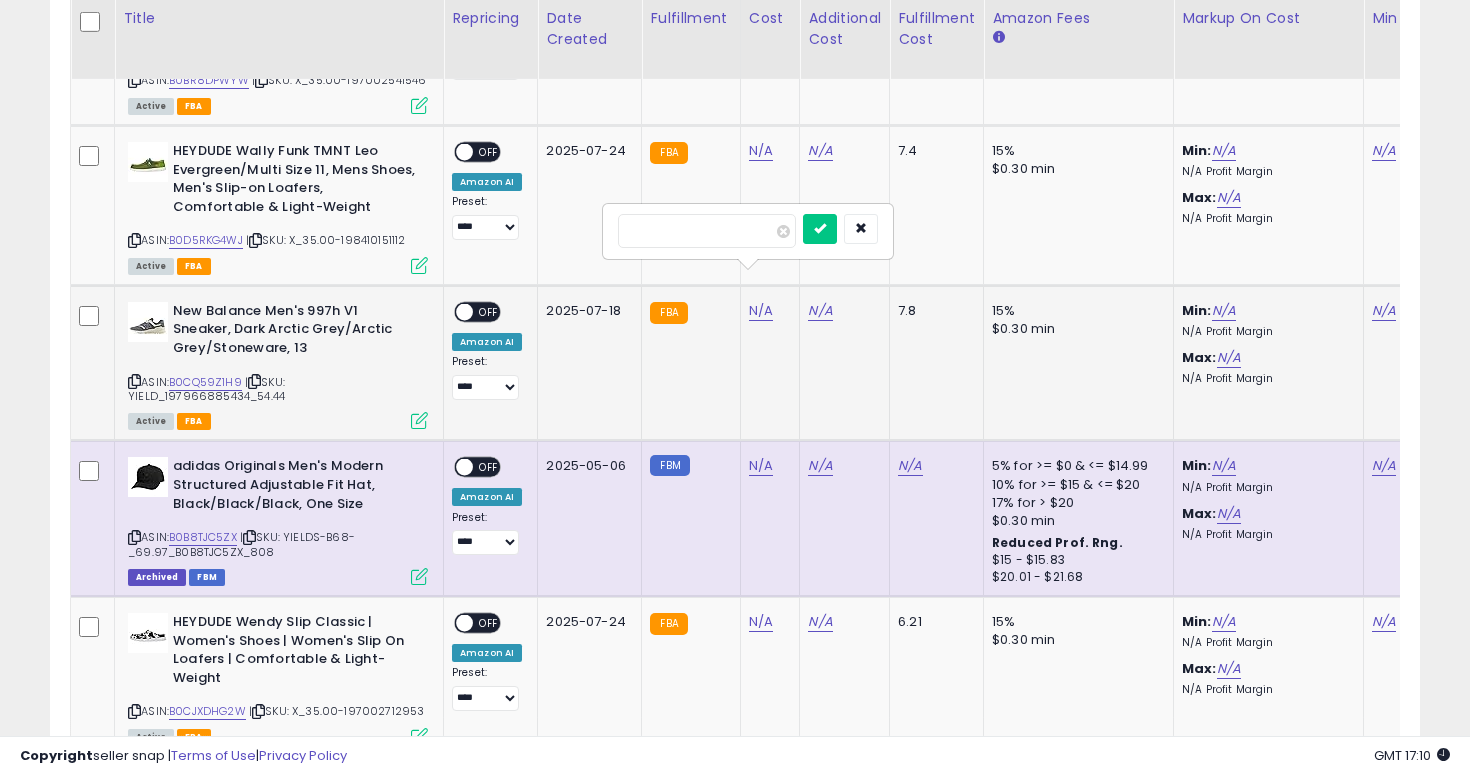 type on "*****" 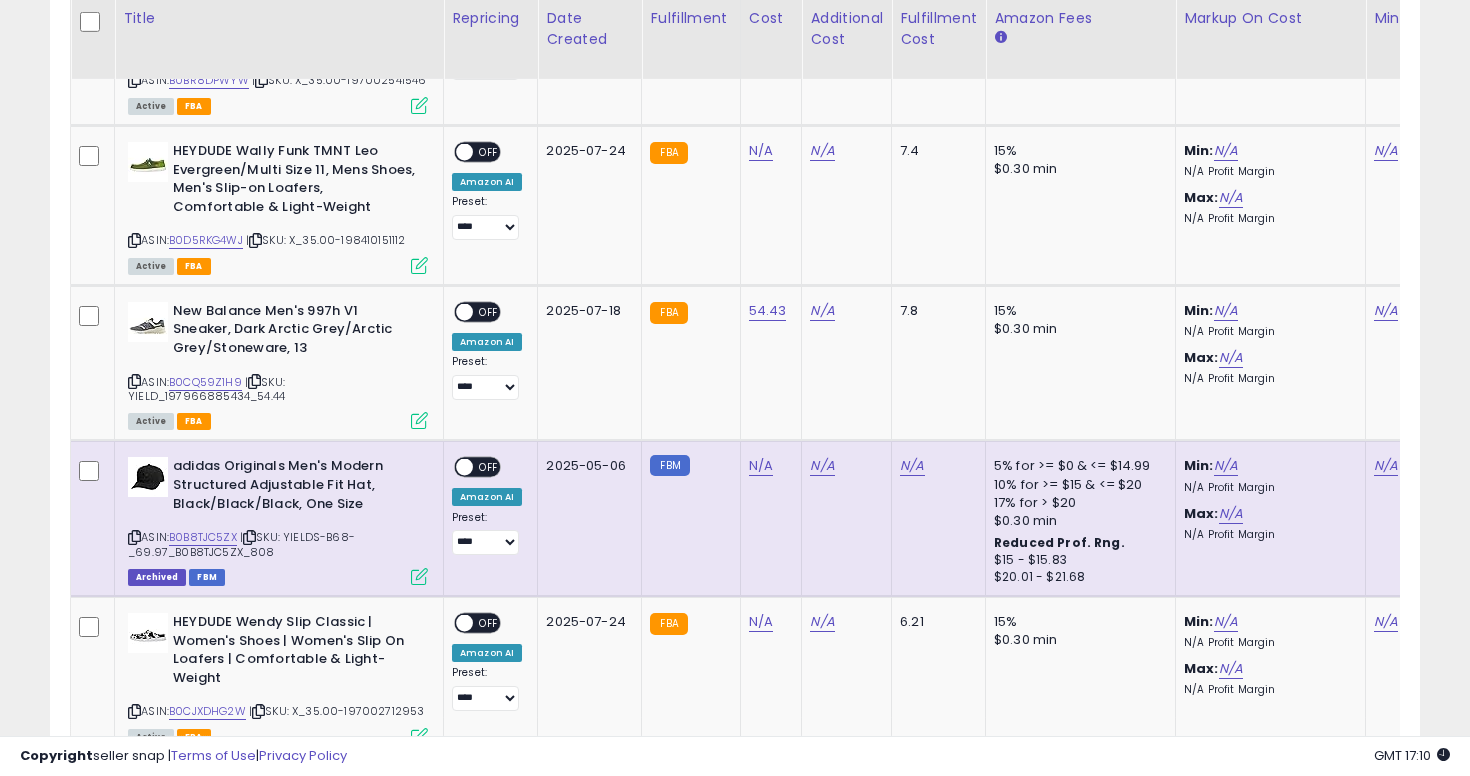 scroll, scrollTop: 0, scrollLeft: 147, axis: horizontal 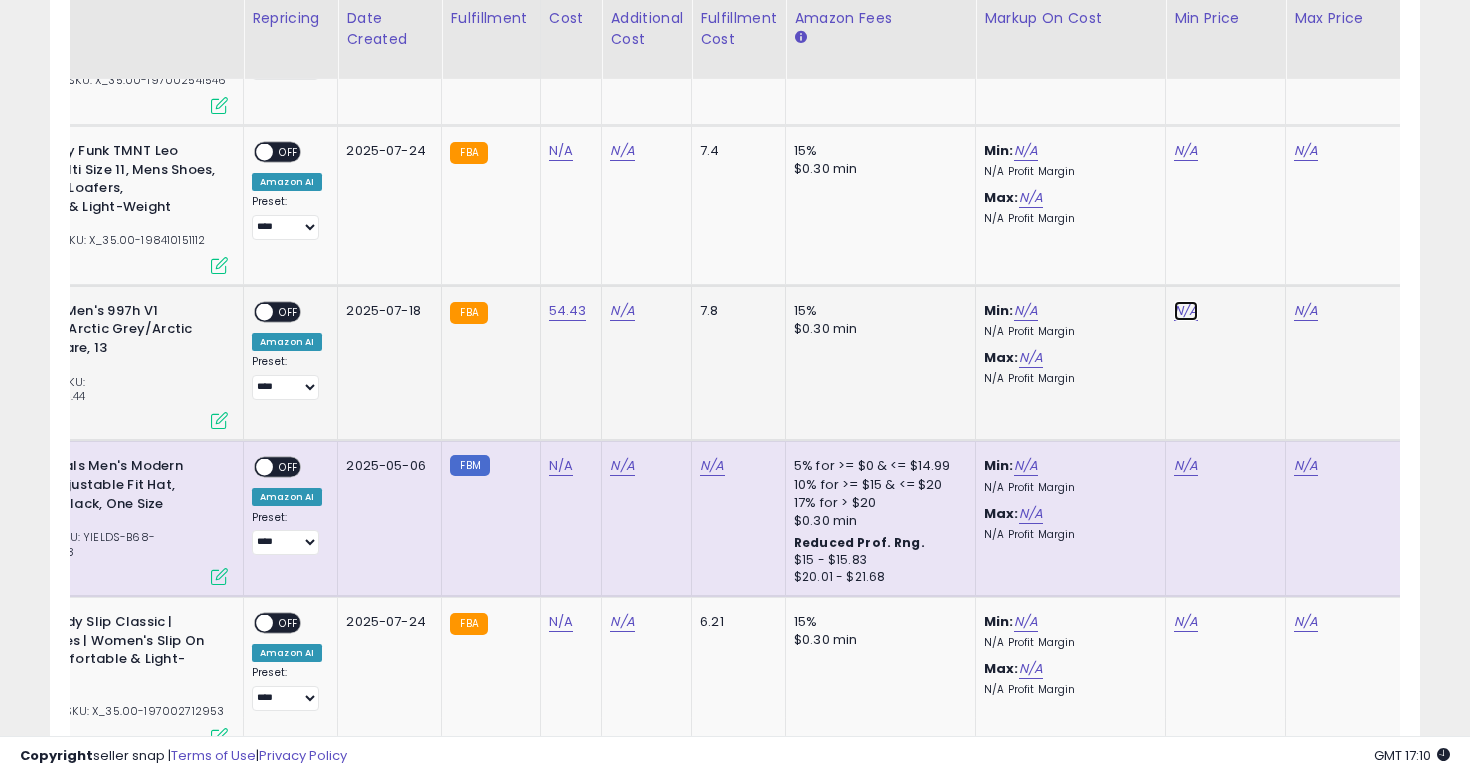 click on "N/A" at bounding box center [1186, -4394] 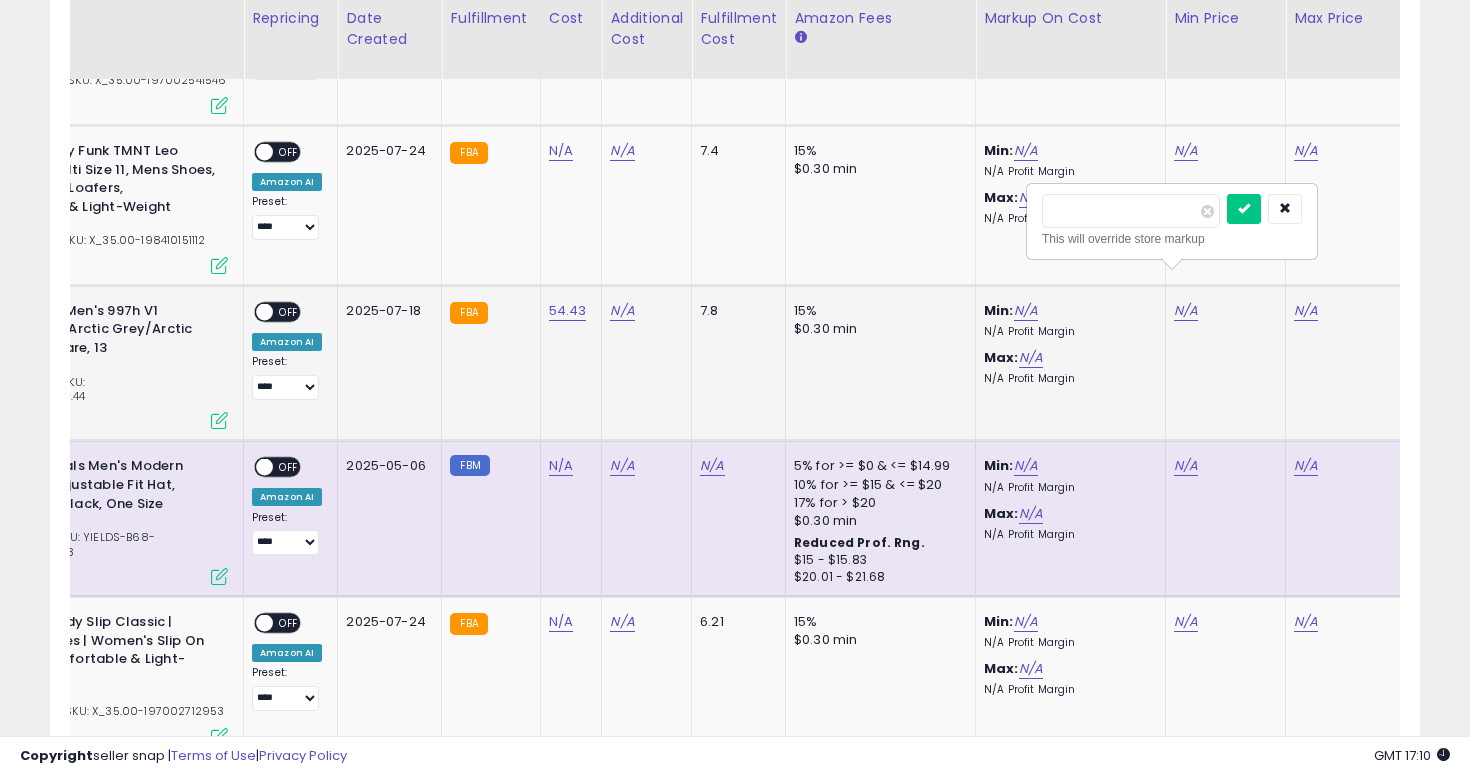 type on "*****" 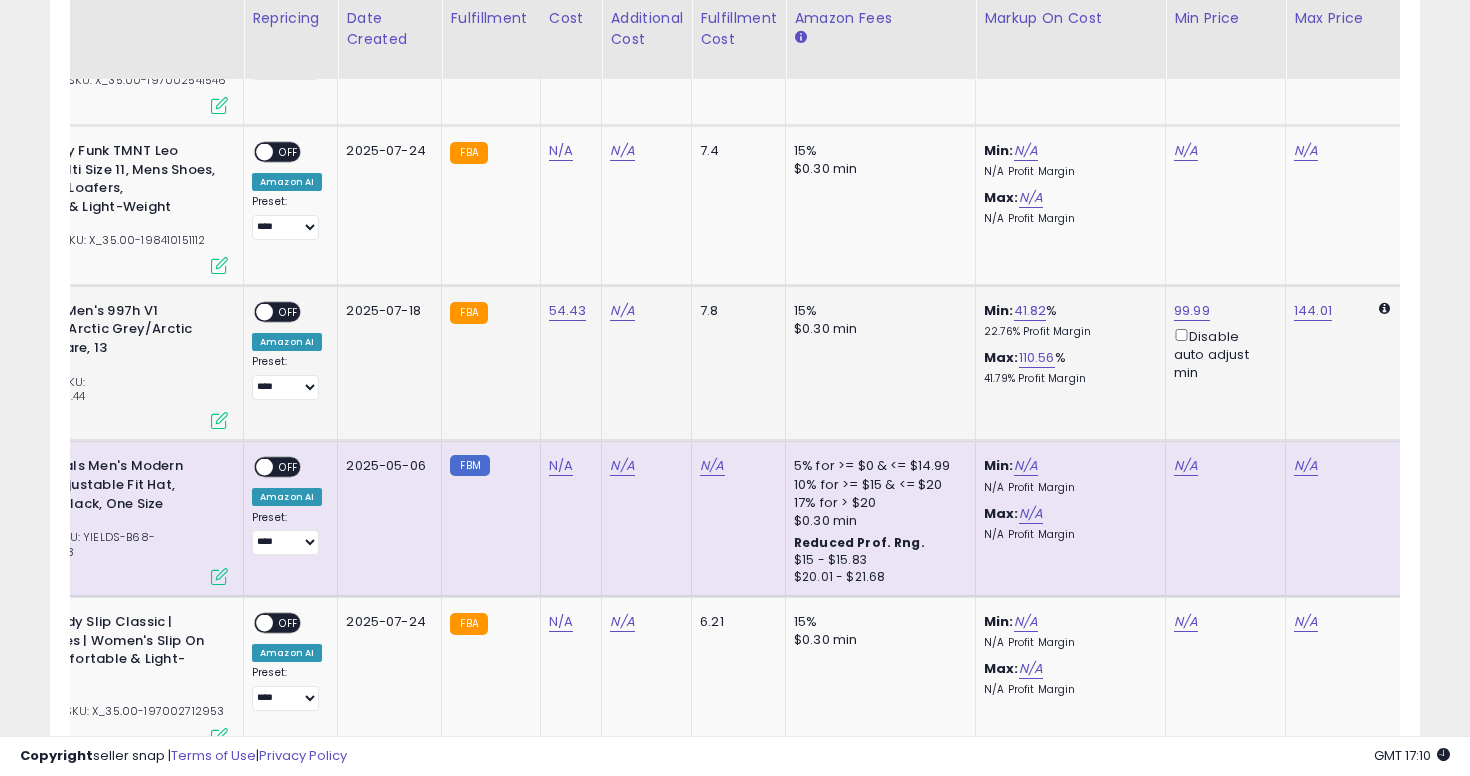 click on "144.01" 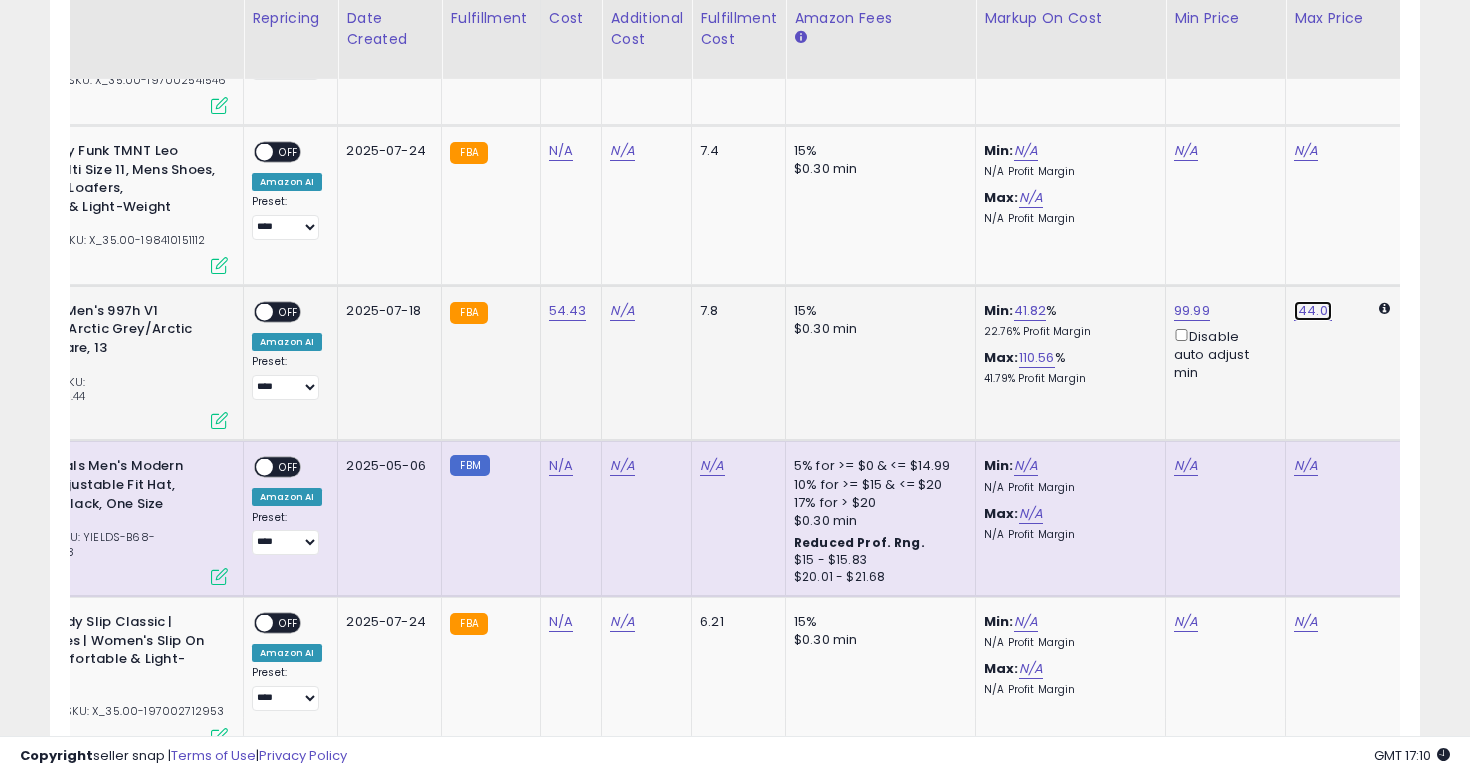 click on "144.01" at bounding box center [1306, -4394] 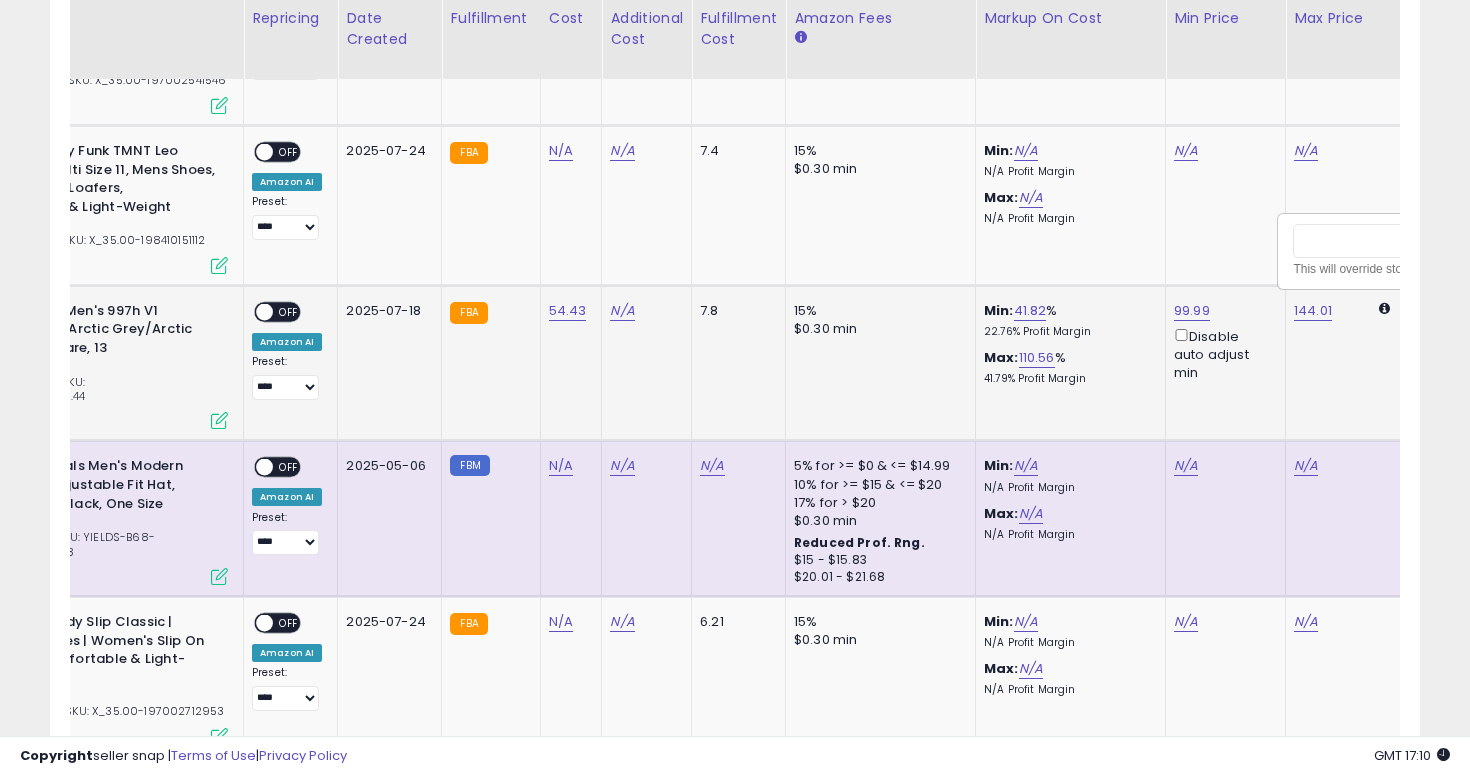 scroll, scrollTop: 0, scrollLeft: 287, axis: horizontal 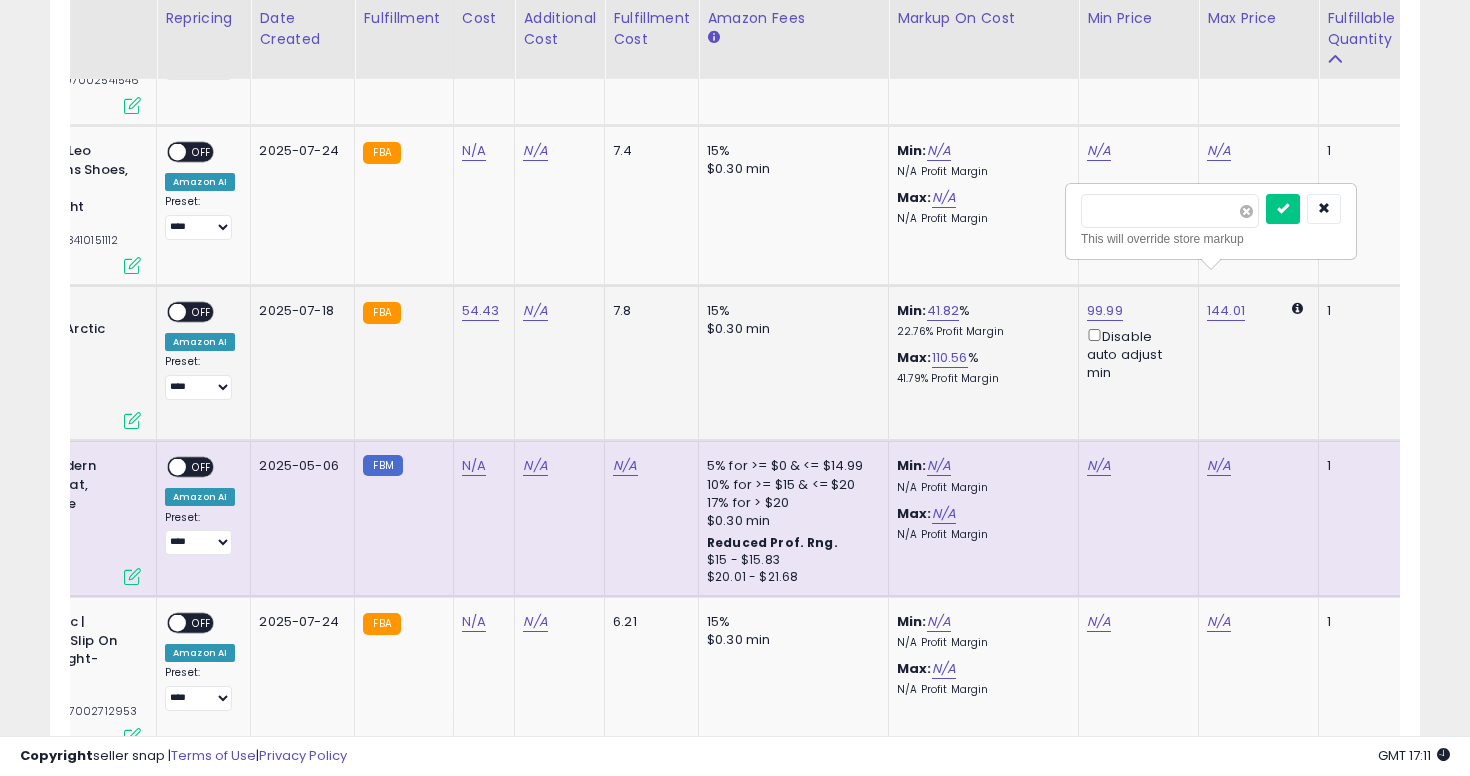 click at bounding box center (1246, 211) 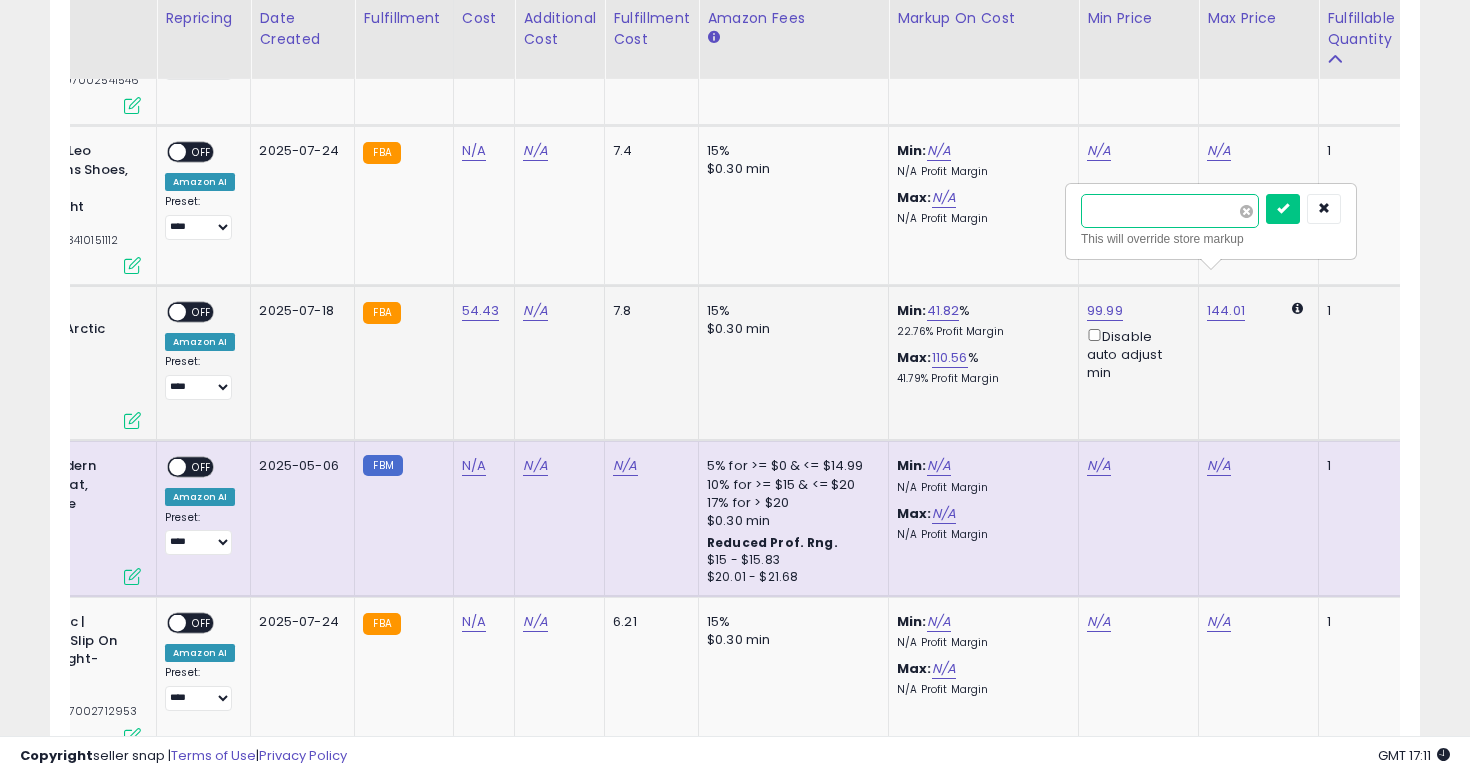 type on "***" 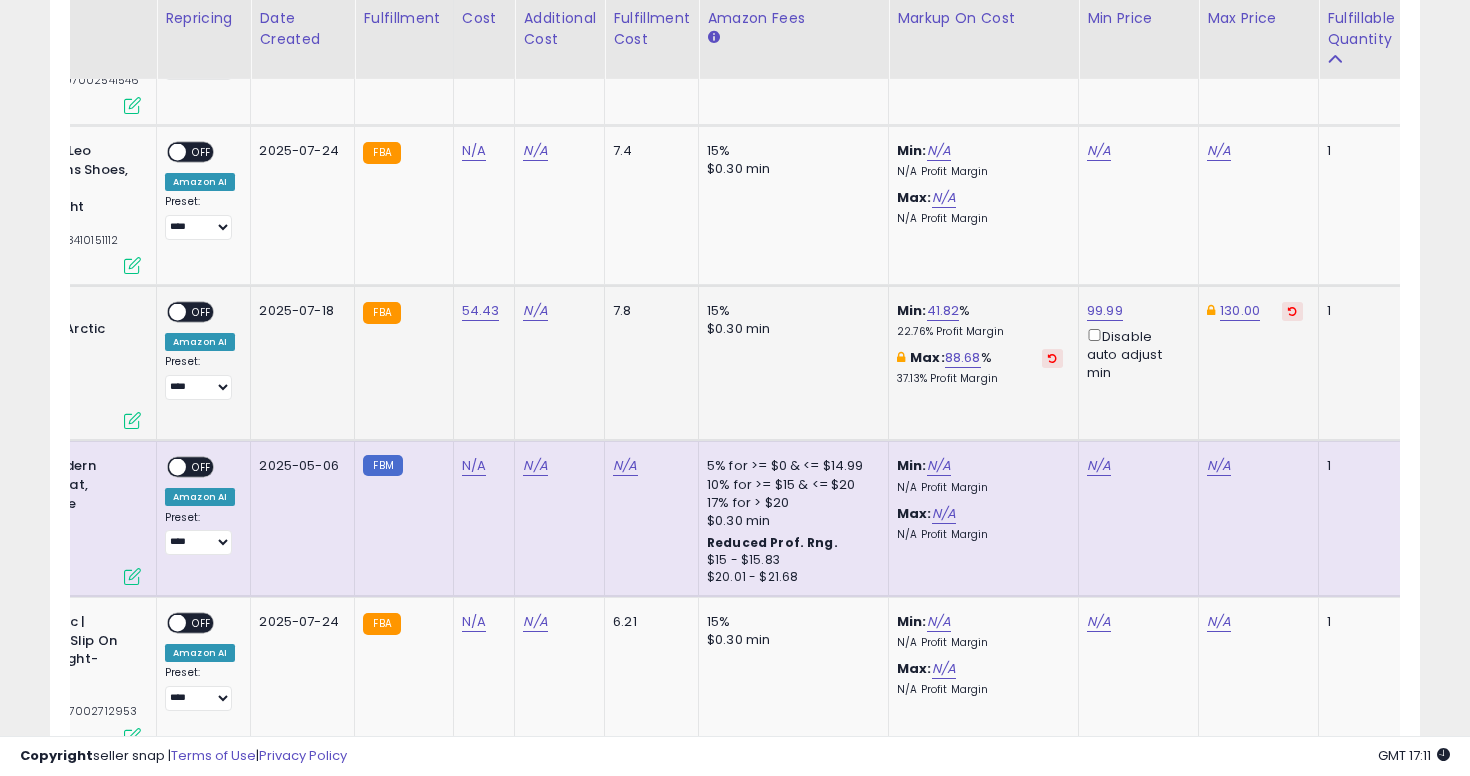 scroll, scrollTop: 0, scrollLeft: 0, axis: both 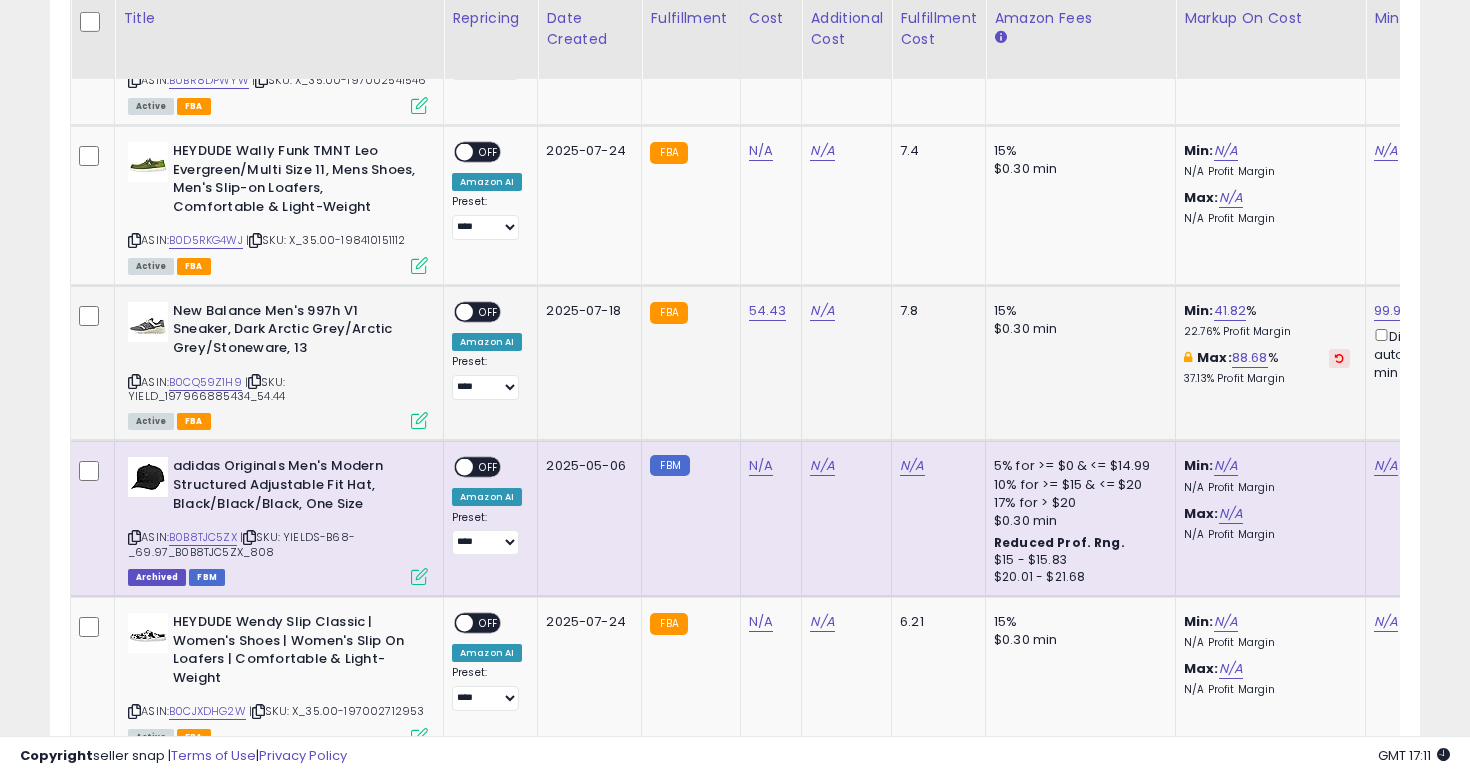 click on "OFF" at bounding box center (489, 311) 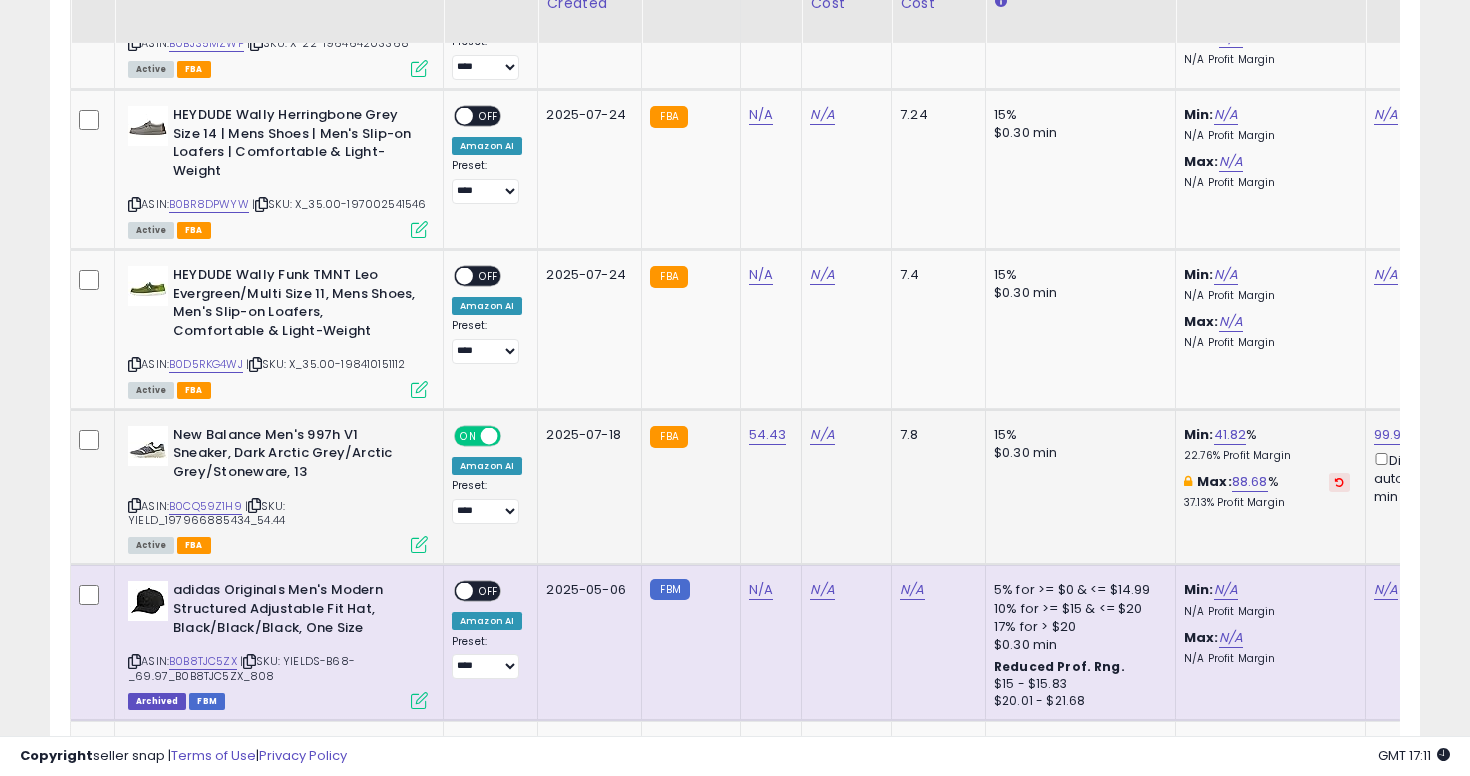 scroll, scrollTop: 5266, scrollLeft: 0, axis: vertical 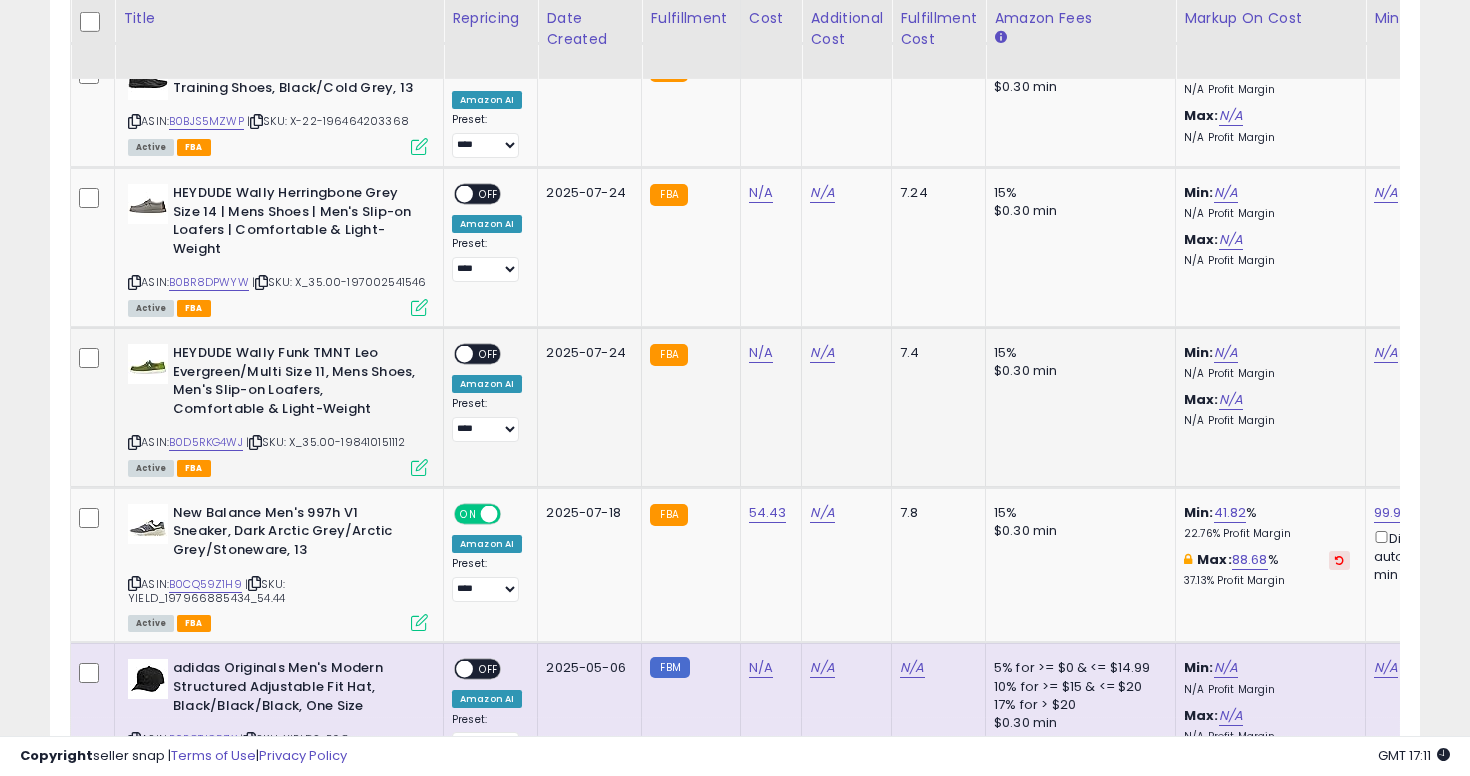 click at bounding box center [134, 442] 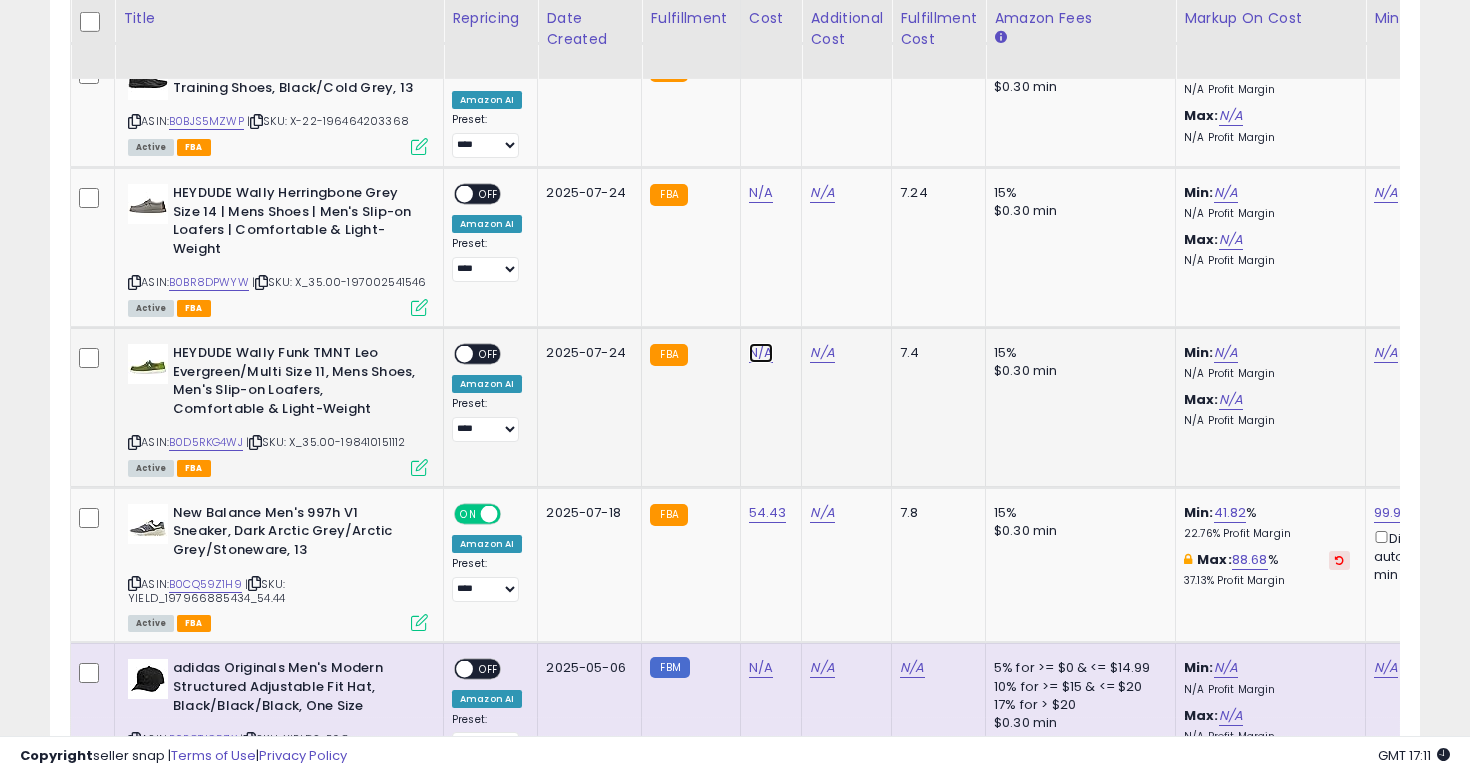 click on "N/A" at bounding box center (761, -4192) 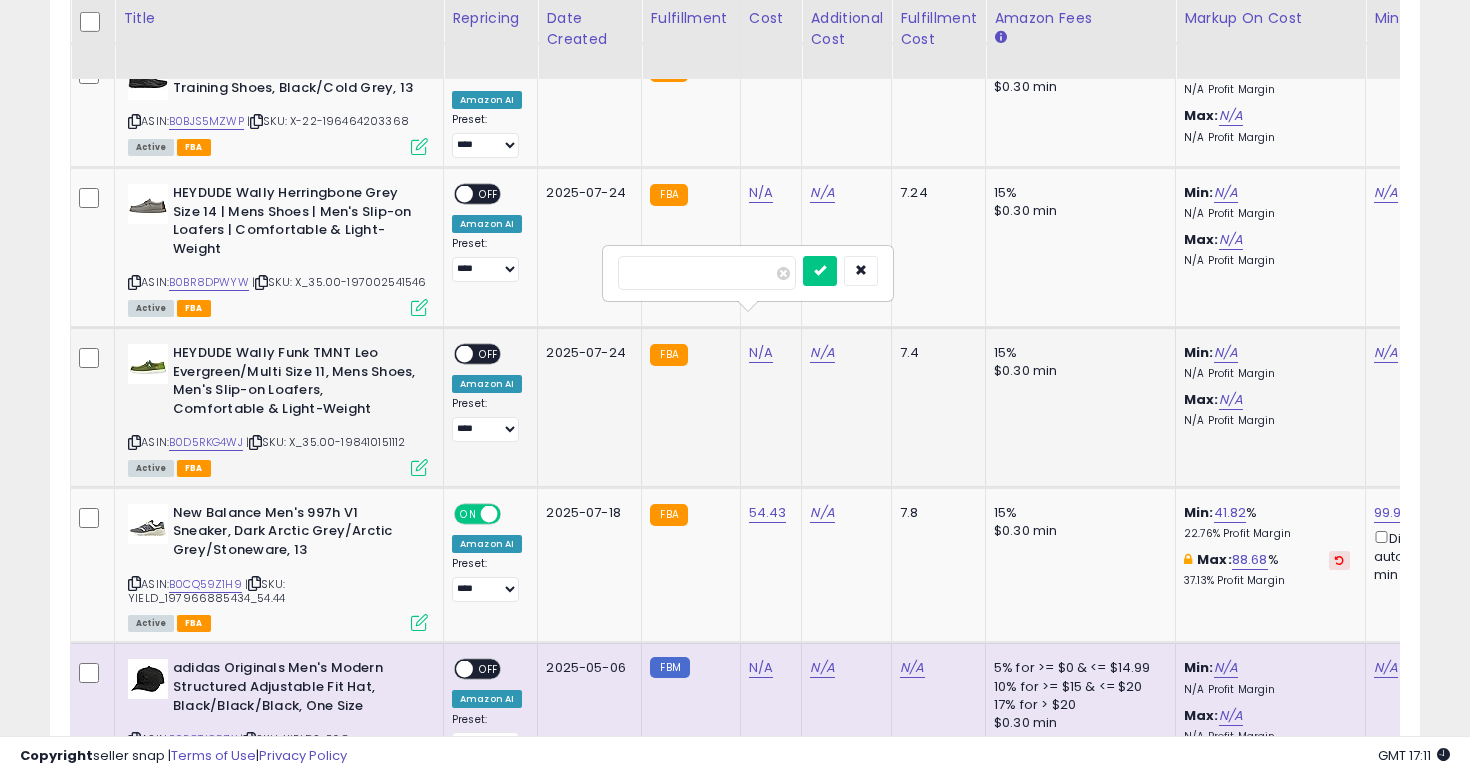 type on "**" 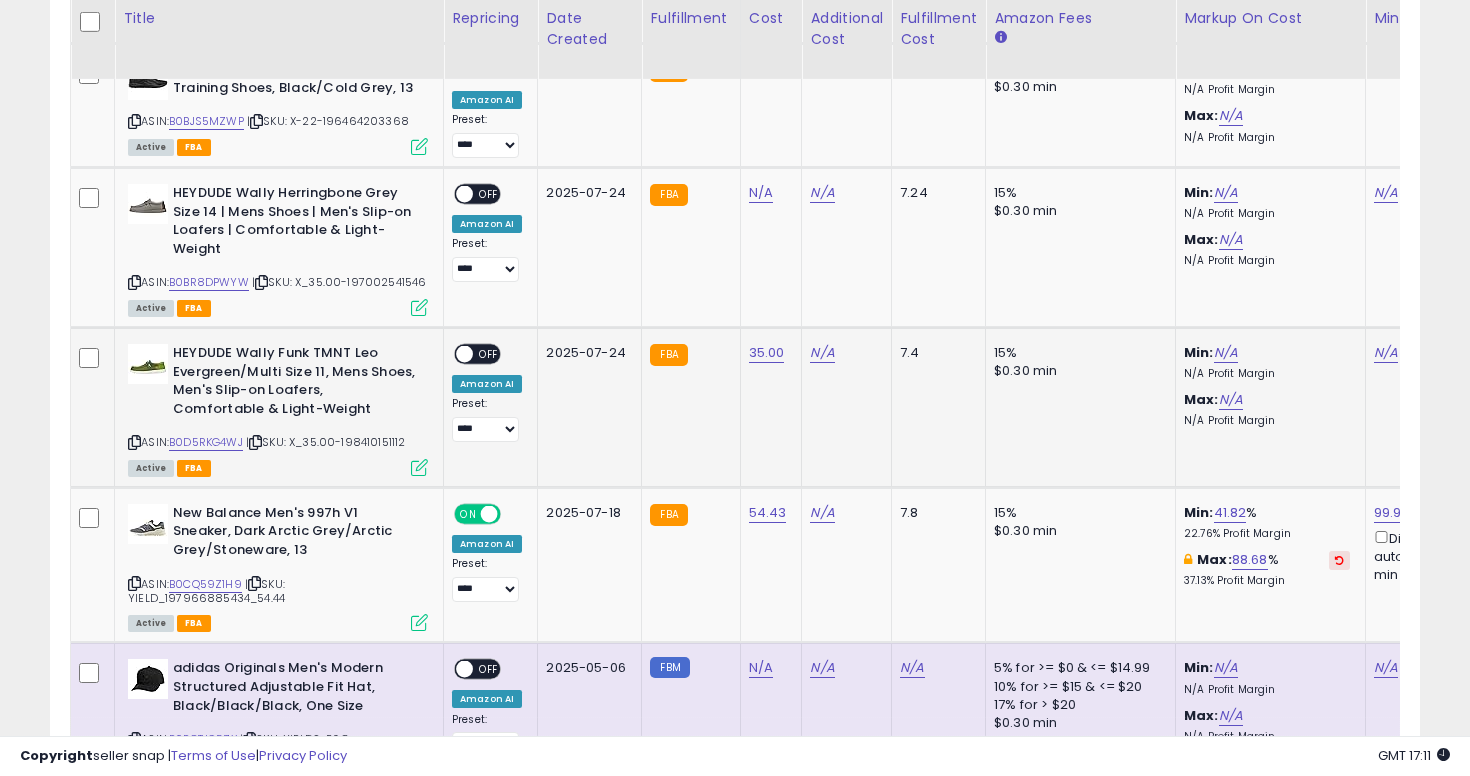 scroll, scrollTop: 0, scrollLeft: 237, axis: horizontal 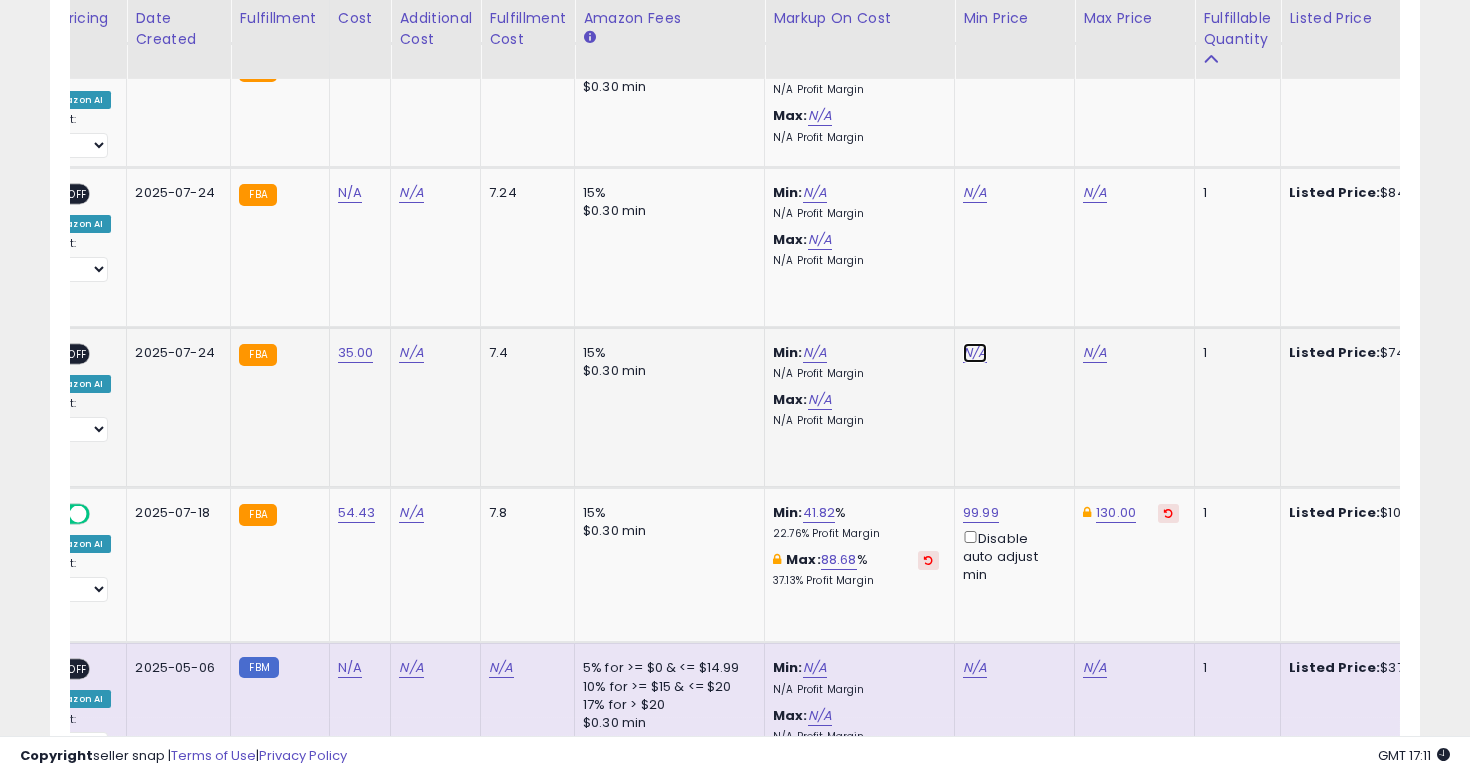 click on "N/A" at bounding box center (975, -4192) 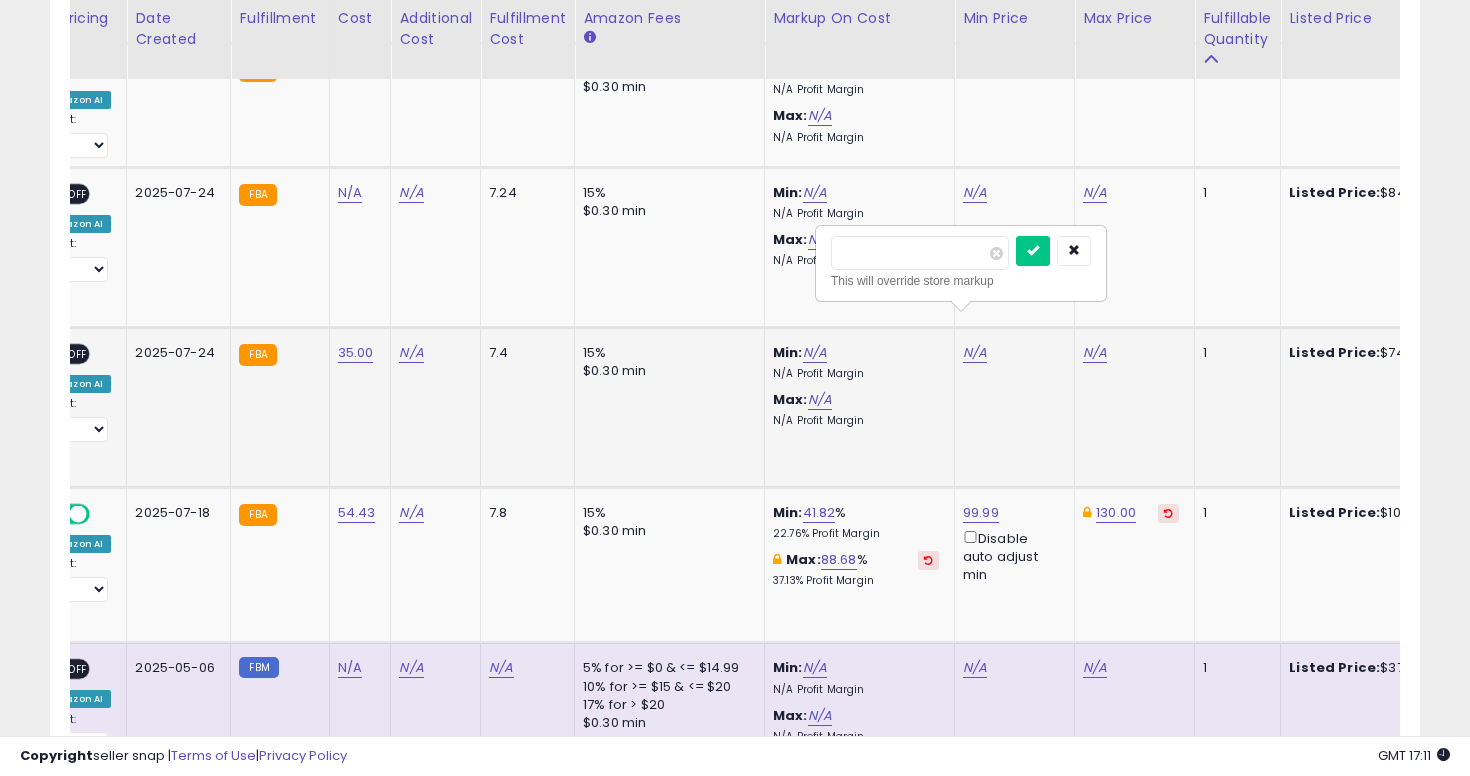 type on "*****" 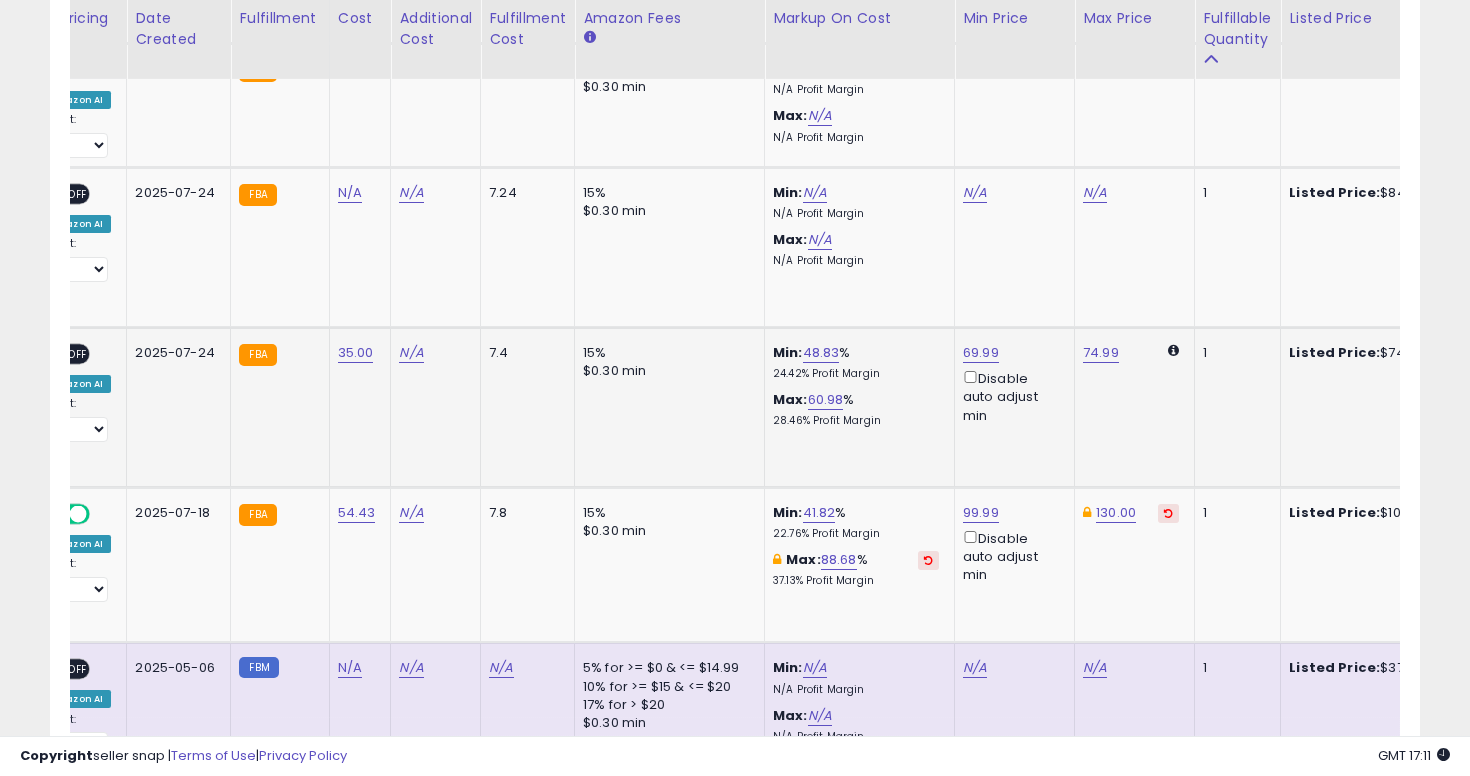scroll, scrollTop: 0, scrollLeft: 0, axis: both 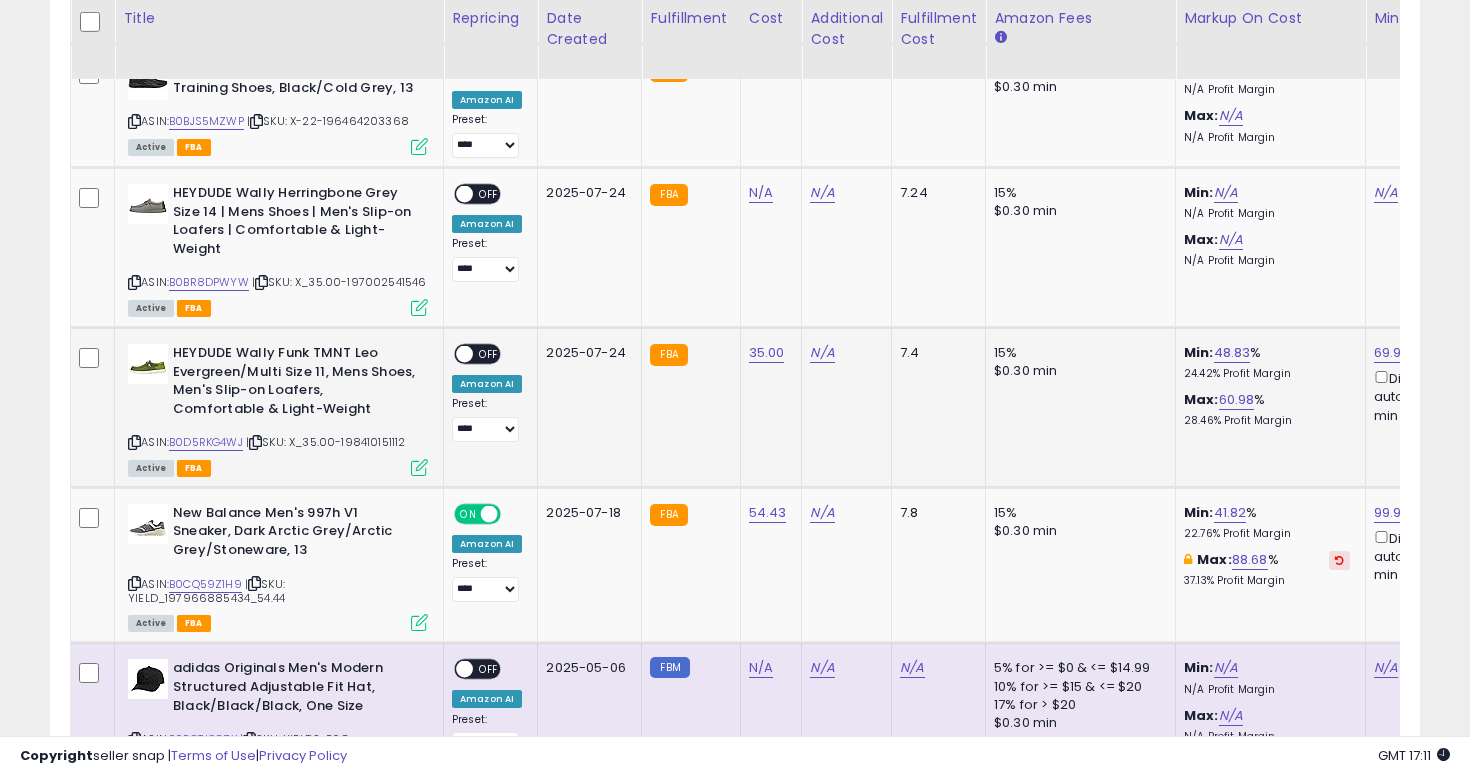 click on "OFF" at bounding box center [489, 354] 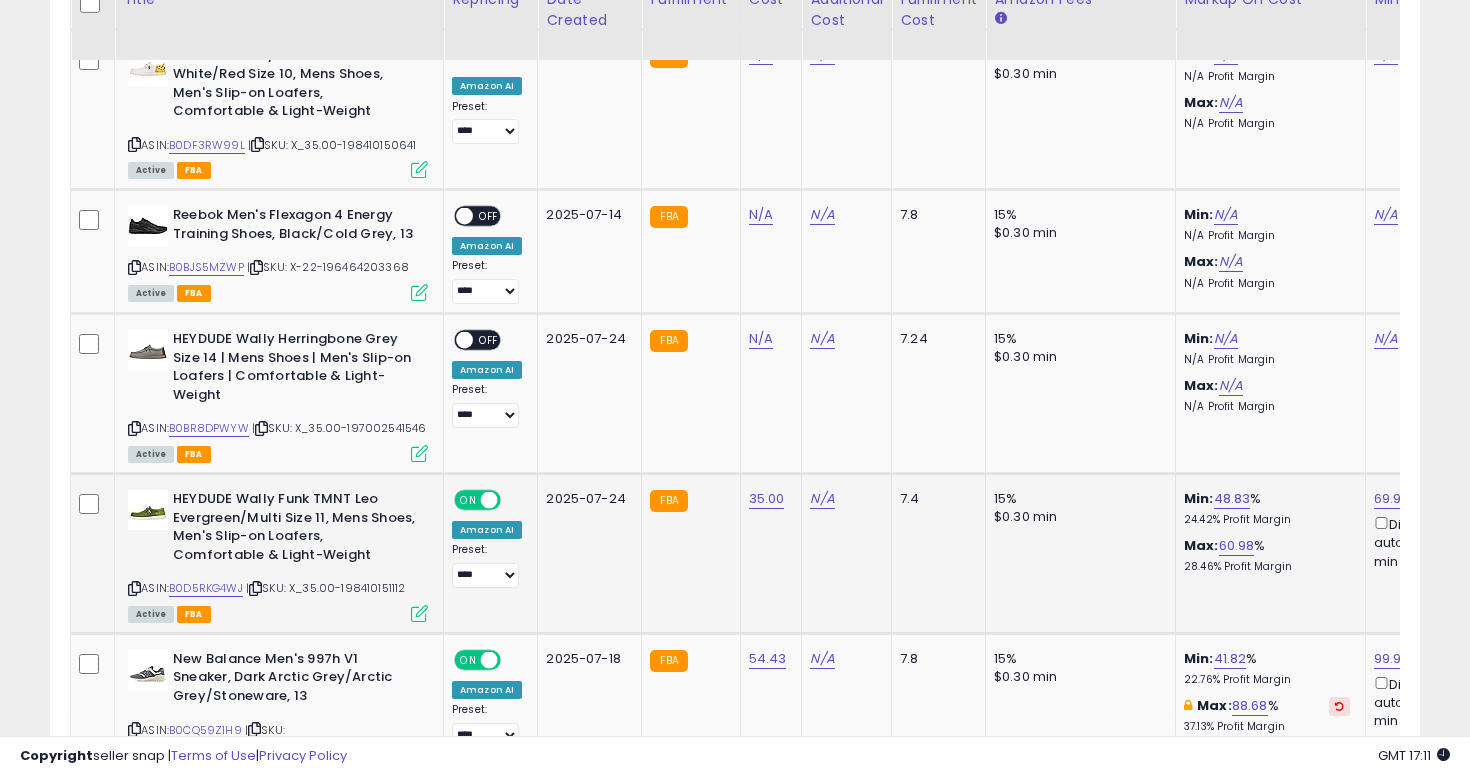 scroll, scrollTop: 5101, scrollLeft: 0, axis: vertical 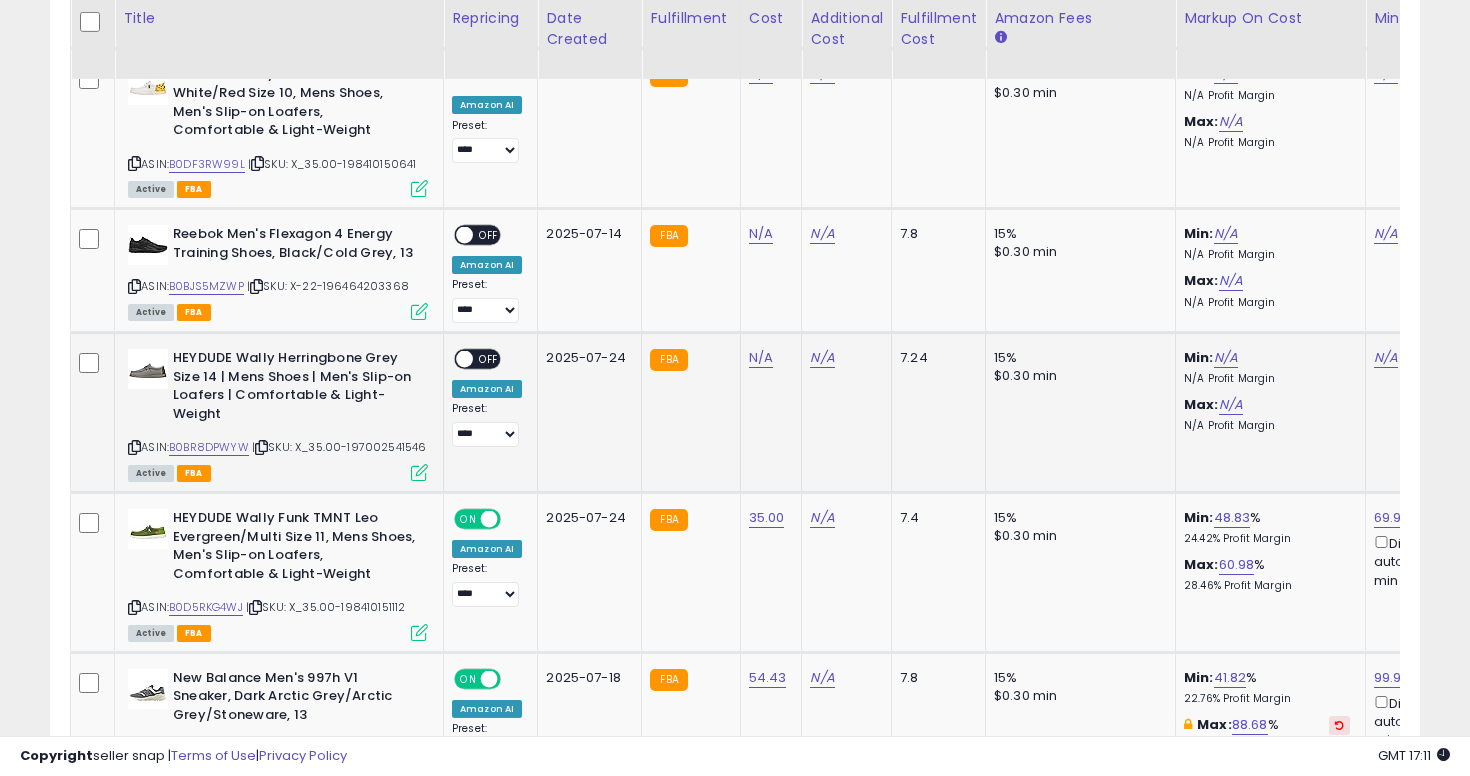 click at bounding box center [134, 447] 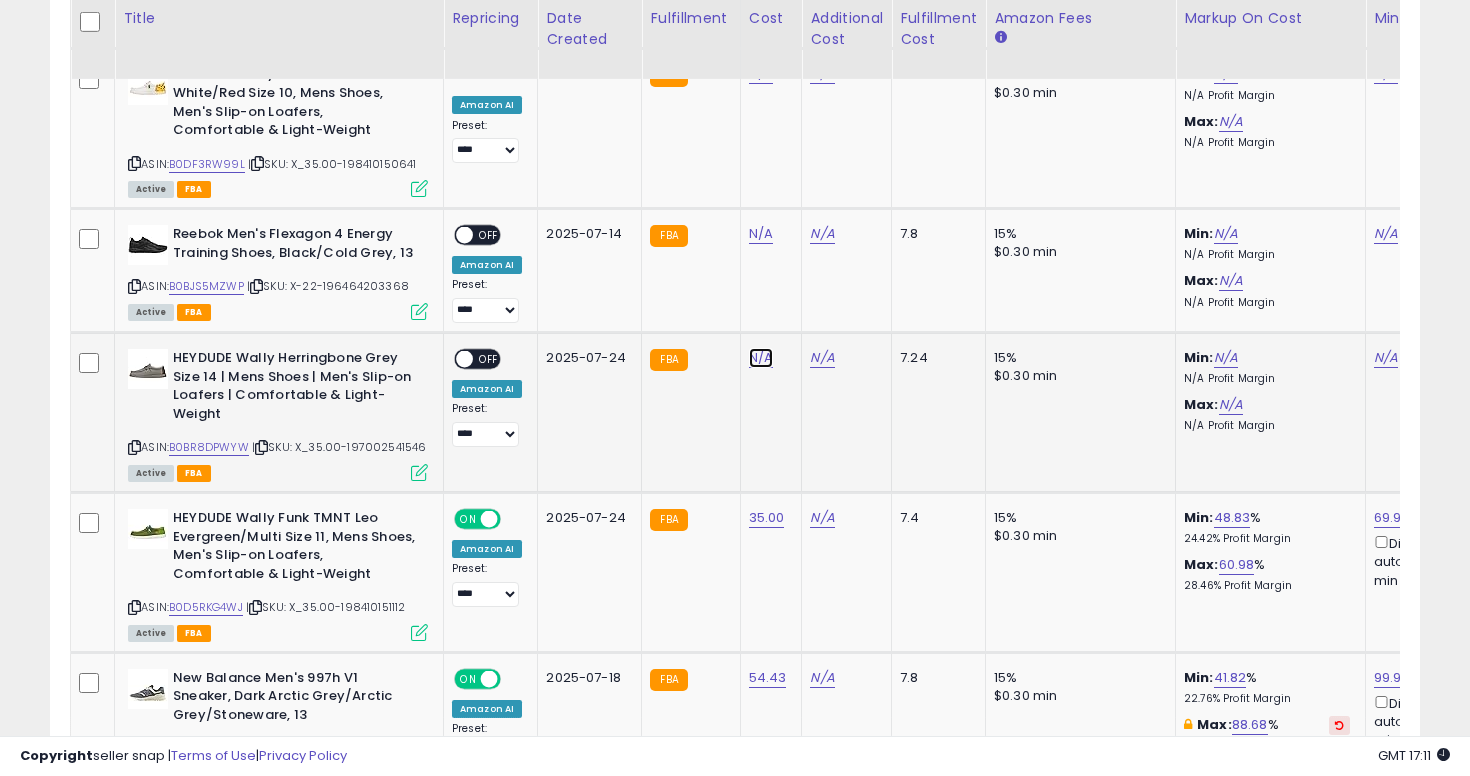 click on "N/A" at bounding box center [761, -4027] 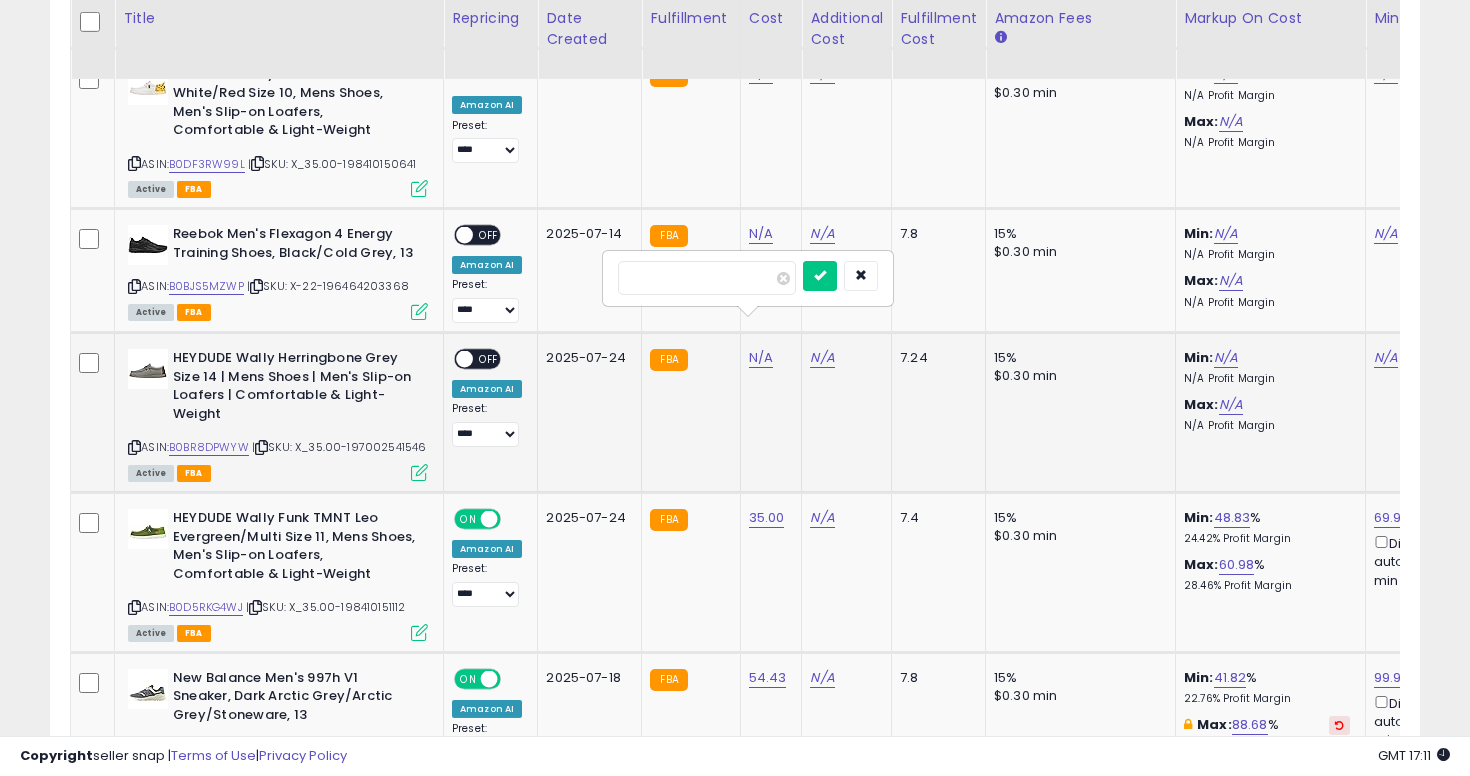 type on "**" 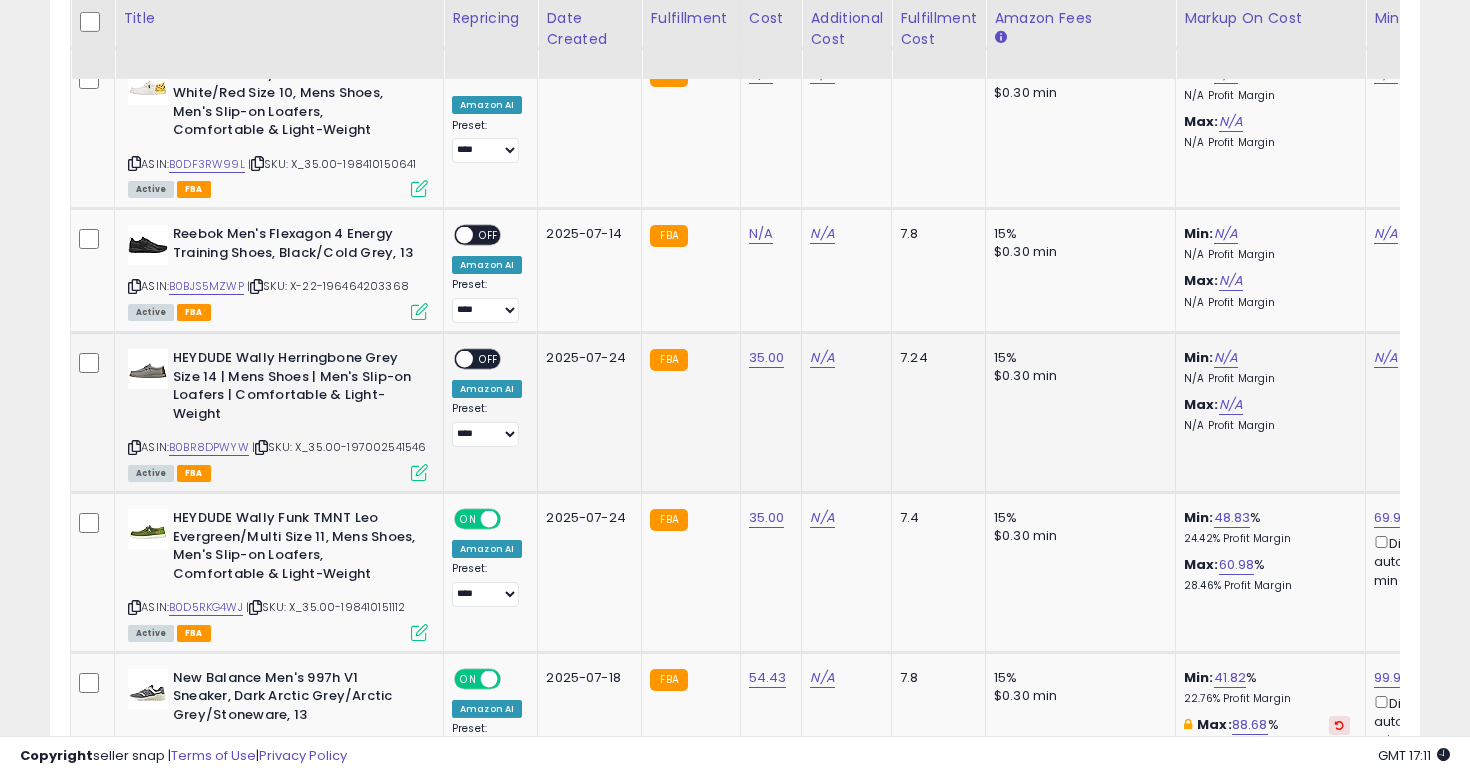 scroll, scrollTop: 0, scrollLeft: 310, axis: horizontal 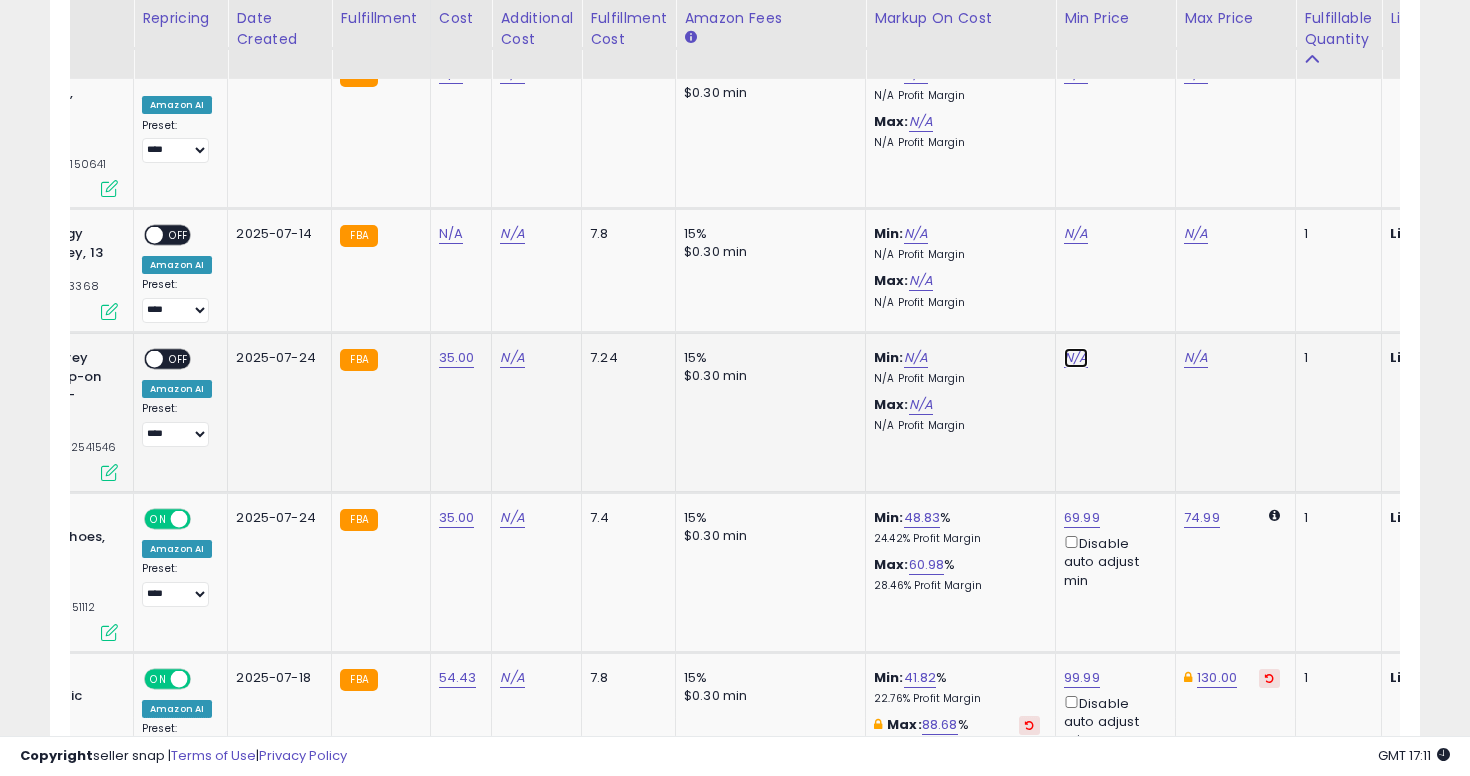 click on "N/A" at bounding box center (1076, -4027) 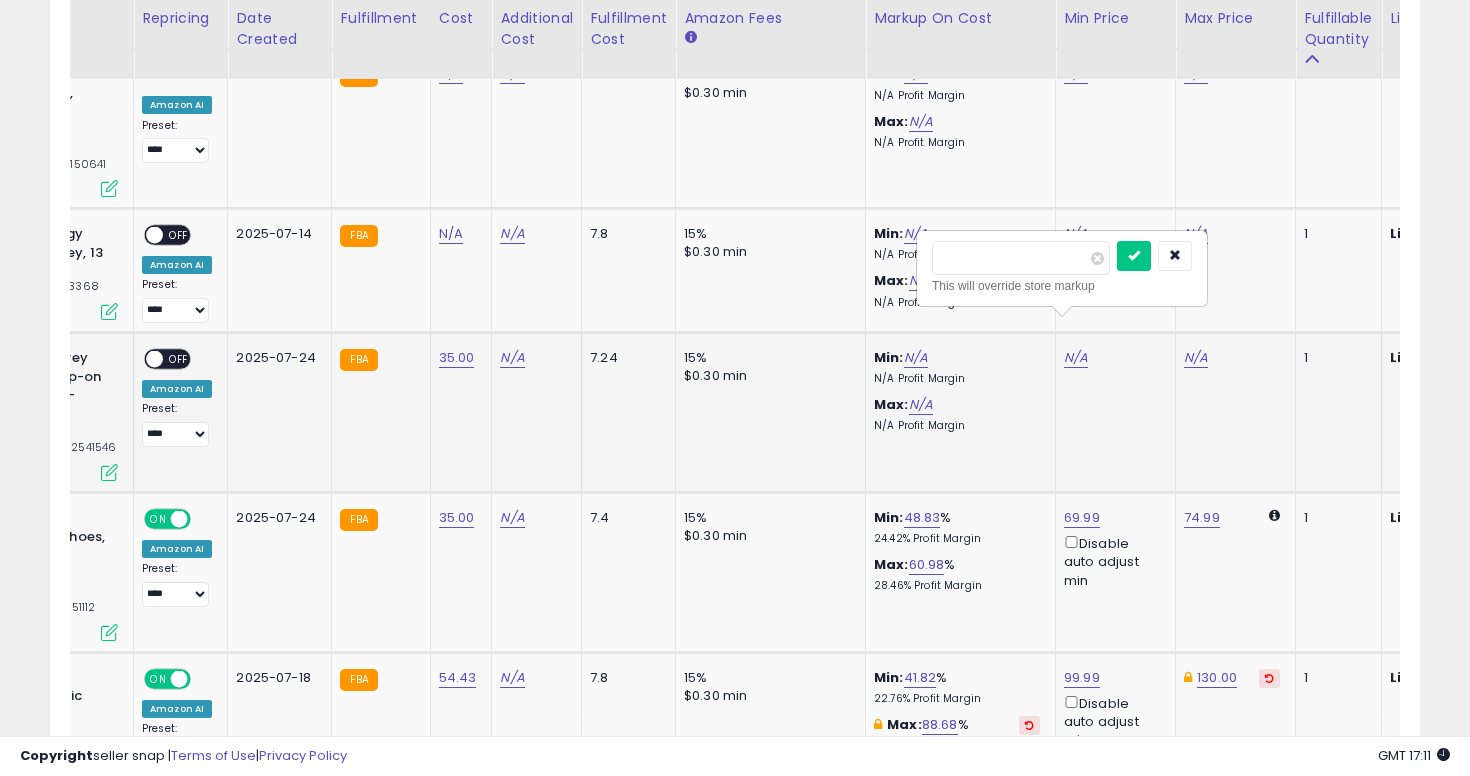 type on "**" 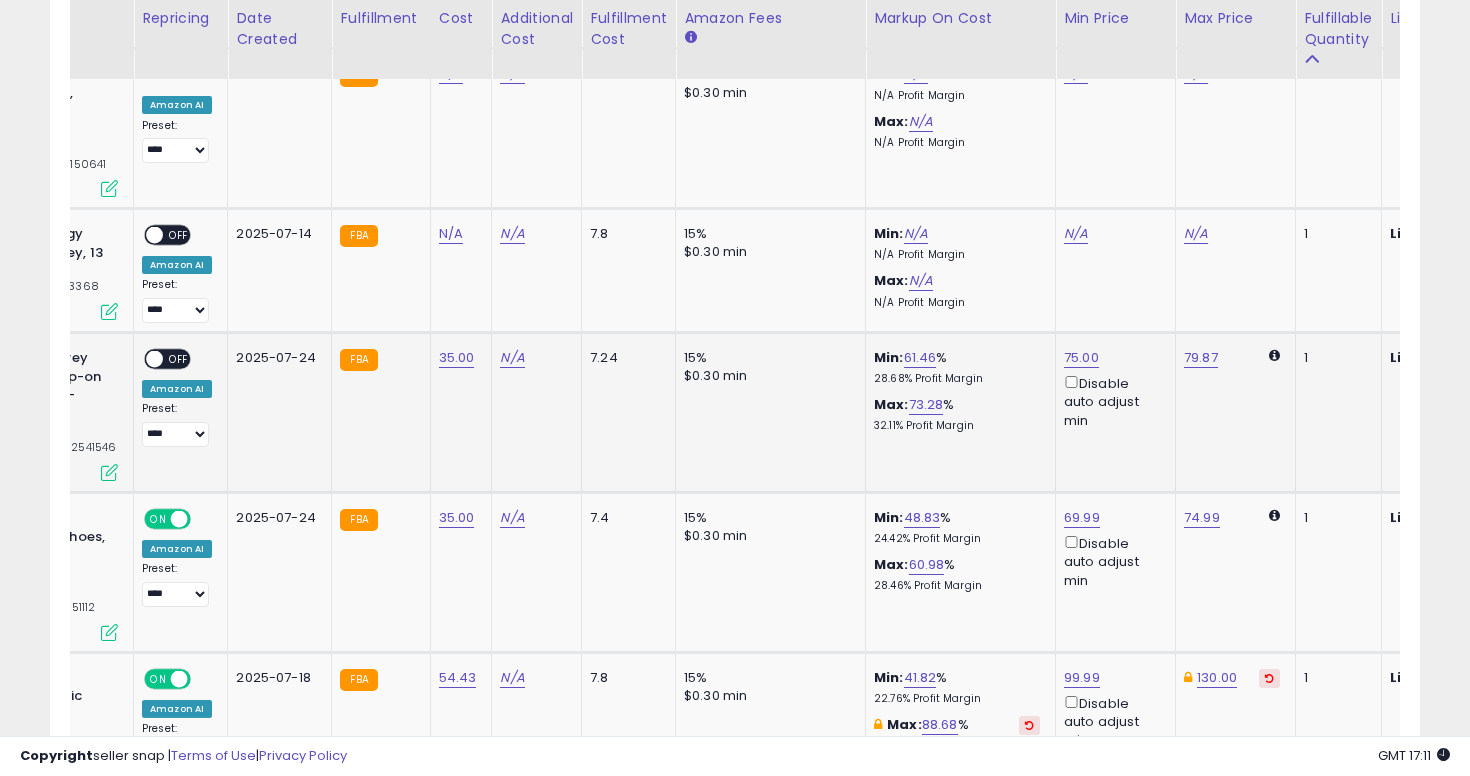 scroll, scrollTop: 0, scrollLeft: 0, axis: both 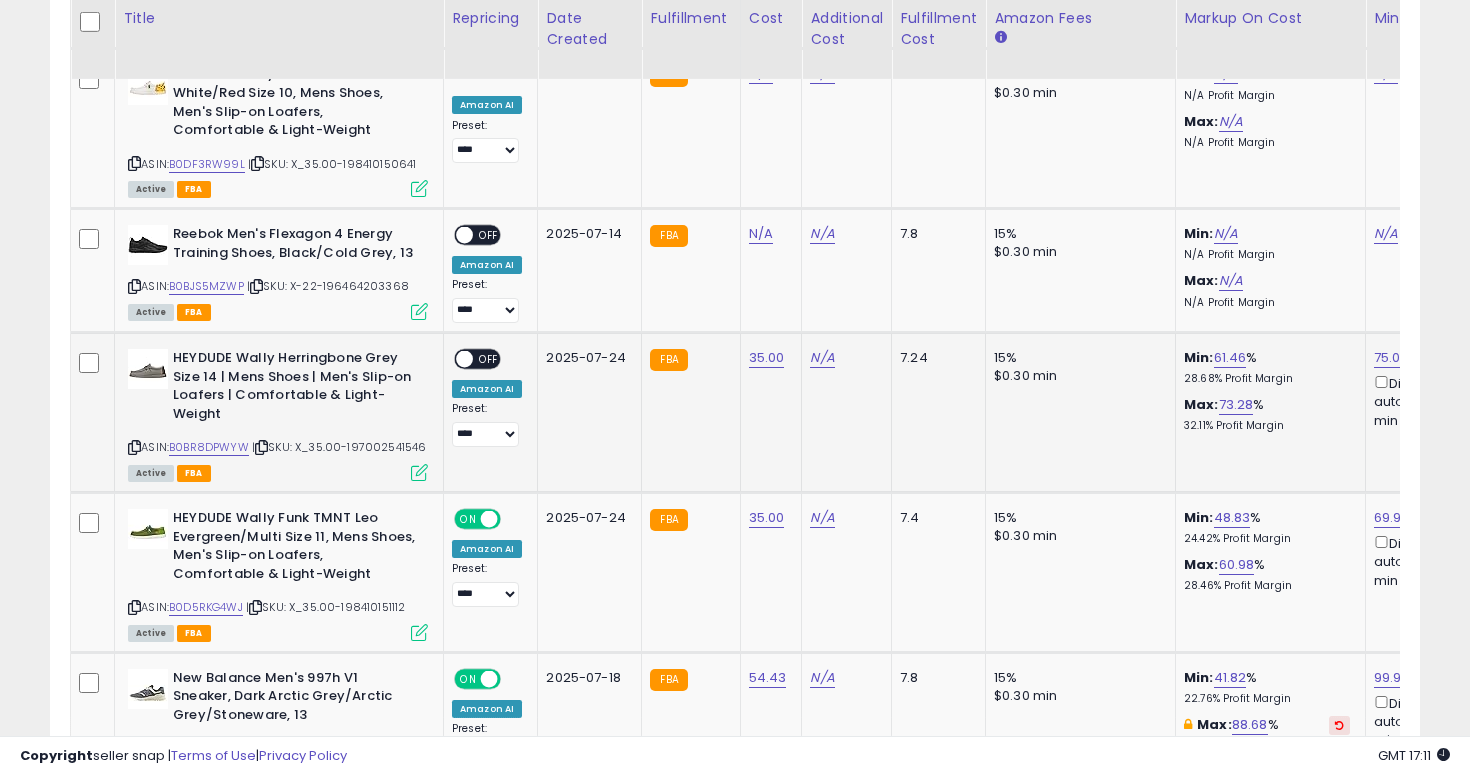 click on "OFF" at bounding box center [489, 359] 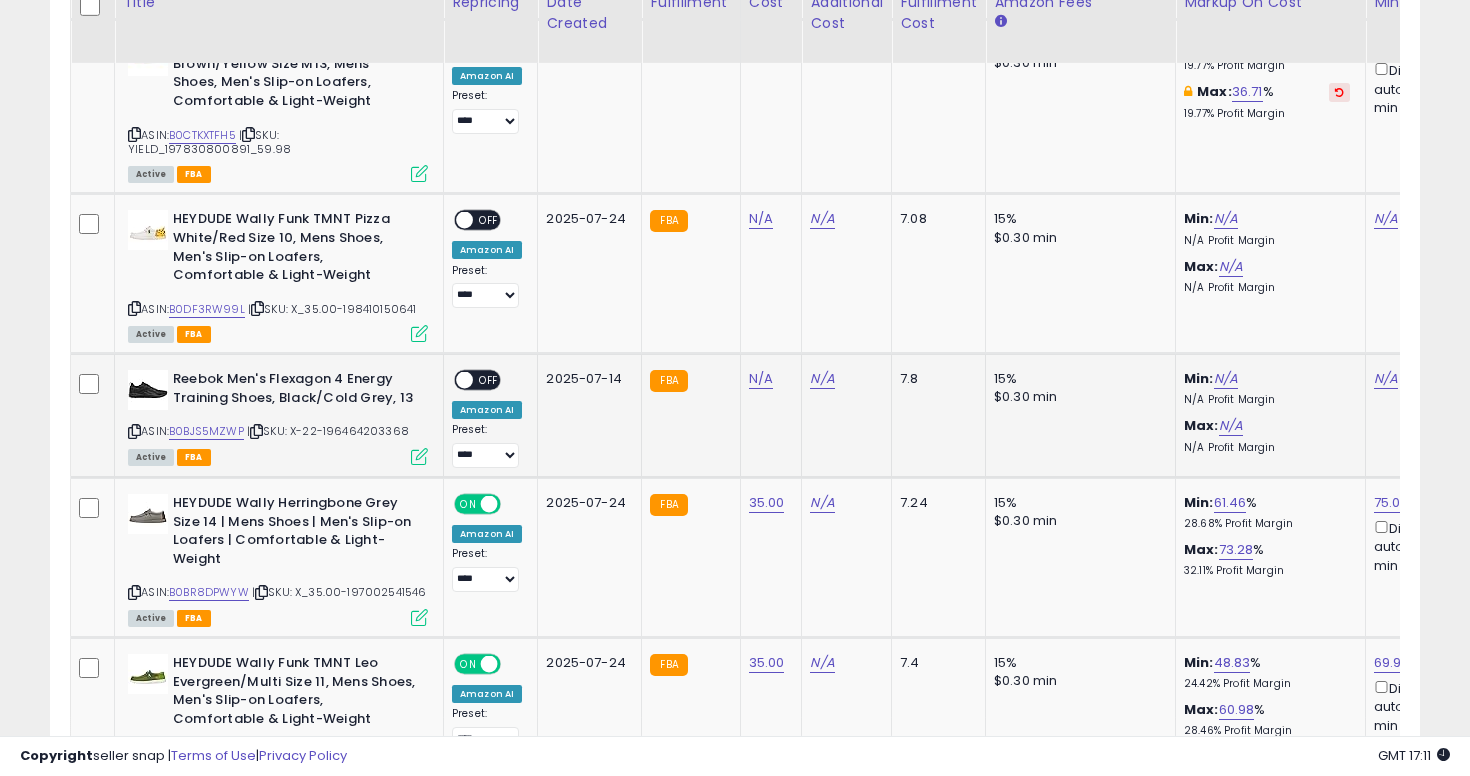 scroll, scrollTop: 4936, scrollLeft: 0, axis: vertical 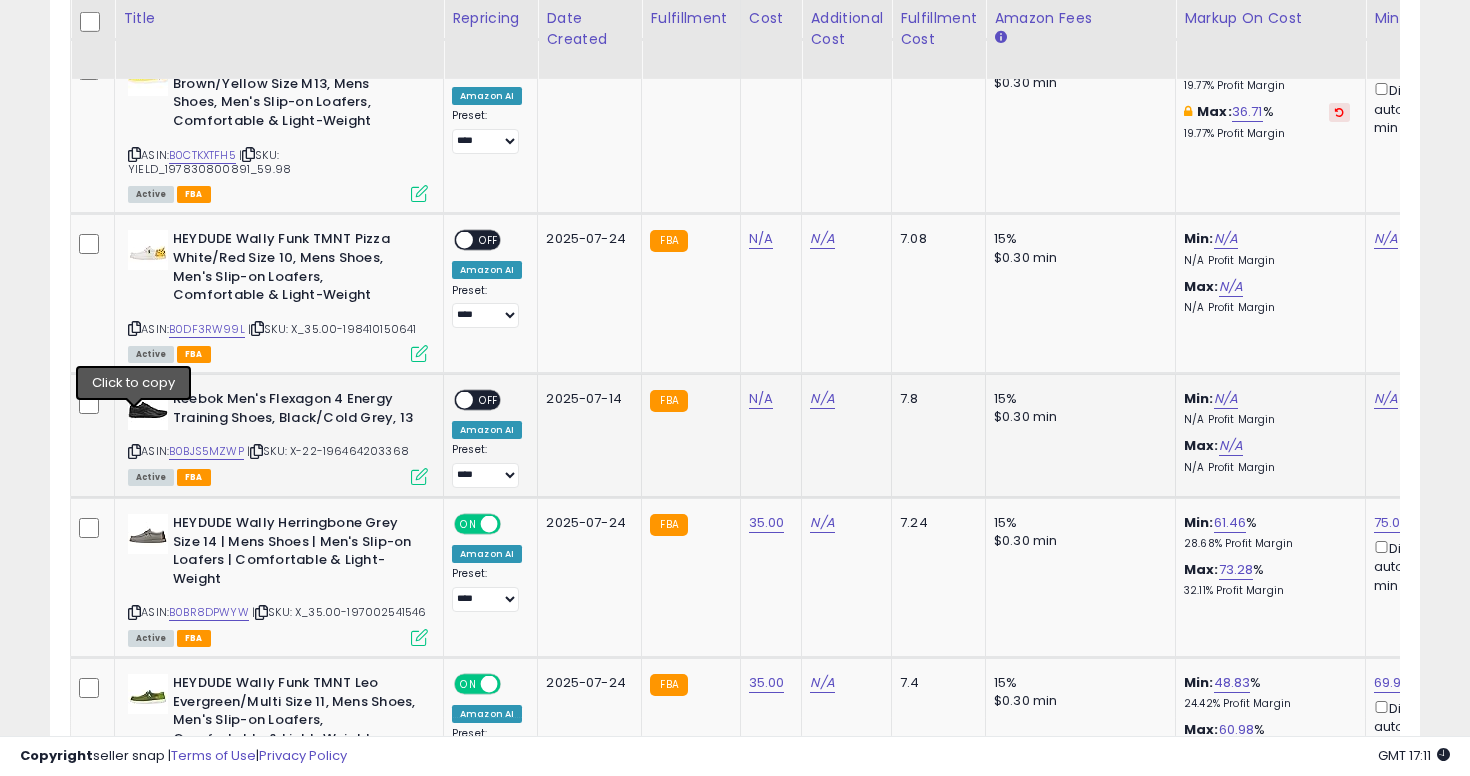click at bounding box center (134, 451) 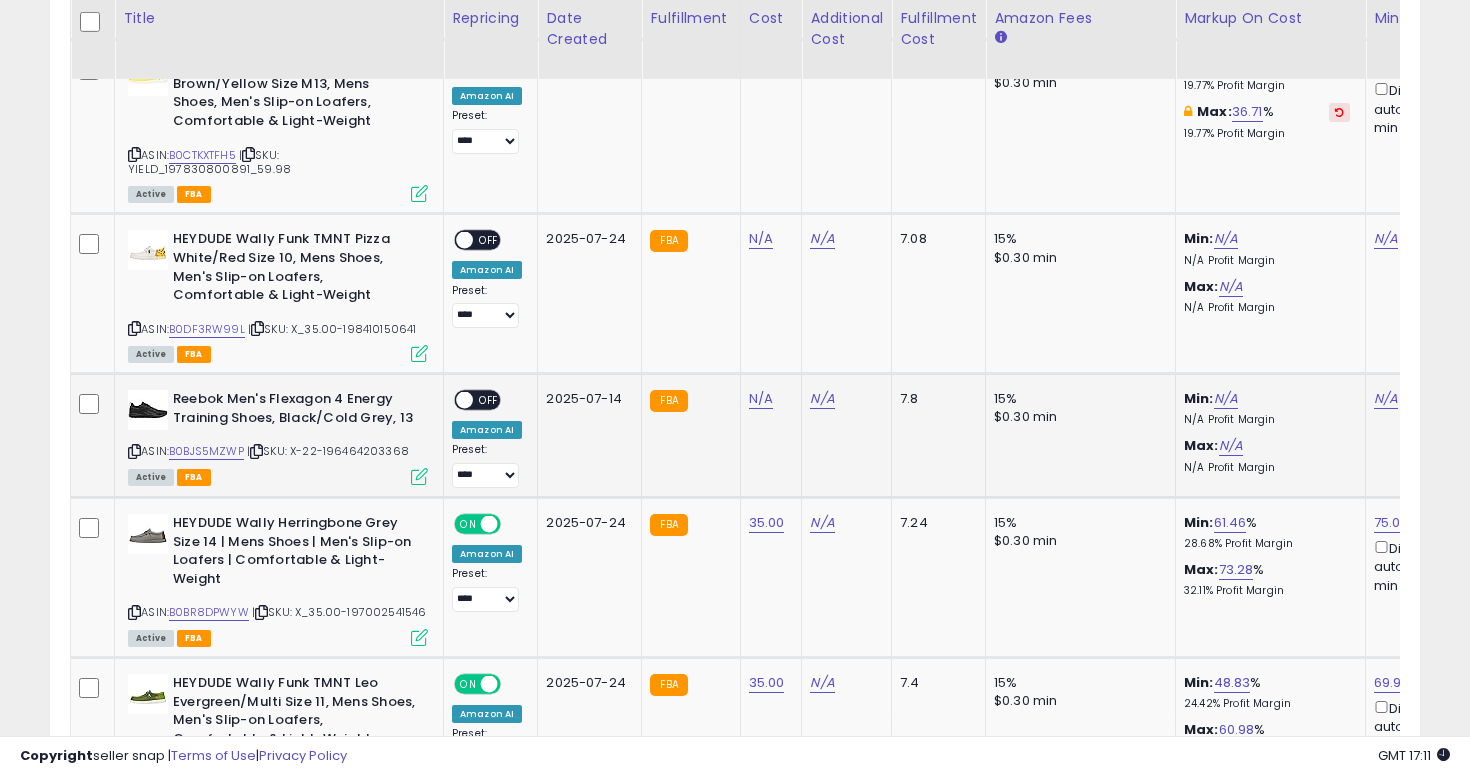 click on "N/A" 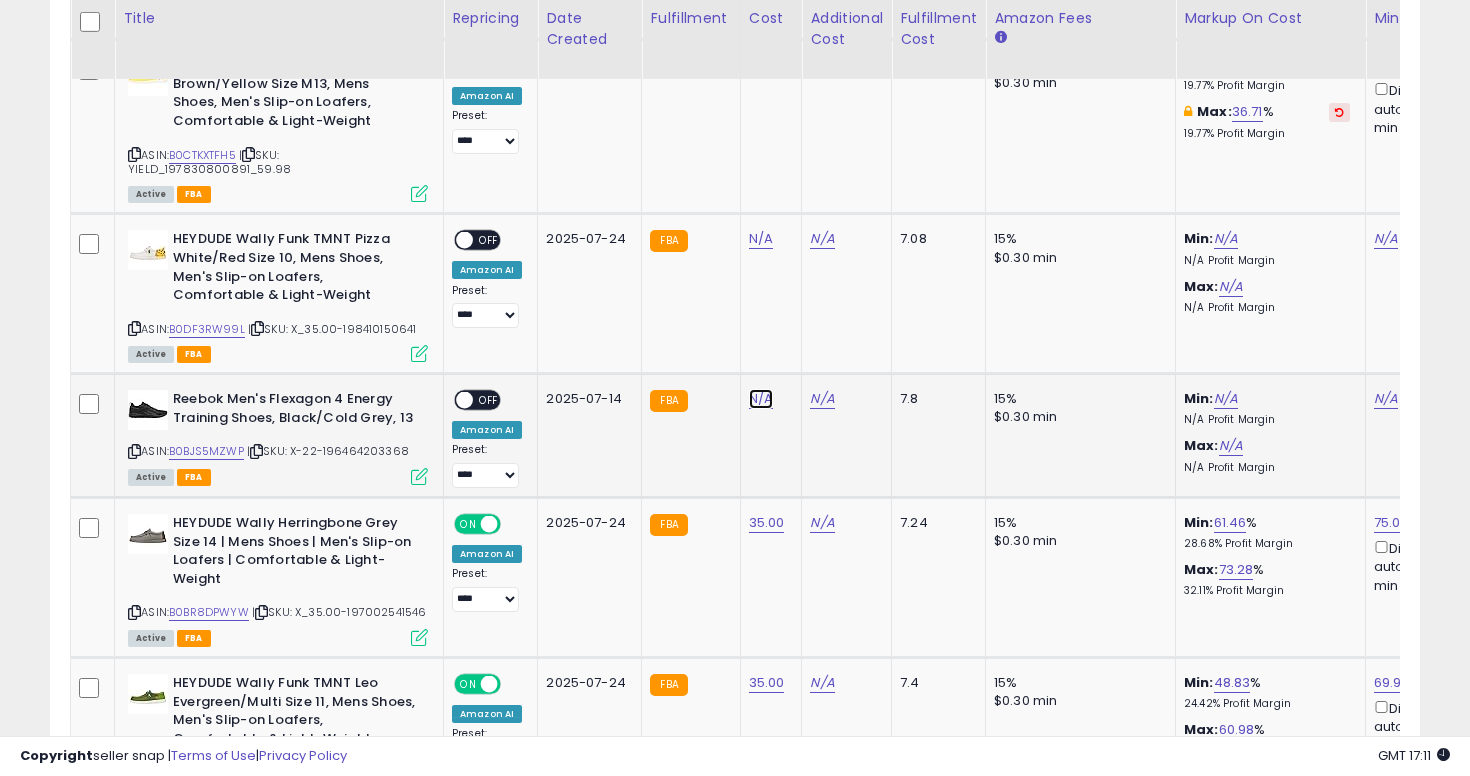 click on "N/A" at bounding box center (761, -3862) 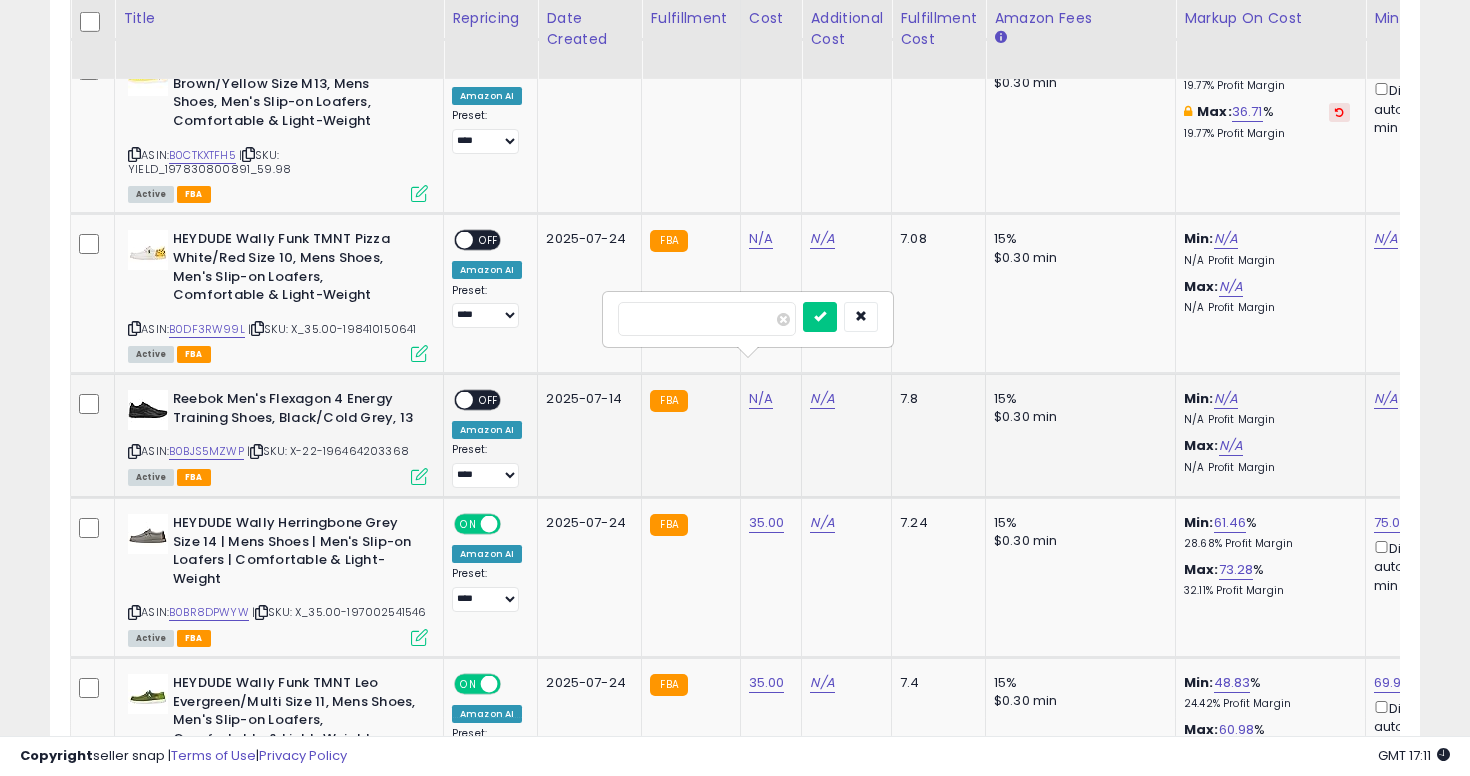 type on "**" 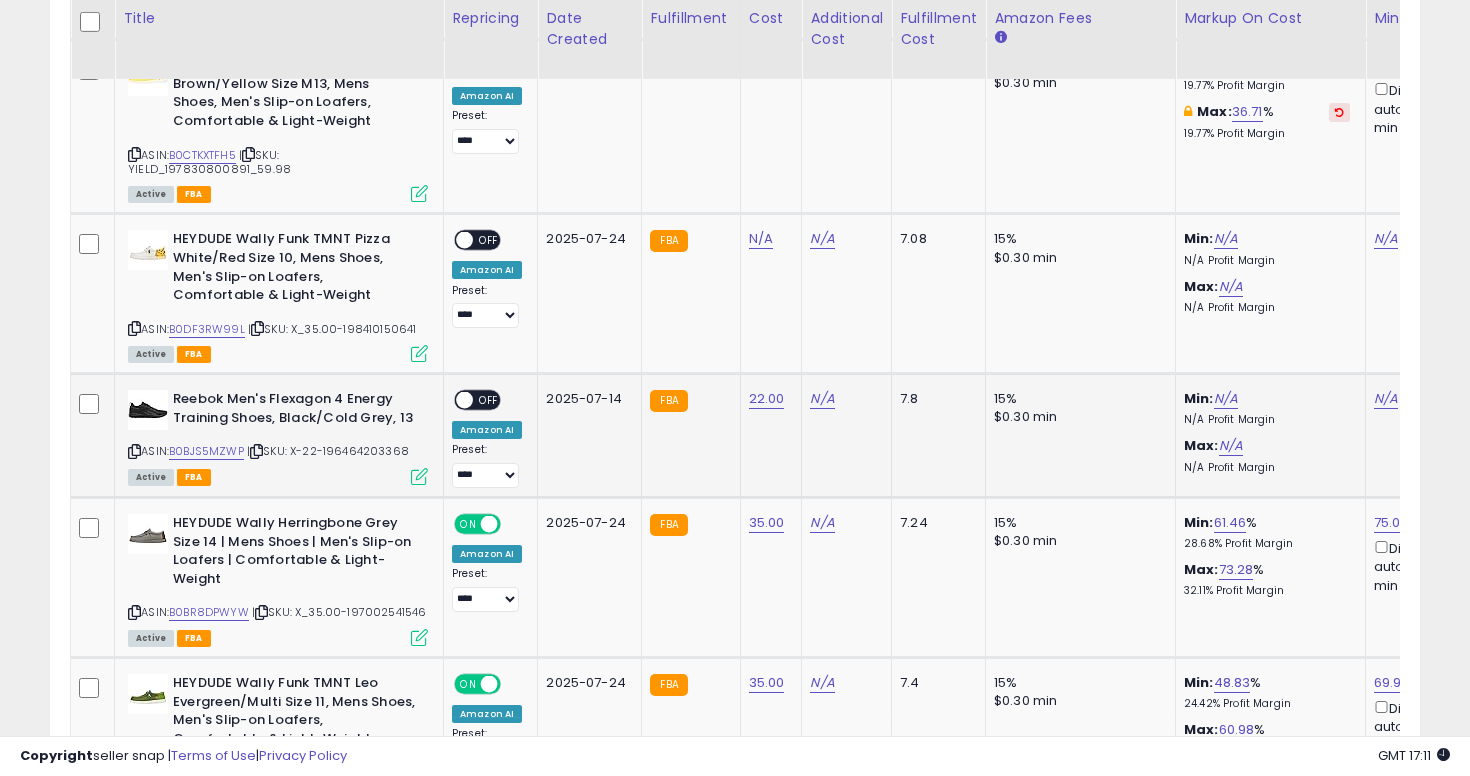 scroll, scrollTop: 0, scrollLeft: 226, axis: horizontal 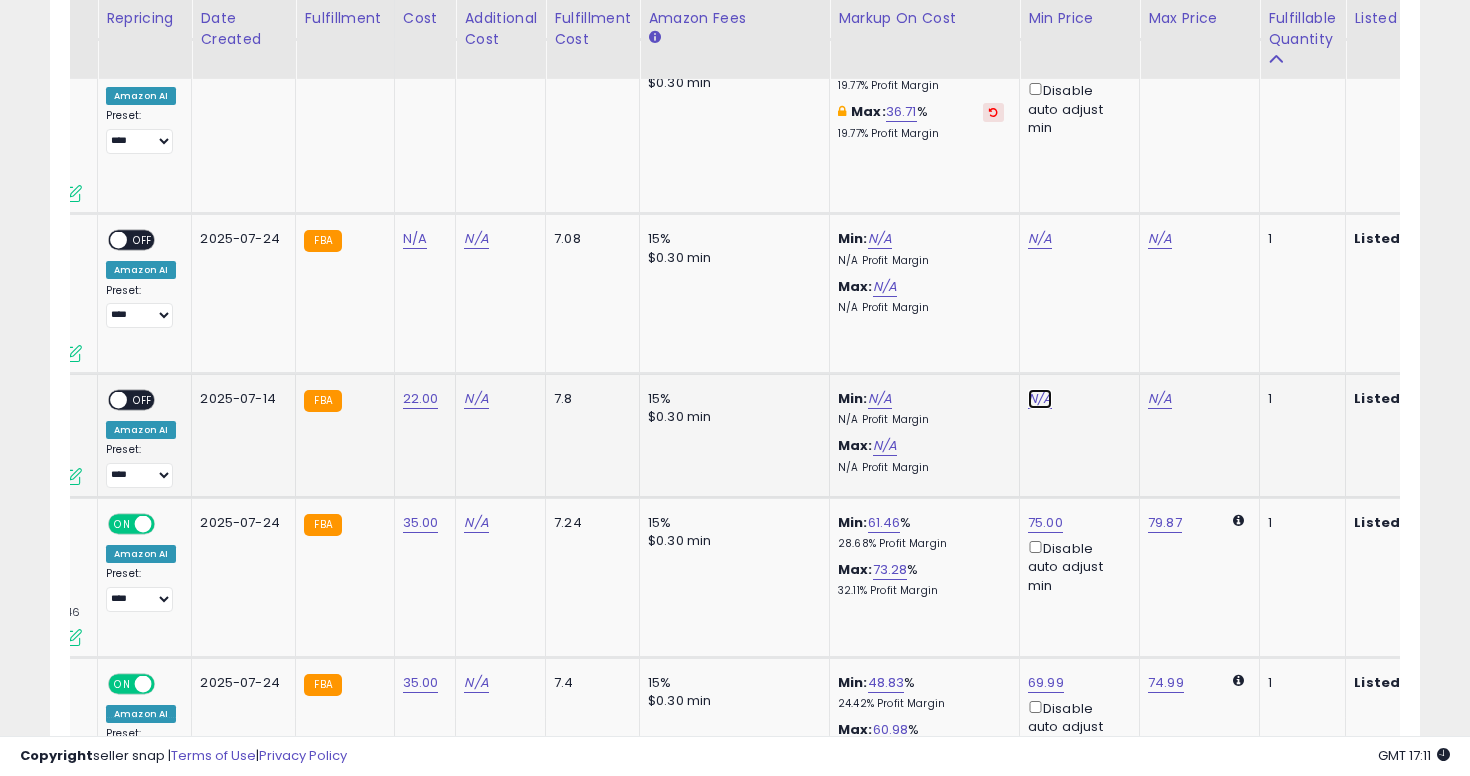 click on "N/A" at bounding box center [1040, -3862] 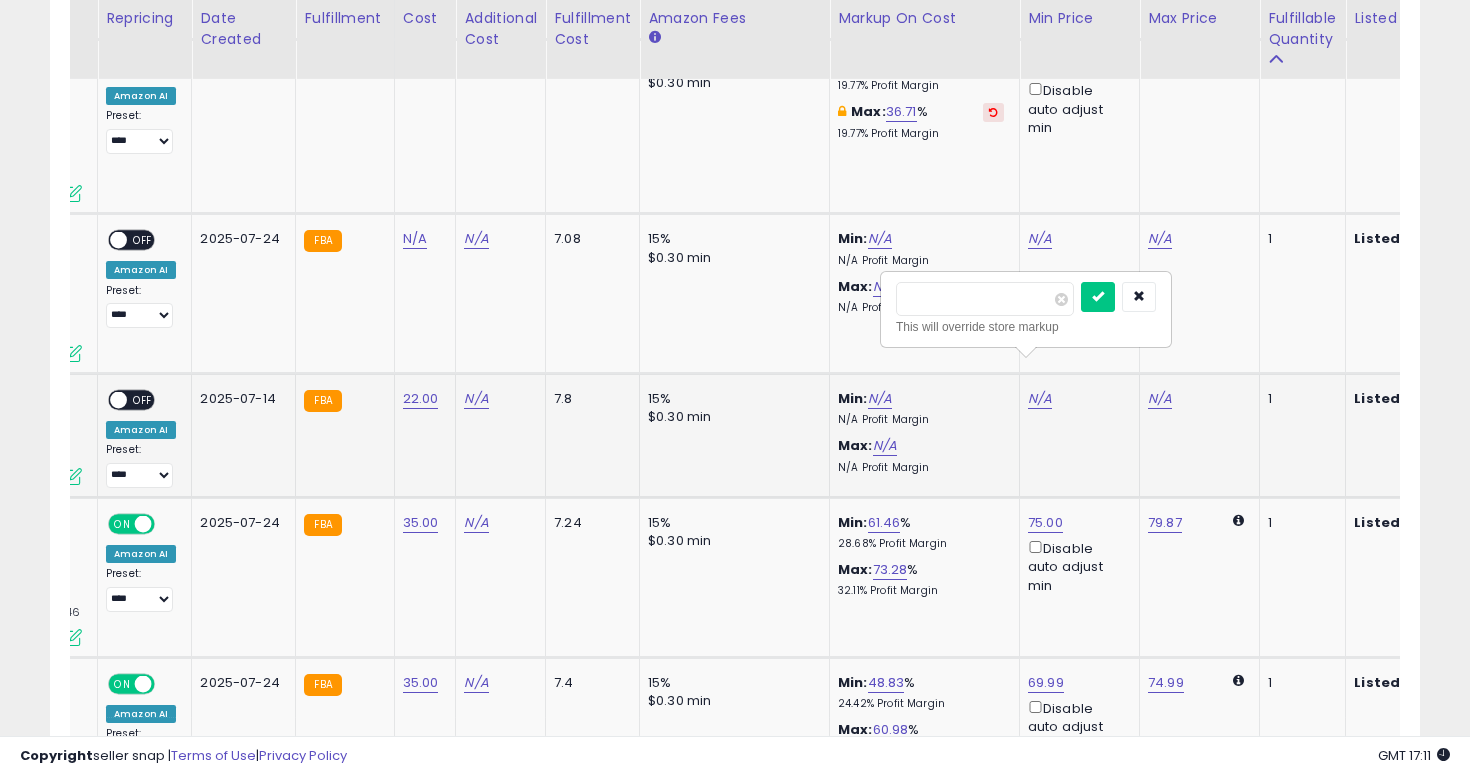 type on "**" 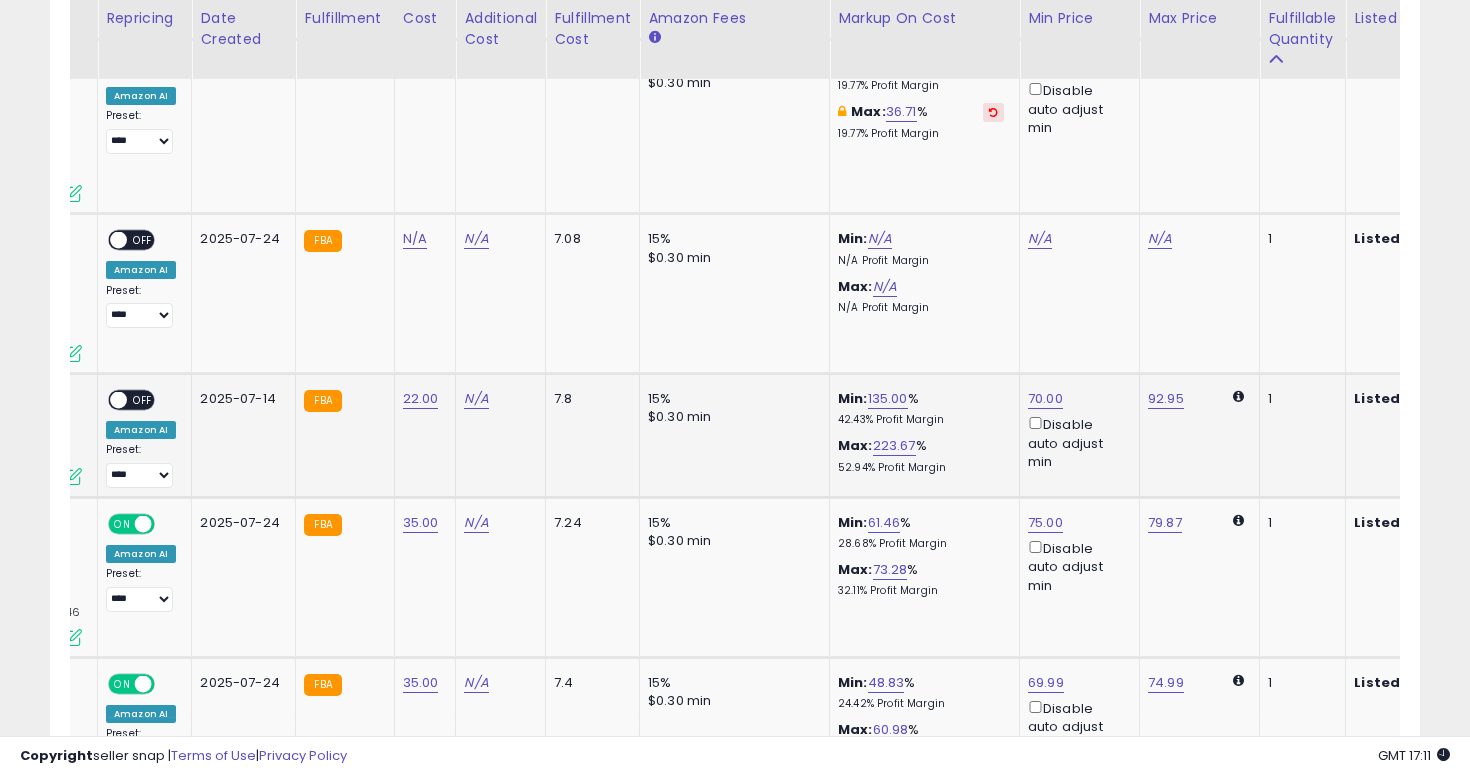 scroll, scrollTop: 0, scrollLeft: 0, axis: both 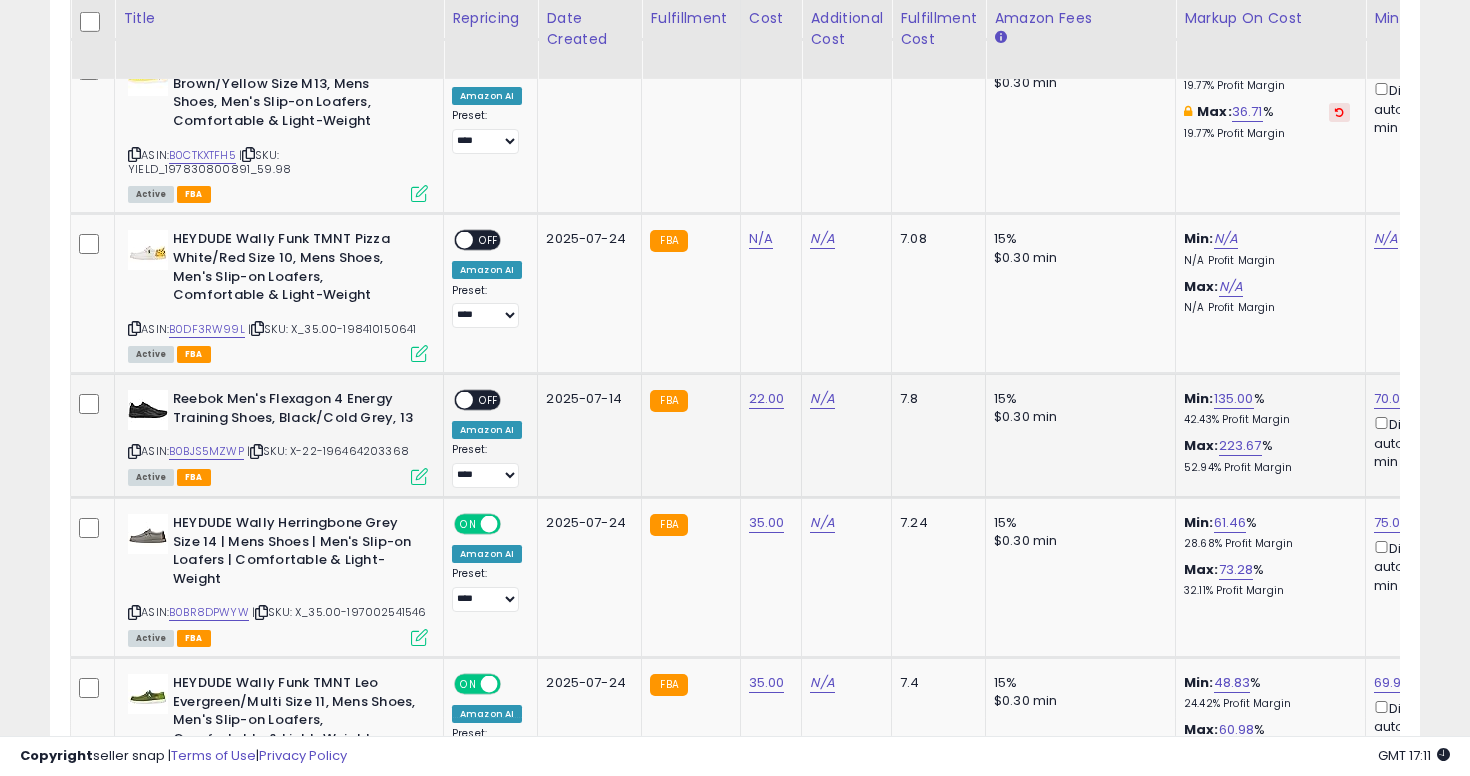 click on "OFF" at bounding box center [489, 400] 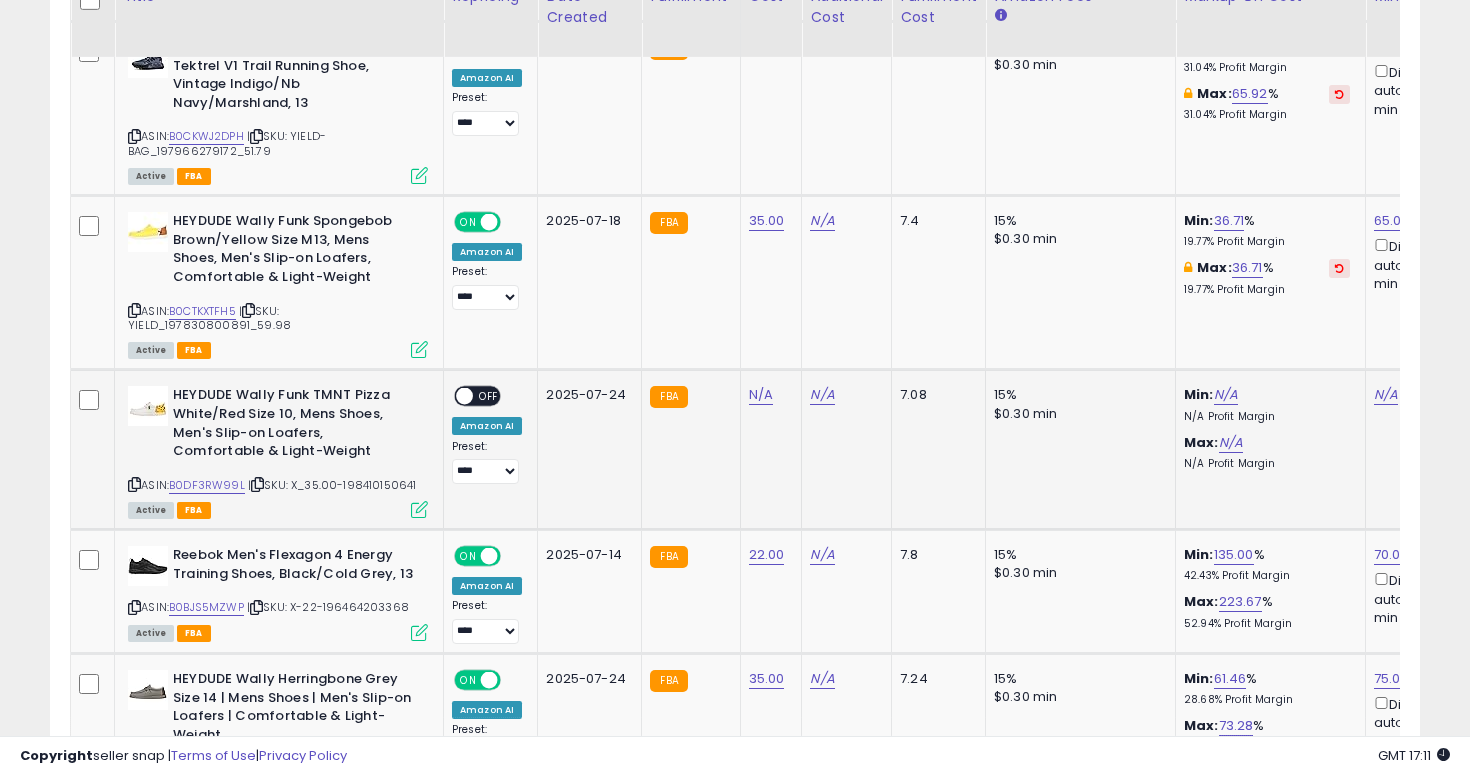 scroll, scrollTop: 4758, scrollLeft: 0, axis: vertical 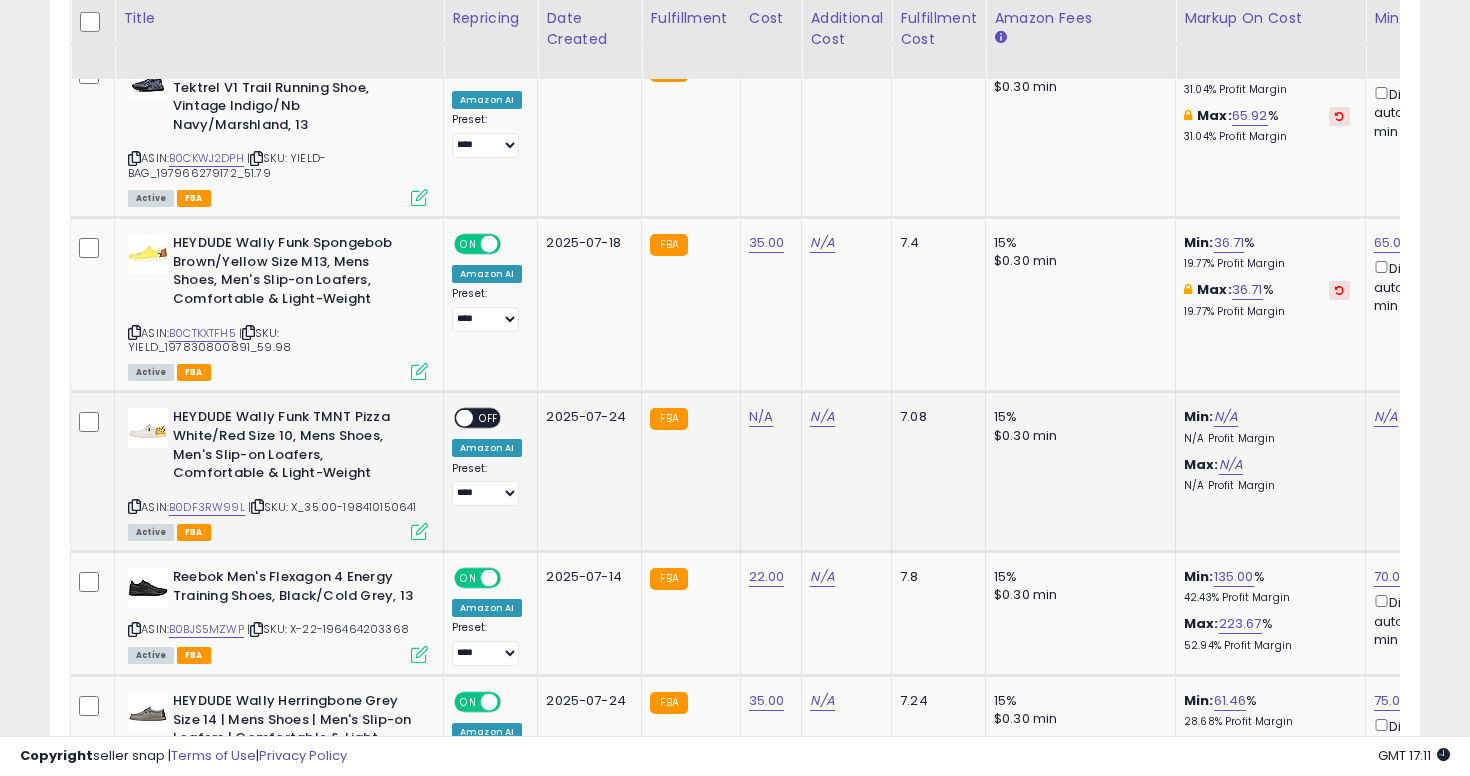 click at bounding box center (134, 506) 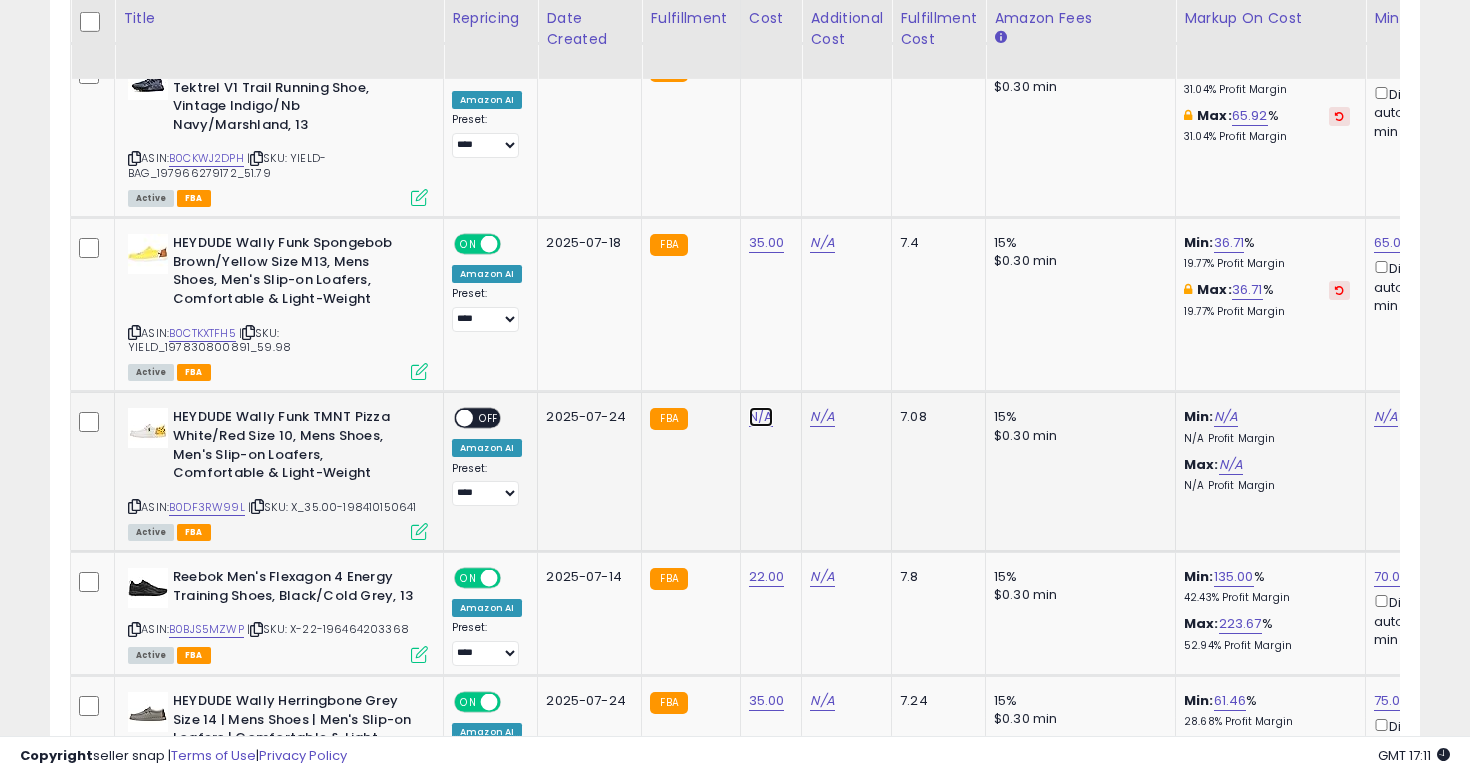 click on "N/A" at bounding box center [761, -3684] 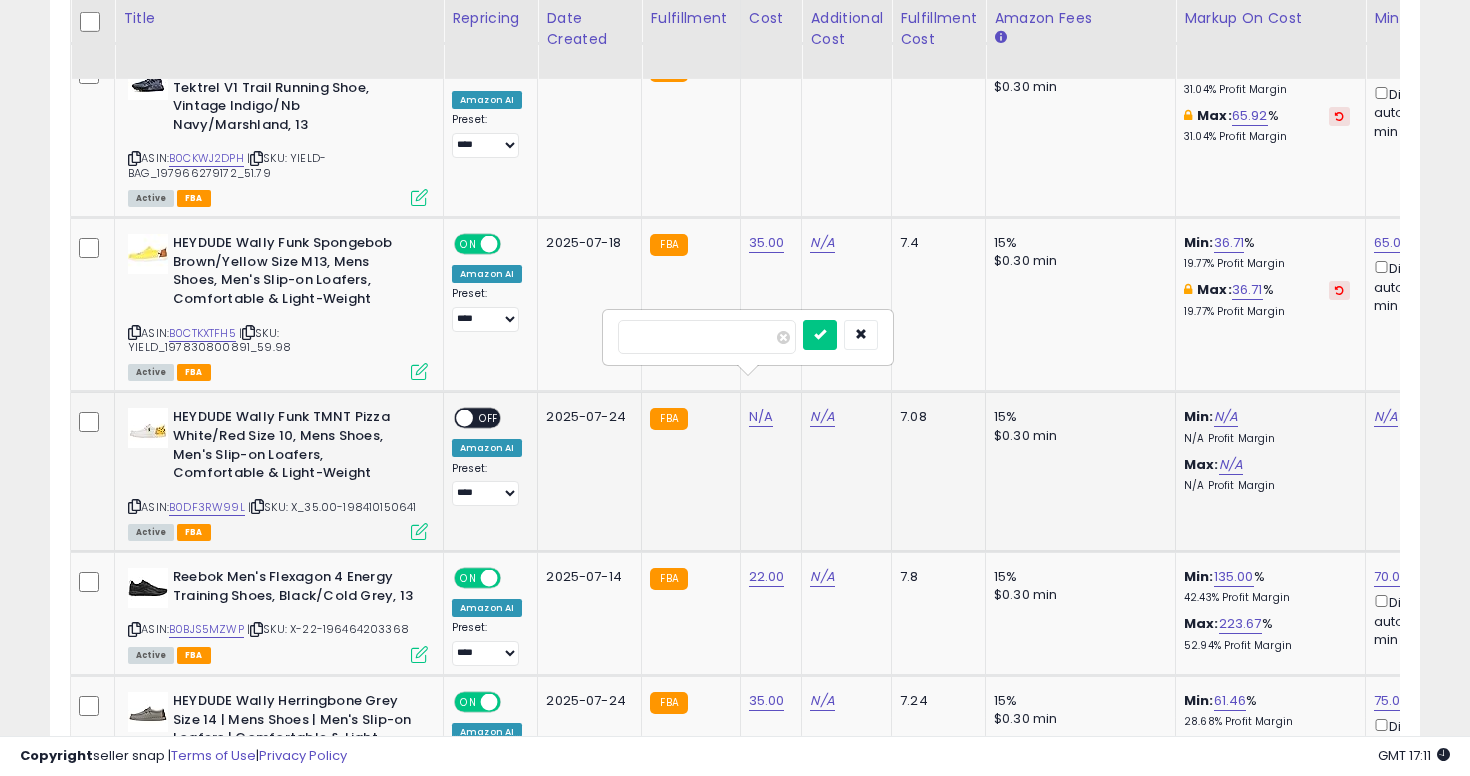 type on "**" 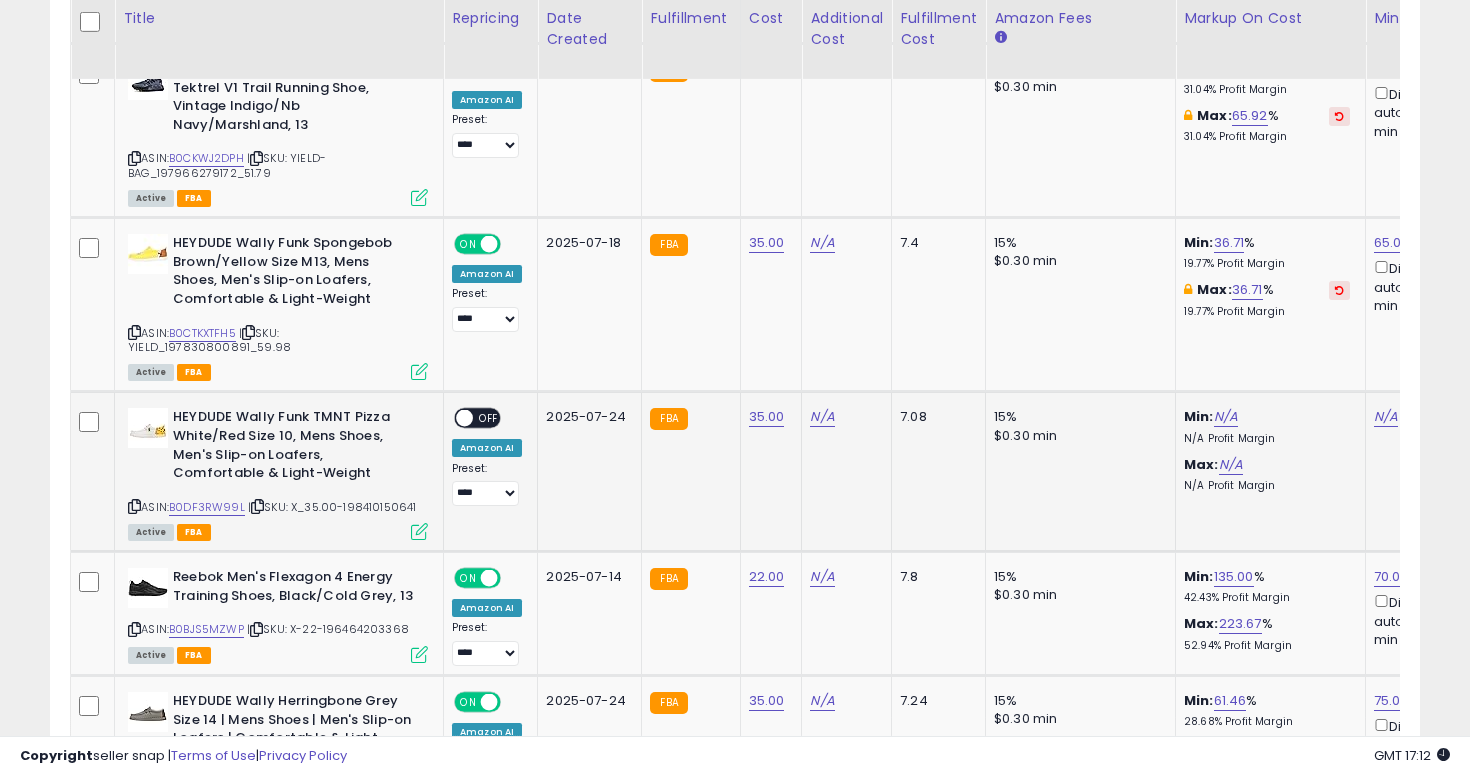 scroll, scrollTop: 0, scrollLeft: 486, axis: horizontal 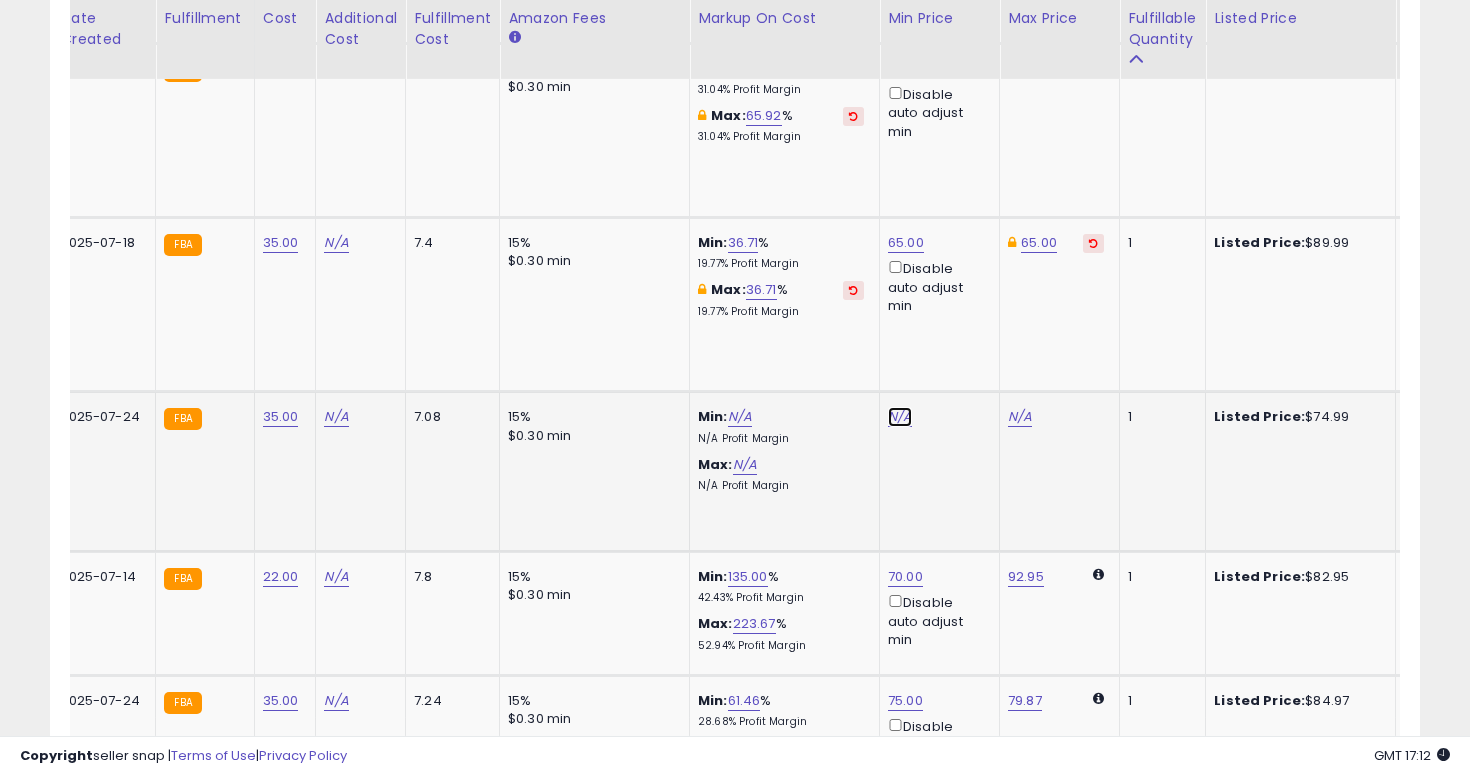 click on "N/A" at bounding box center (900, -3684) 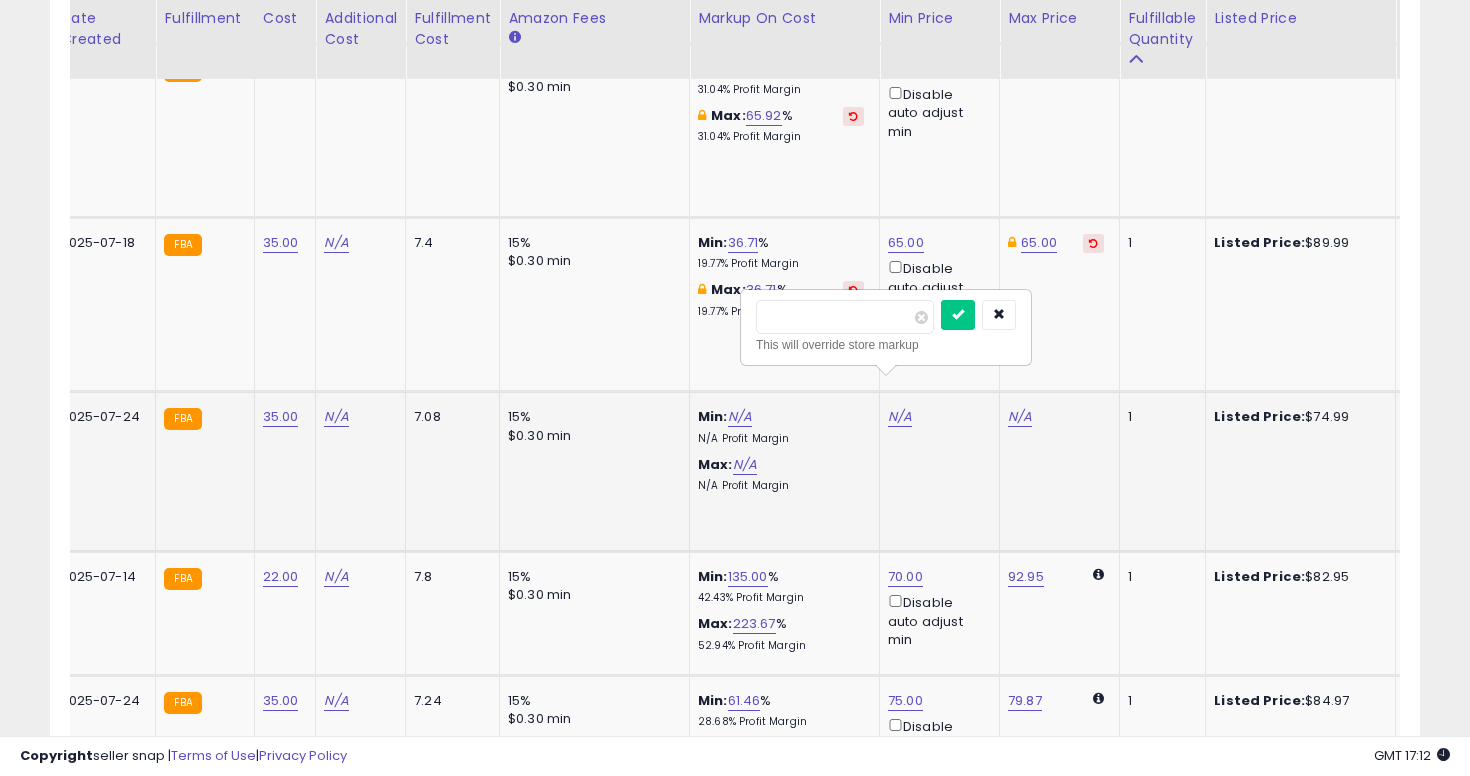 type on "**" 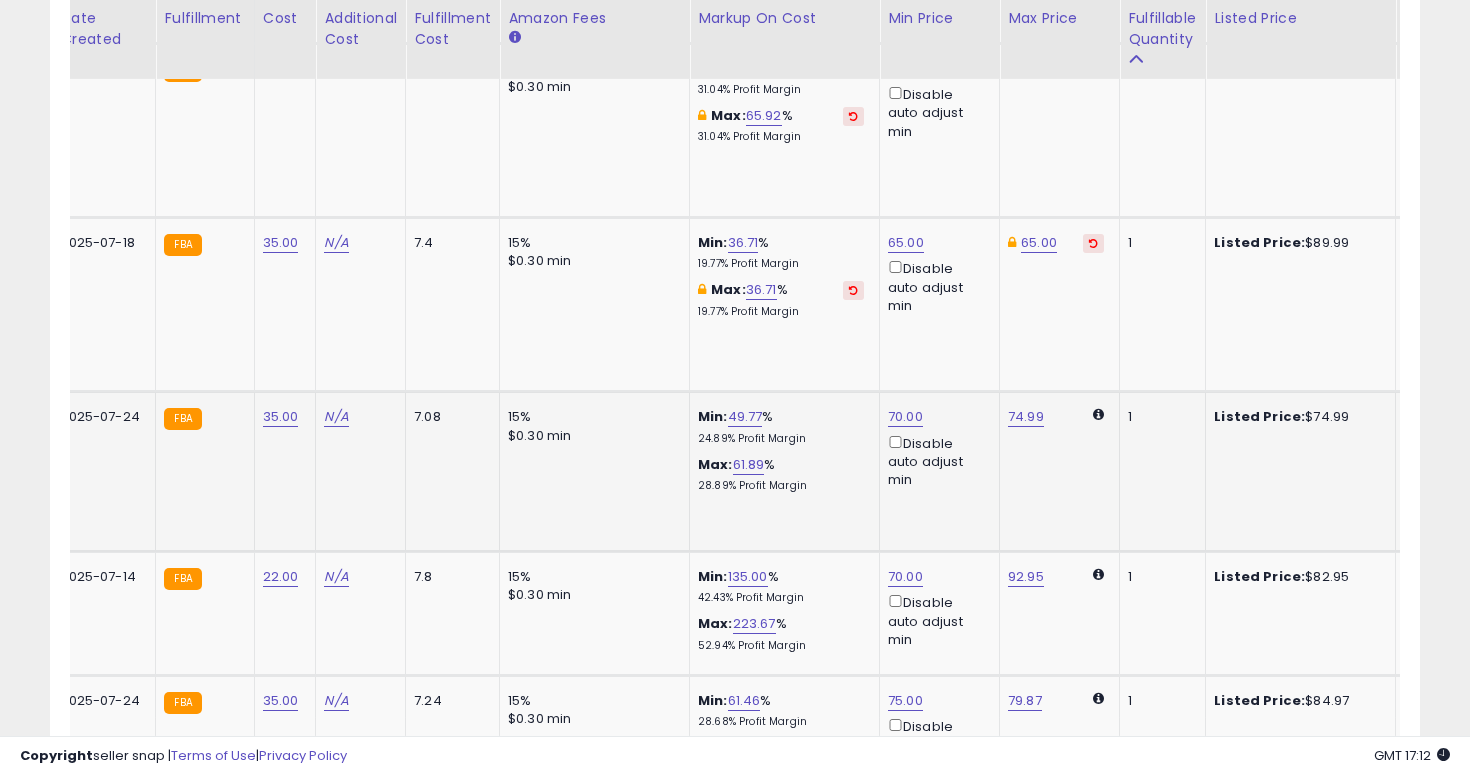 scroll, scrollTop: 0, scrollLeft: 0, axis: both 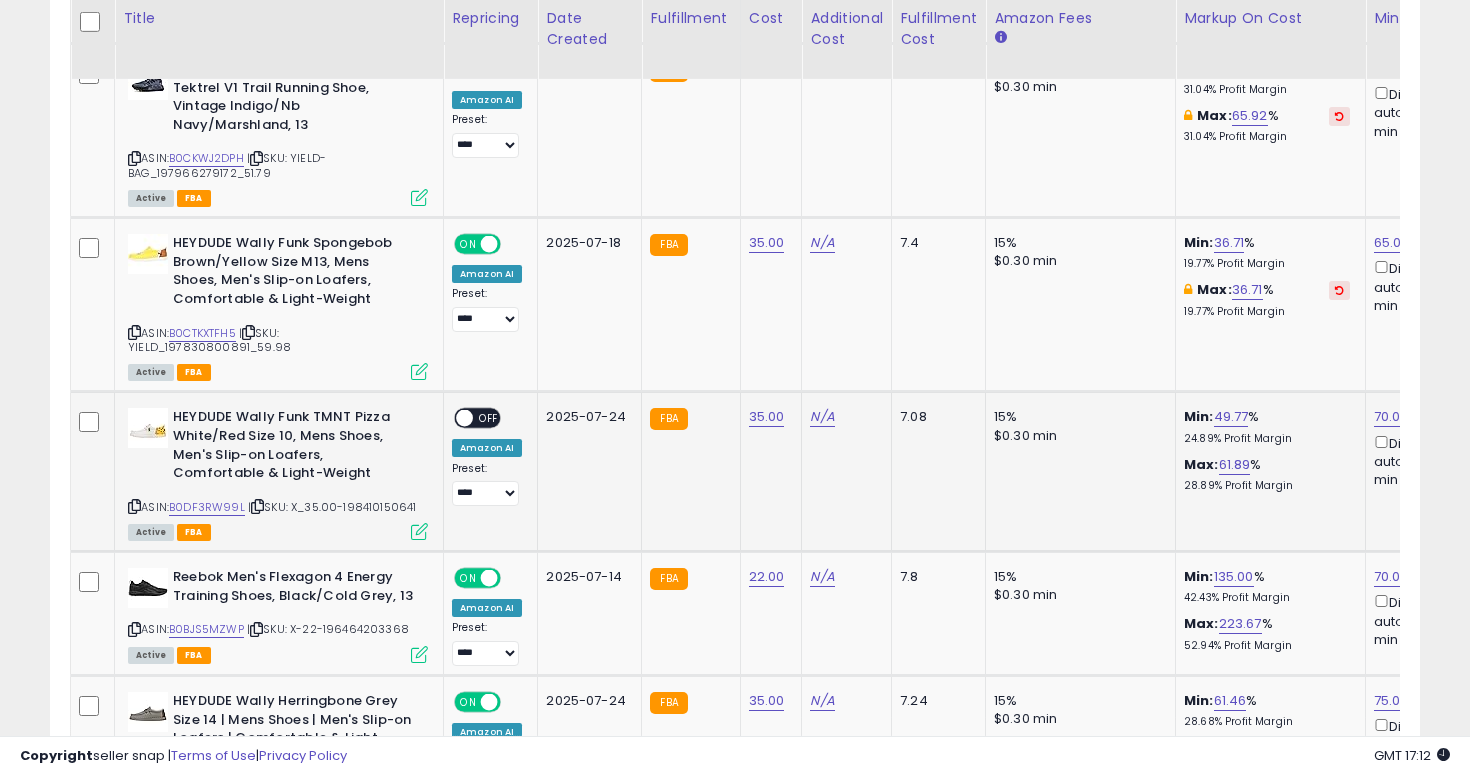 click on "OFF" at bounding box center [489, 418] 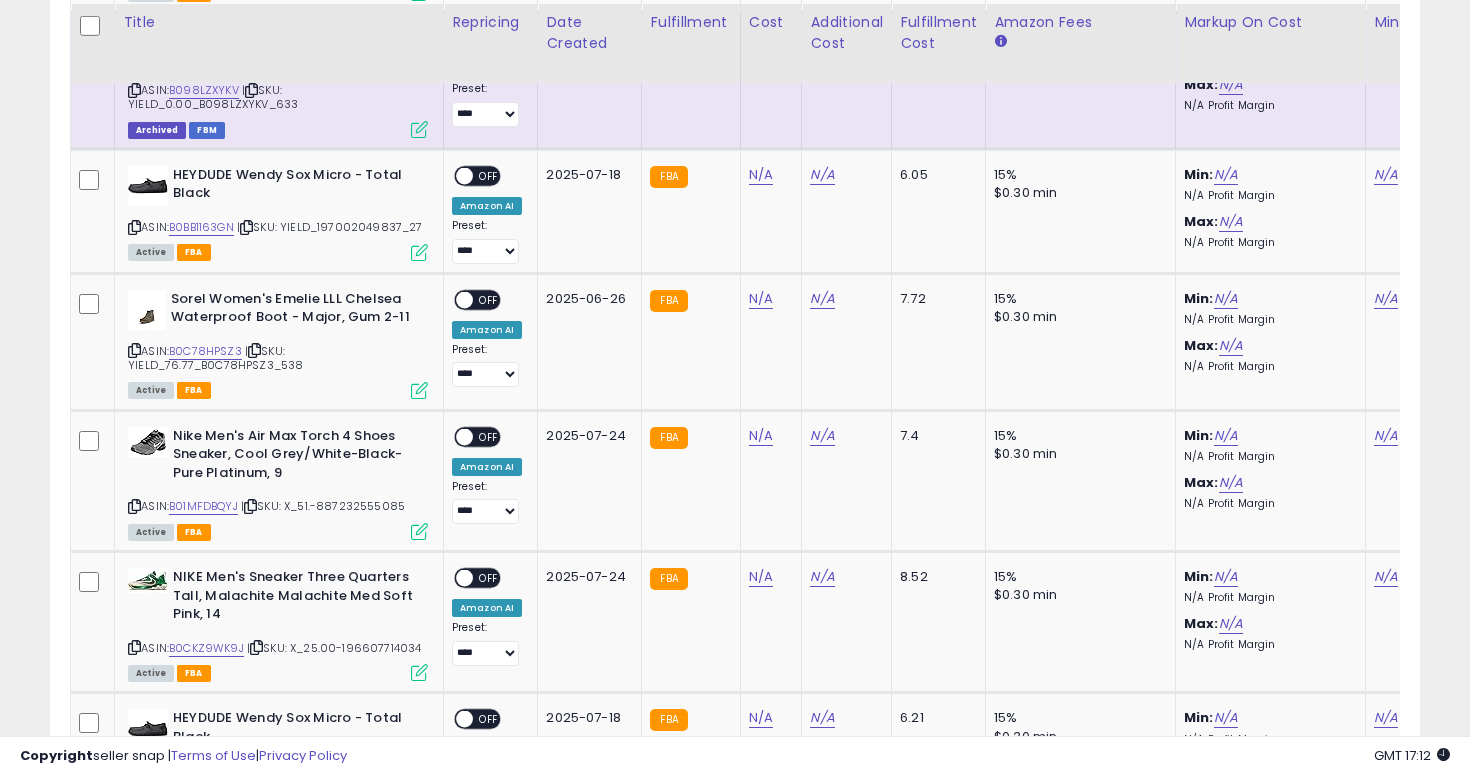 scroll, scrollTop: 6546, scrollLeft: 0, axis: vertical 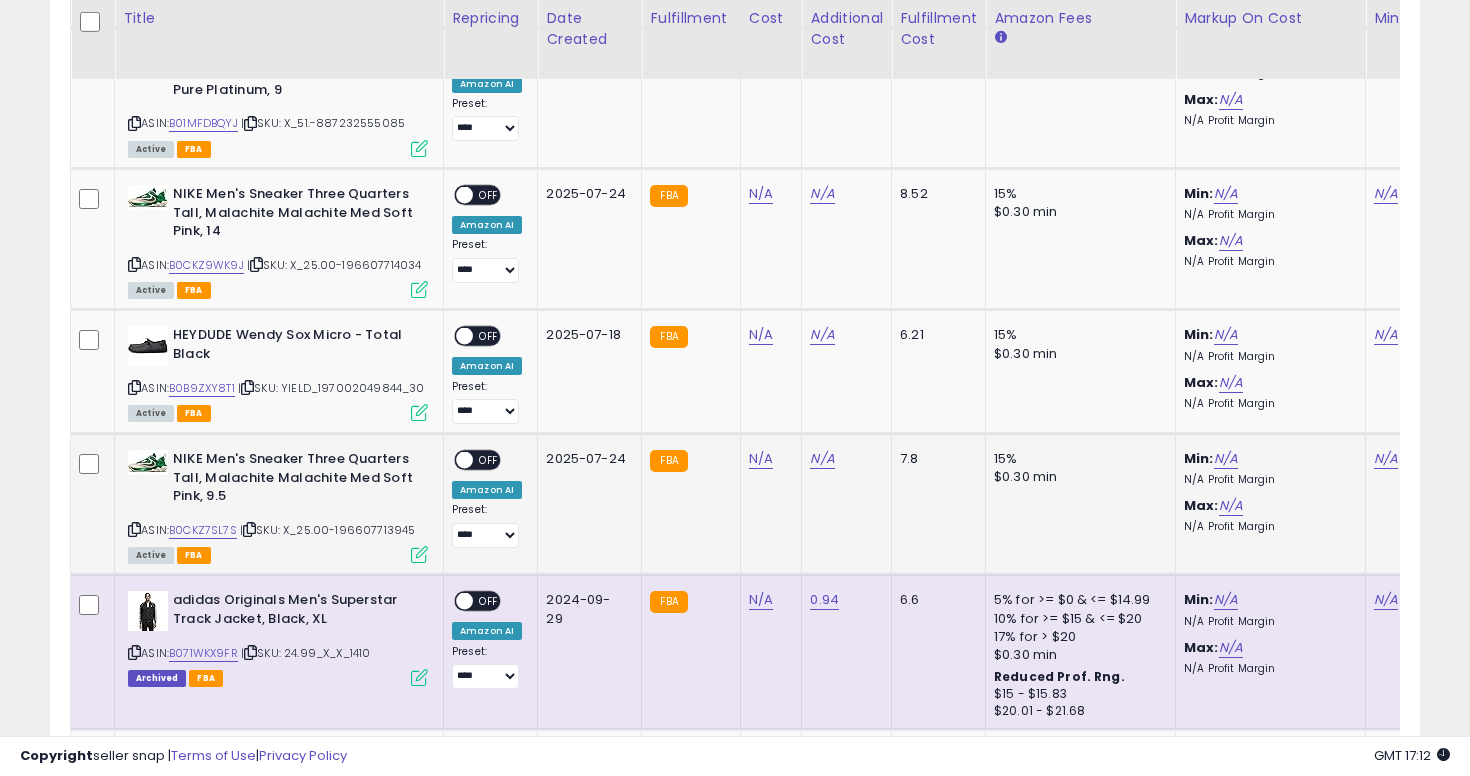 click at bounding box center [134, 529] 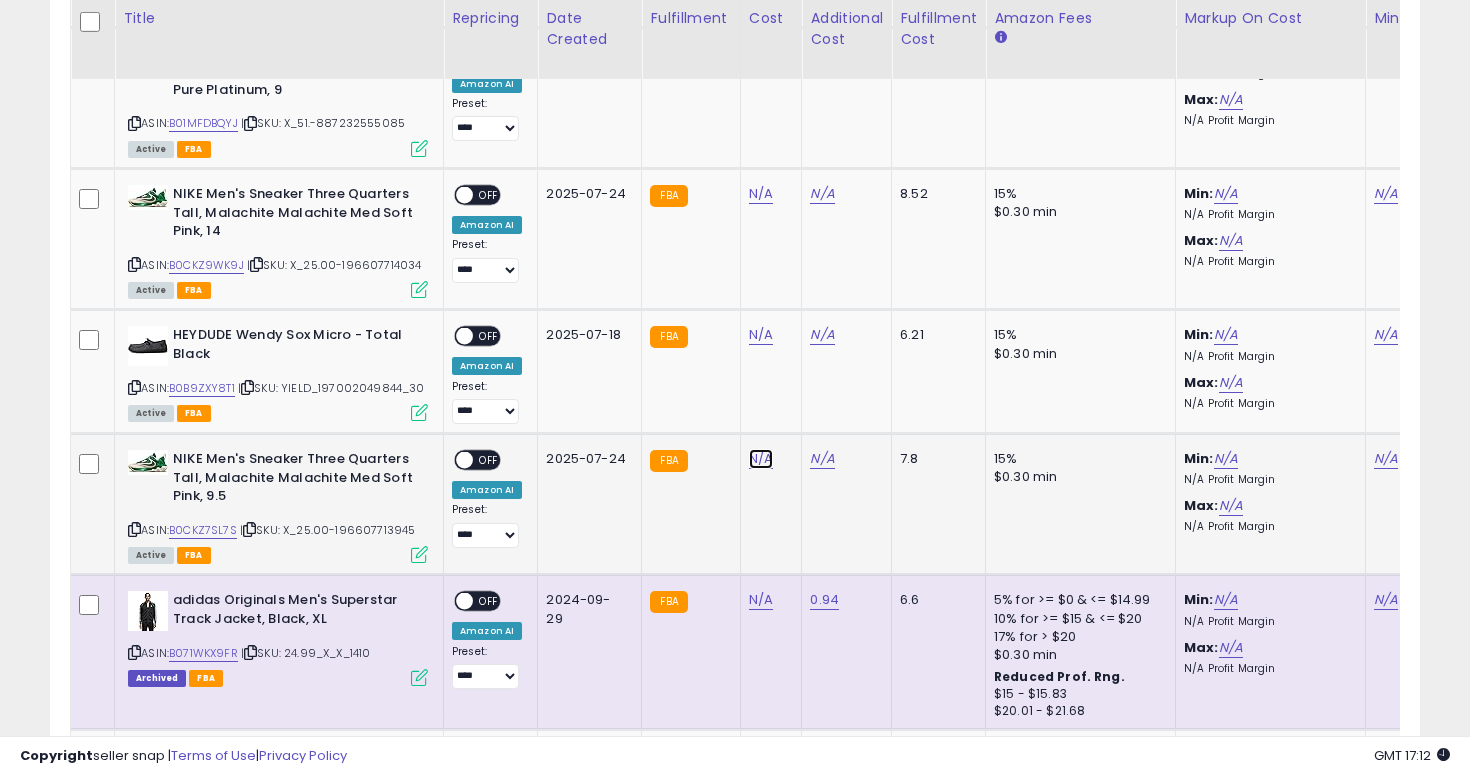 click on "N/A" at bounding box center [761, -5851] 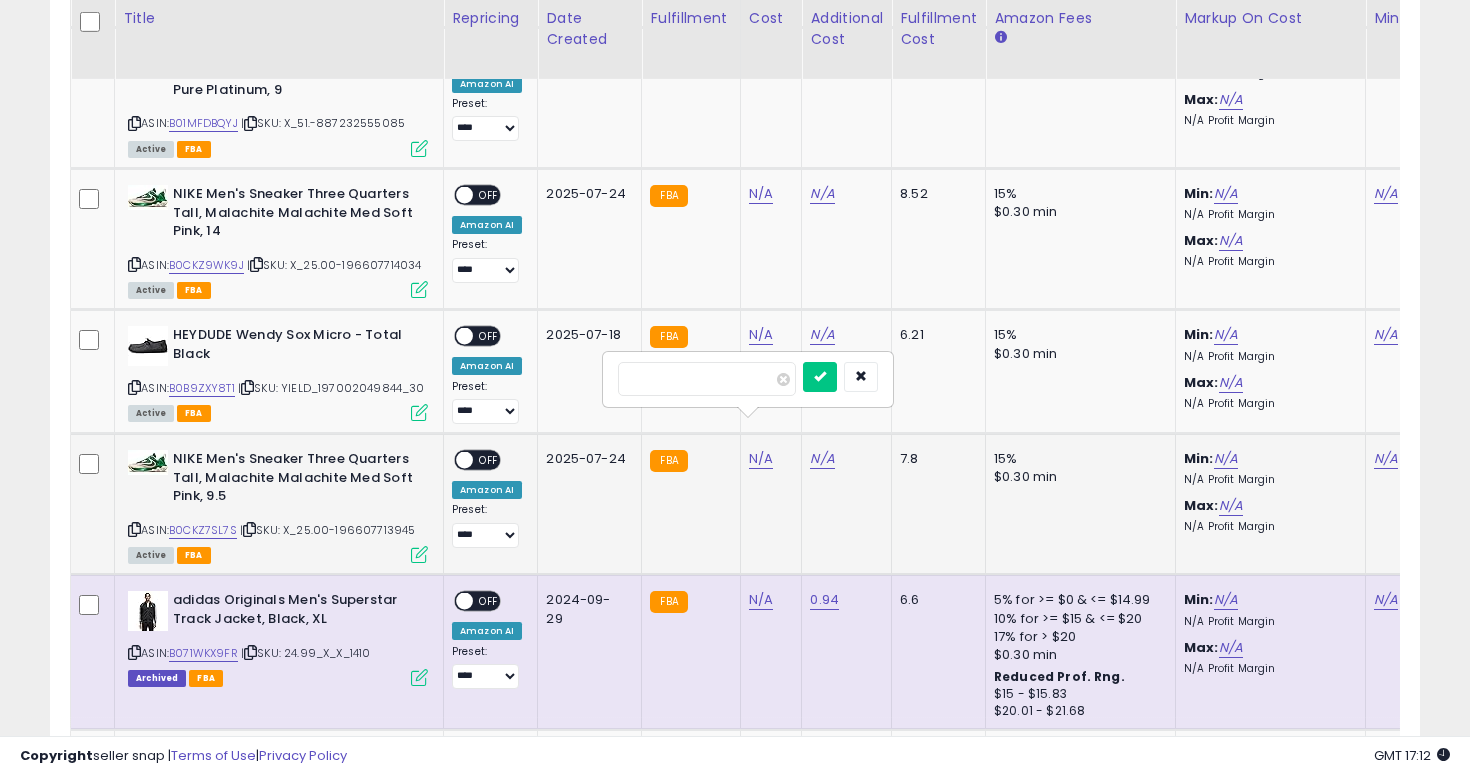 type on "**" 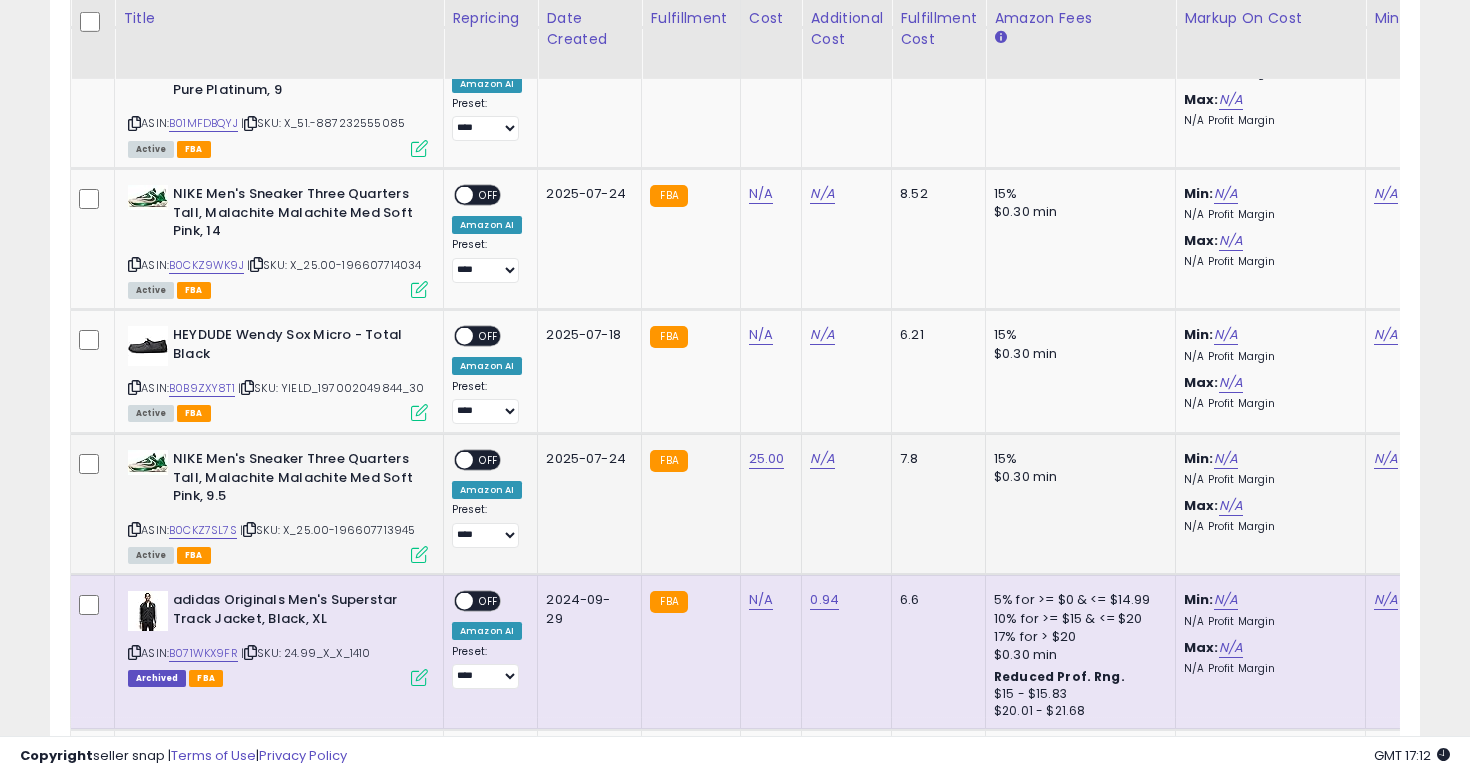 scroll, scrollTop: 0, scrollLeft: 382, axis: horizontal 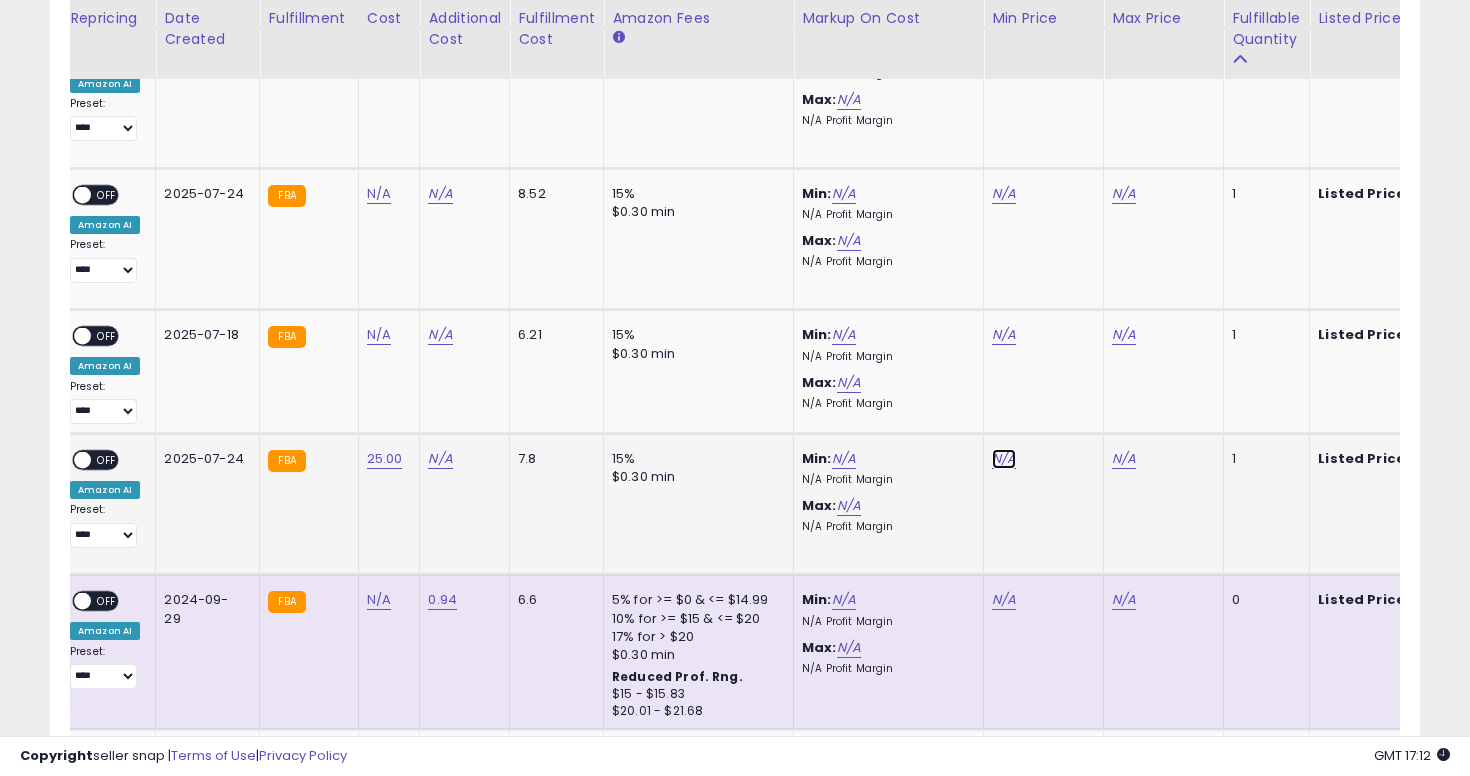 click on "N/A" at bounding box center [1004, -5851] 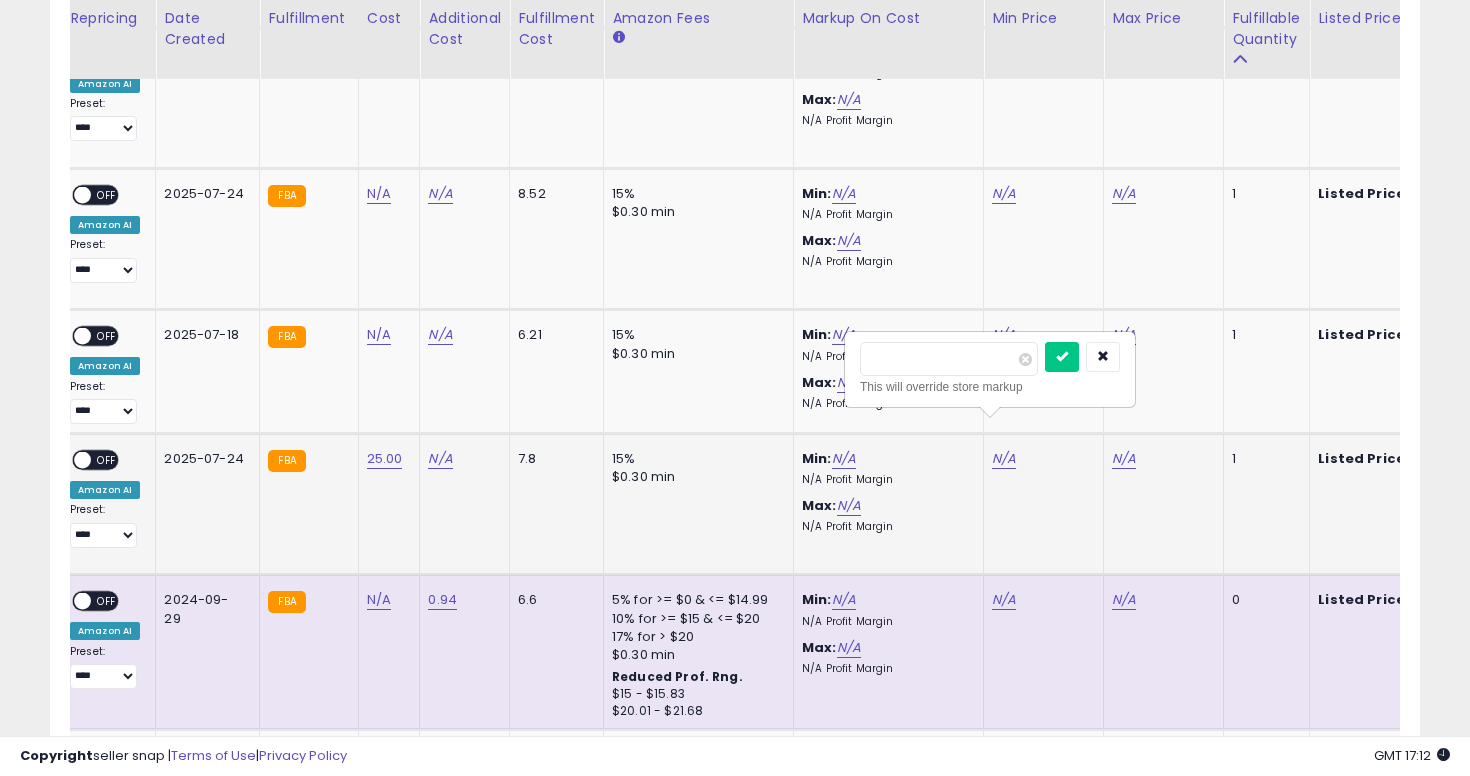 type on "**" 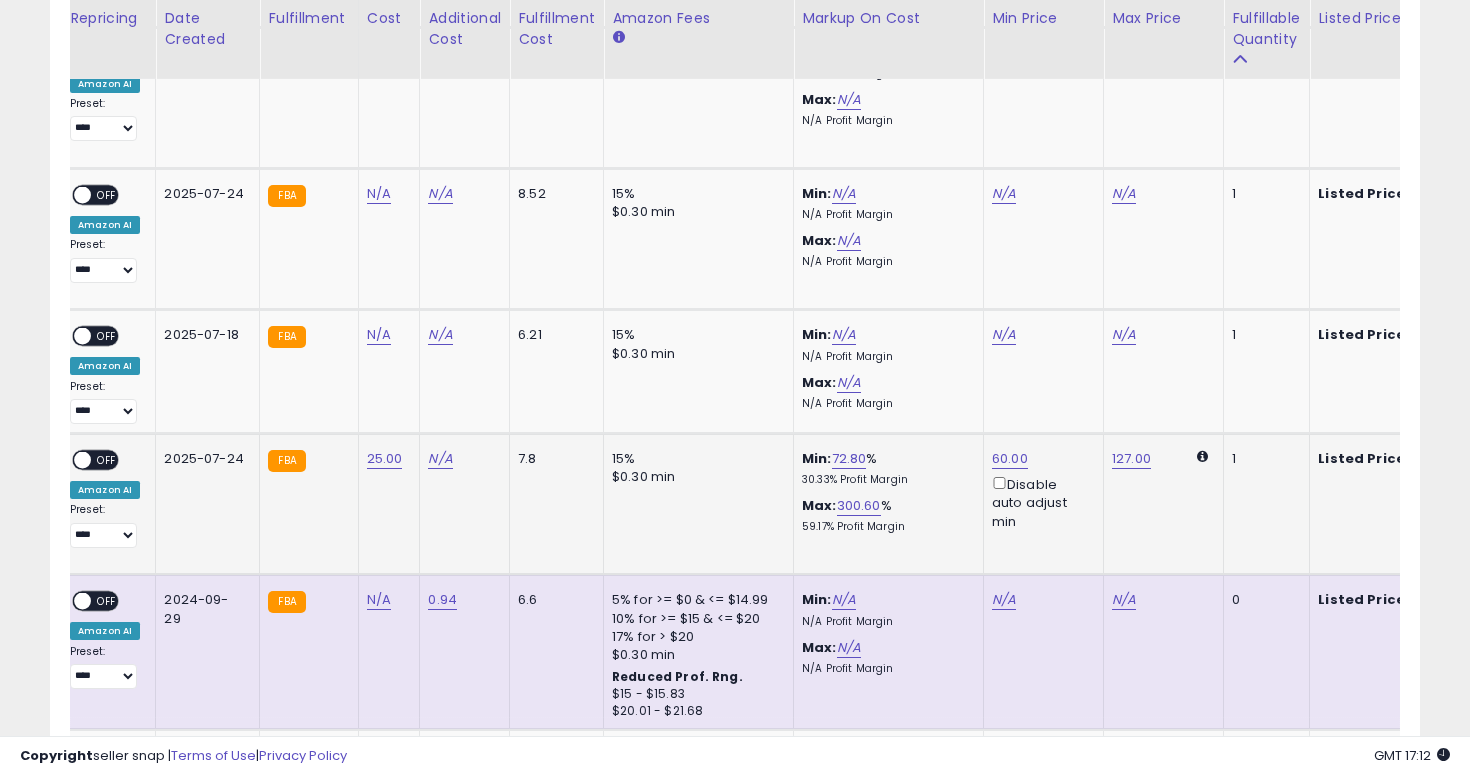 scroll, scrollTop: 0, scrollLeft: 5, axis: horizontal 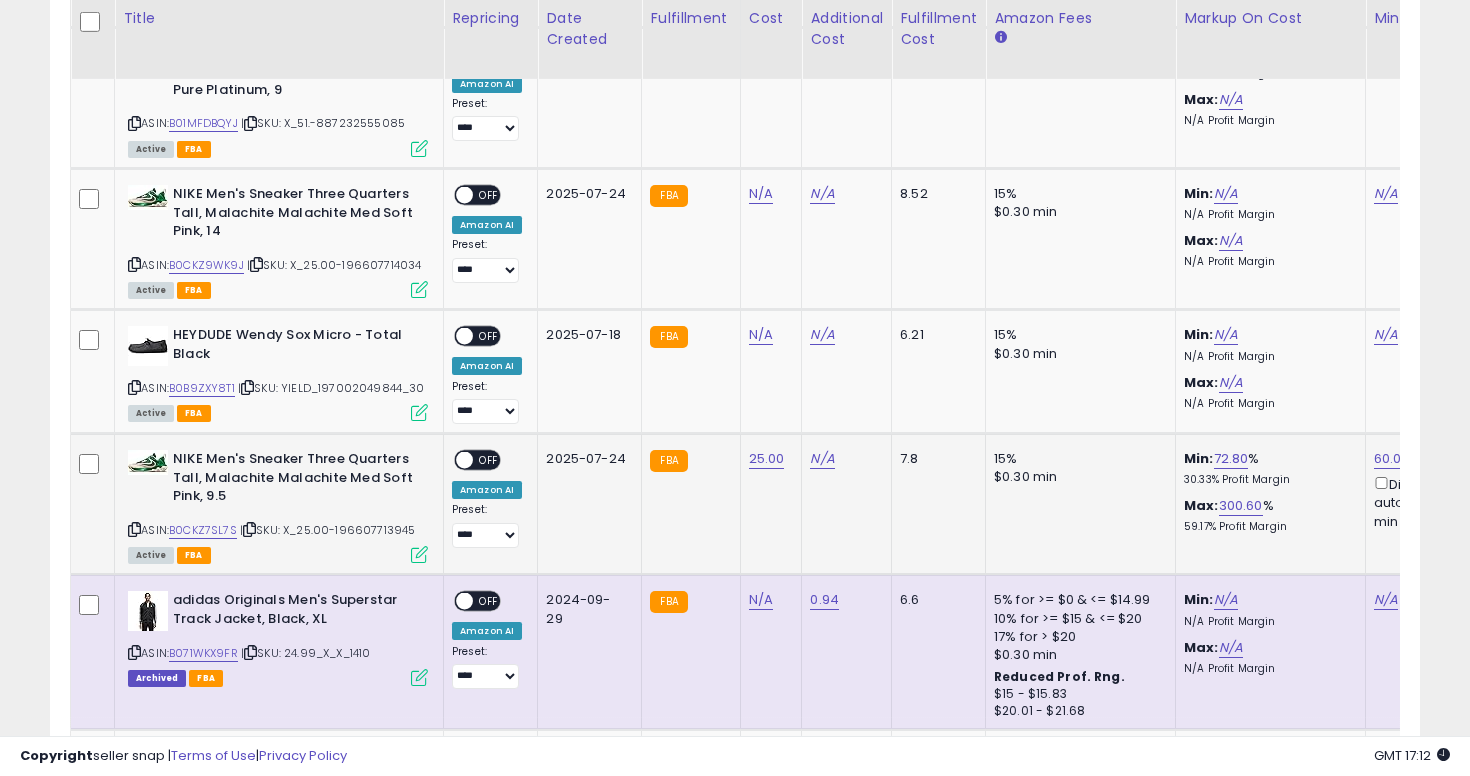 click on "OFF" at bounding box center [489, 460] 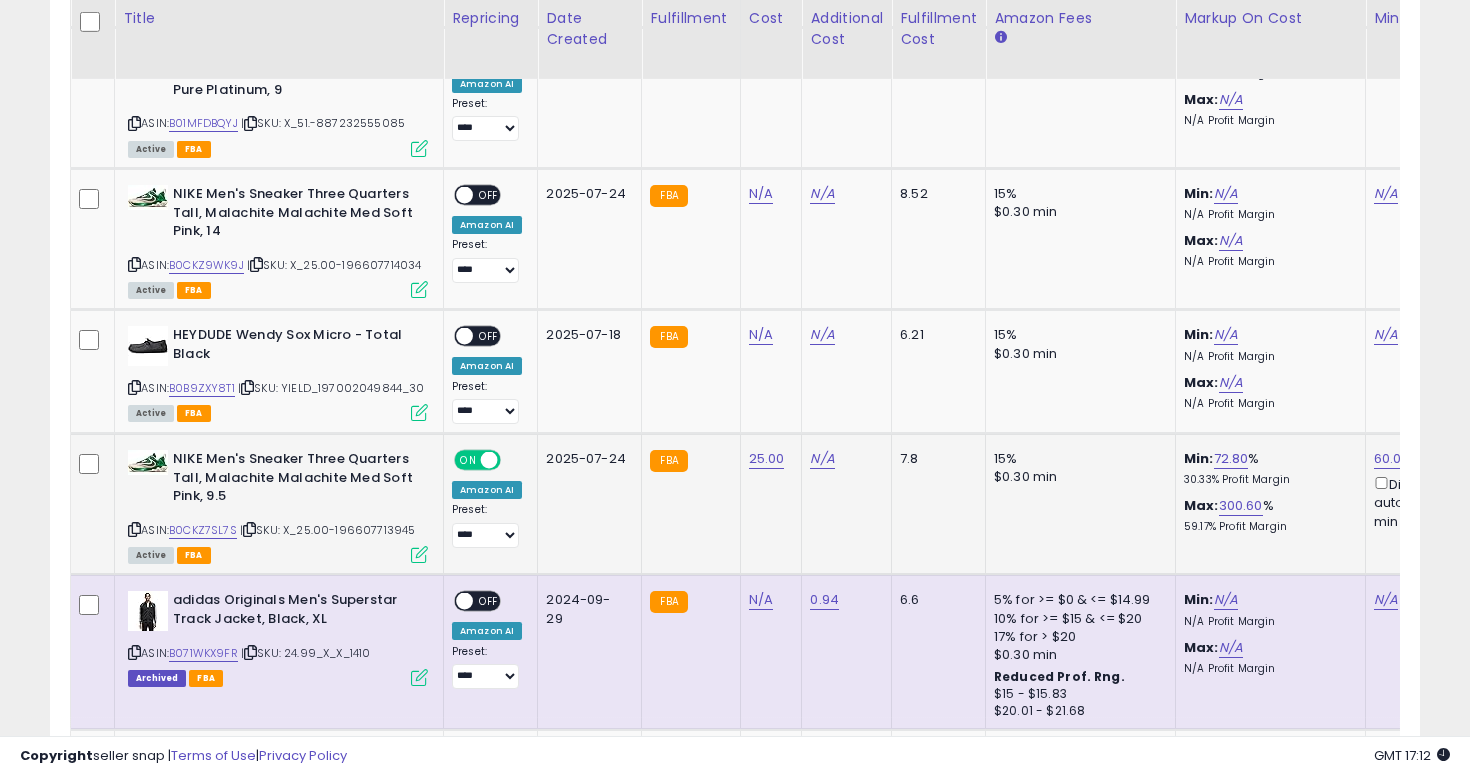 click on "**********" 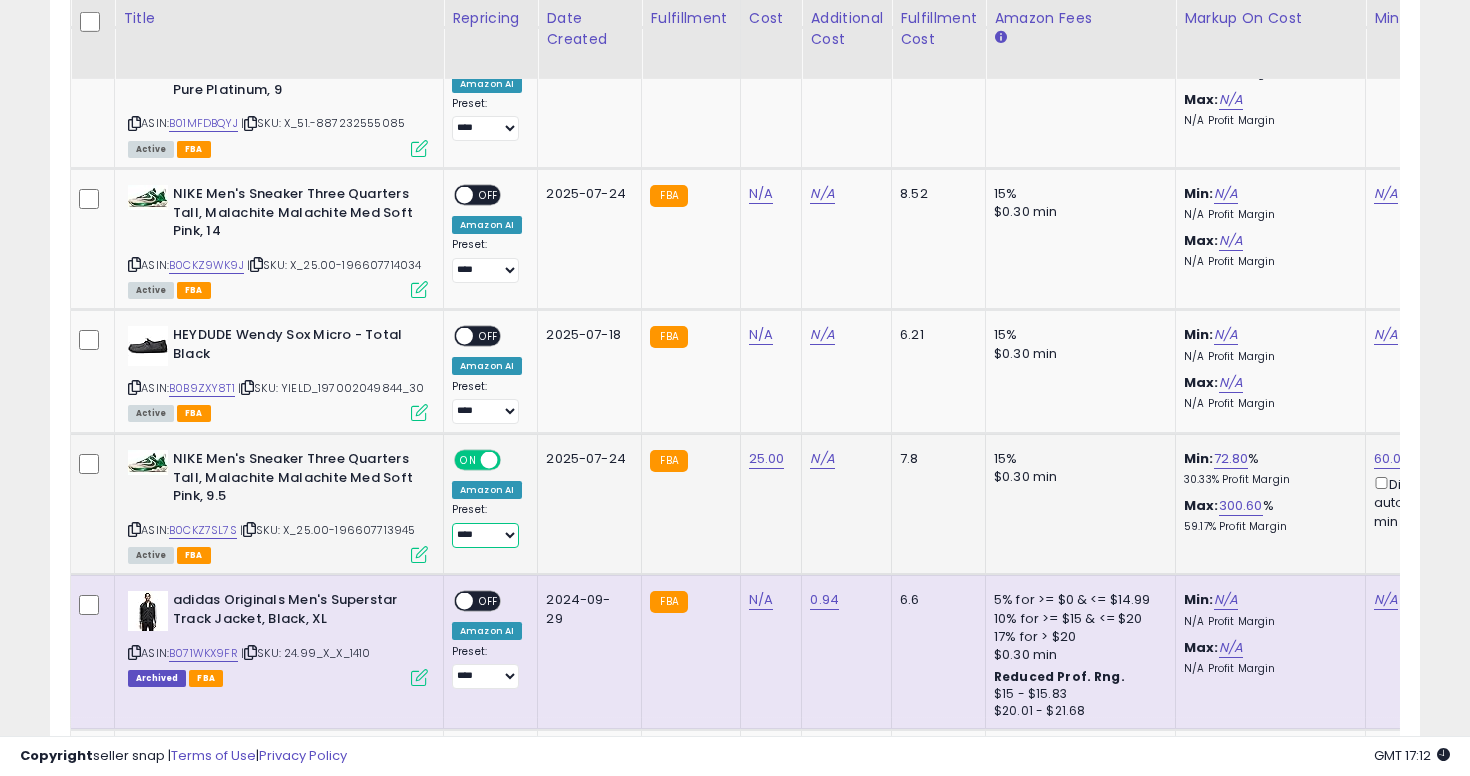 click on "**********" at bounding box center (485, 535) 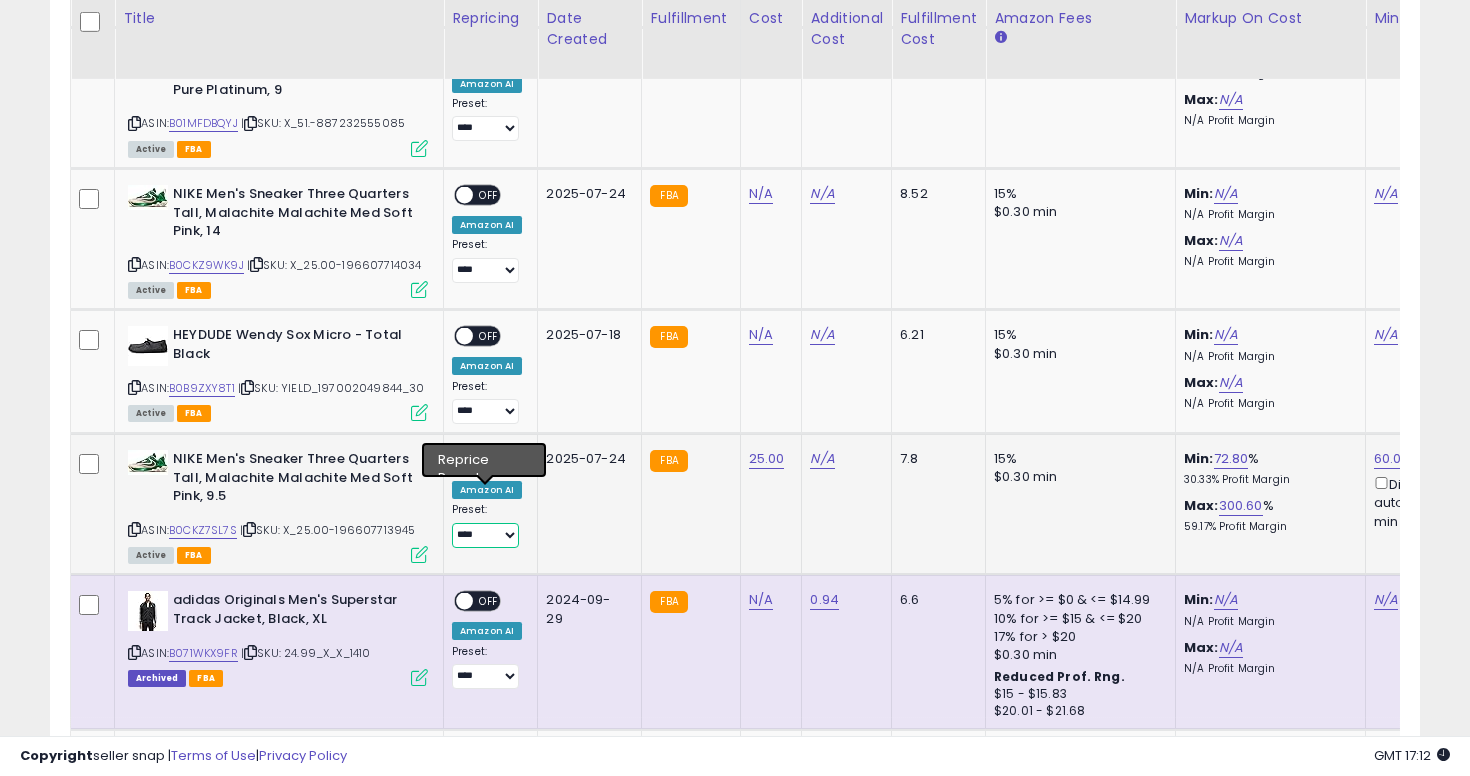 select on "**********" 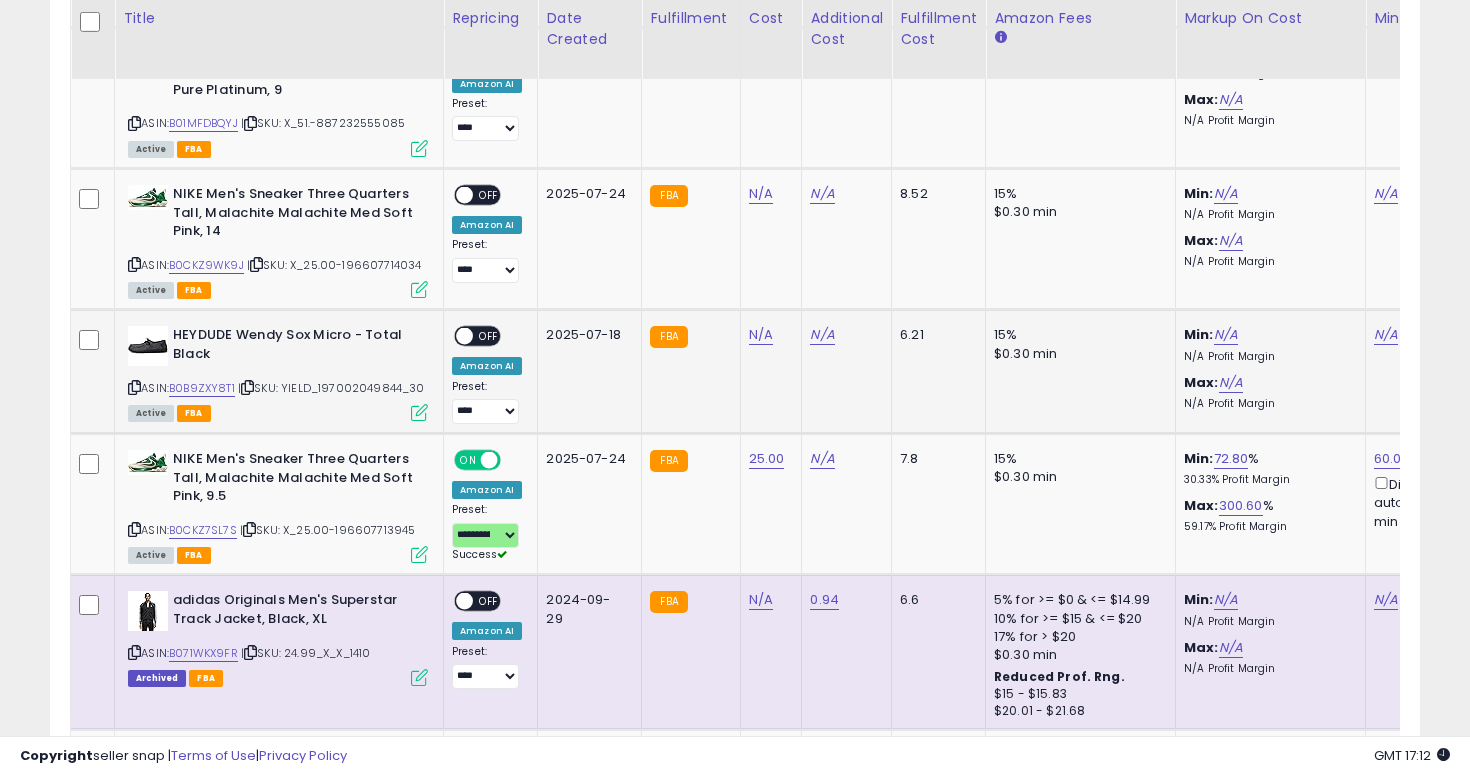 click on "HEYDUDE Wendy Sox Micro - Total Black  ASIN:  B0B9ZXY8T1    |   SKU: YIELD_197002049844_30 Active FBA" at bounding box center (275, 372) 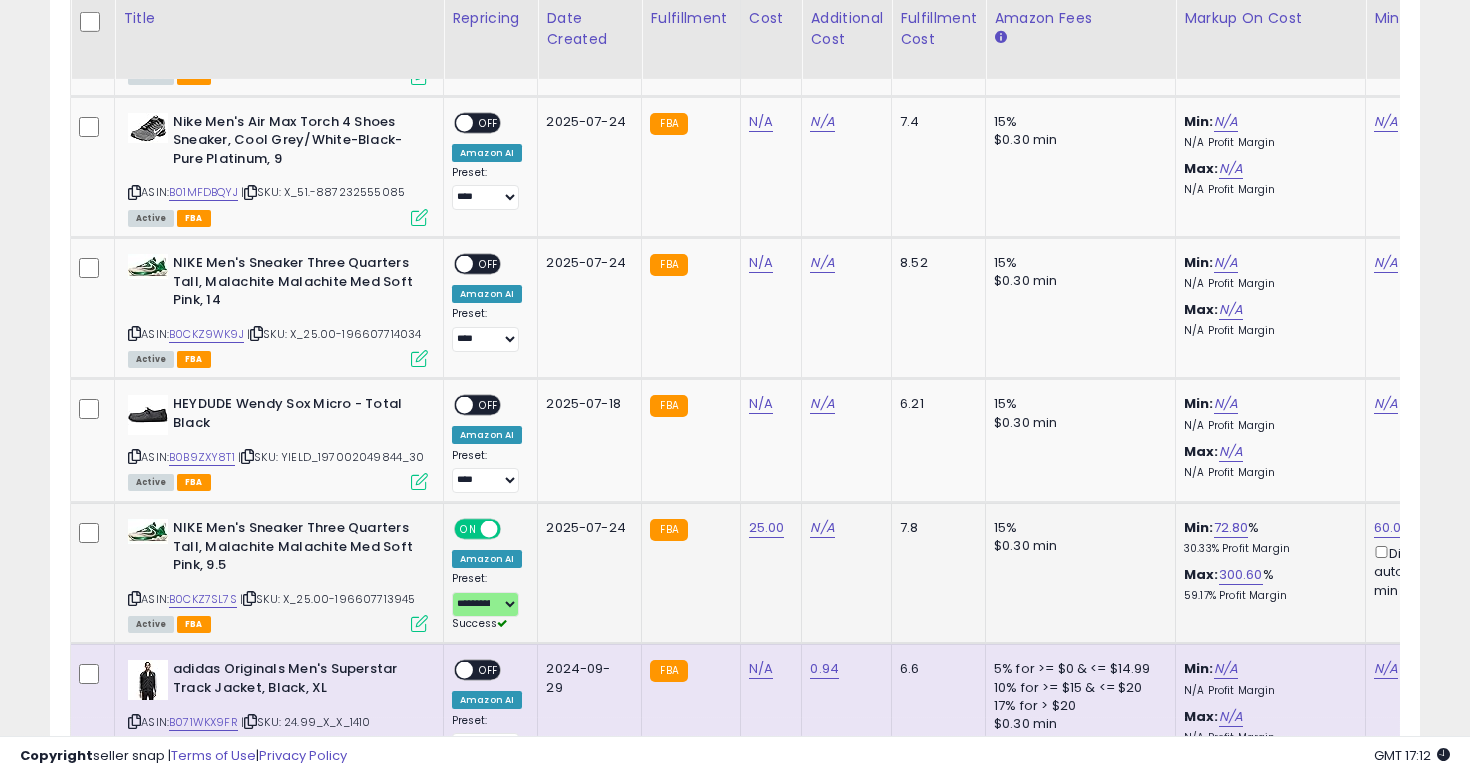 scroll, scrollTop: 6834, scrollLeft: 0, axis: vertical 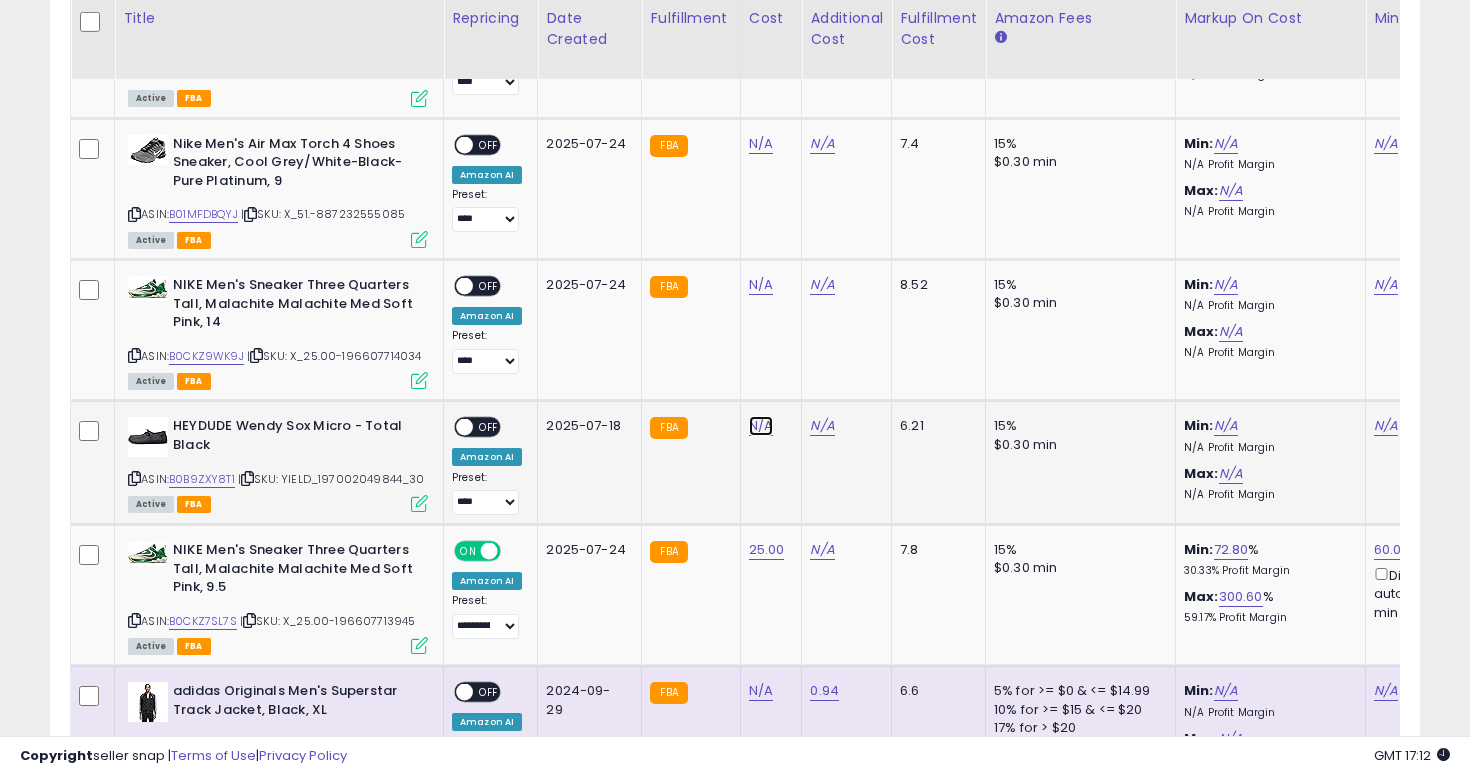 click on "N/A" at bounding box center [761, -5760] 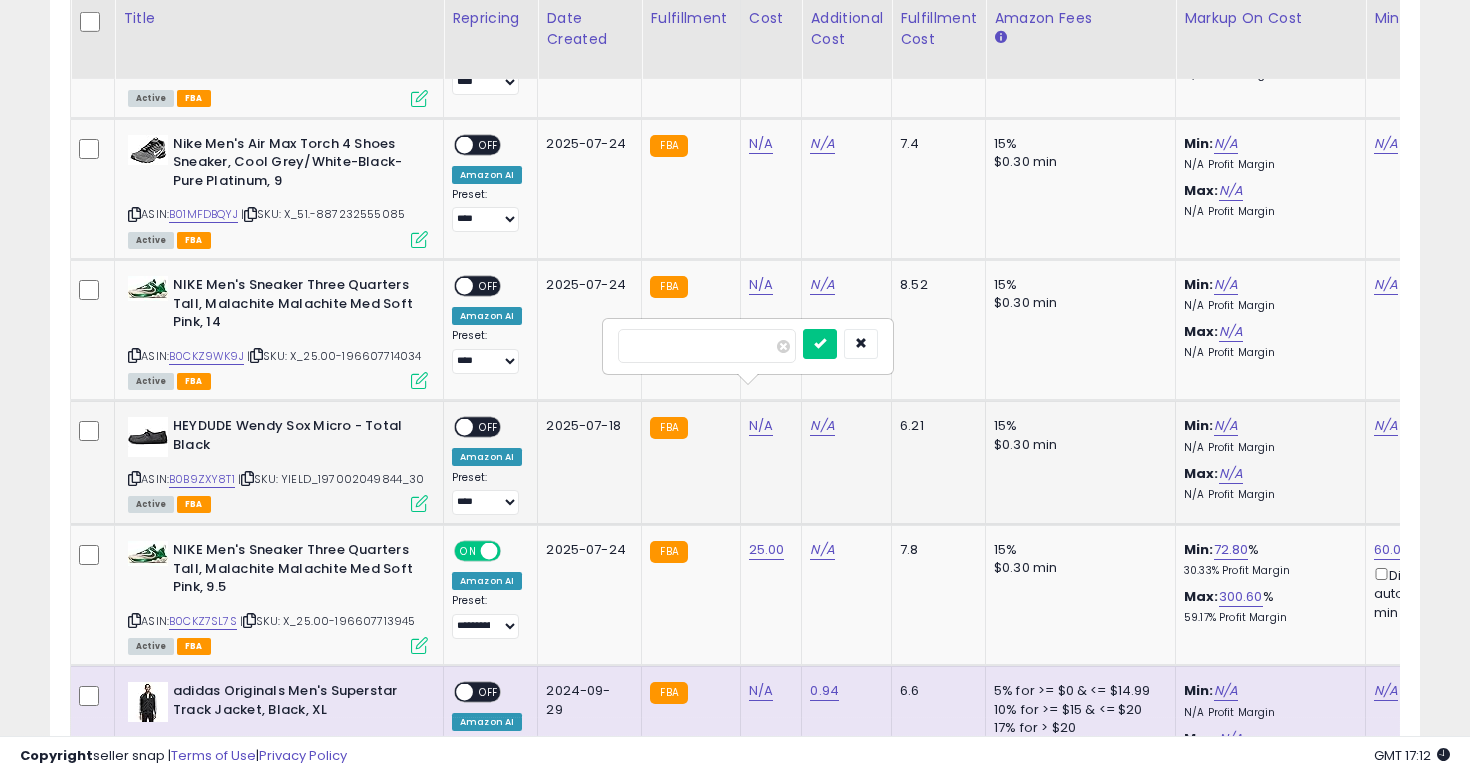 type on "**" 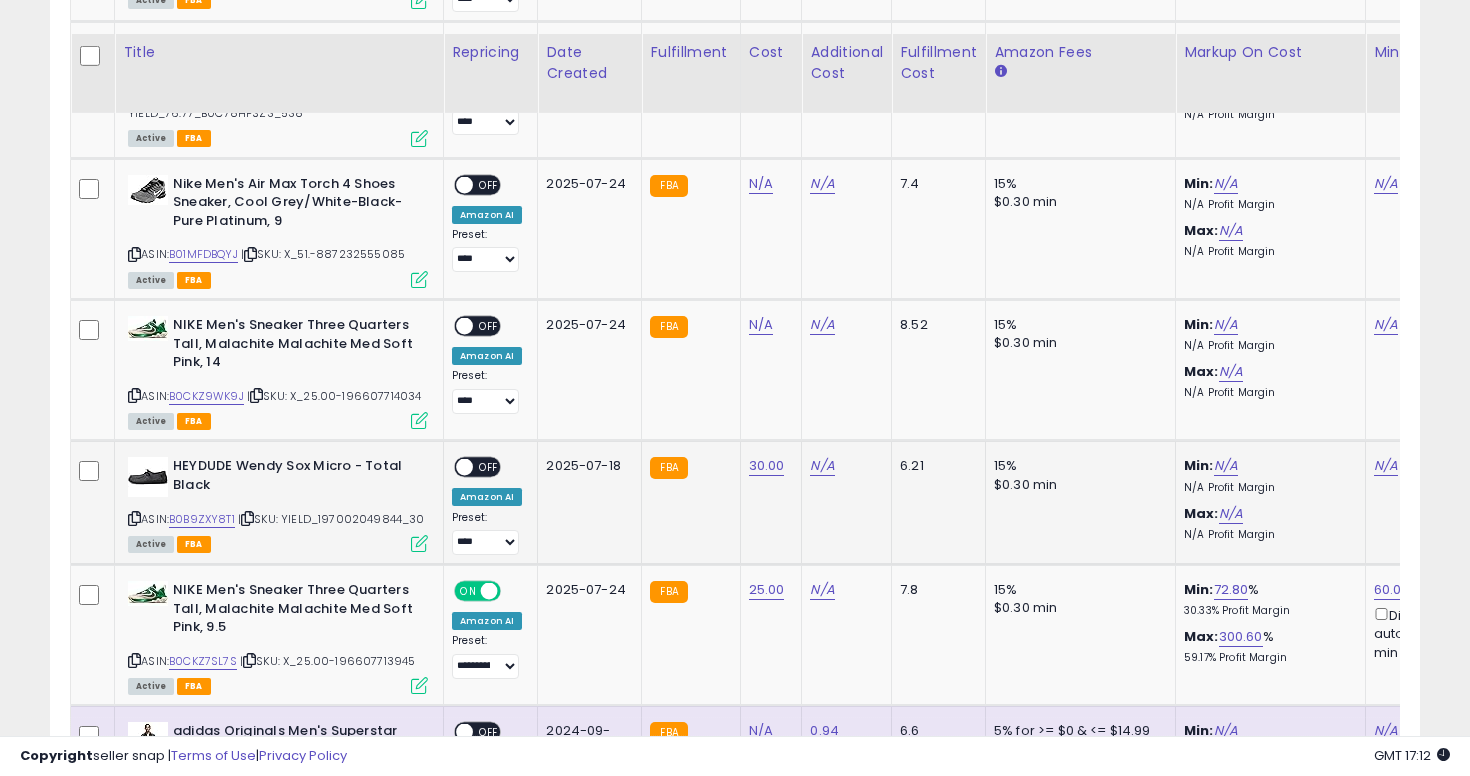 scroll, scrollTop: 6791, scrollLeft: 0, axis: vertical 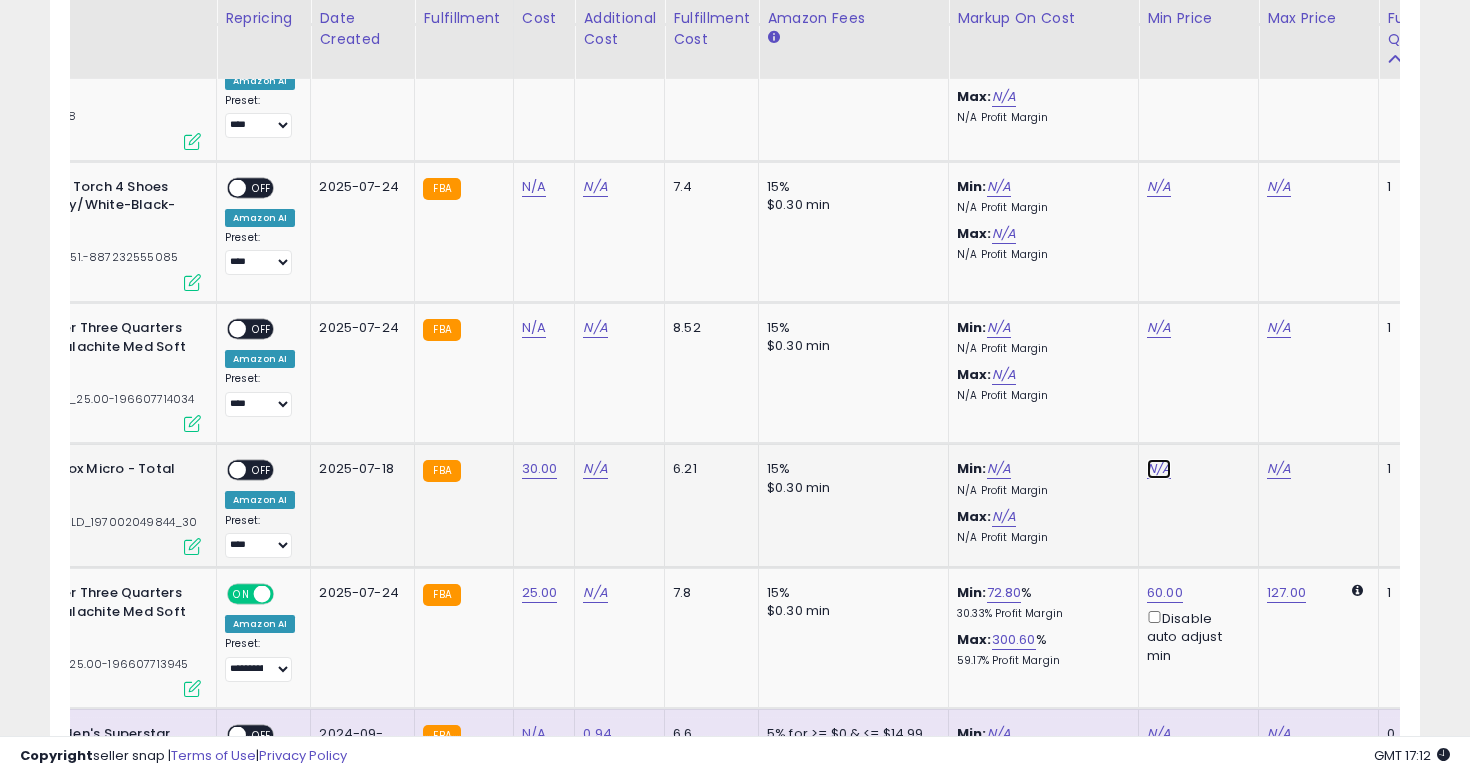 click on "N/A" at bounding box center [1159, -5717] 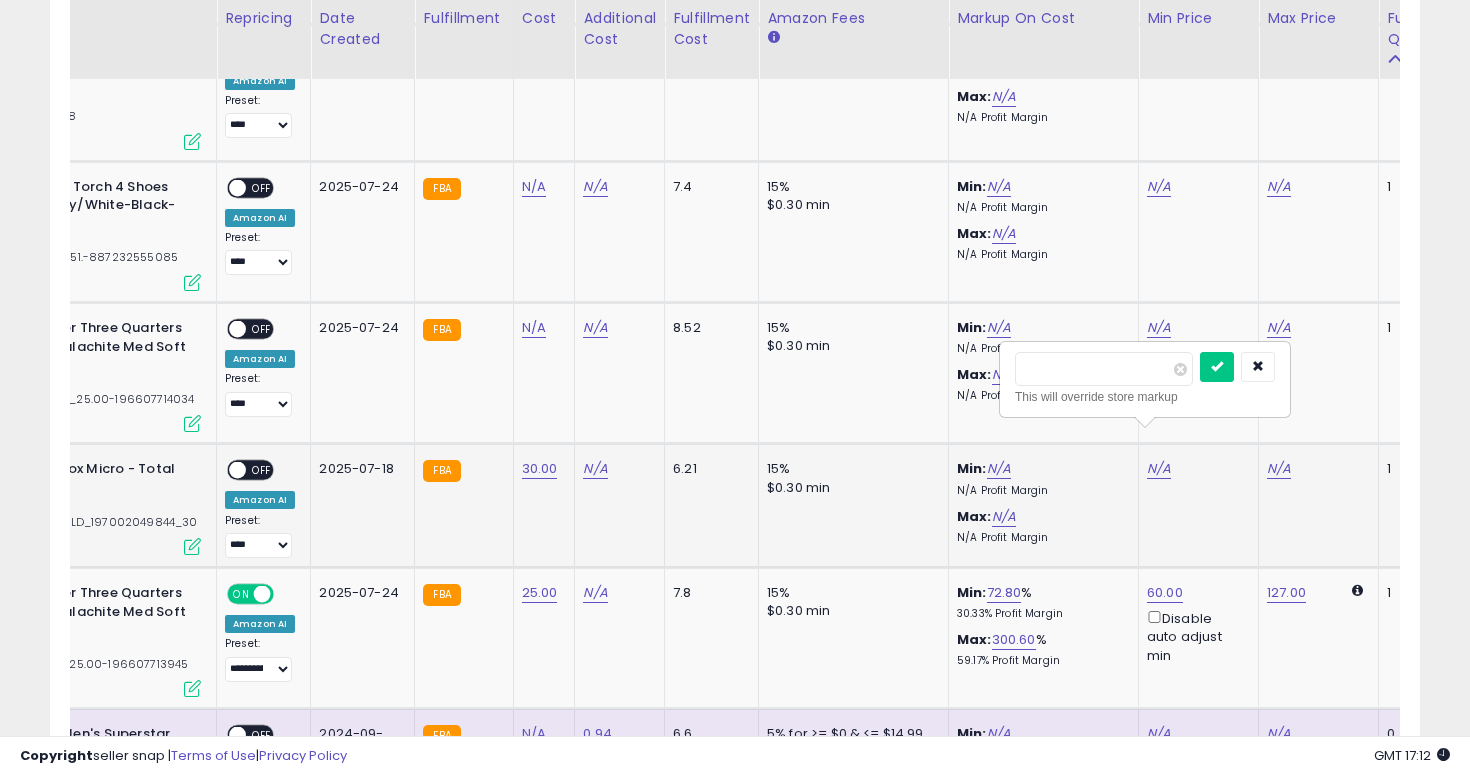 type on "**" 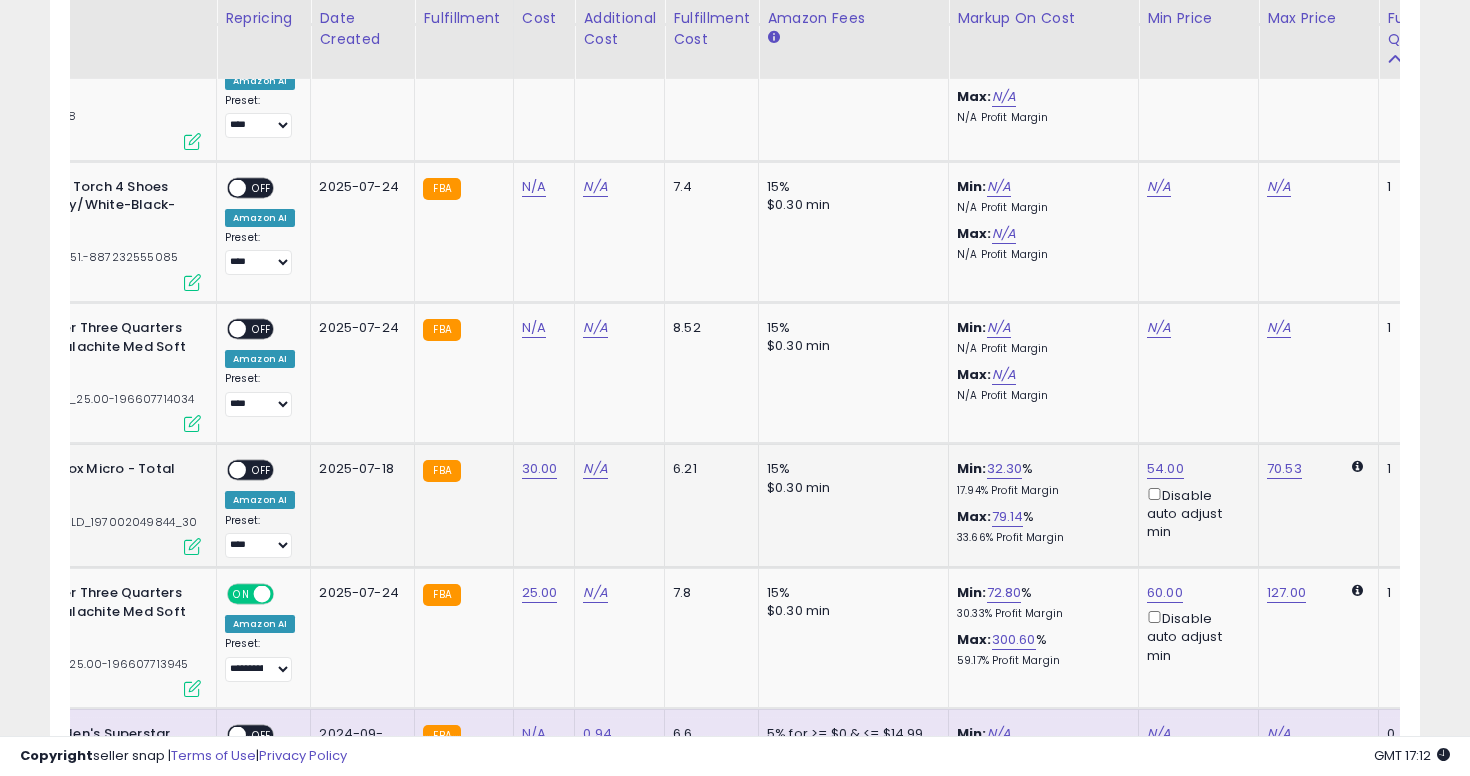 scroll, scrollTop: 0, scrollLeft: 0, axis: both 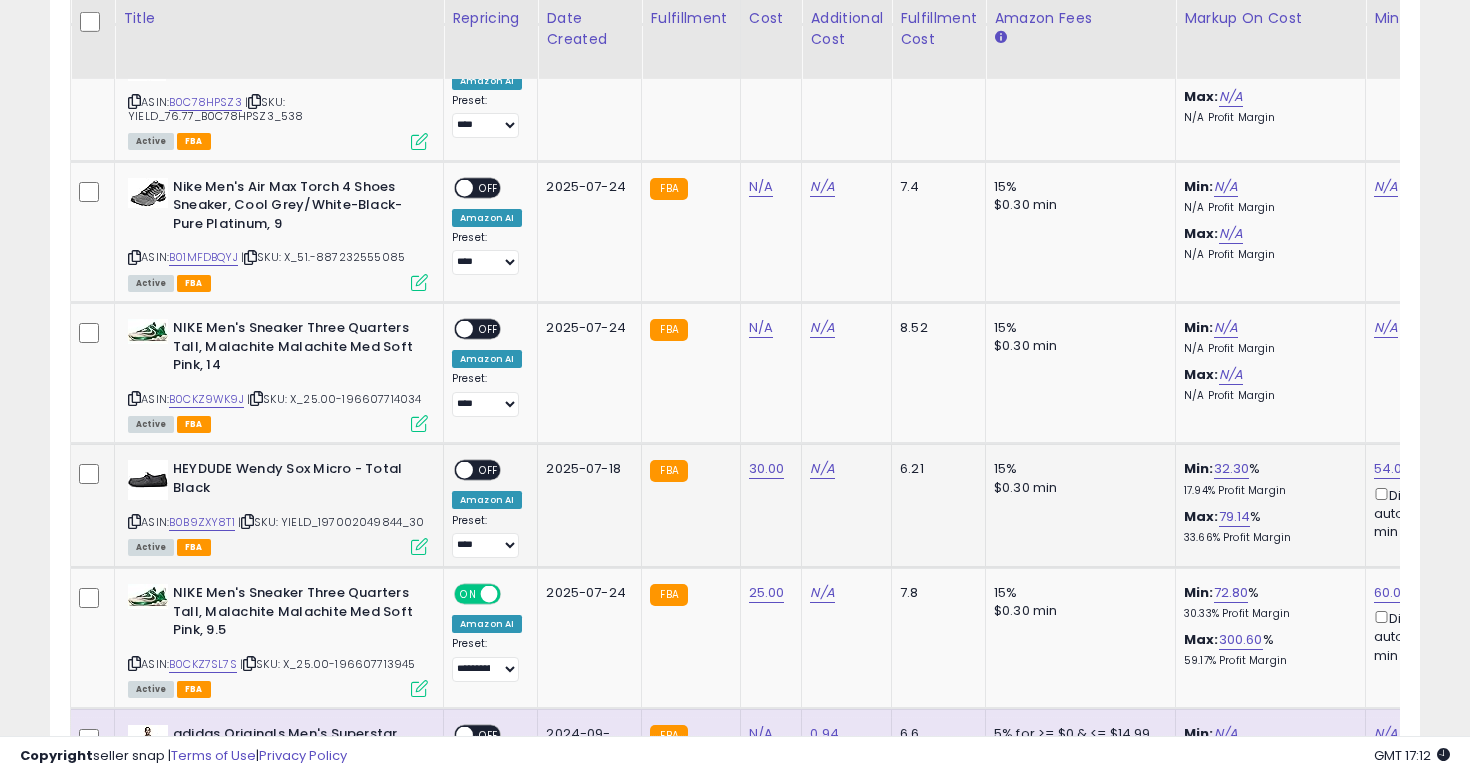 click on "ON   OFF" at bounding box center (477, 470) 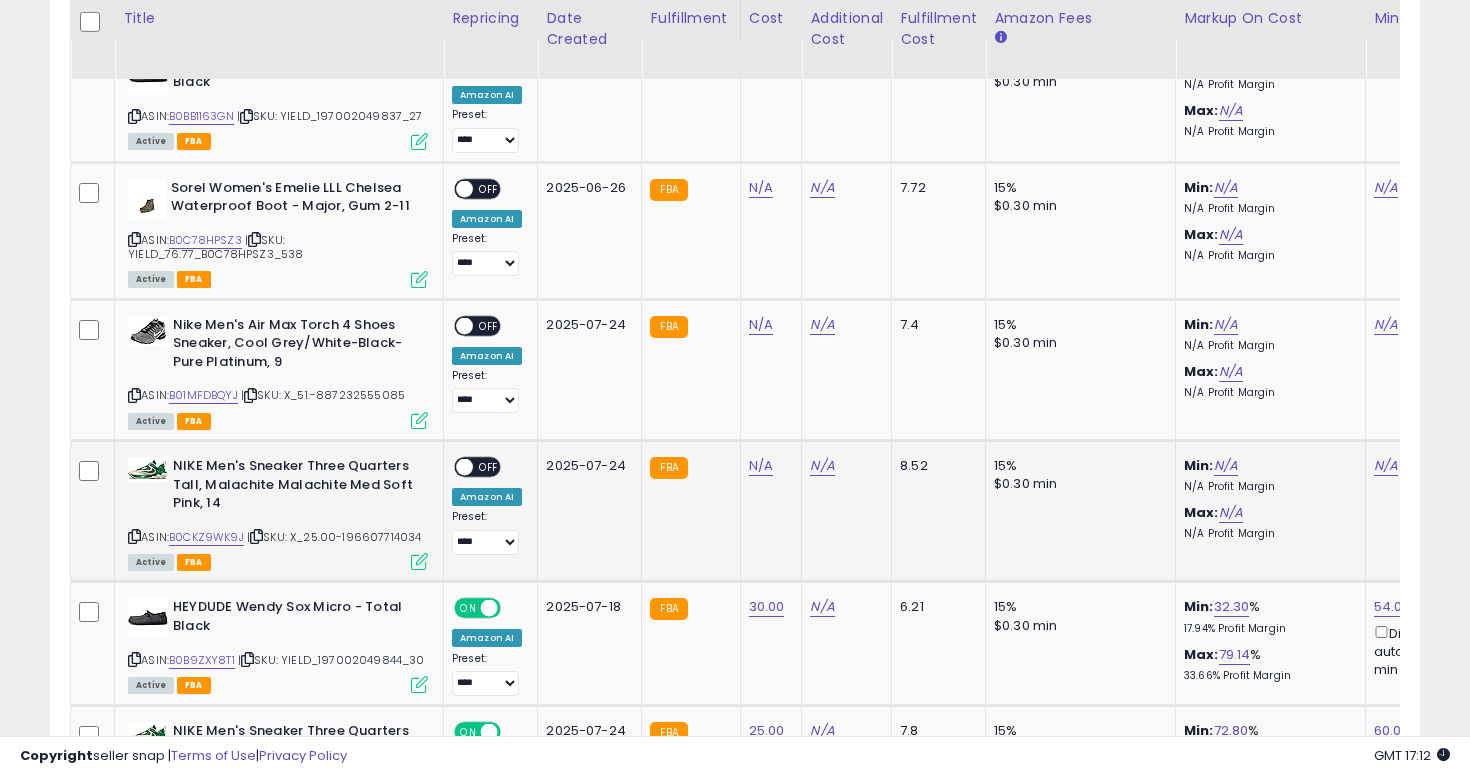 click at bounding box center [134, 536] 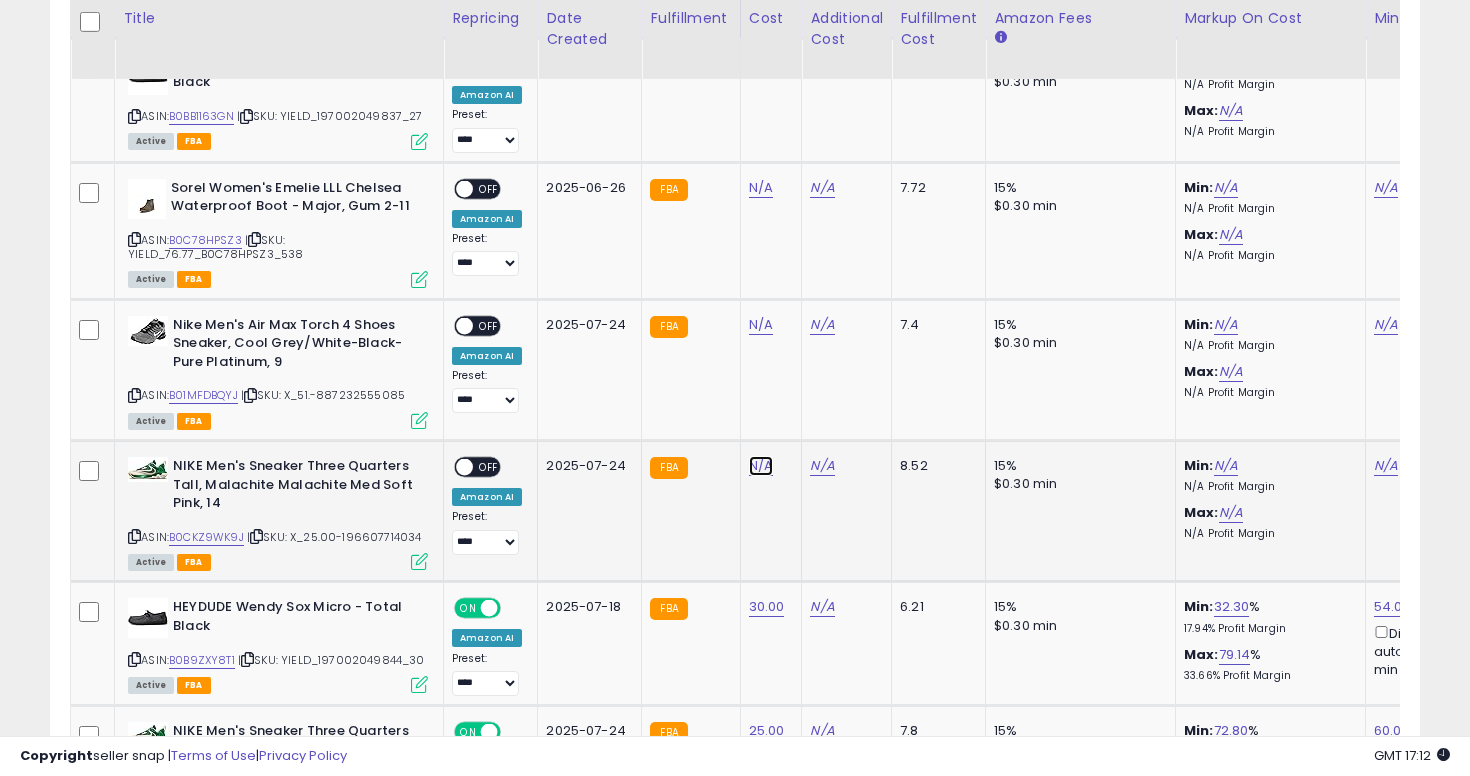 click on "N/A" at bounding box center [761, -5579] 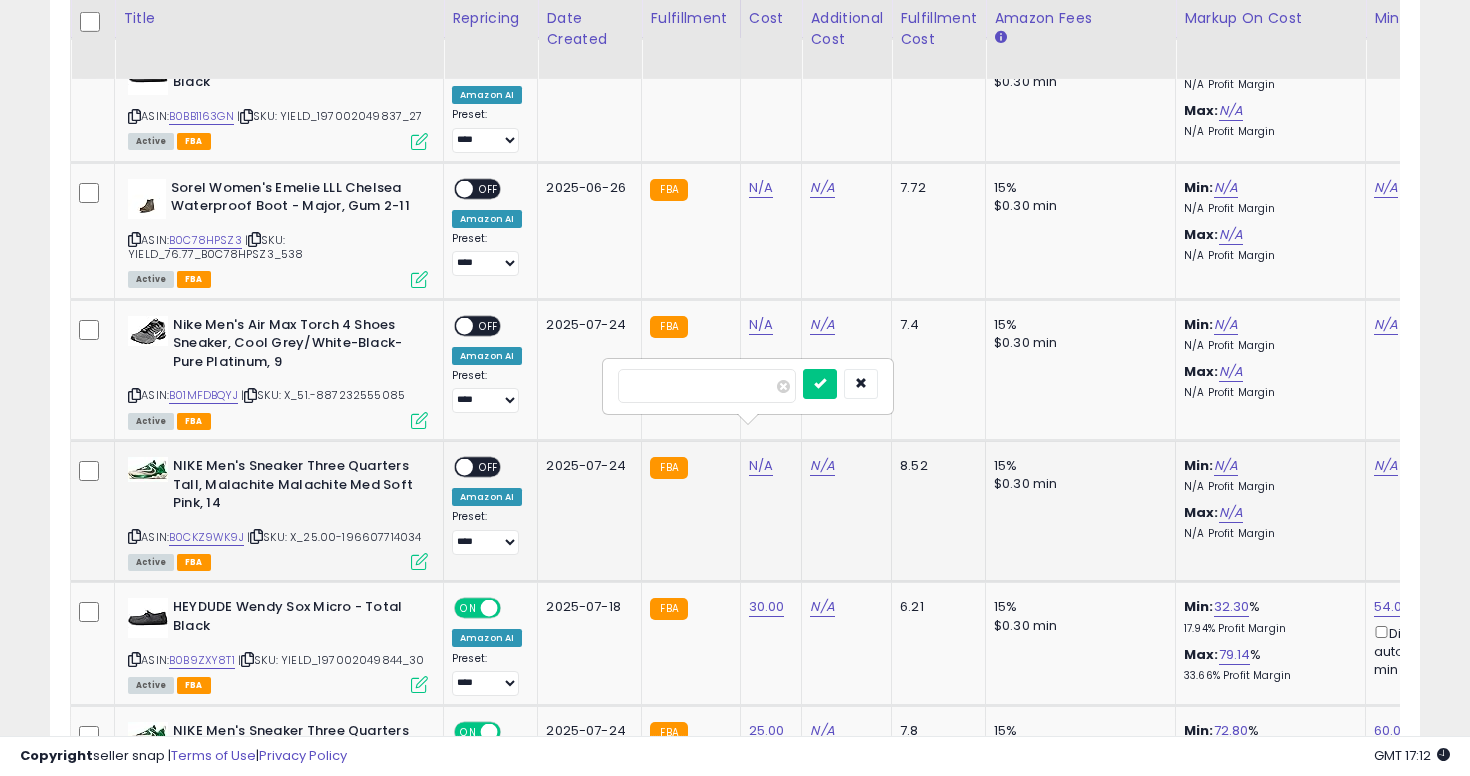 type on "**" 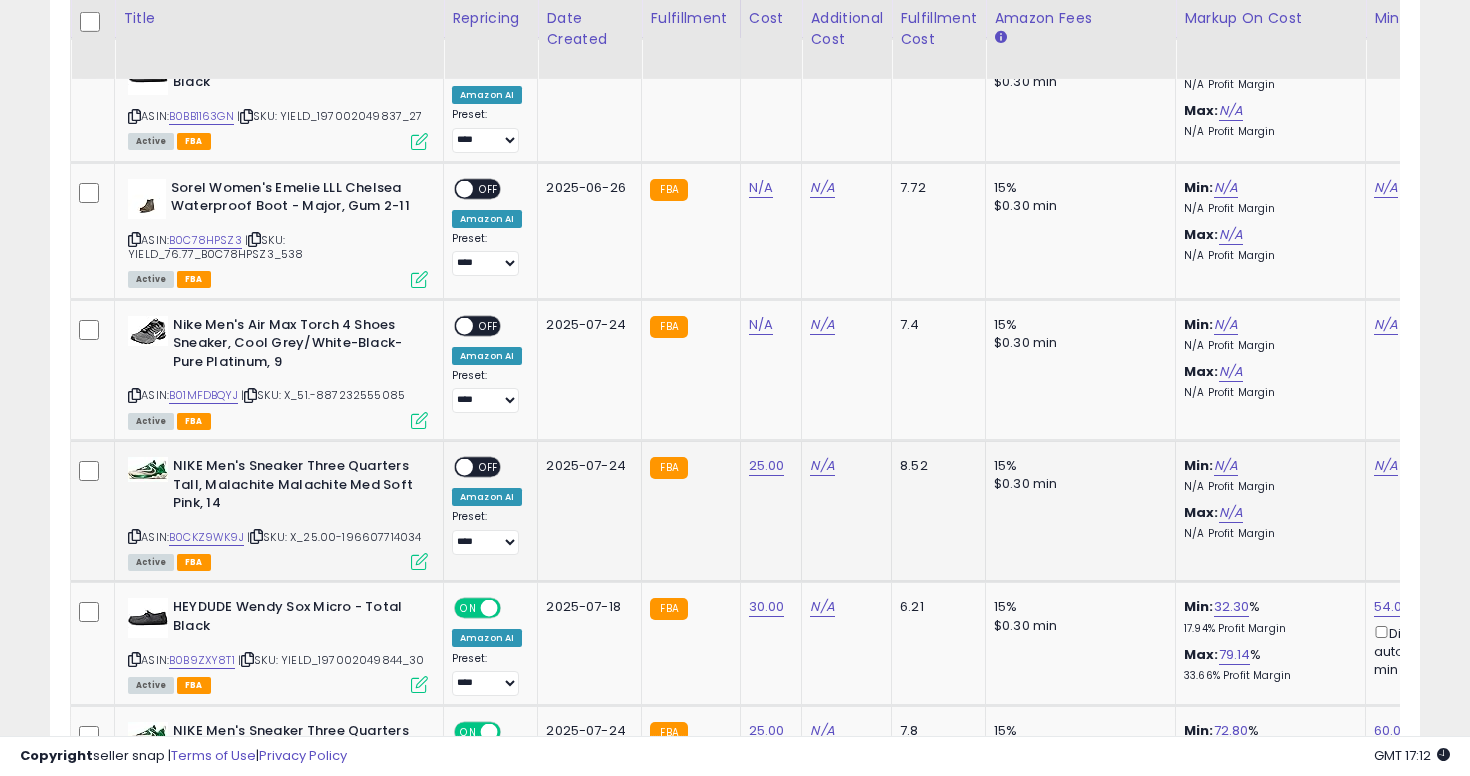 scroll, scrollTop: 0, scrollLeft: 259, axis: horizontal 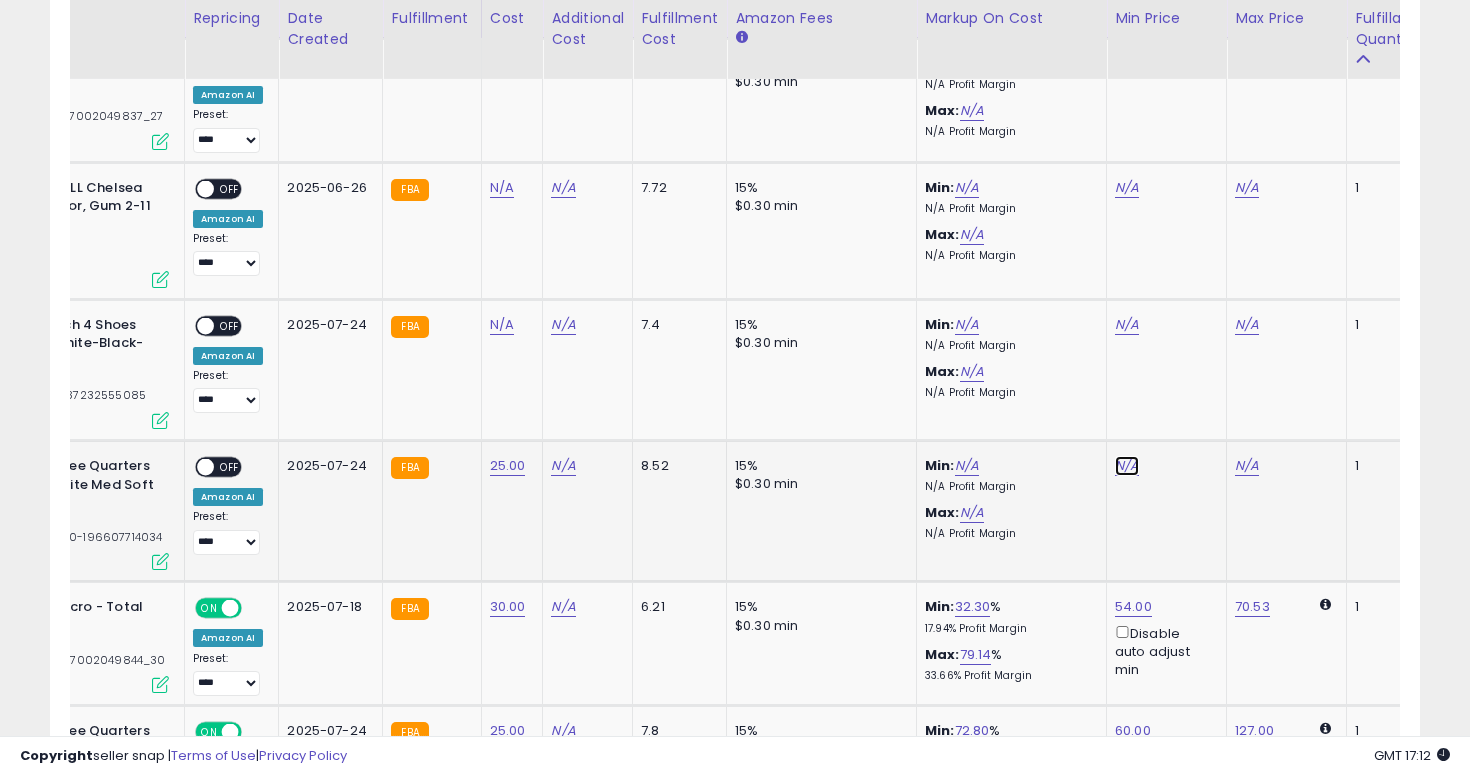click on "N/A" at bounding box center (1127, -5579) 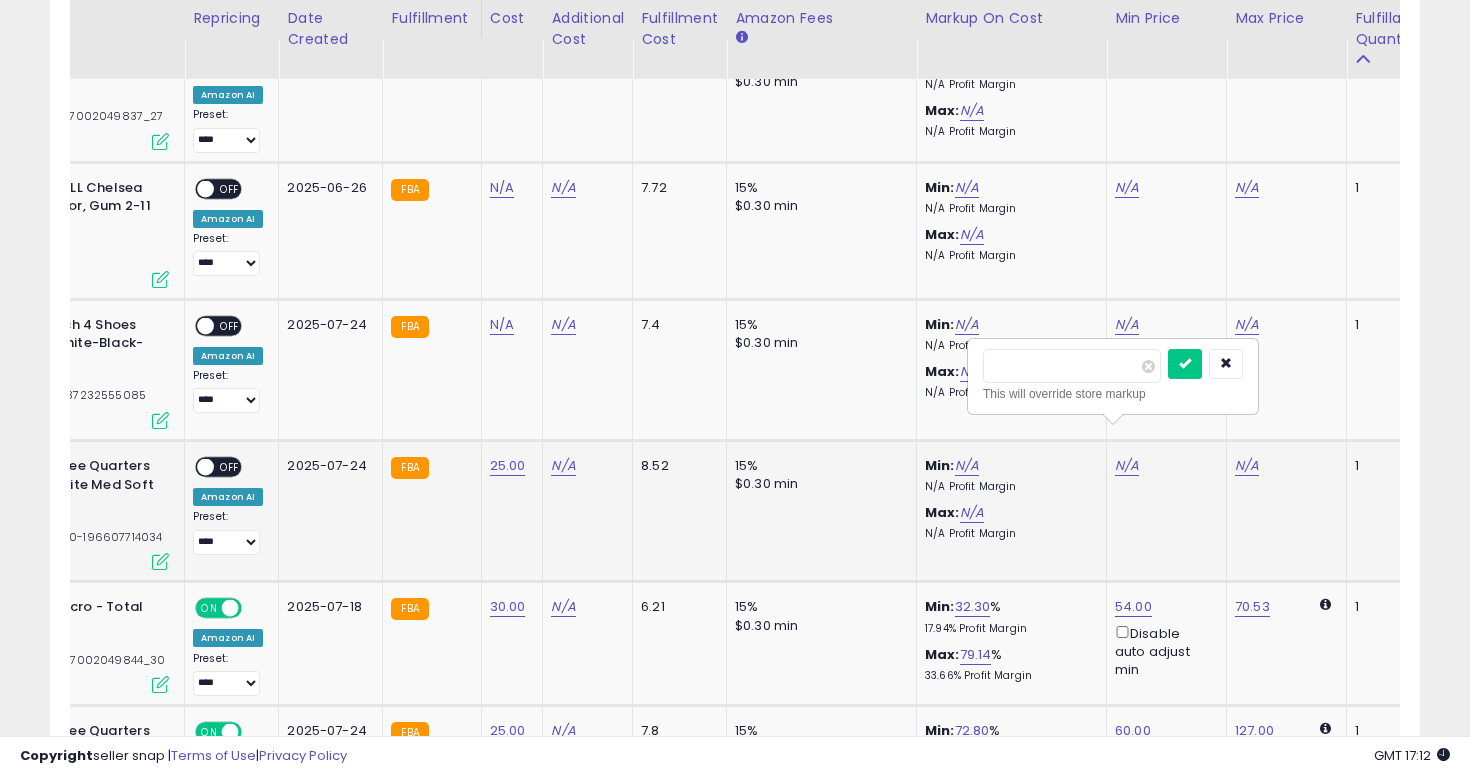 type on "**" 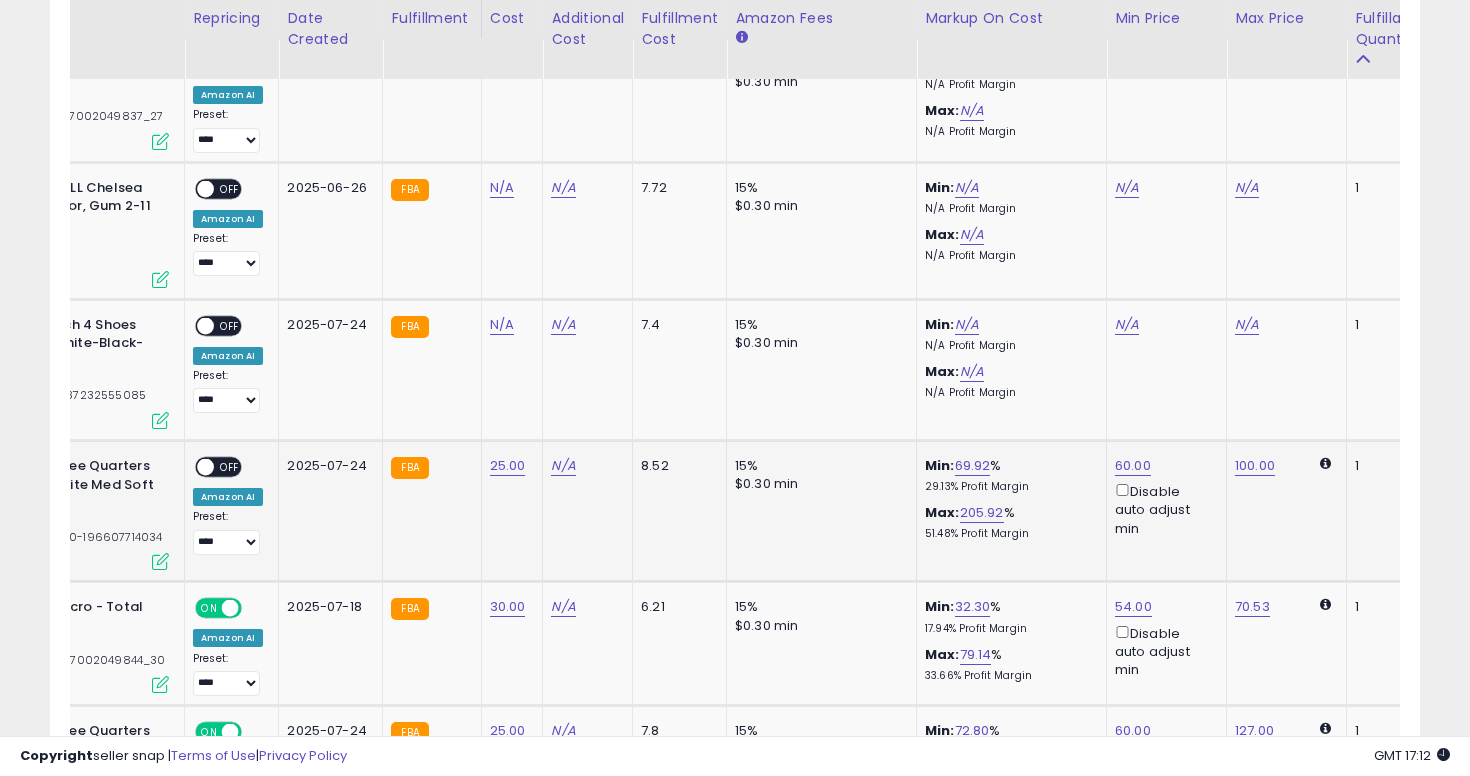 click at bounding box center [205, 467] 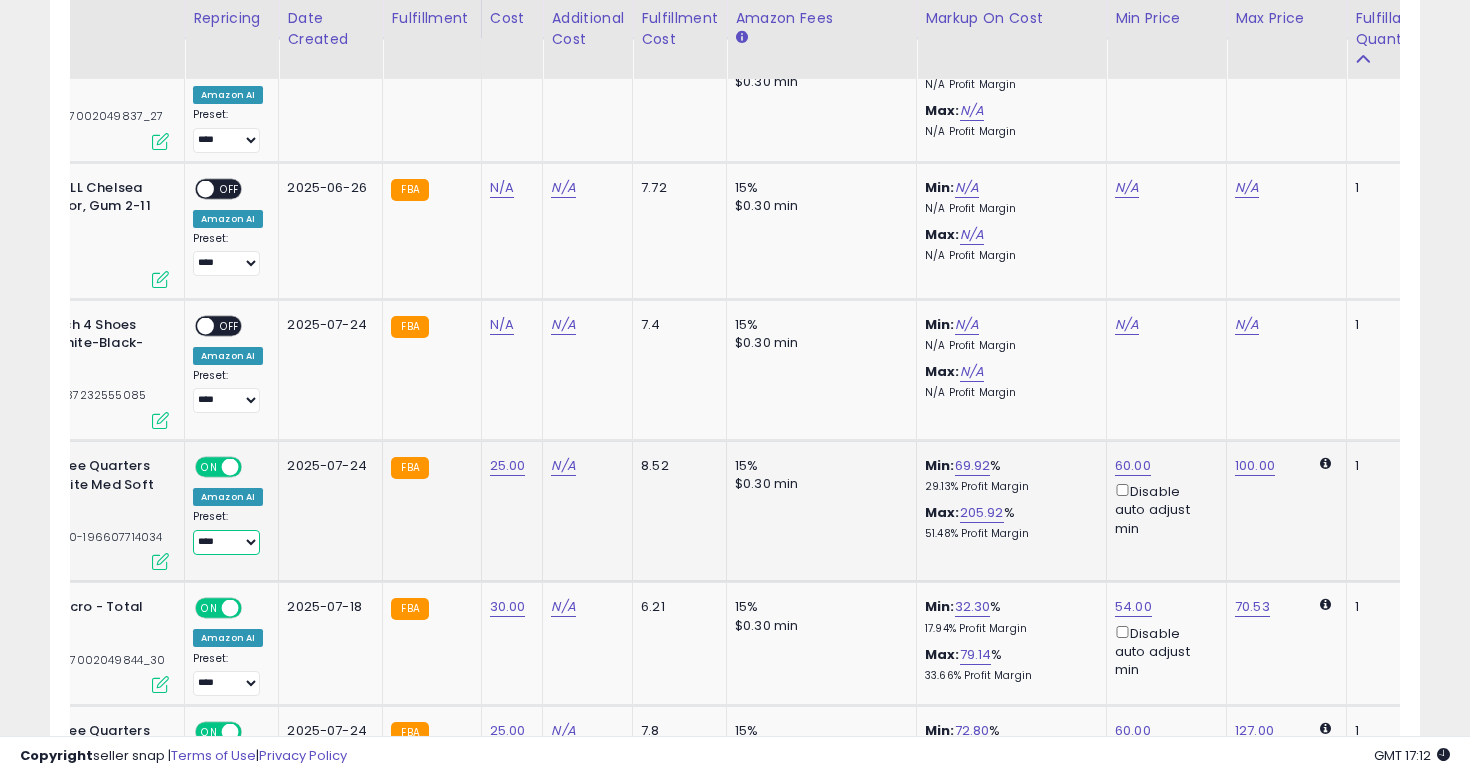 click on "**********" at bounding box center [226, 542] 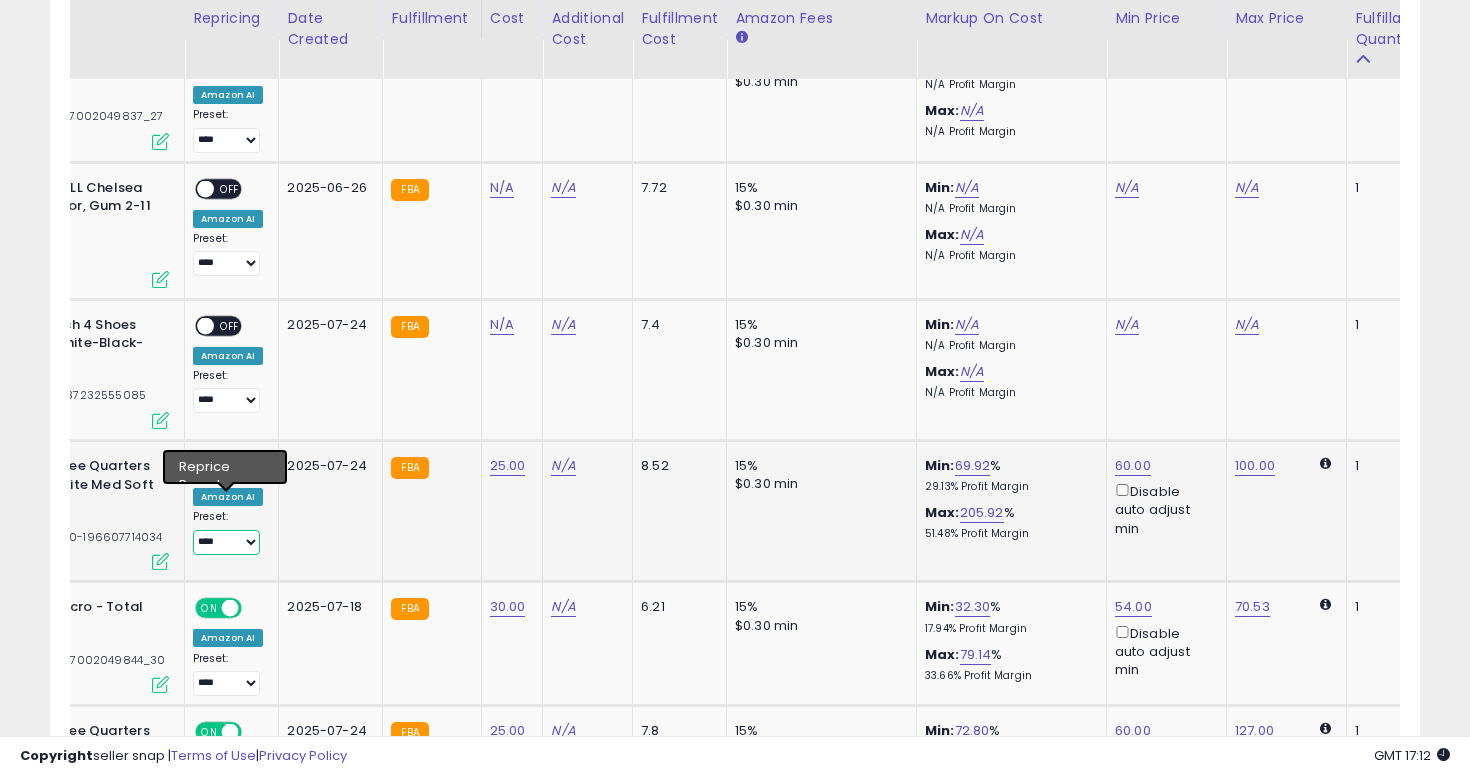 select on "**********" 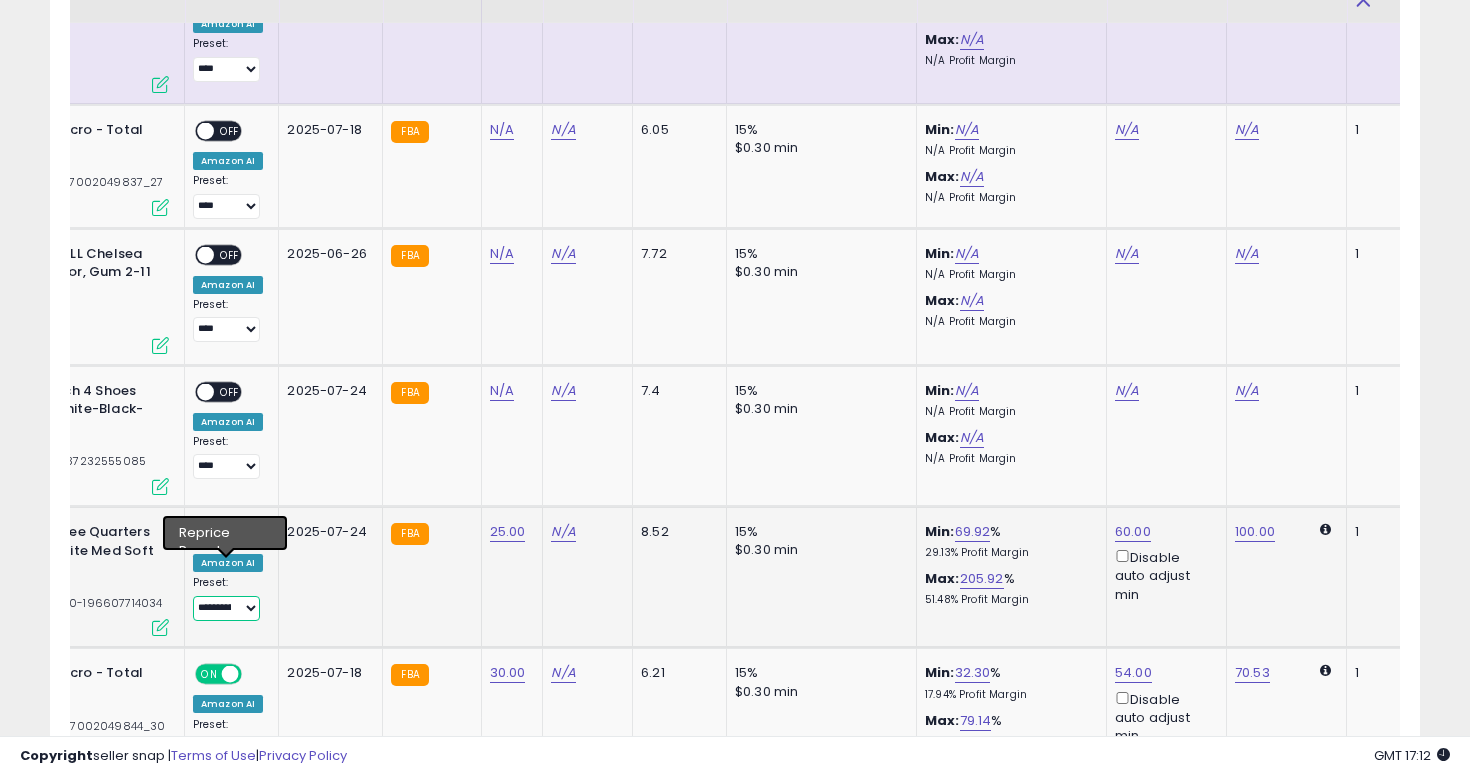 scroll, scrollTop: 6473, scrollLeft: 0, axis: vertical 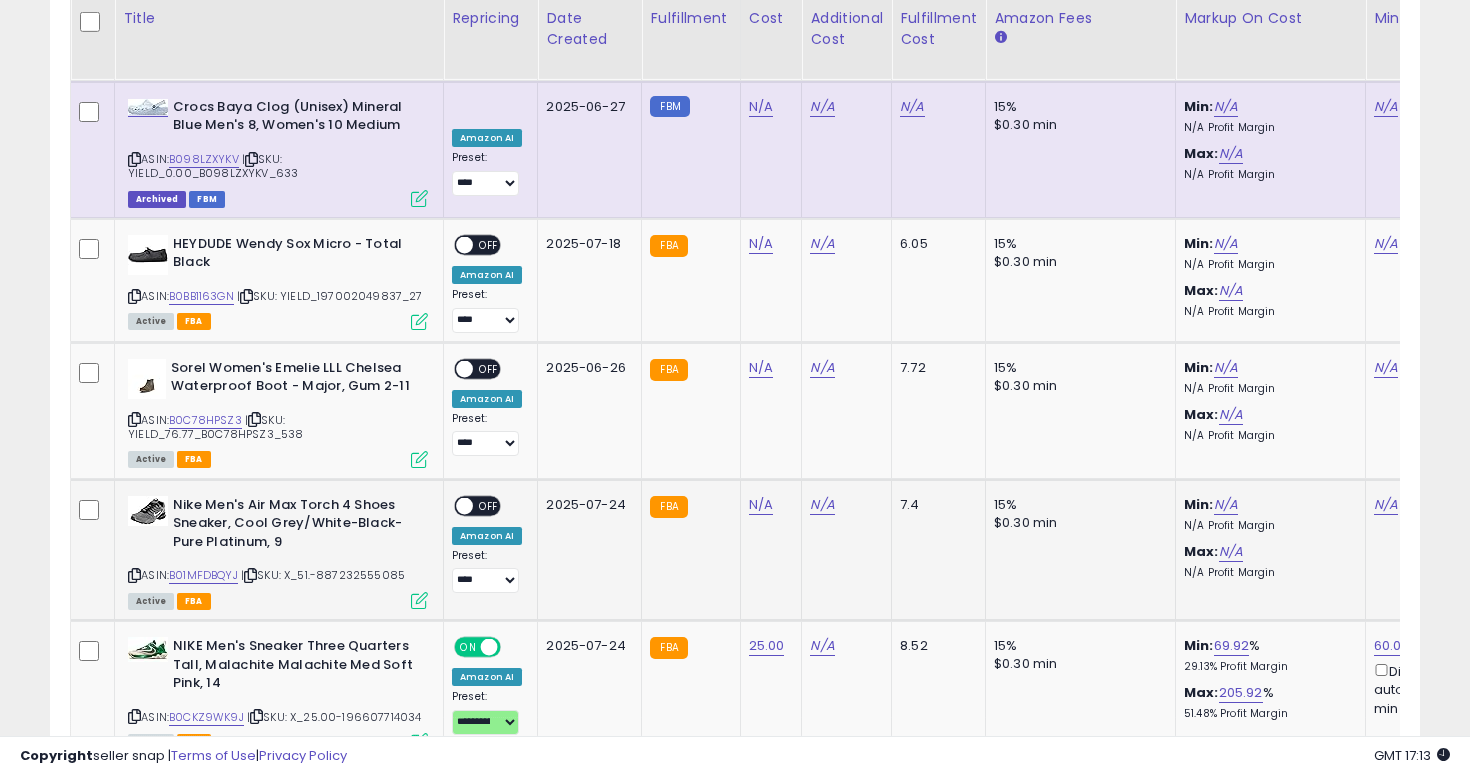 click at bounding box center [134, 575] 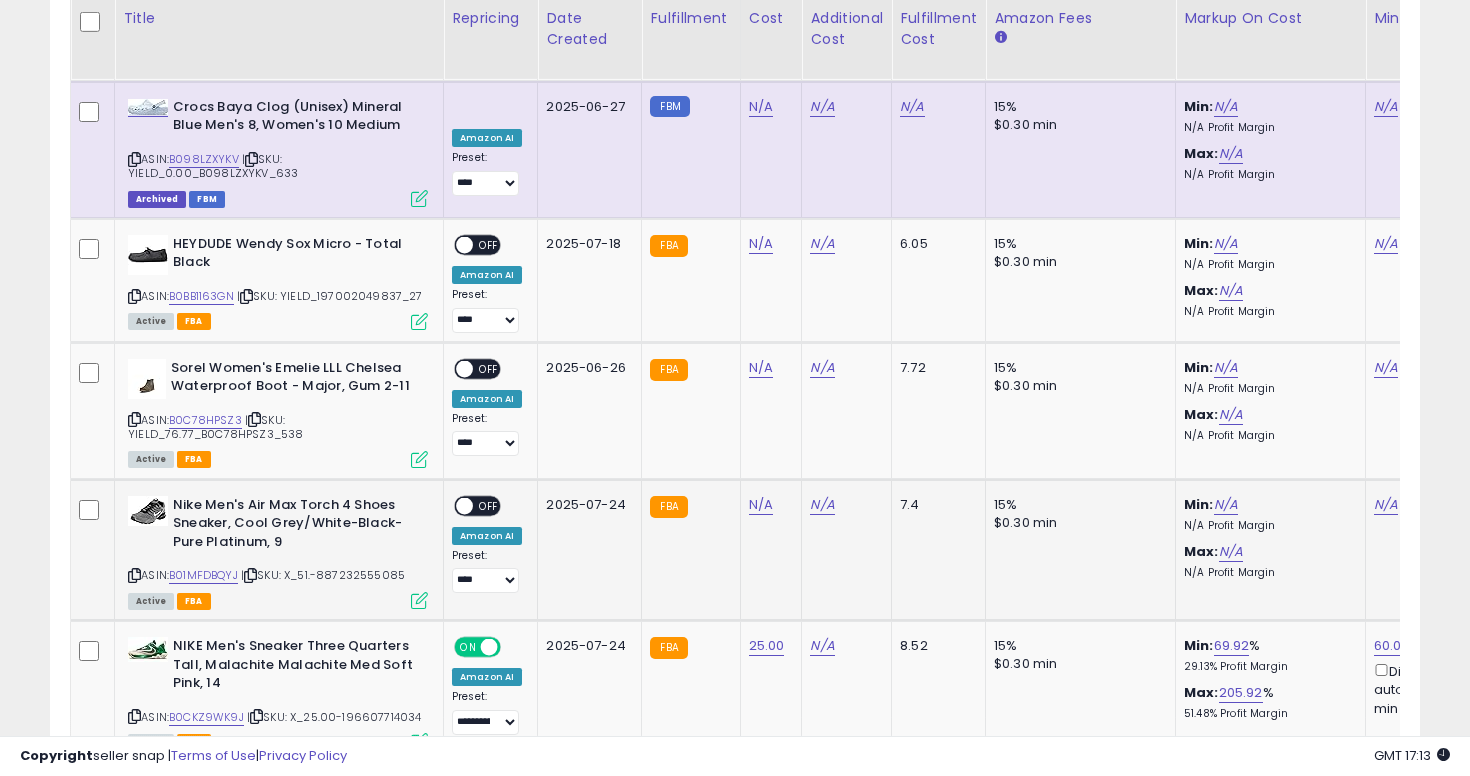 click on "N/A" 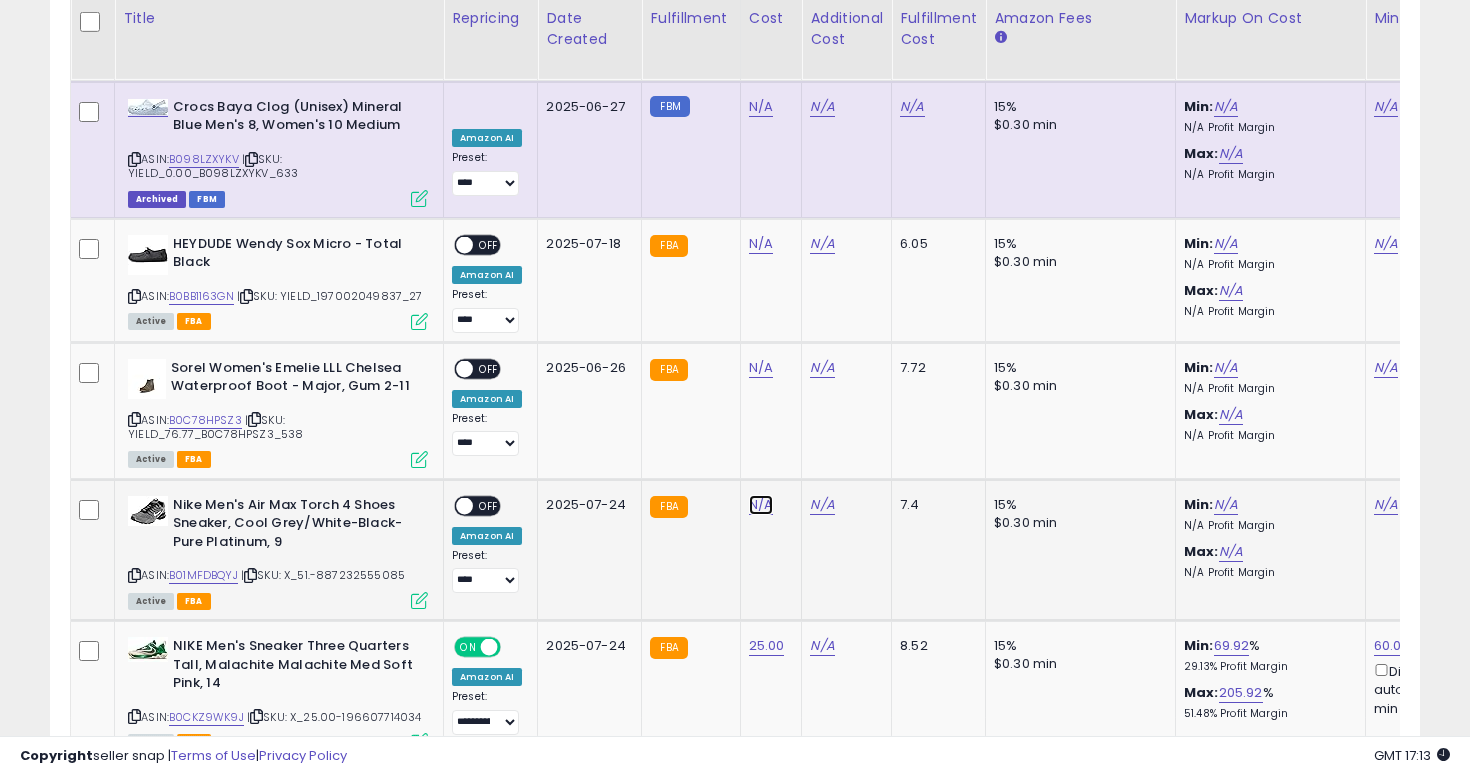 click on "N/A" at bounding box center (761, -5399) 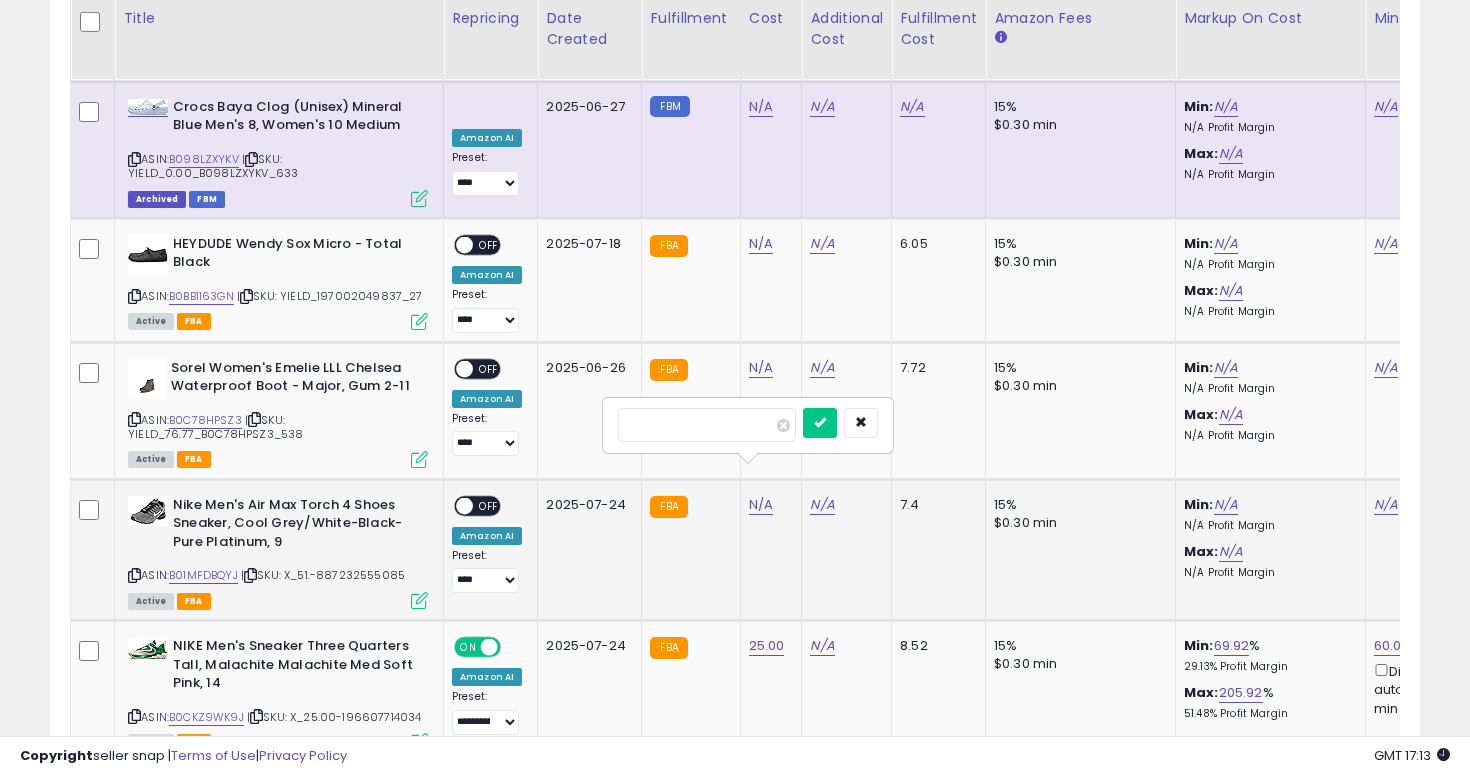 type on "**" 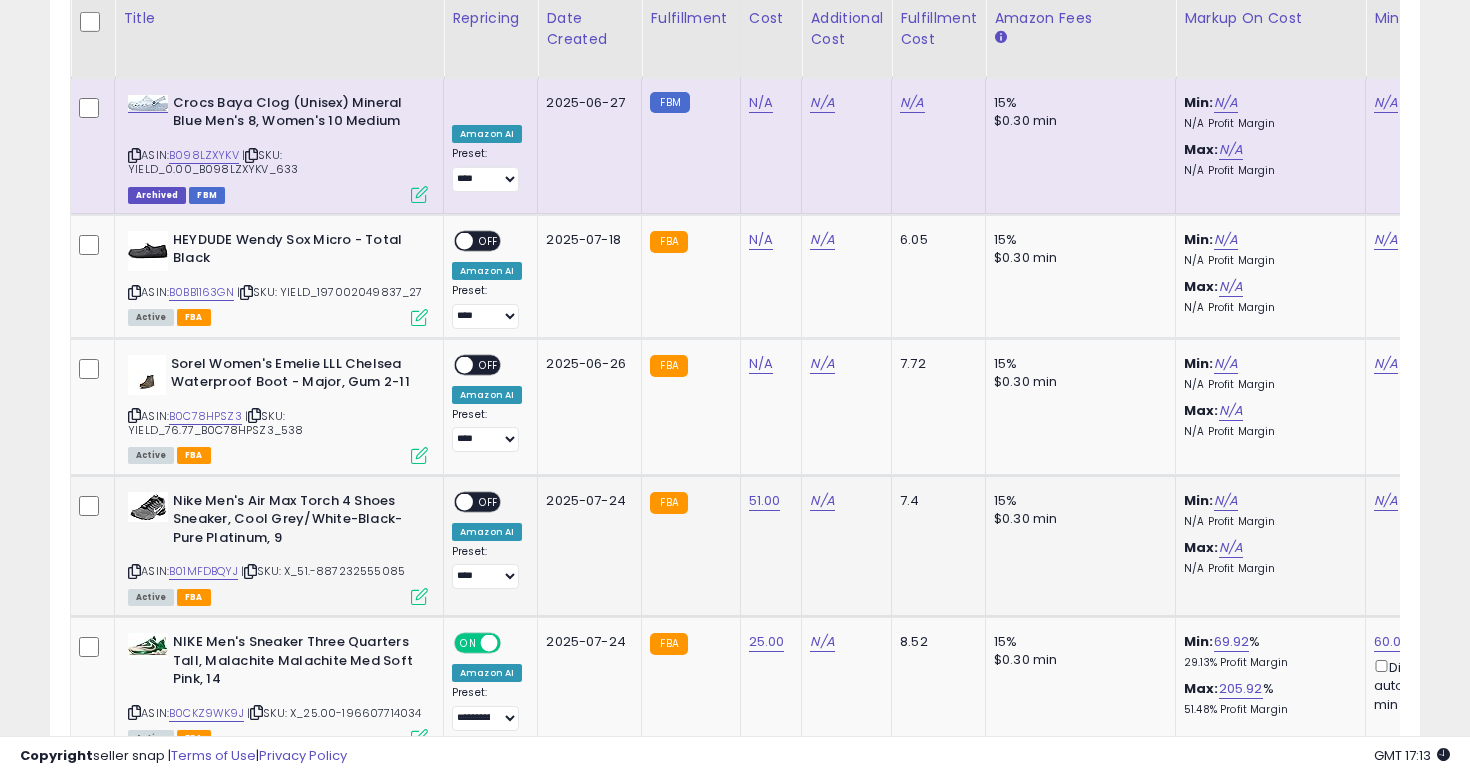 scroll, scrollTop: 6472, scrollLeft: 0, axis: vertical 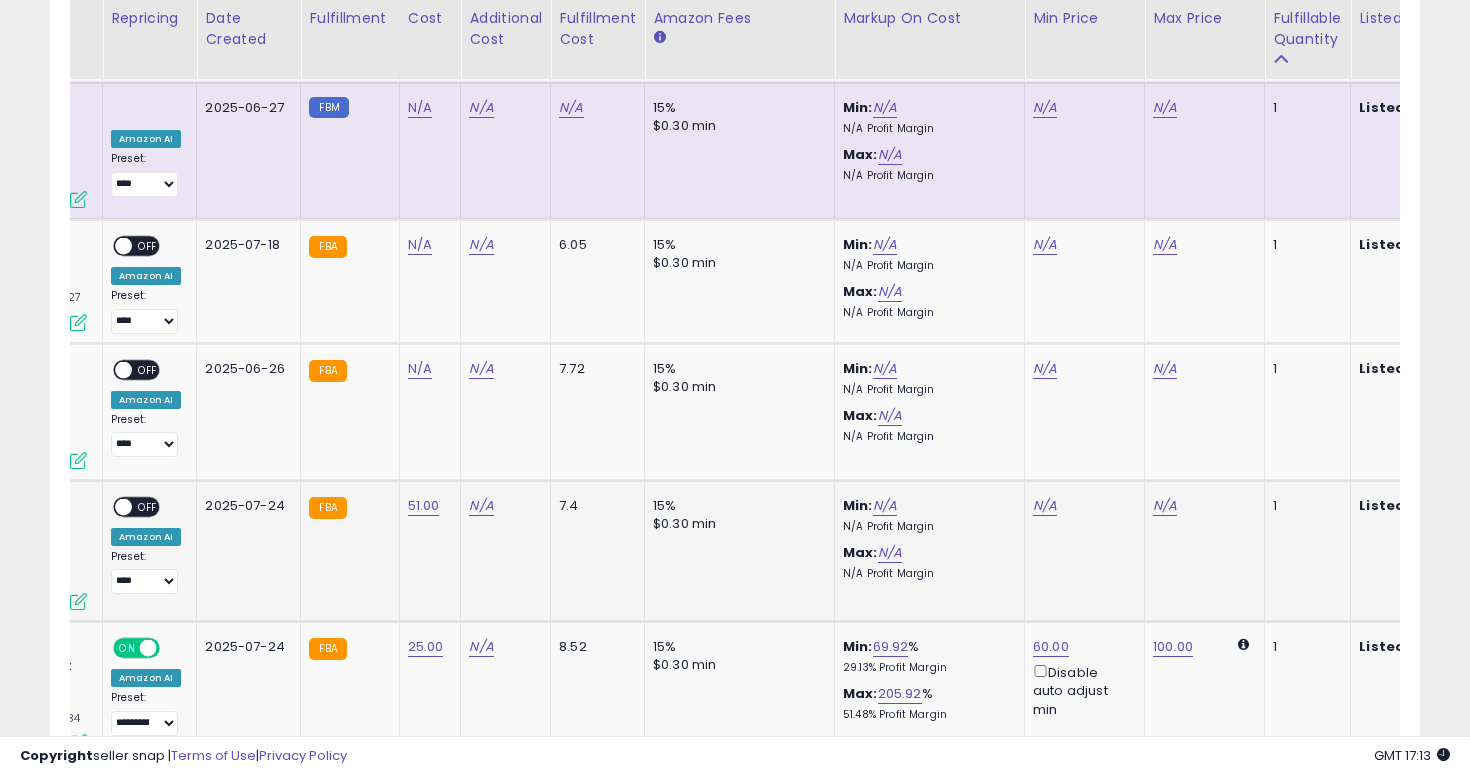 click on "N/A" 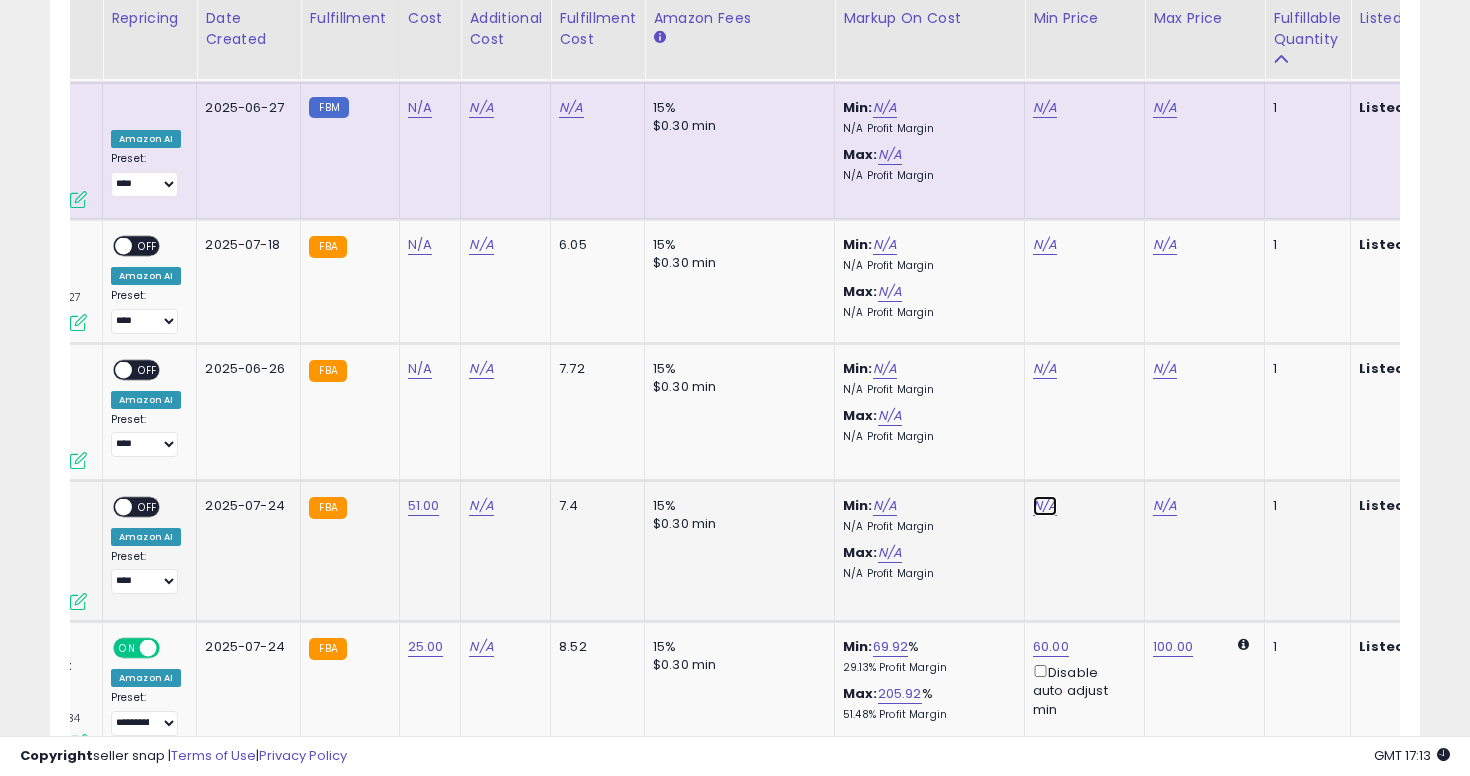 click on "N/A" at bounding box center (1045, -5398) 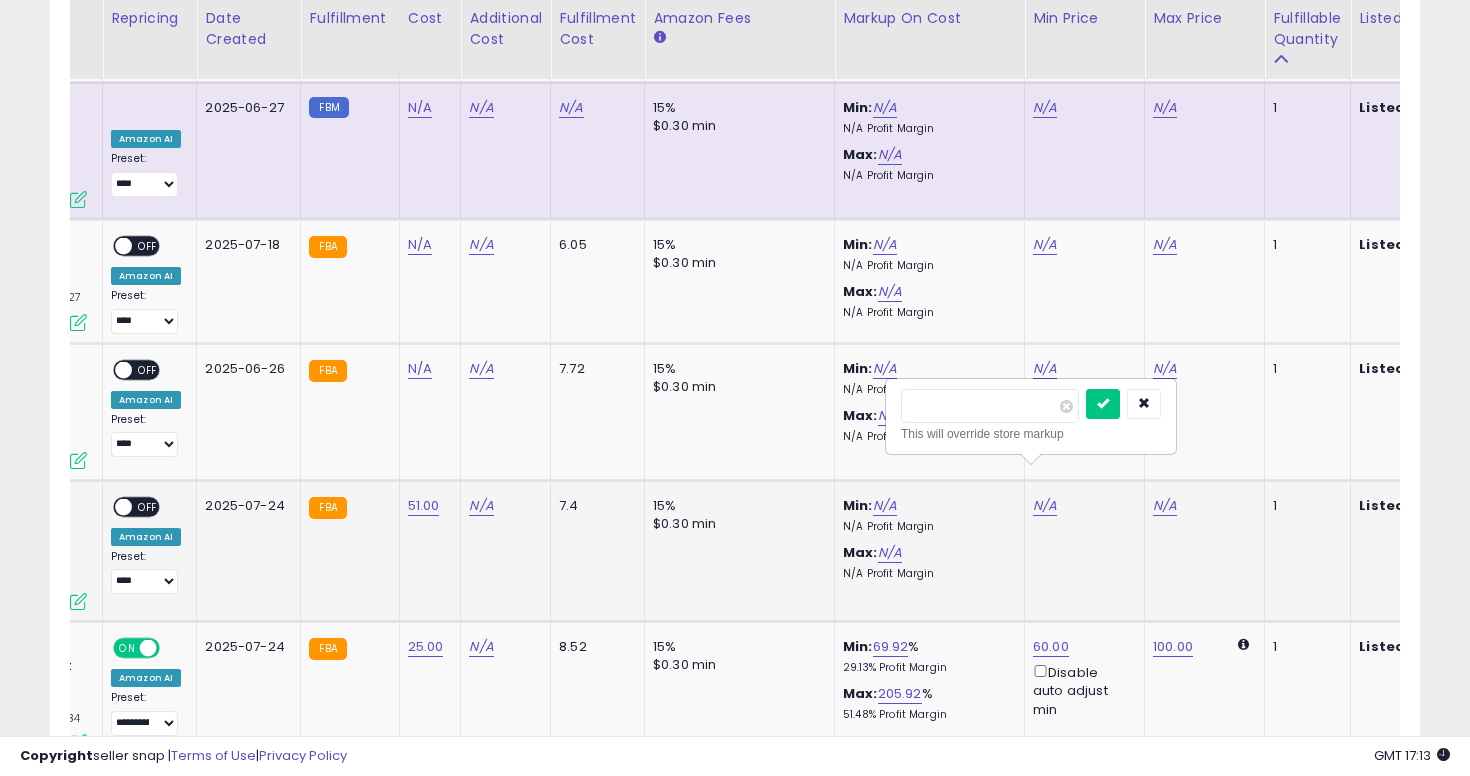 type on "*" 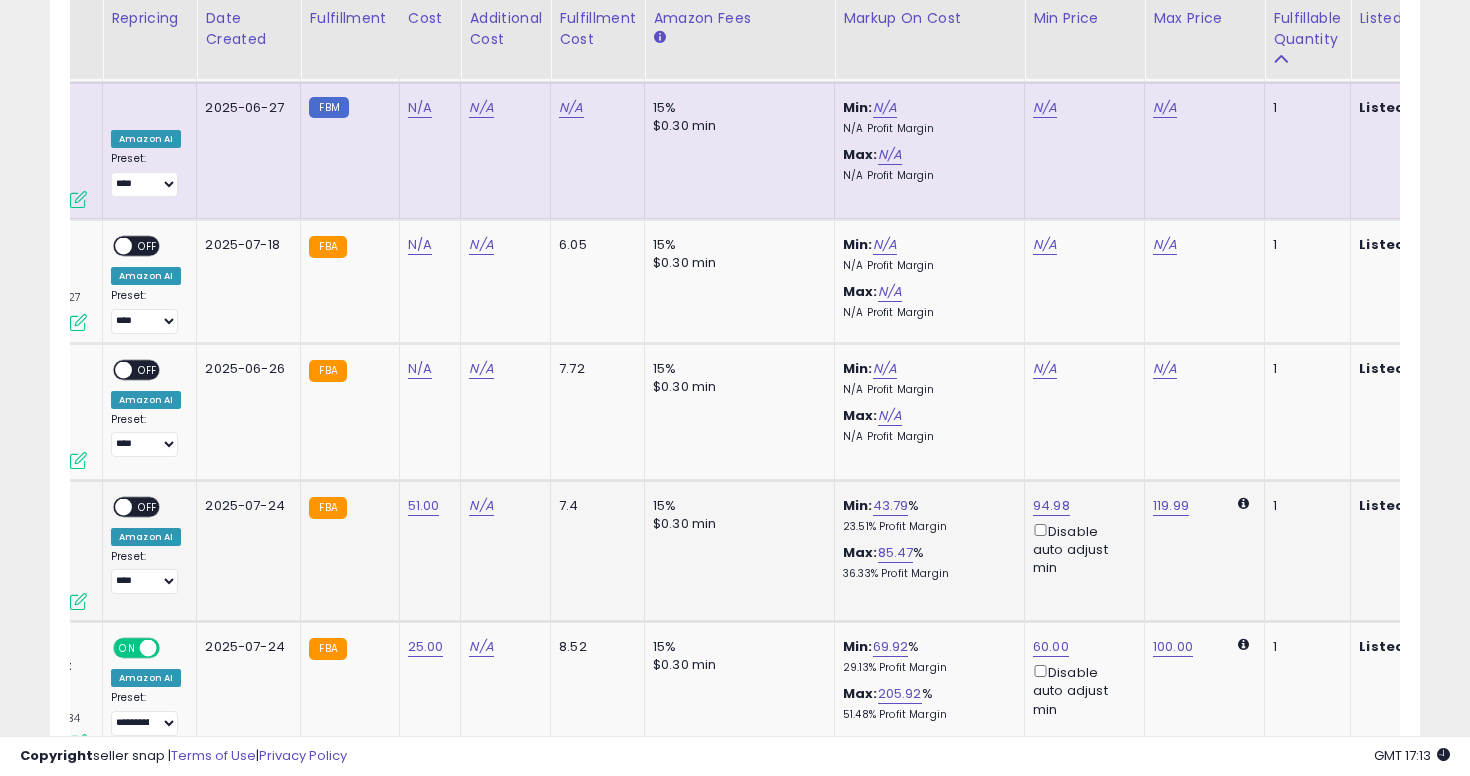 scroll, scrollTop: 0, scrollLeft: 0, axis: both 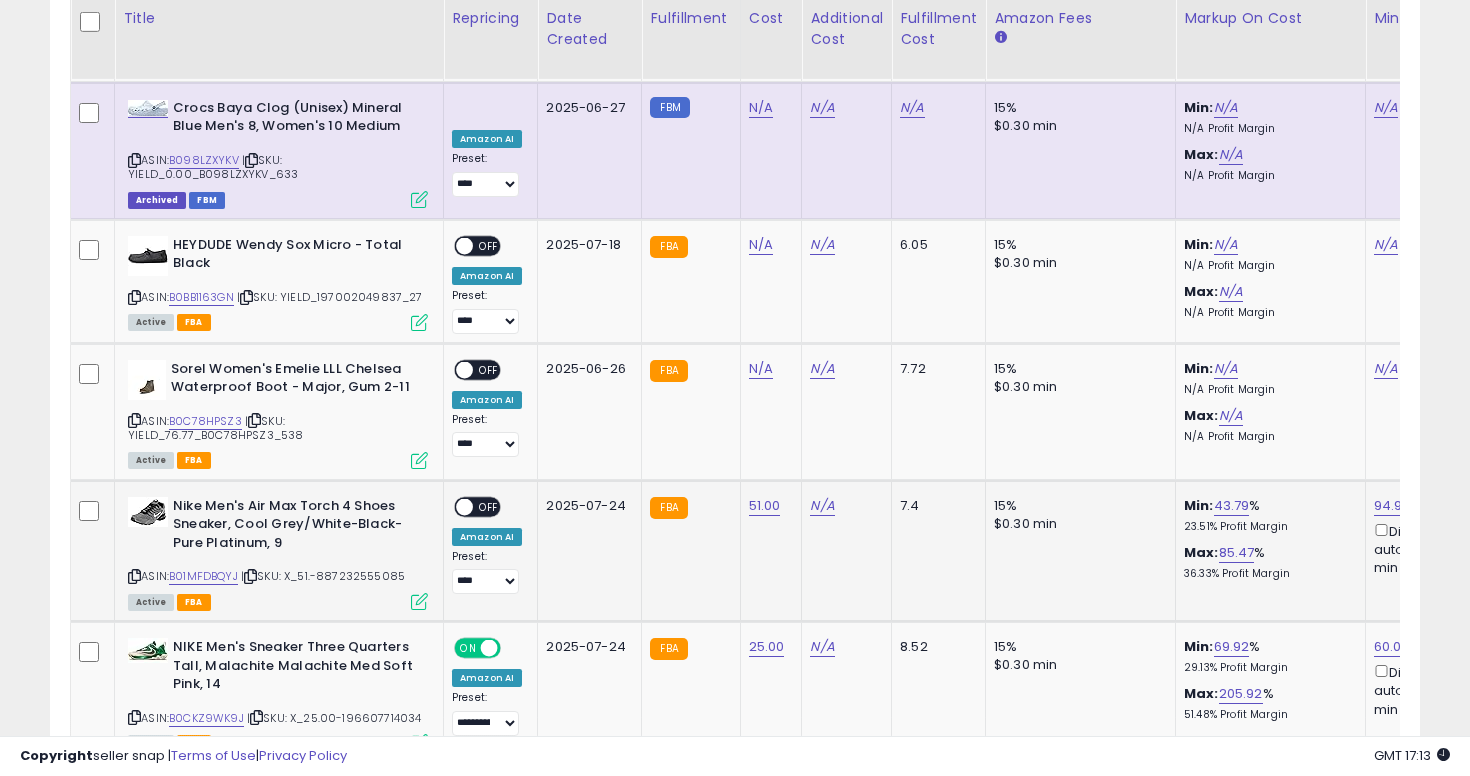 click on "ON   OFF" at bounding box center [477, 506] 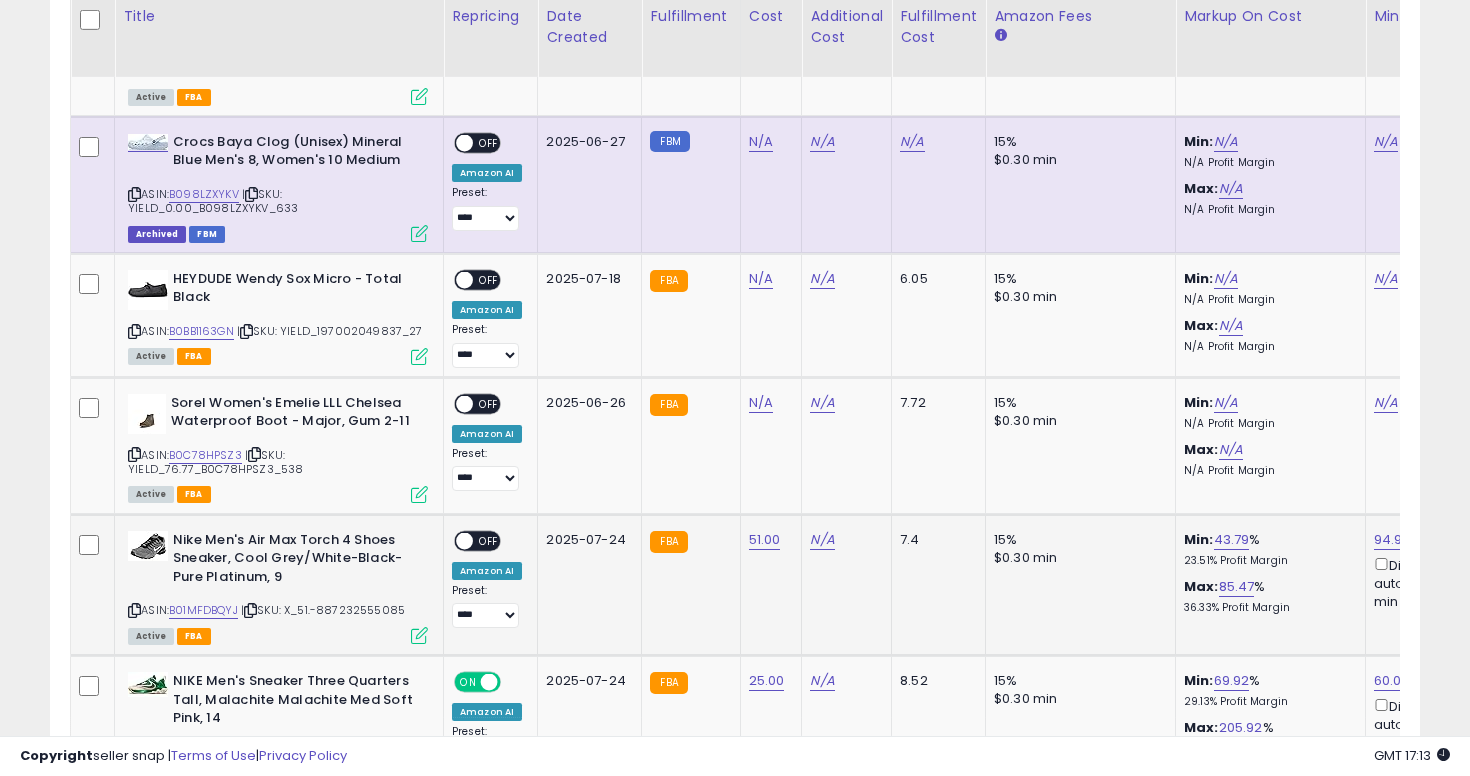 scroll, scrollTop: 6436, scrollLeft: 0, axis: vertical 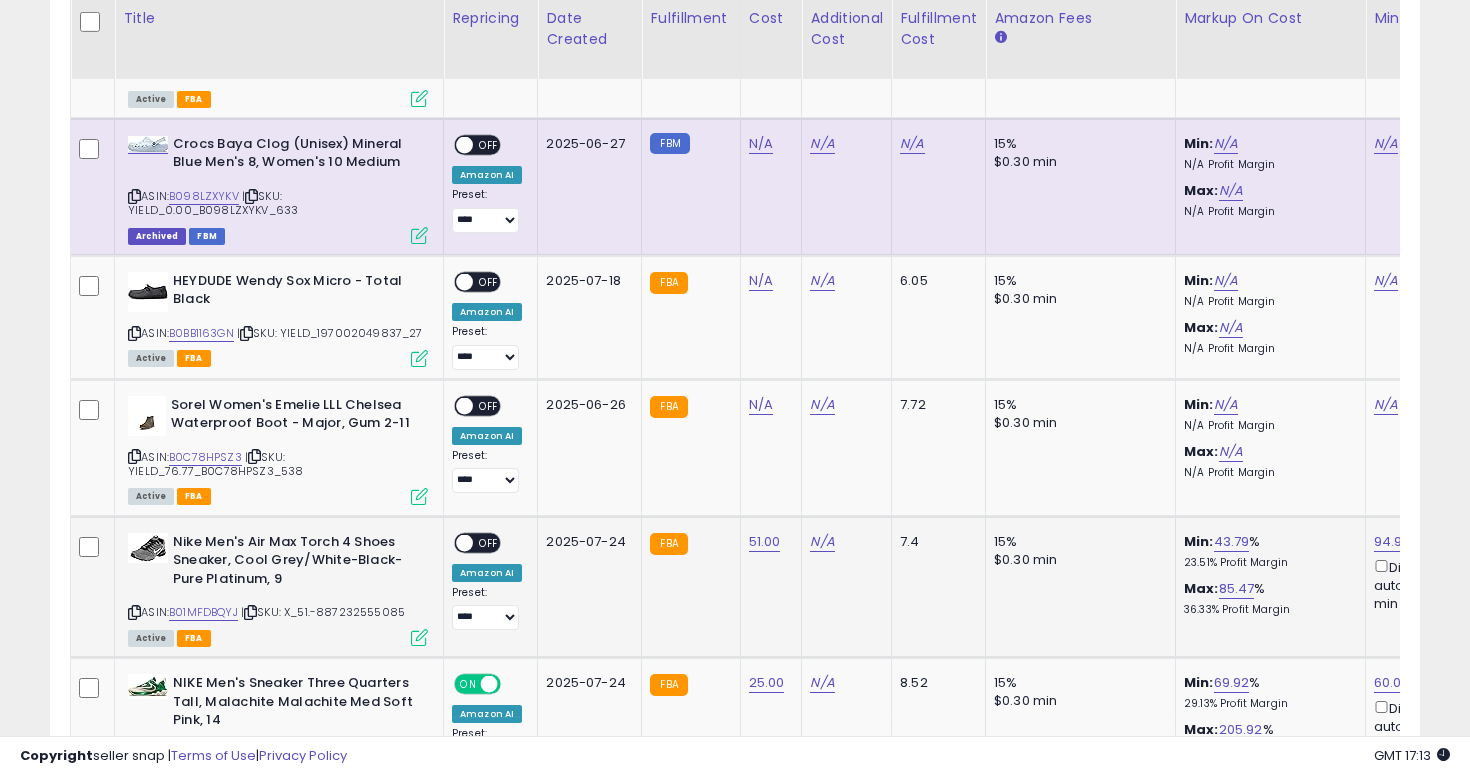 click on "OFF" at bounding box center [489, 542] 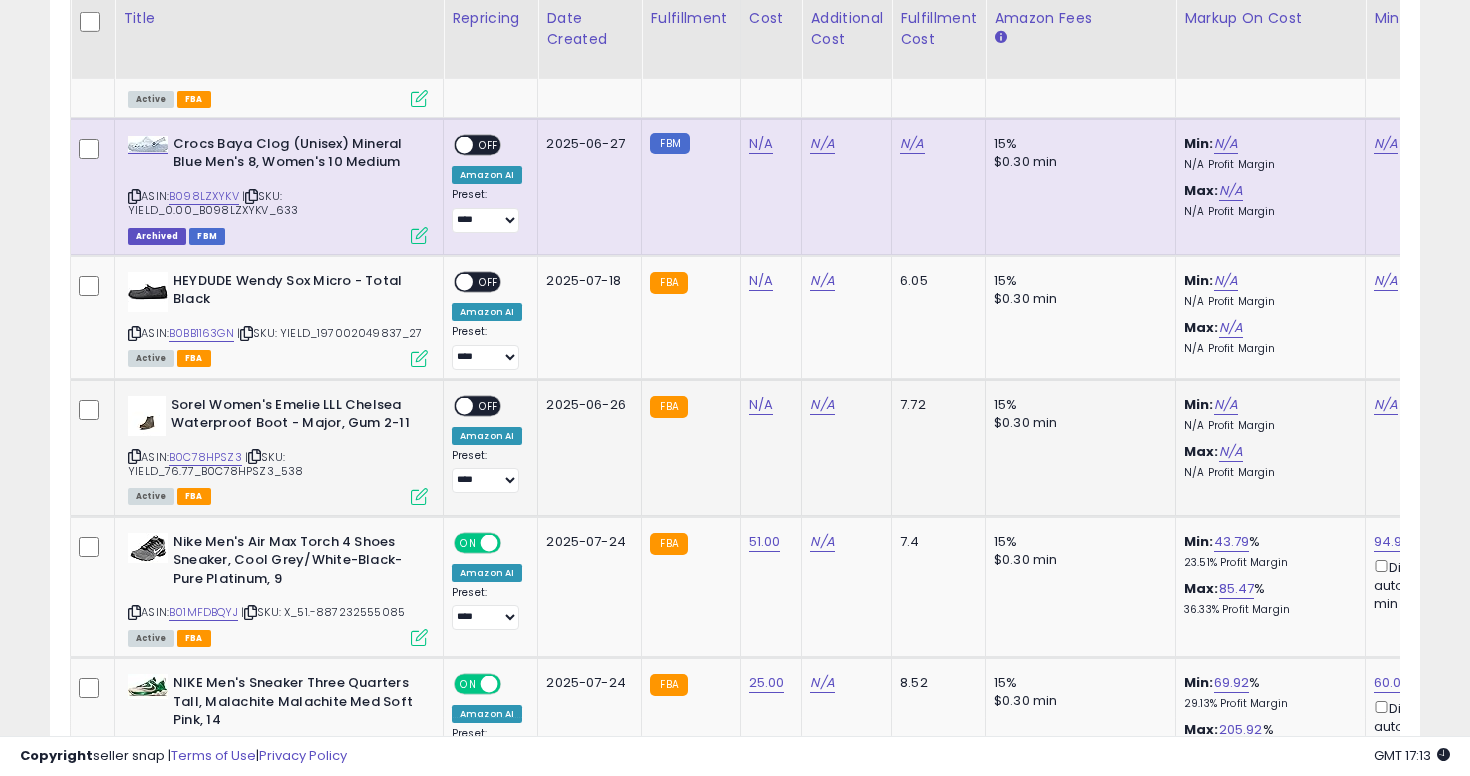 click at bounding box center (134, 456) 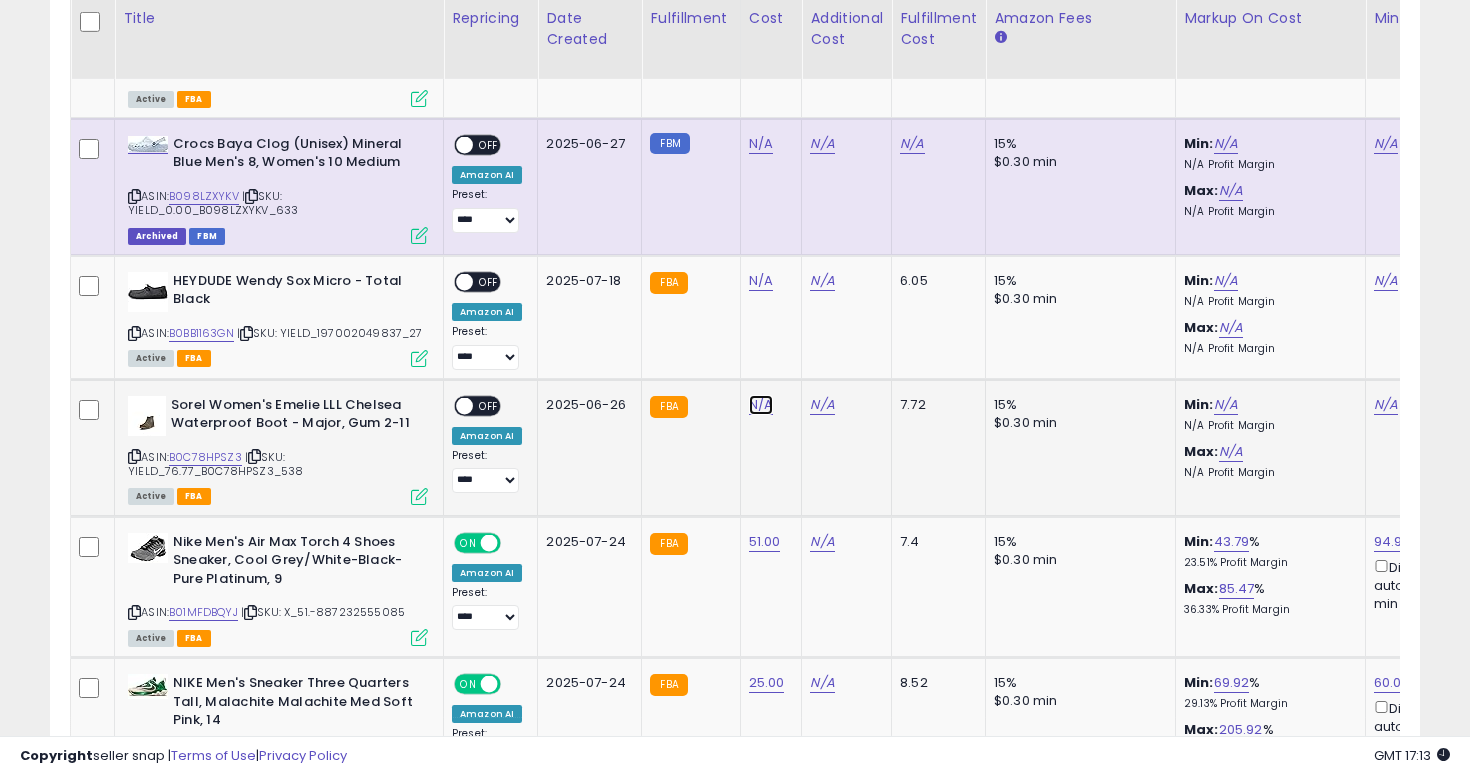 click on "N/A" at bounding box center (761, -5362) 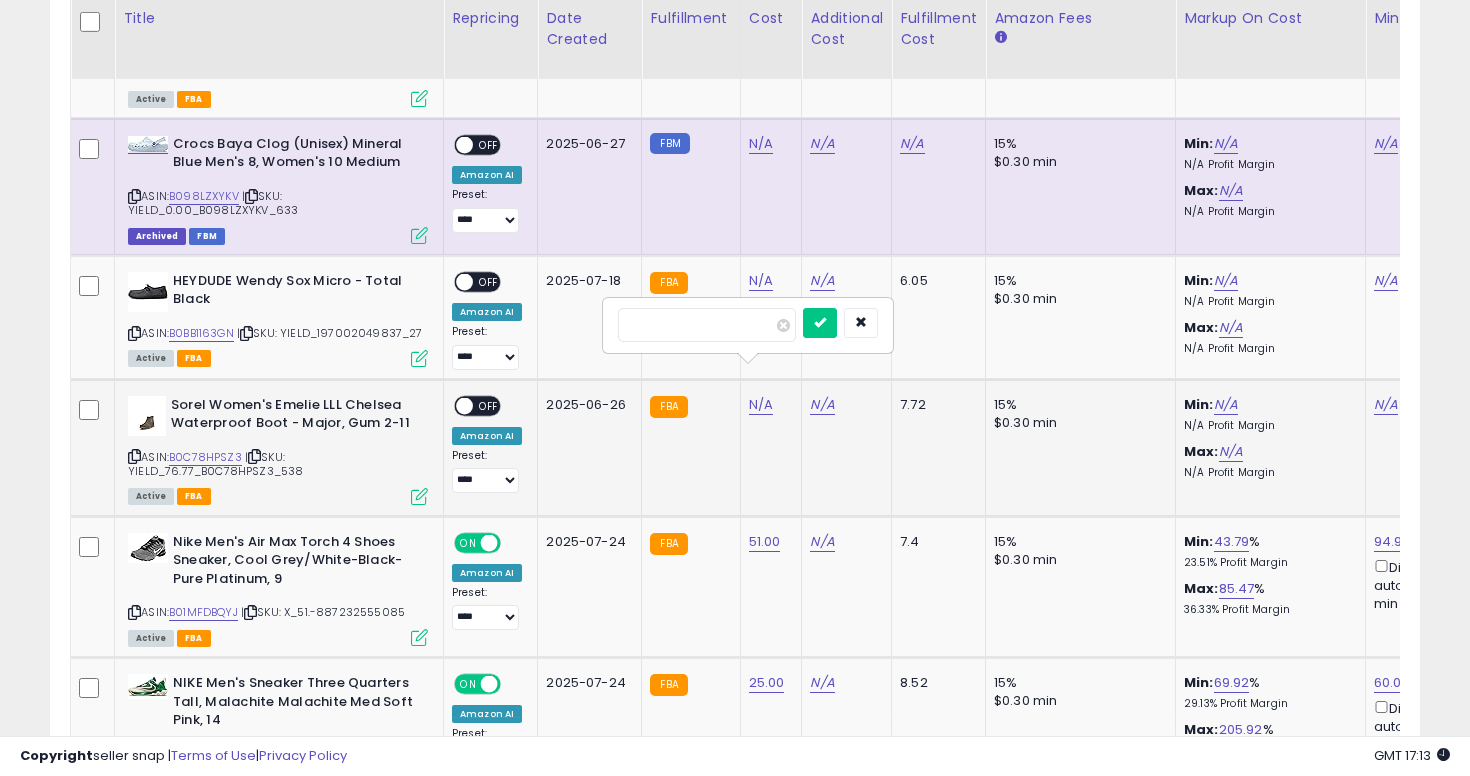 type on "*****" 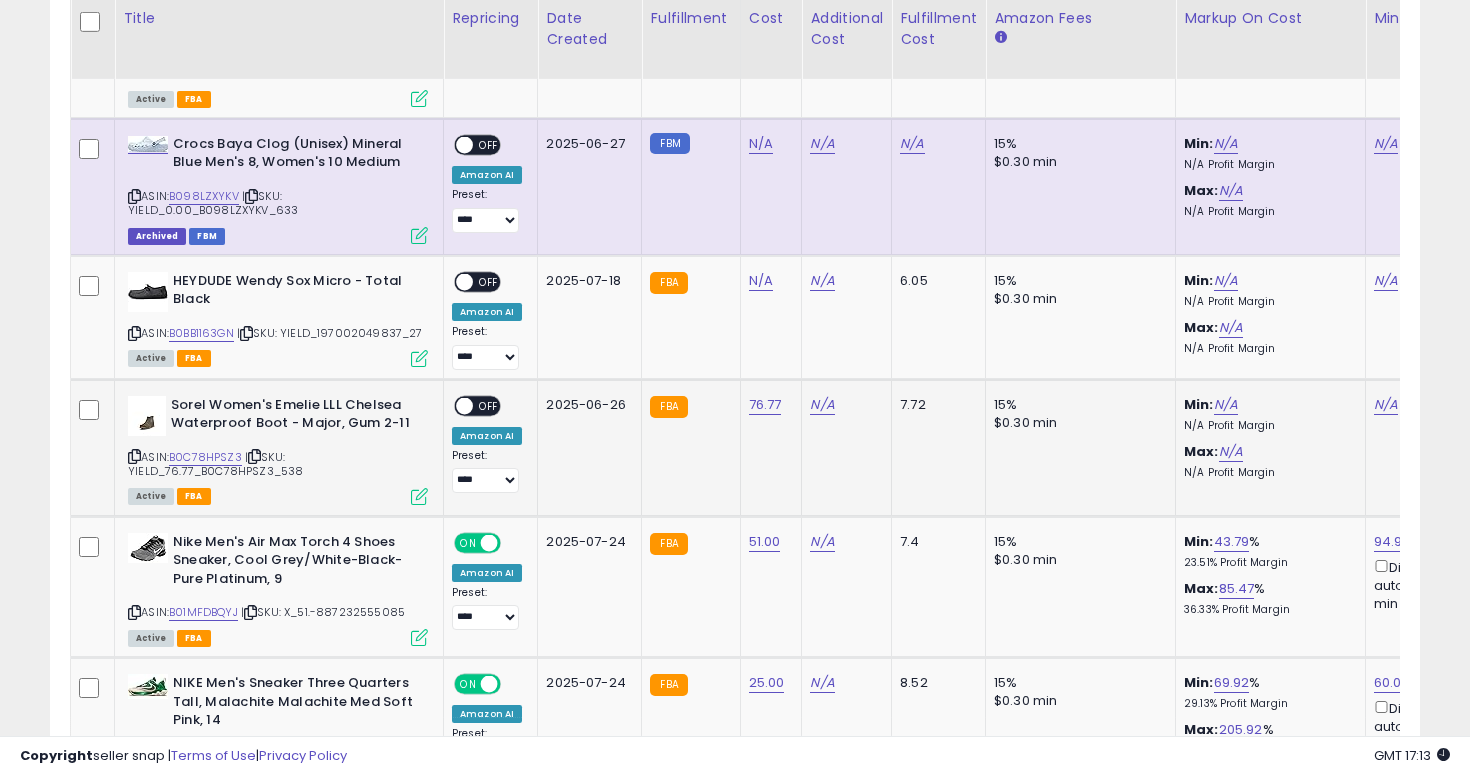 scroll, scrollTop: 0, scrollLeft: 114, axis: horizontal 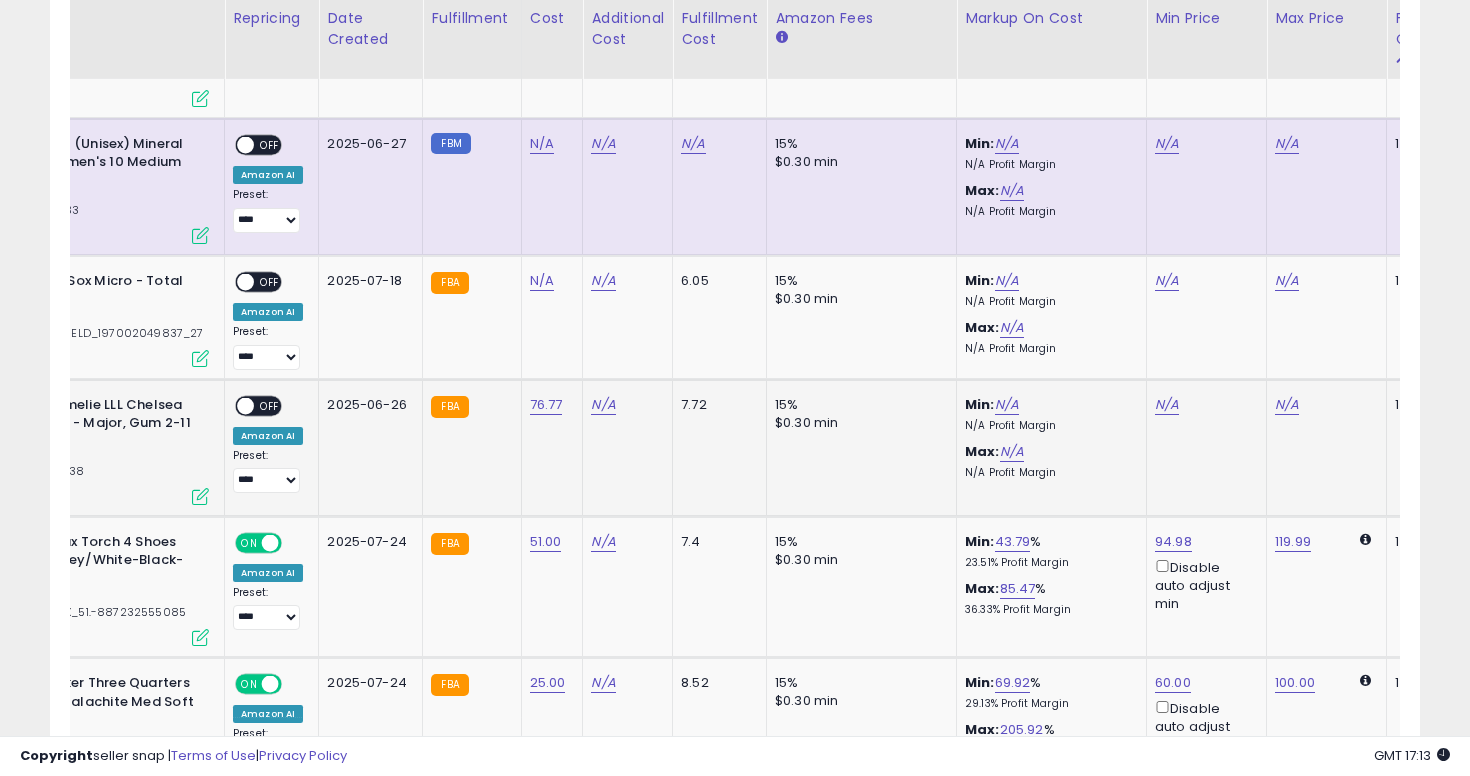 click on "Min:  N/A    N/A  Profit Margin Max:  N/A    N/A  Profit Margin" 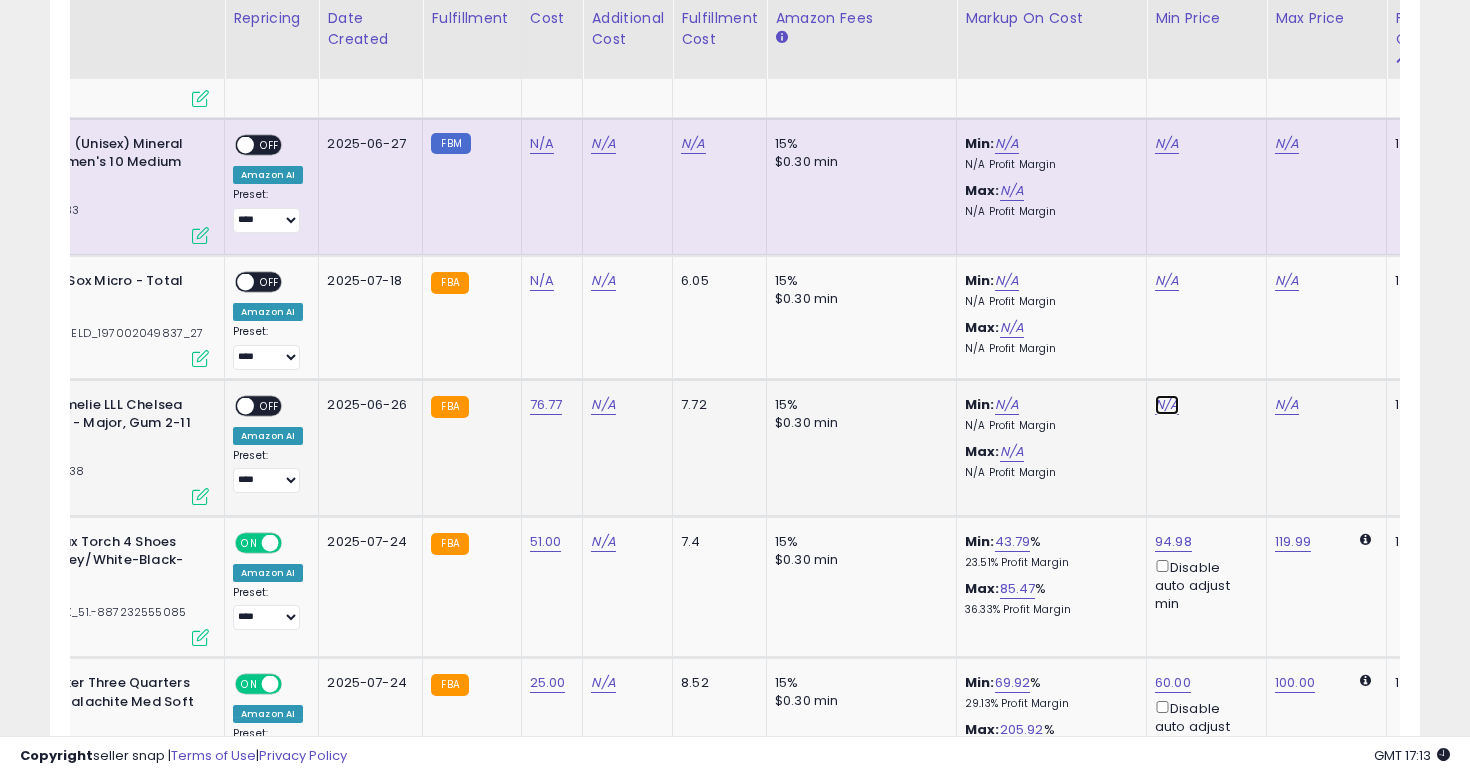 click on "N/A" at bounding box center (1167, -5362) 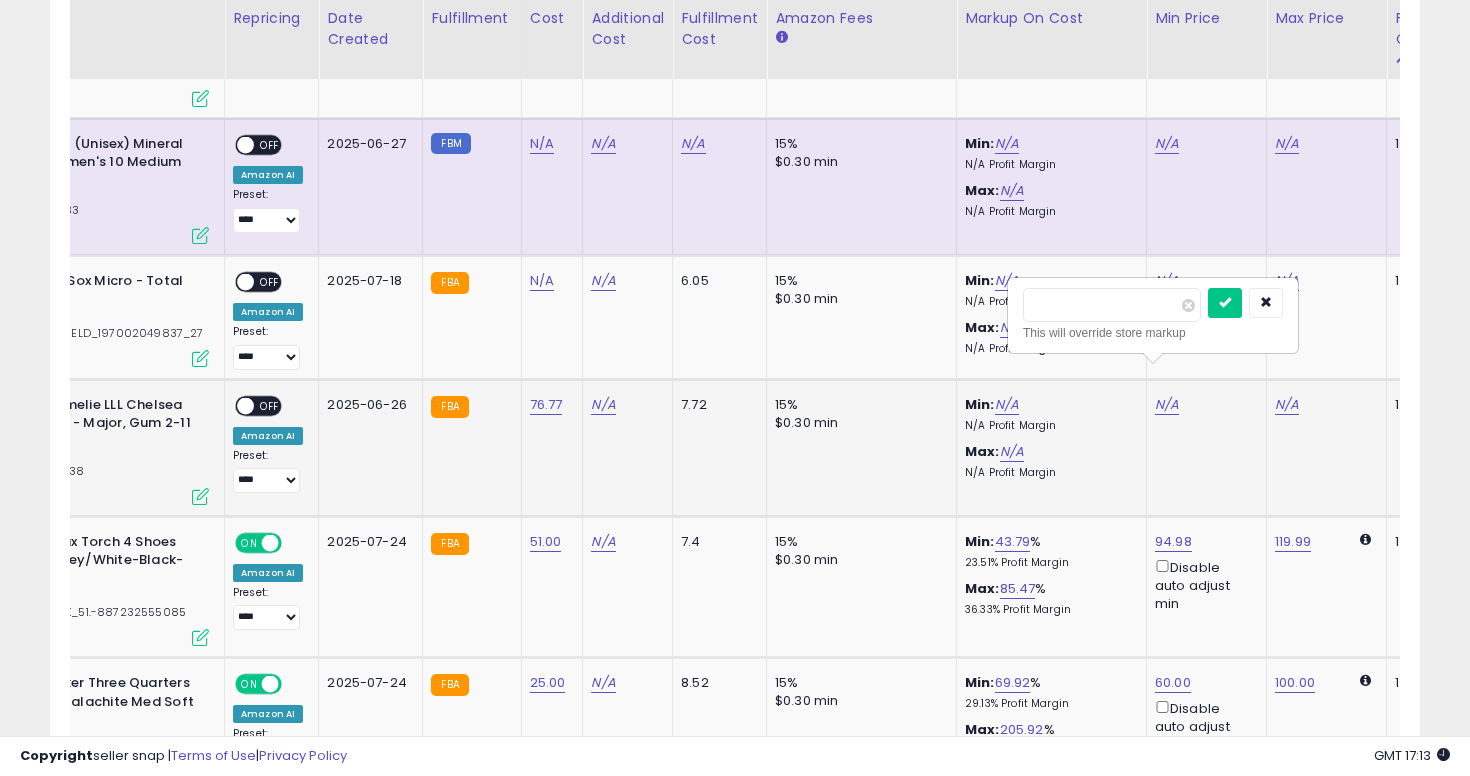 type on "***" 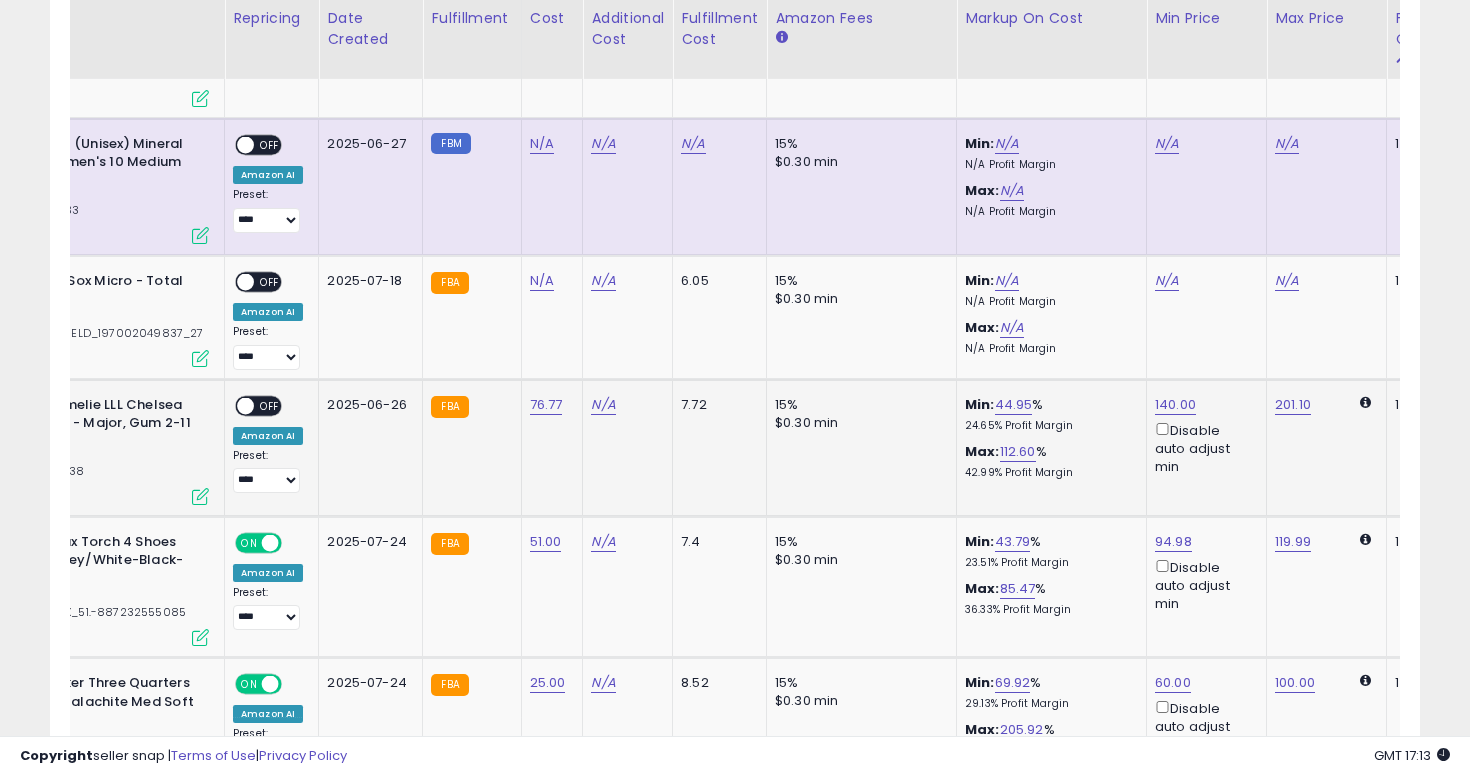 scroll, scrollTop: 0, scrollLeft: 0, axis: both 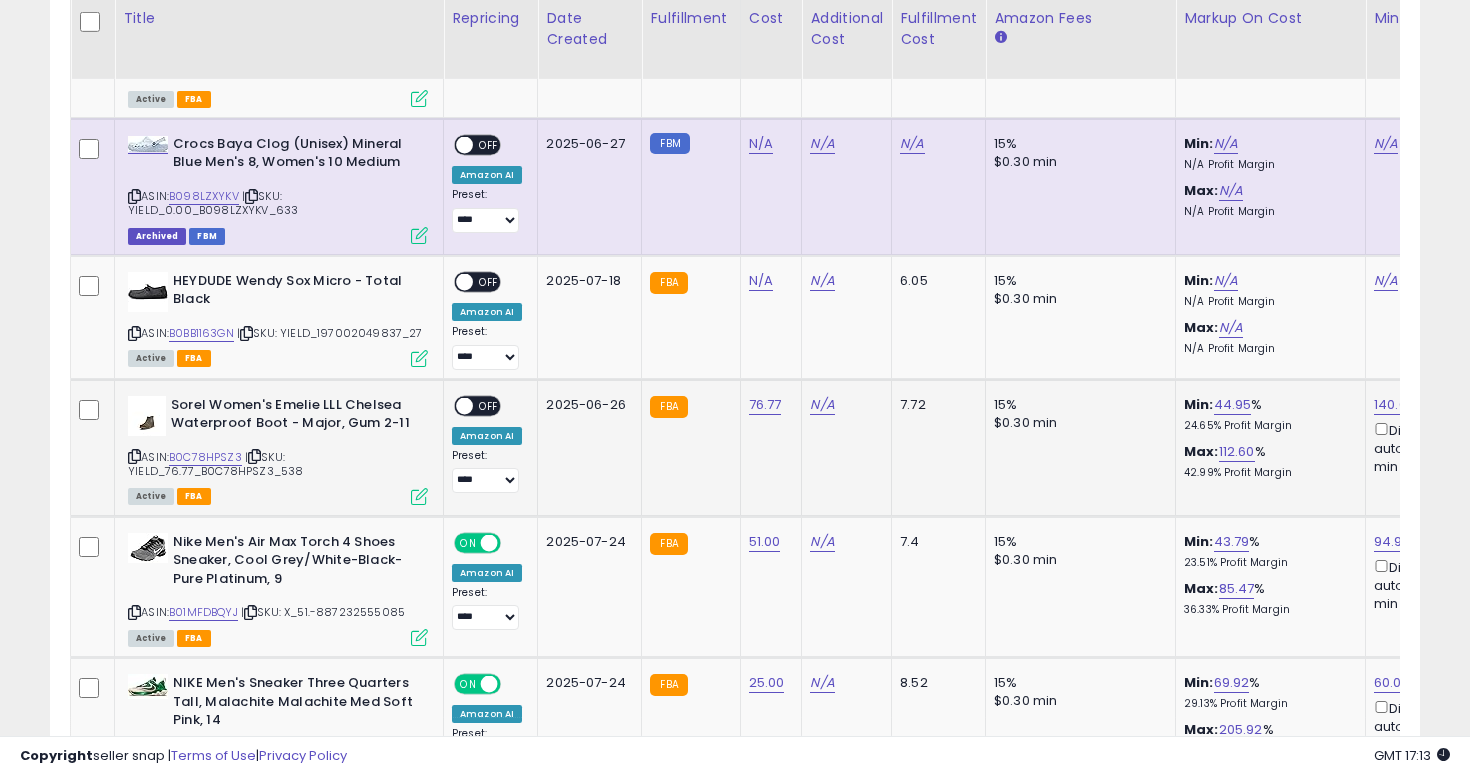 click on "OFF" at bounding box center [489, 405] 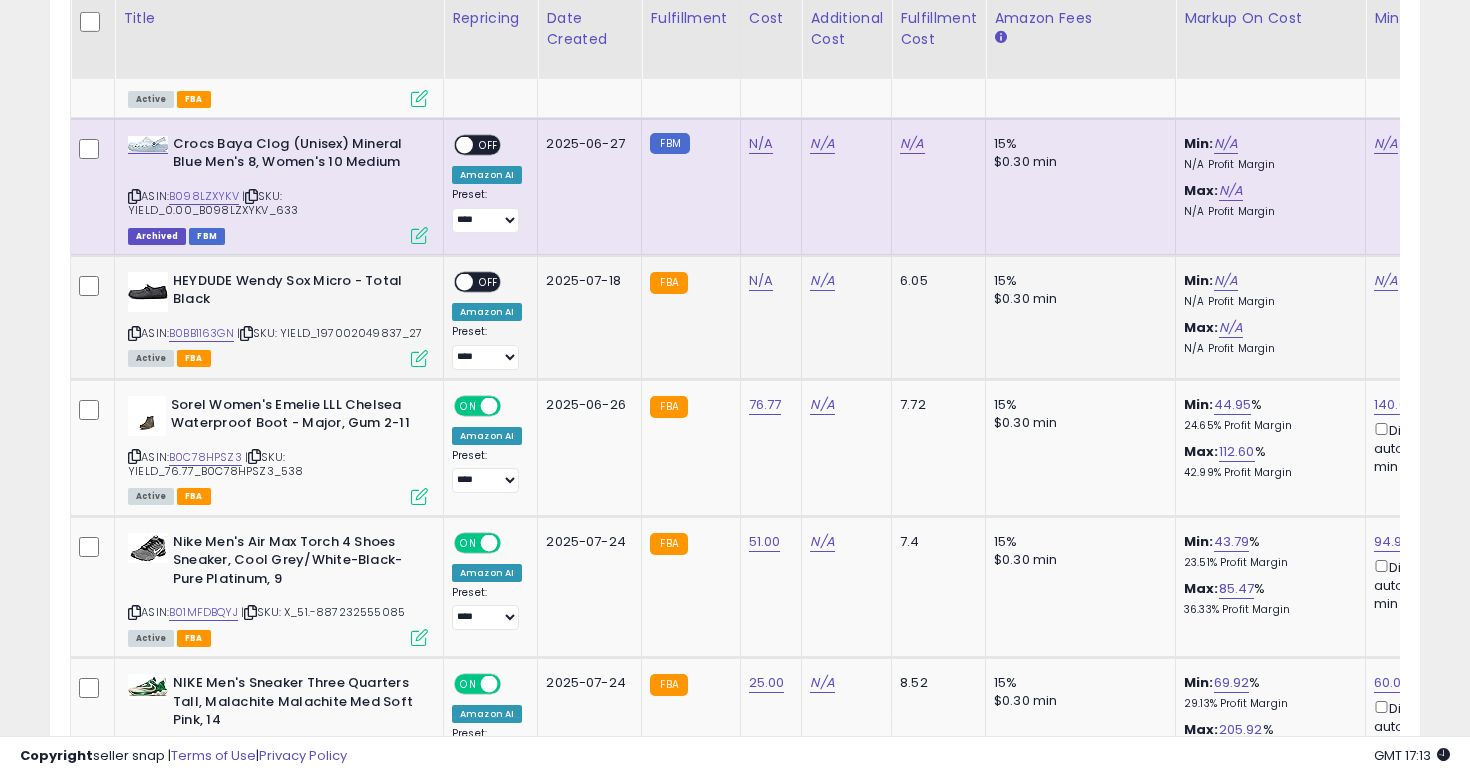 click at bounding box center (134, 333) 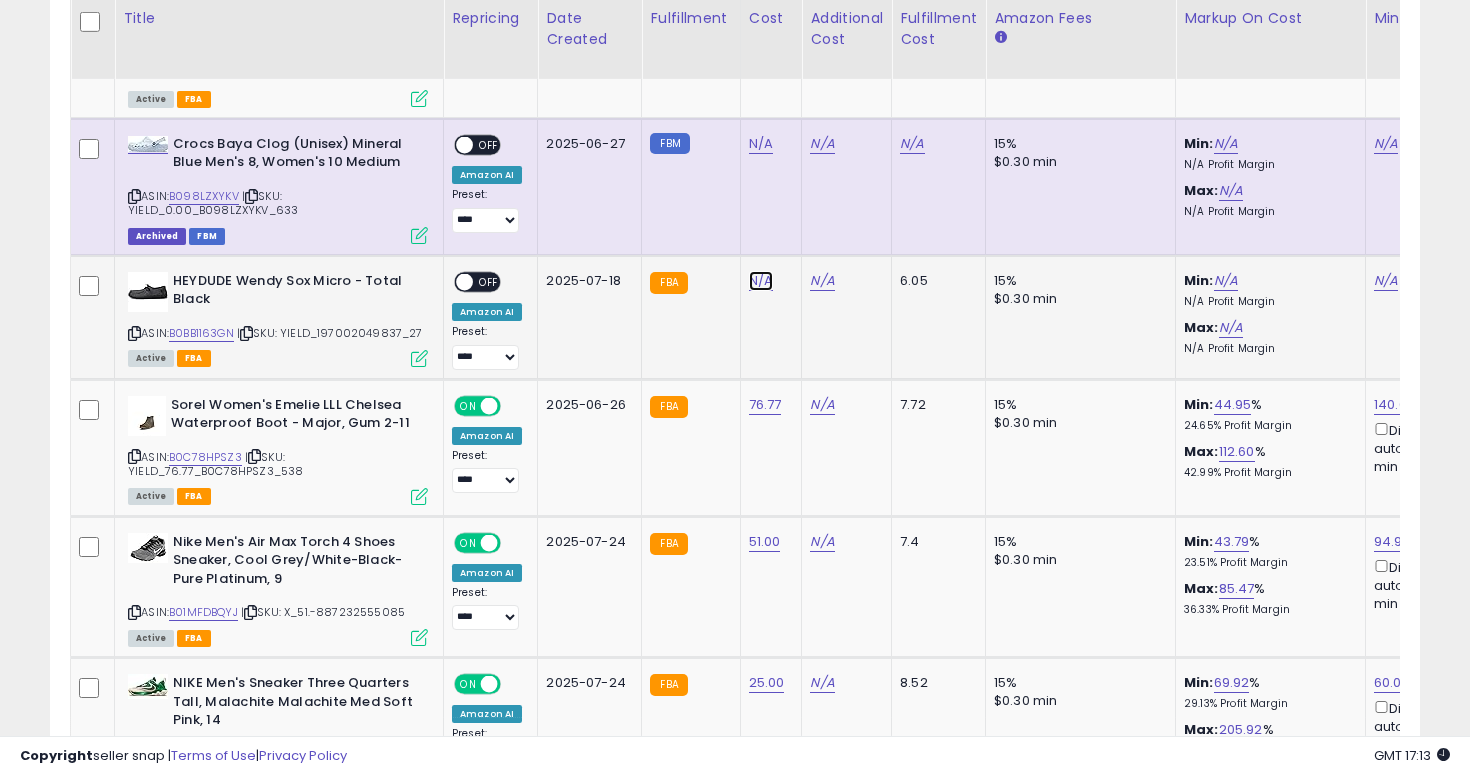 click on "N/A" at bounding box center (761, -5362) 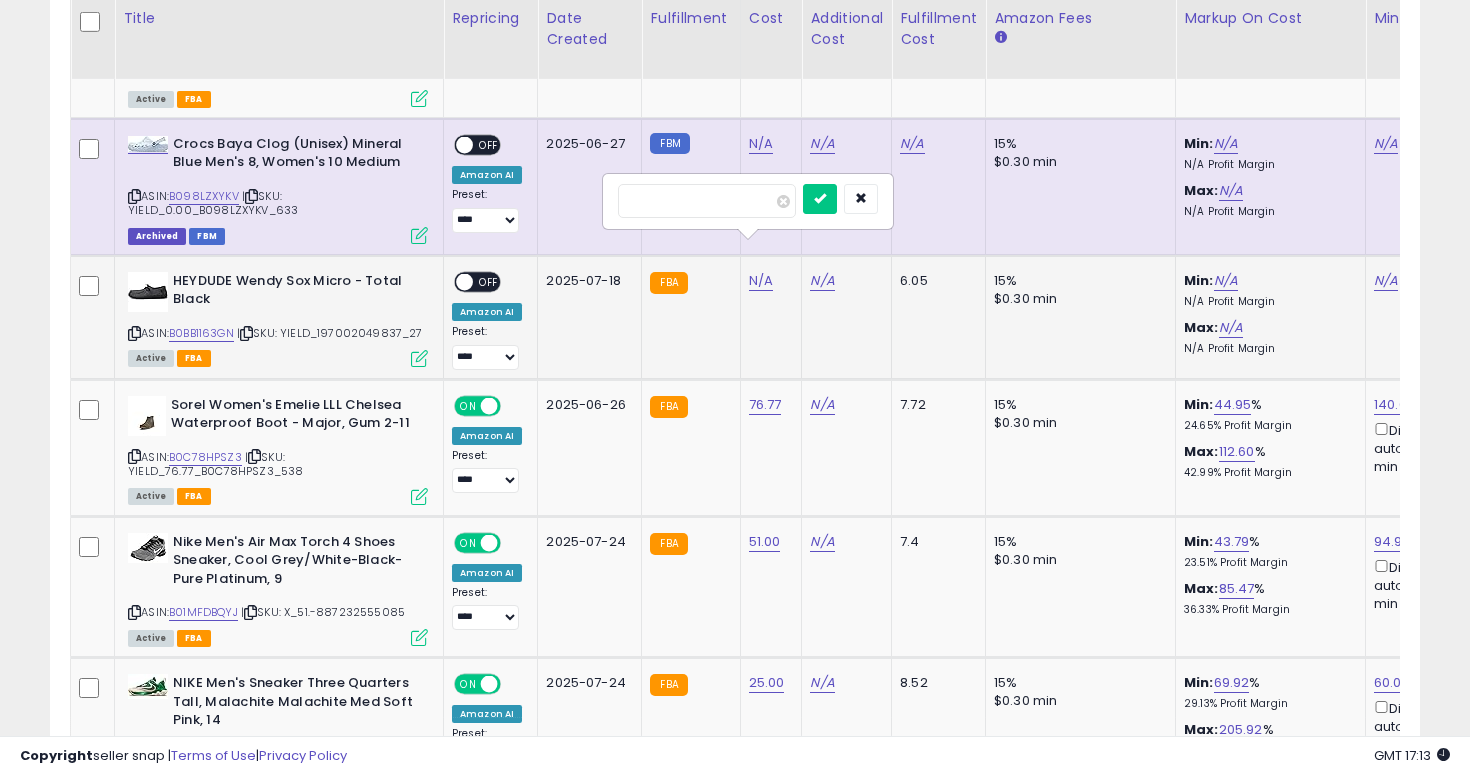 type on "**" 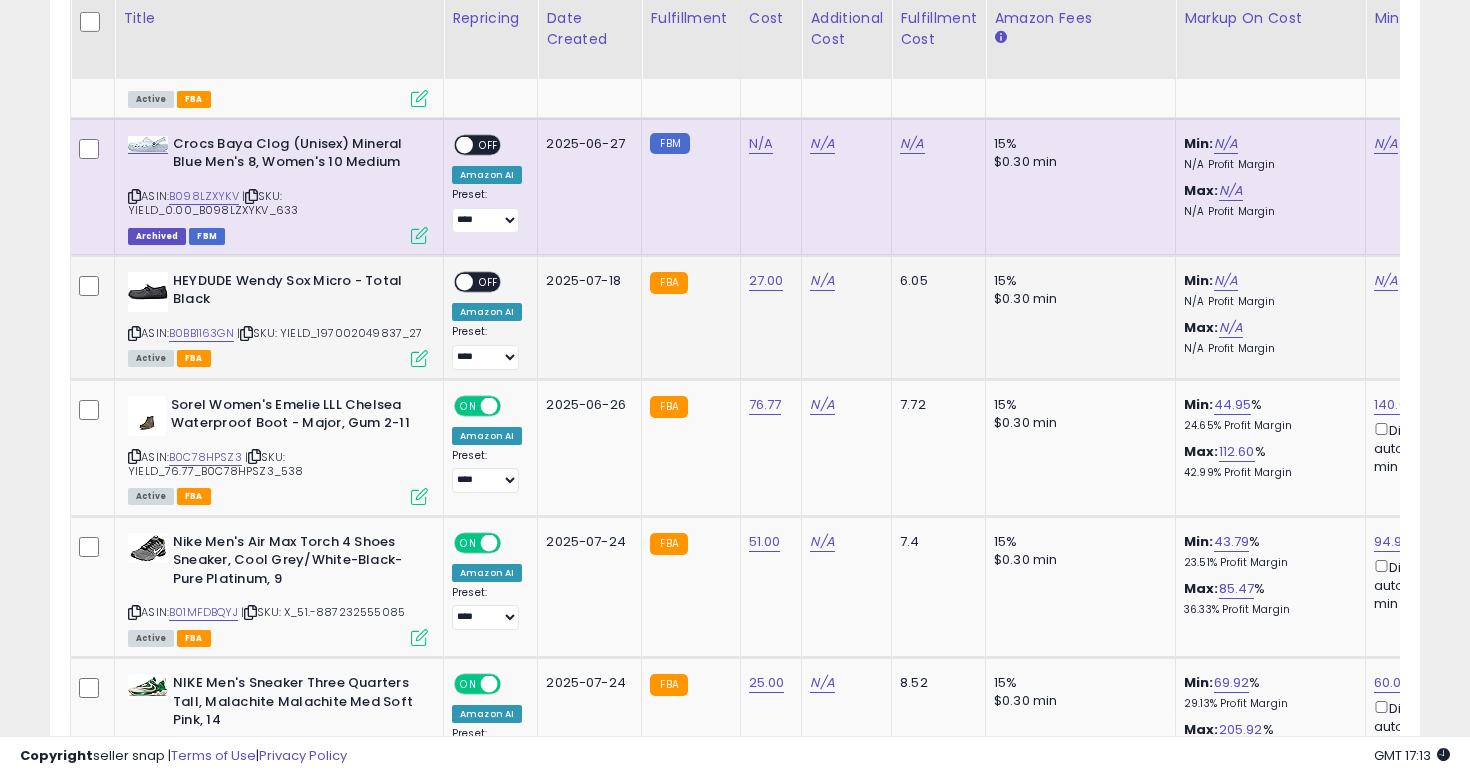 scroll, scrollTop: 0, scrollLeft: 266, axis: horizontal 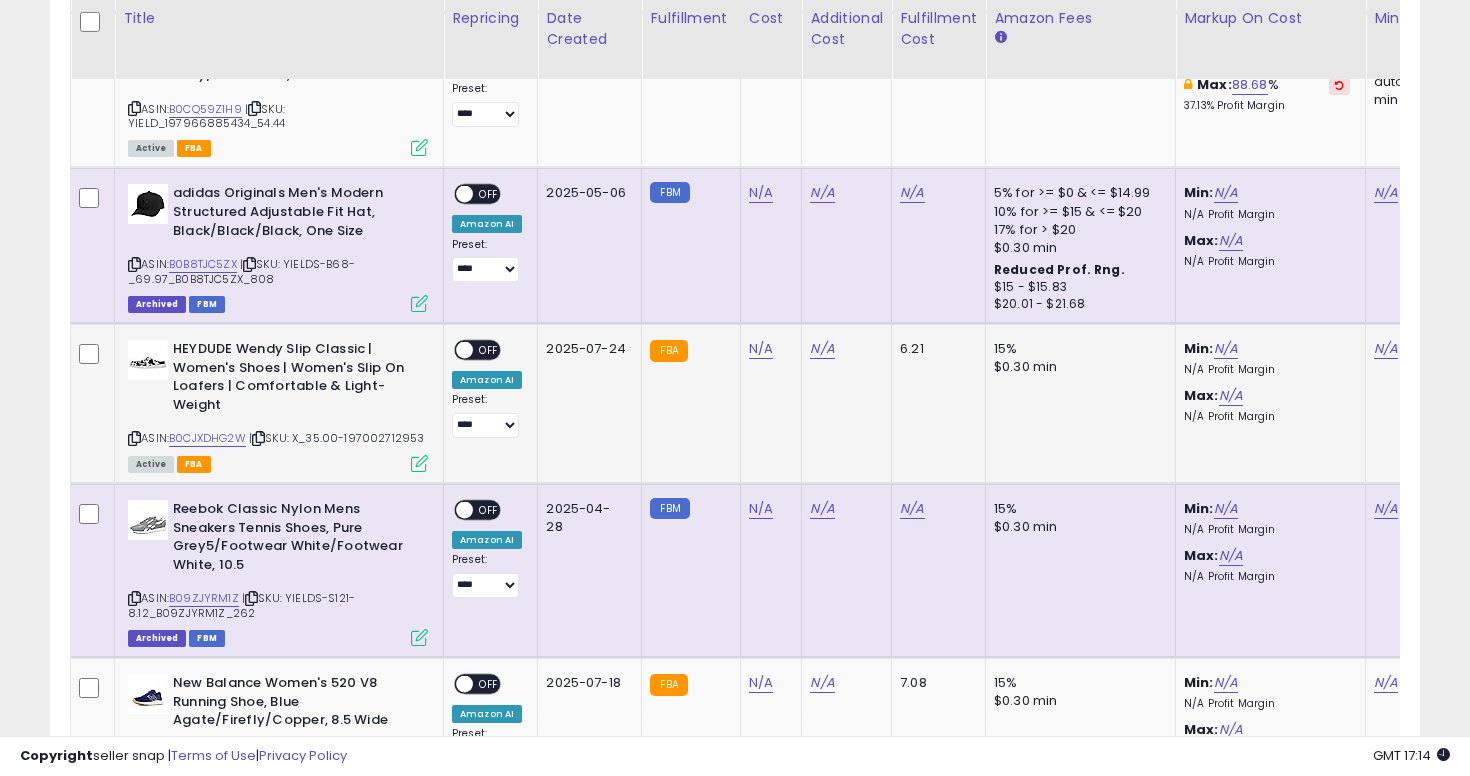 click at bounding box center [134, 438] 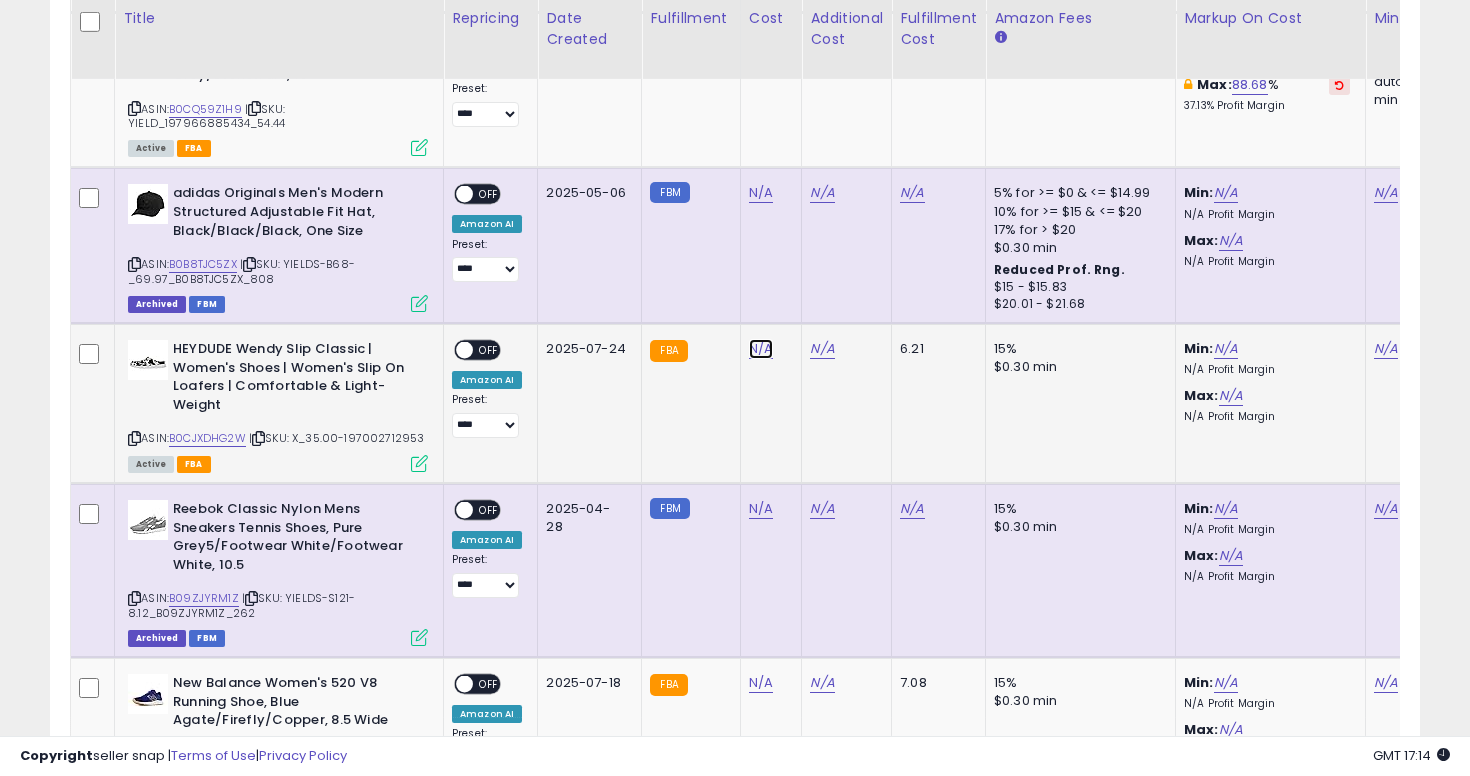 click on "N/A" at bounding box center (761, -4667) 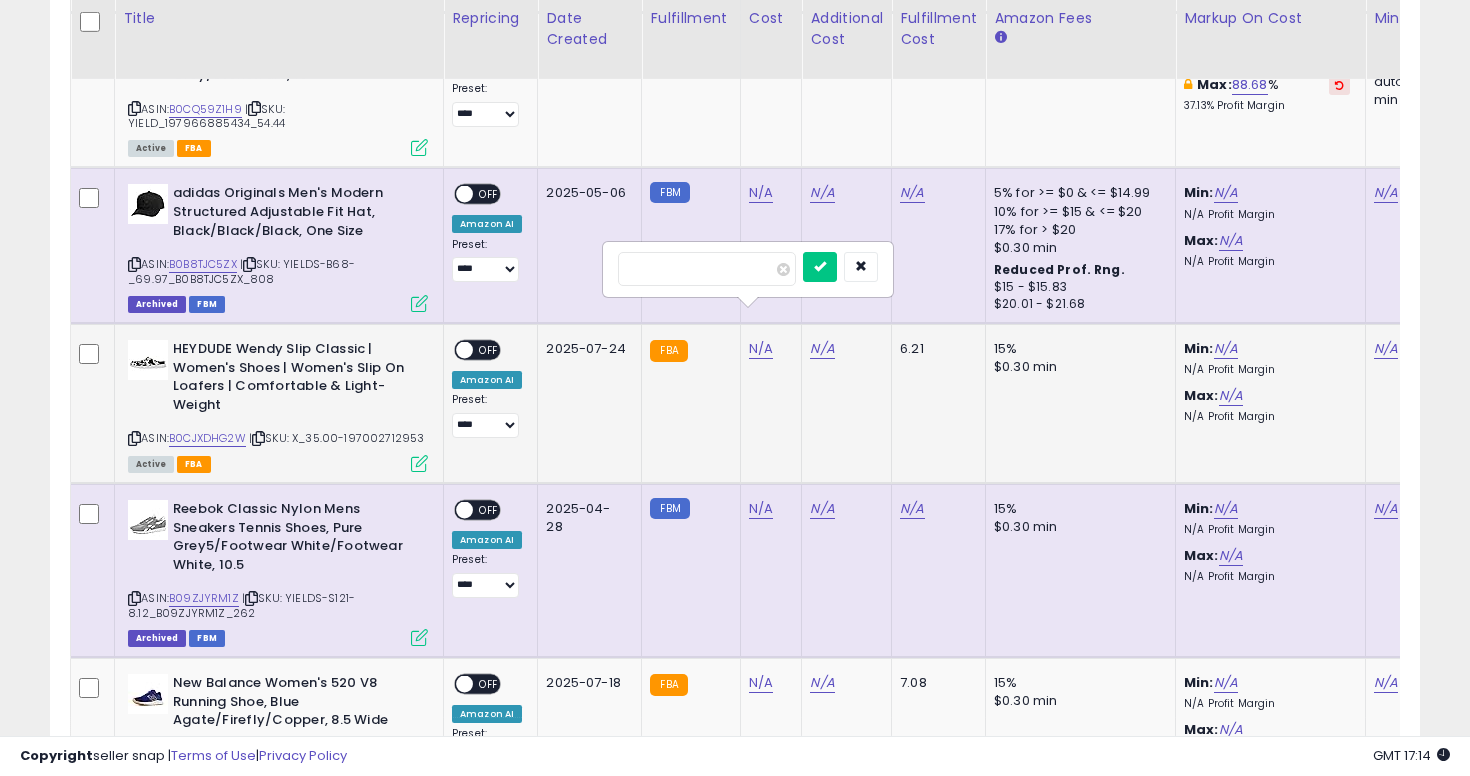 type on "**" 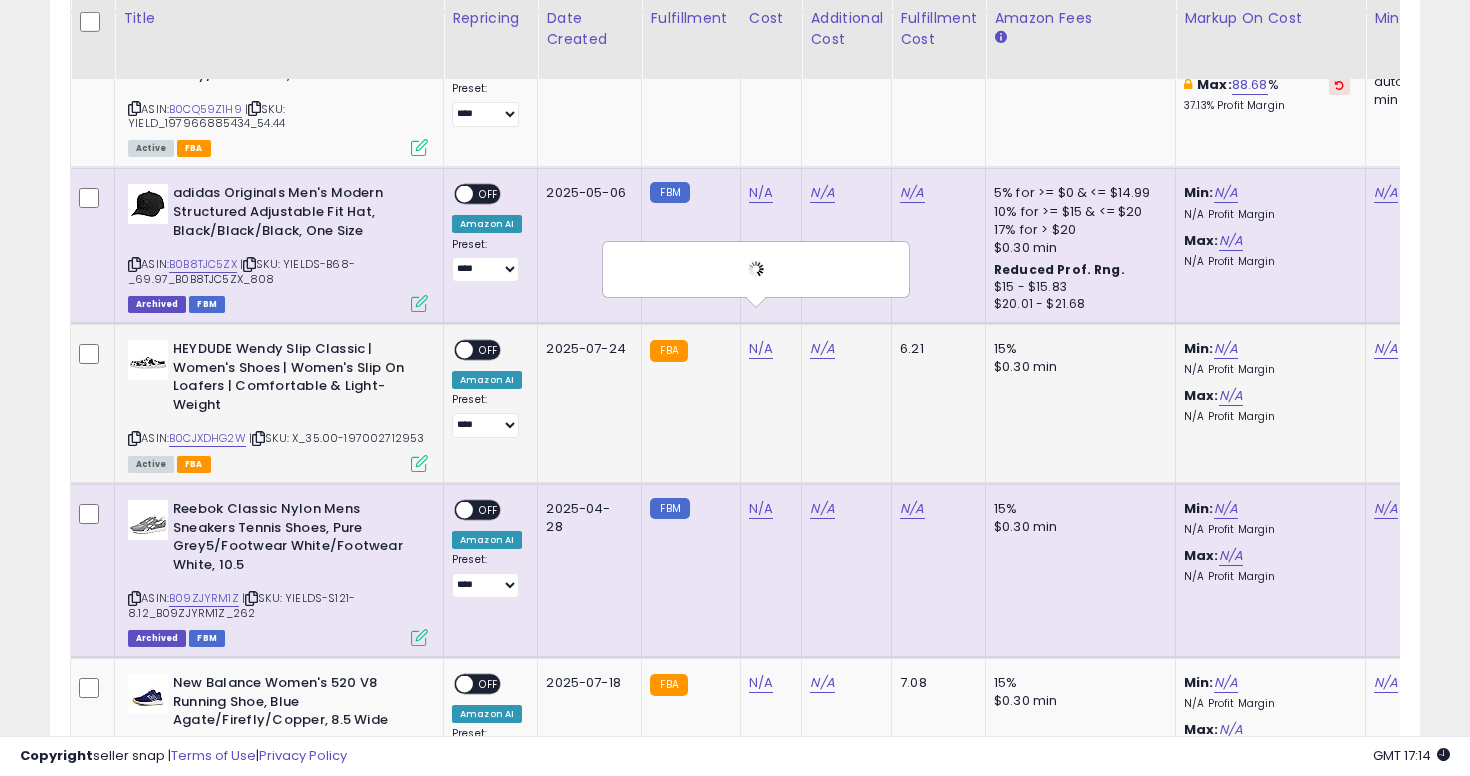 scroll, scrollTop: 0, scrollLeft: 344, axis: horizontal 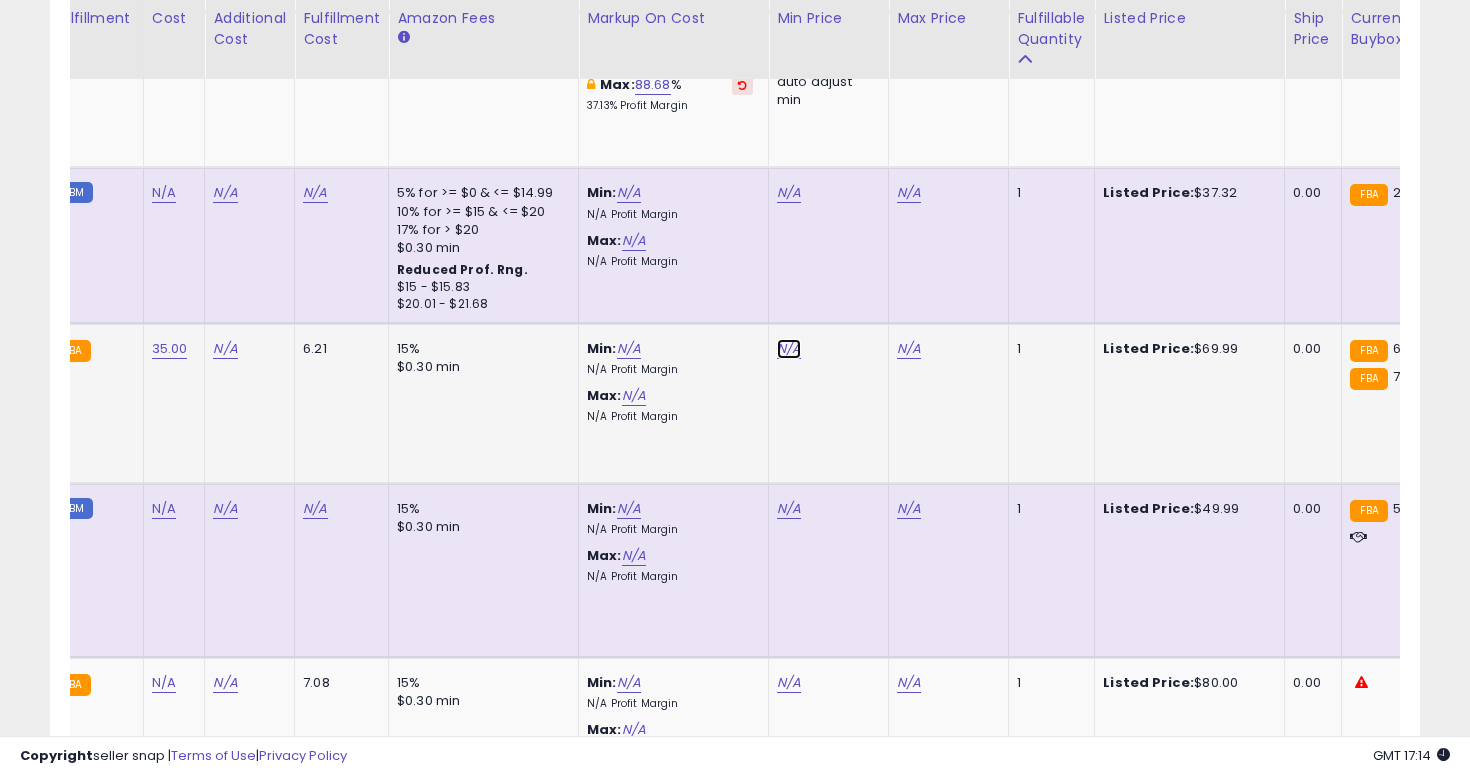 click on "N/A" at bounding box center [789, -4667] 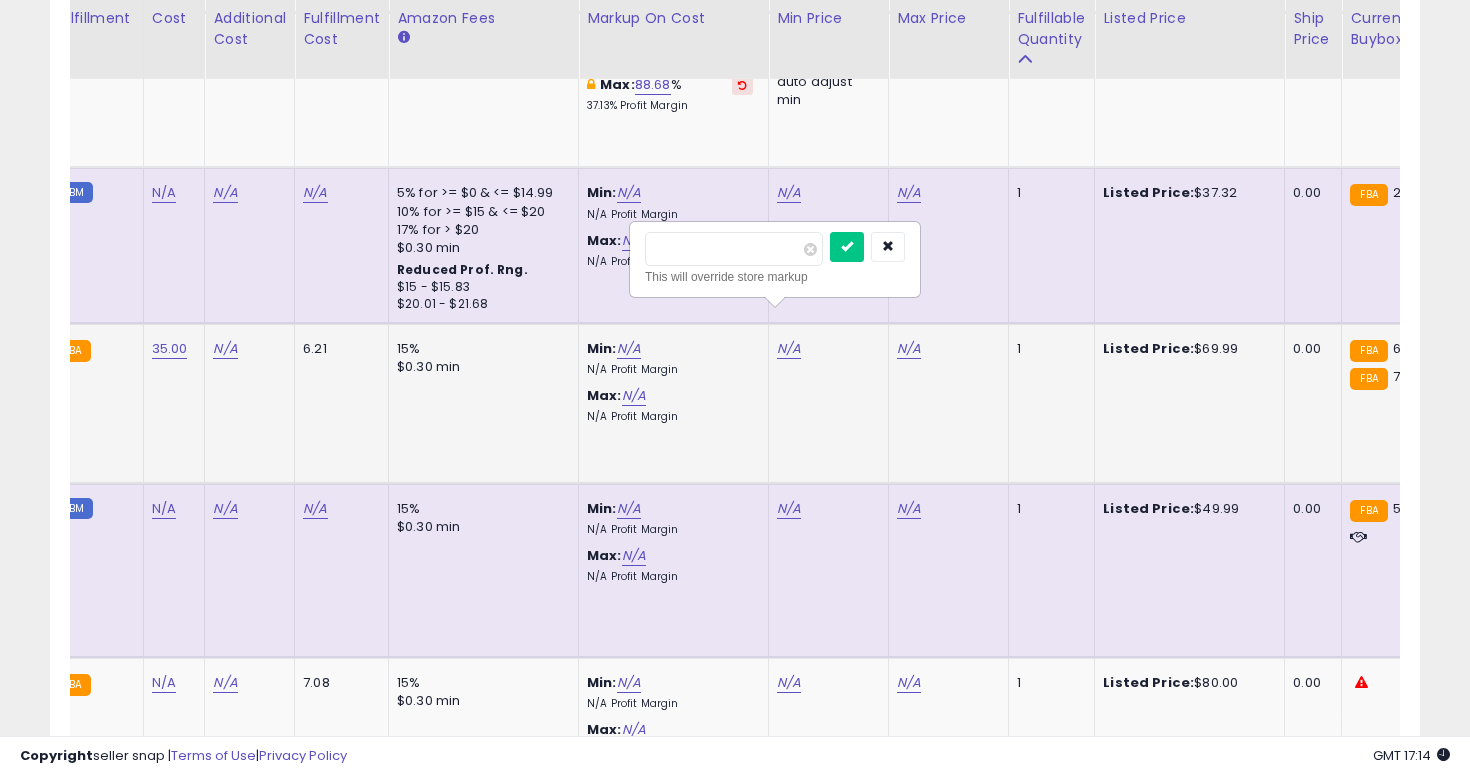 type on "**" 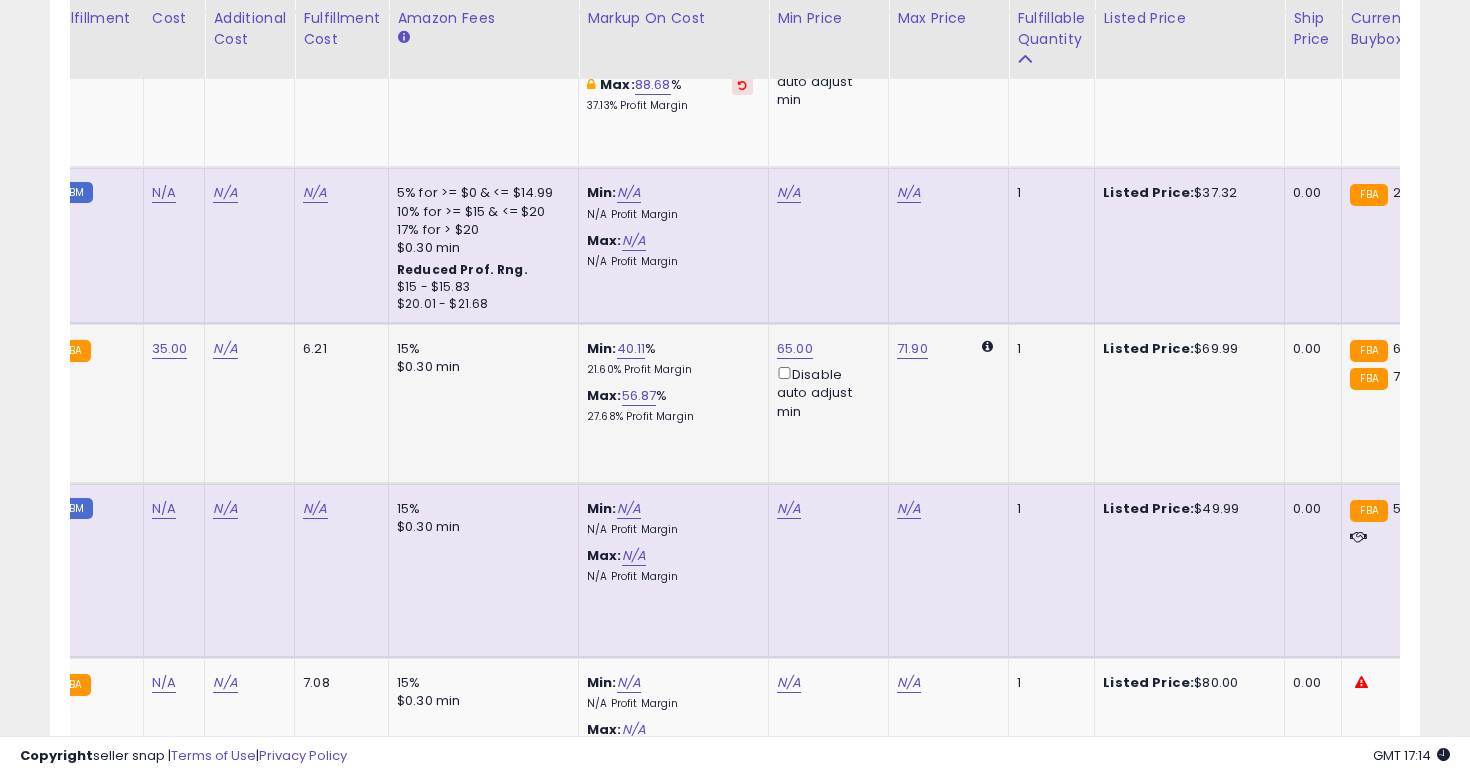 scroll, scrollTop: 0, scrollLeft: 0, axis: both 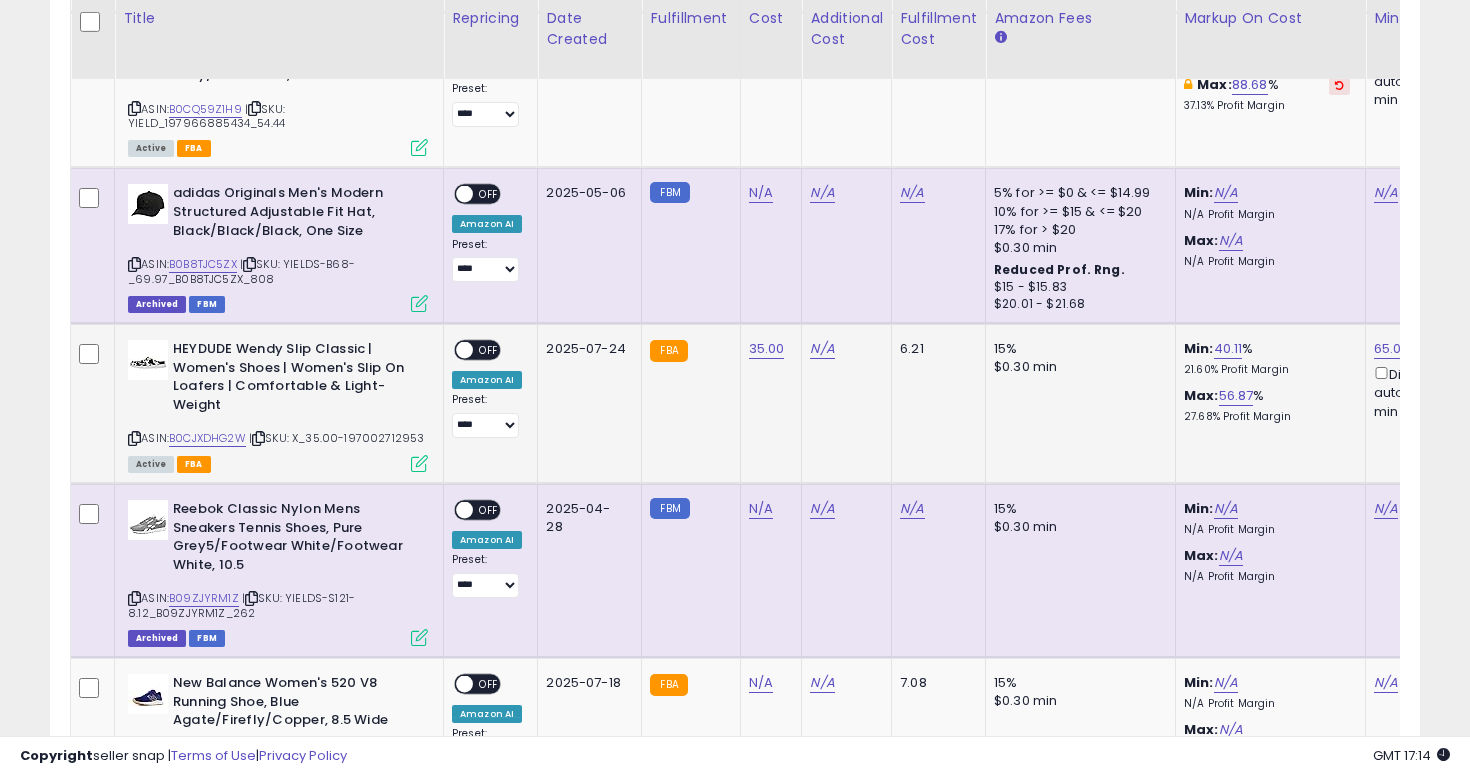 click on "OFF" at bounding box center (489, 350) 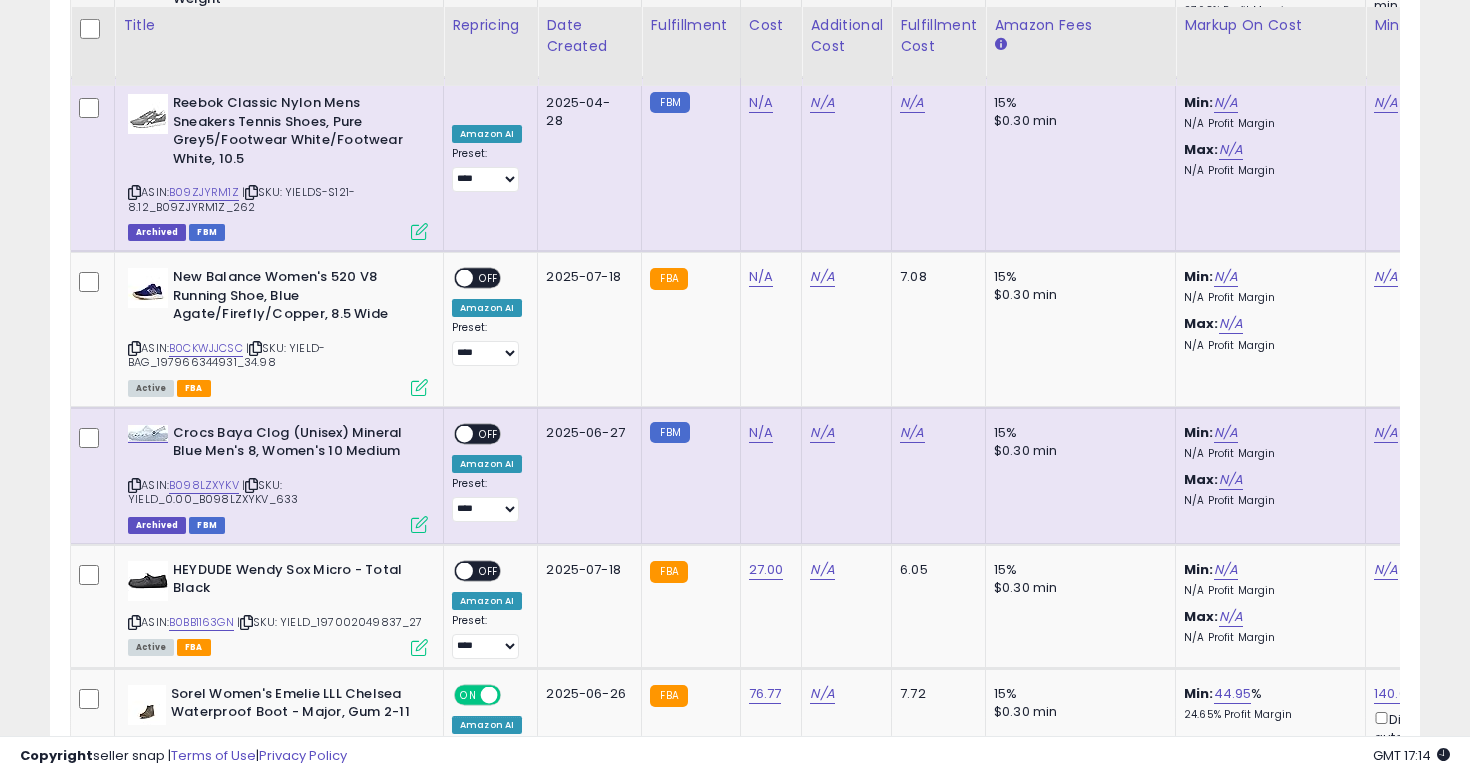 scroll, scrollTop: 6159, scrollLeft: 0, axis: vertical 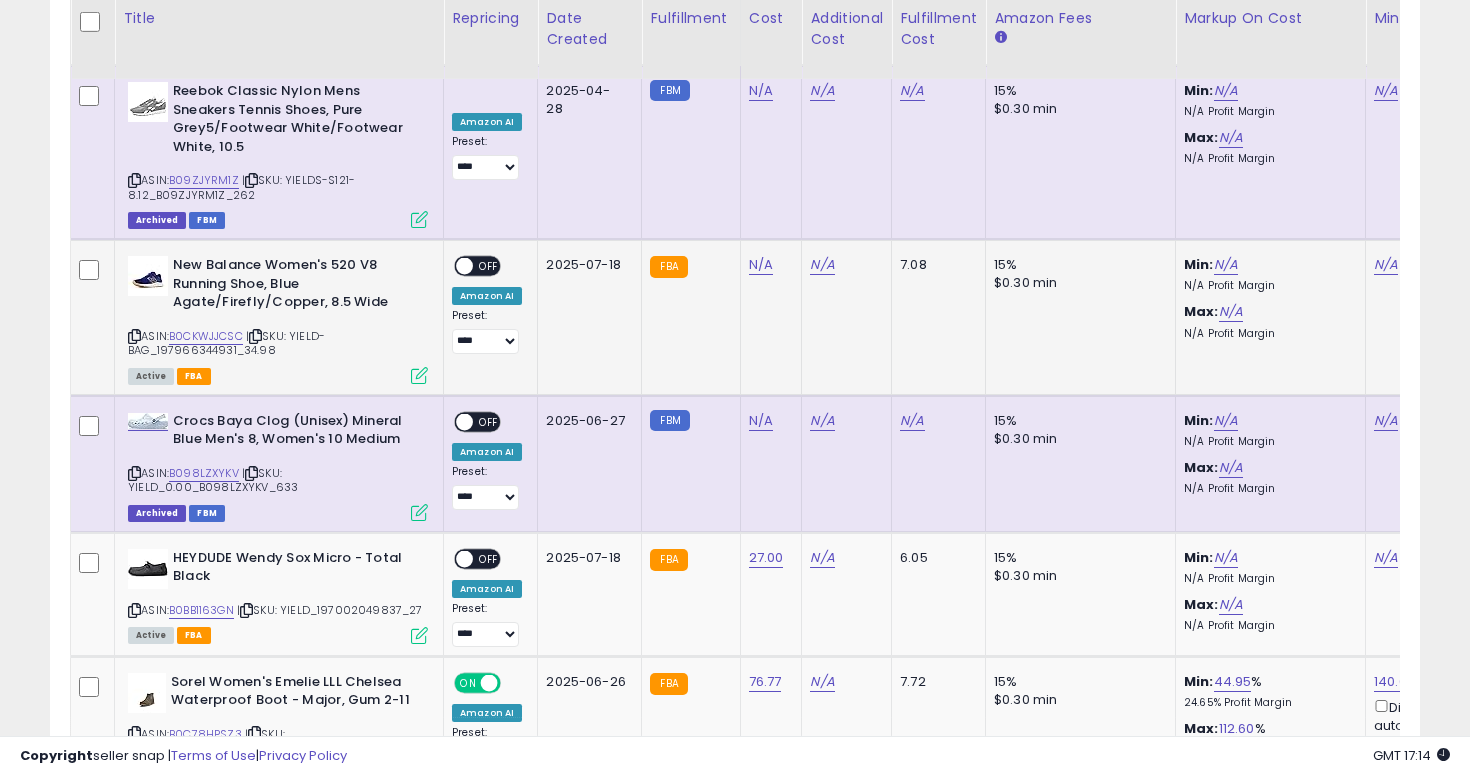 click at bounding box center (134, 336) 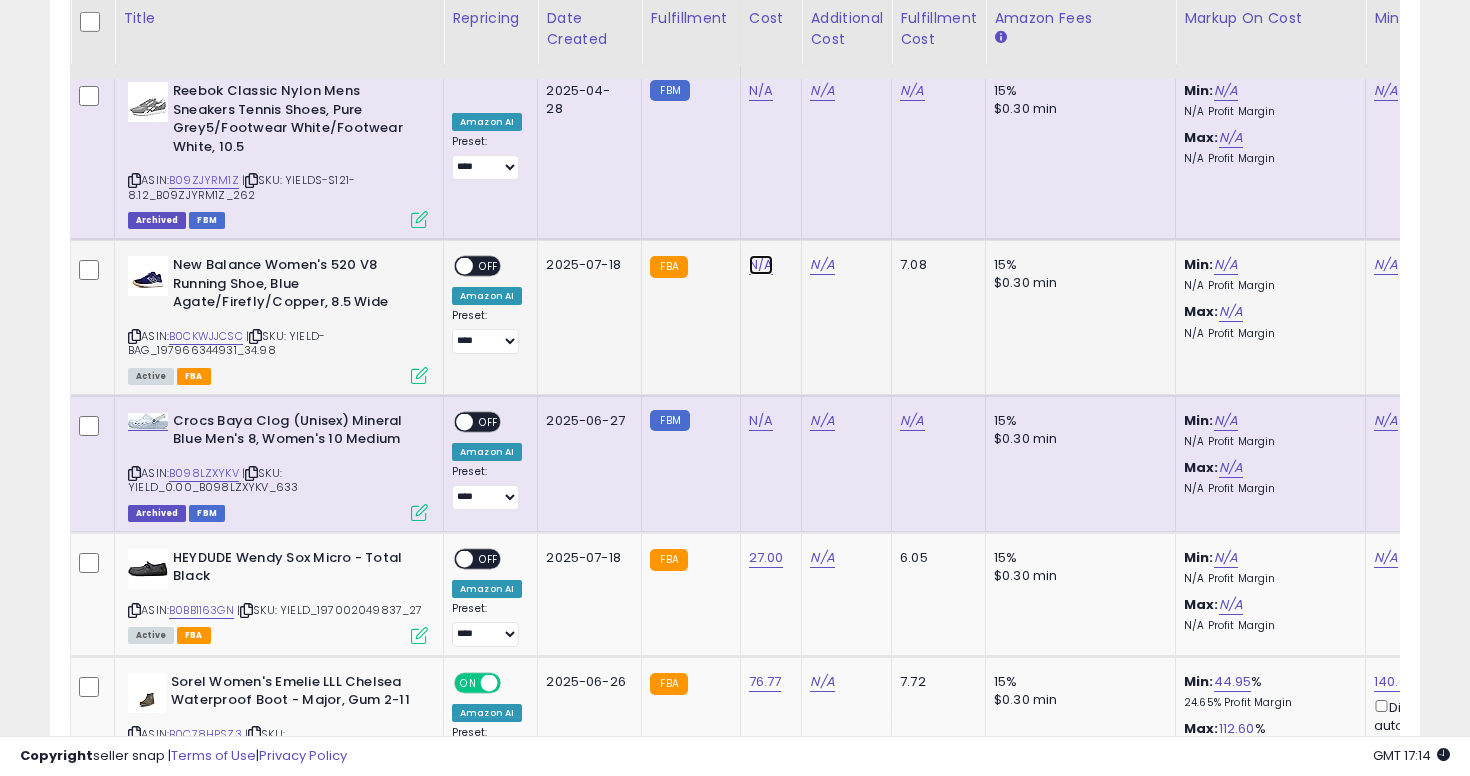 click on "N/A" at bounding box center [761, -5085] 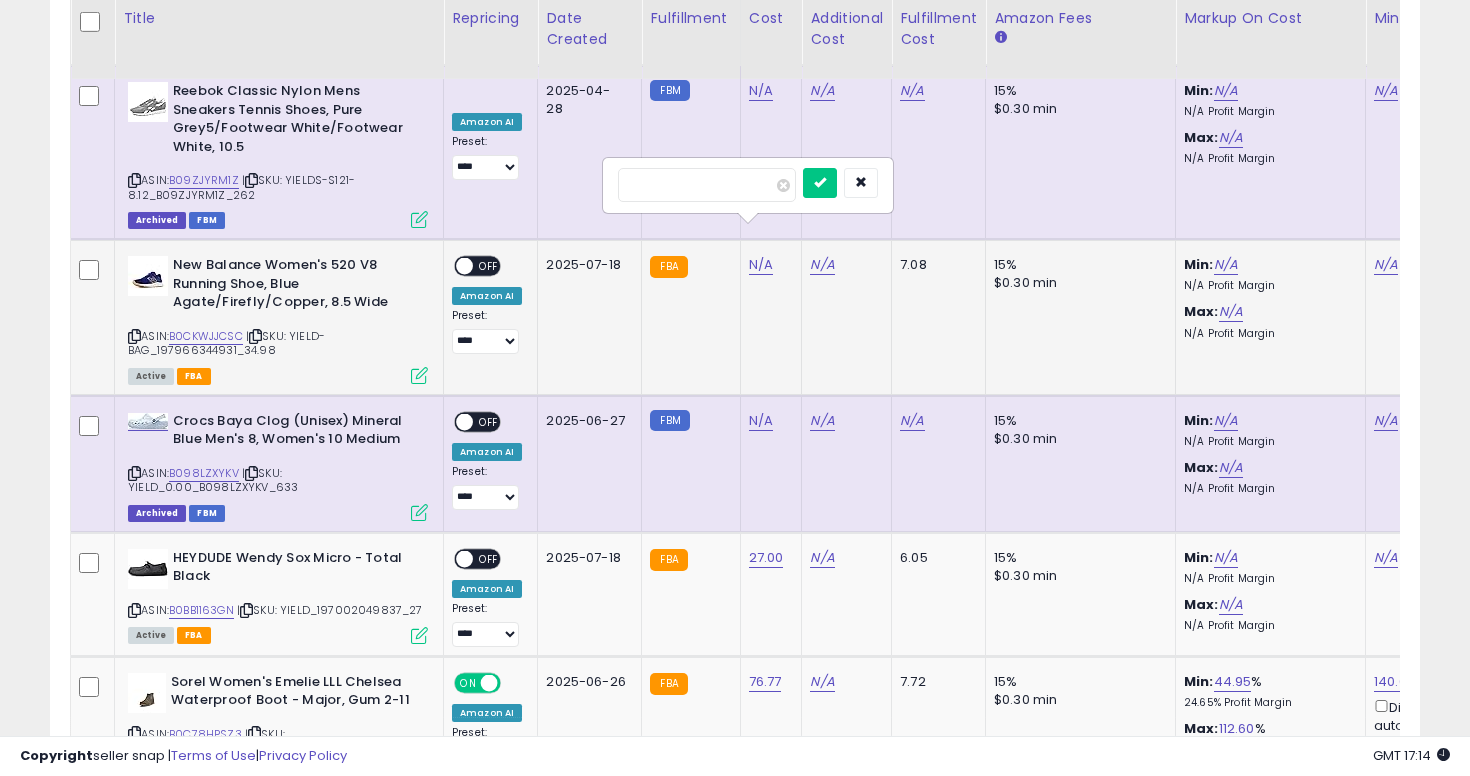 type on "*****" 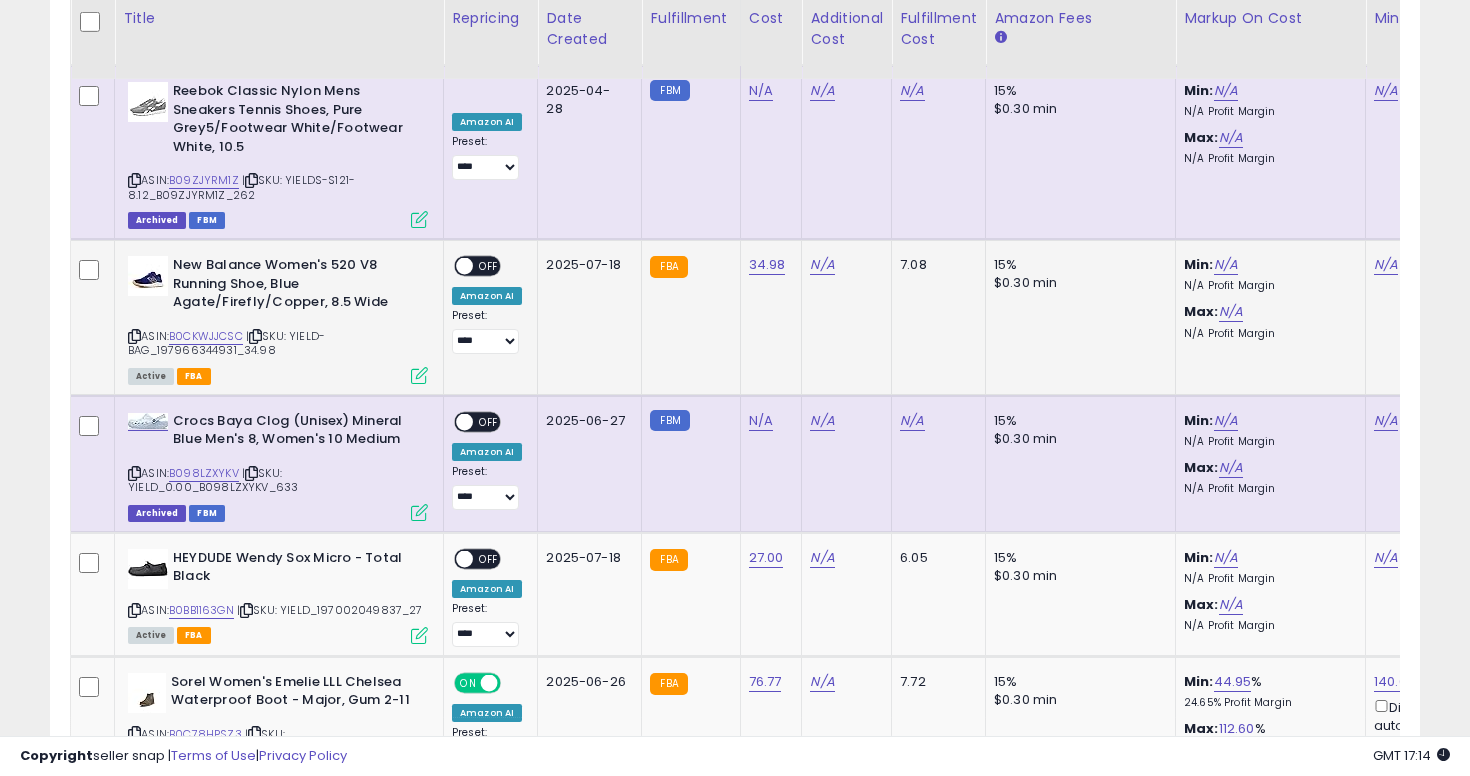 scroll, scrollTop: 0, scrollLeft: 157, axis: horizontal 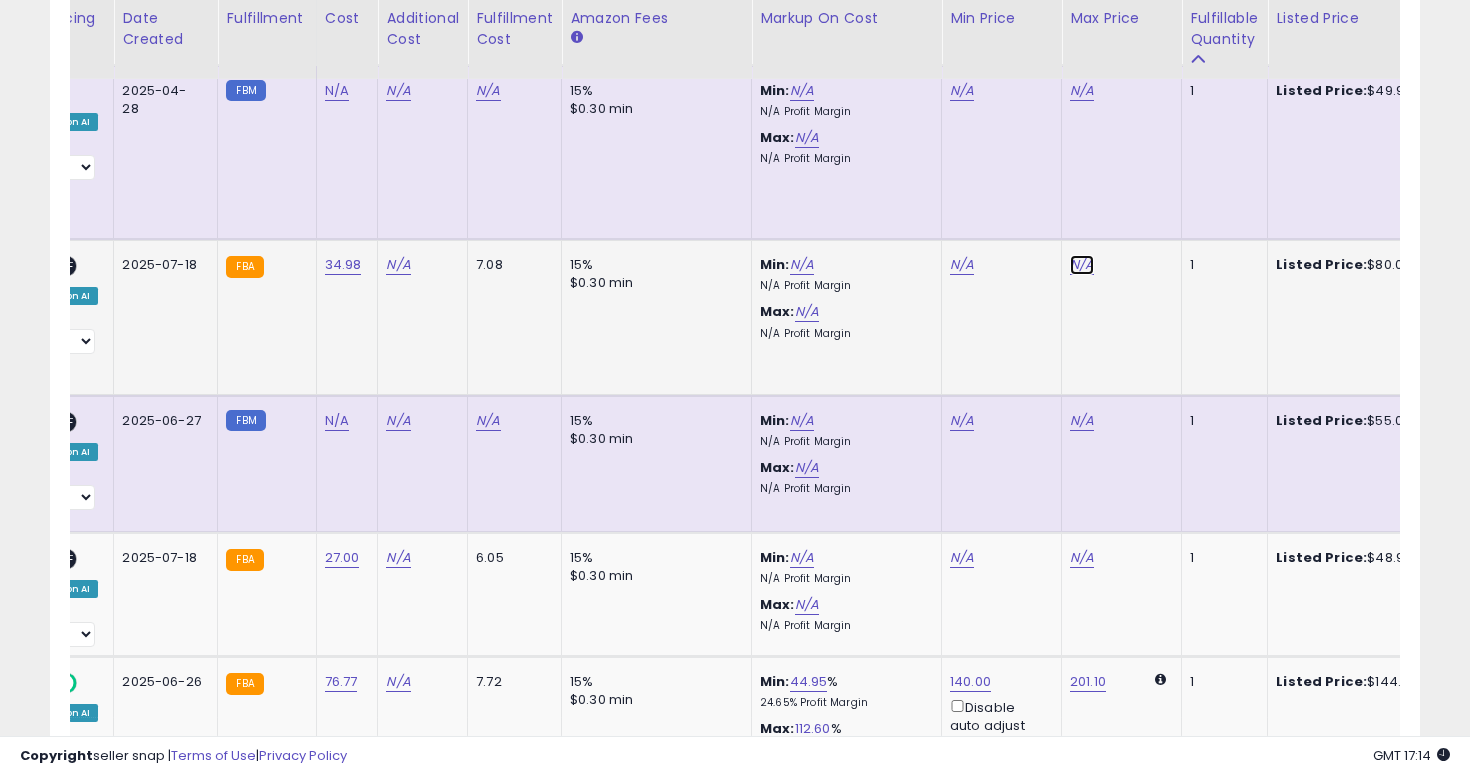 click on "N/A" at bounding box center [1082, -5085] 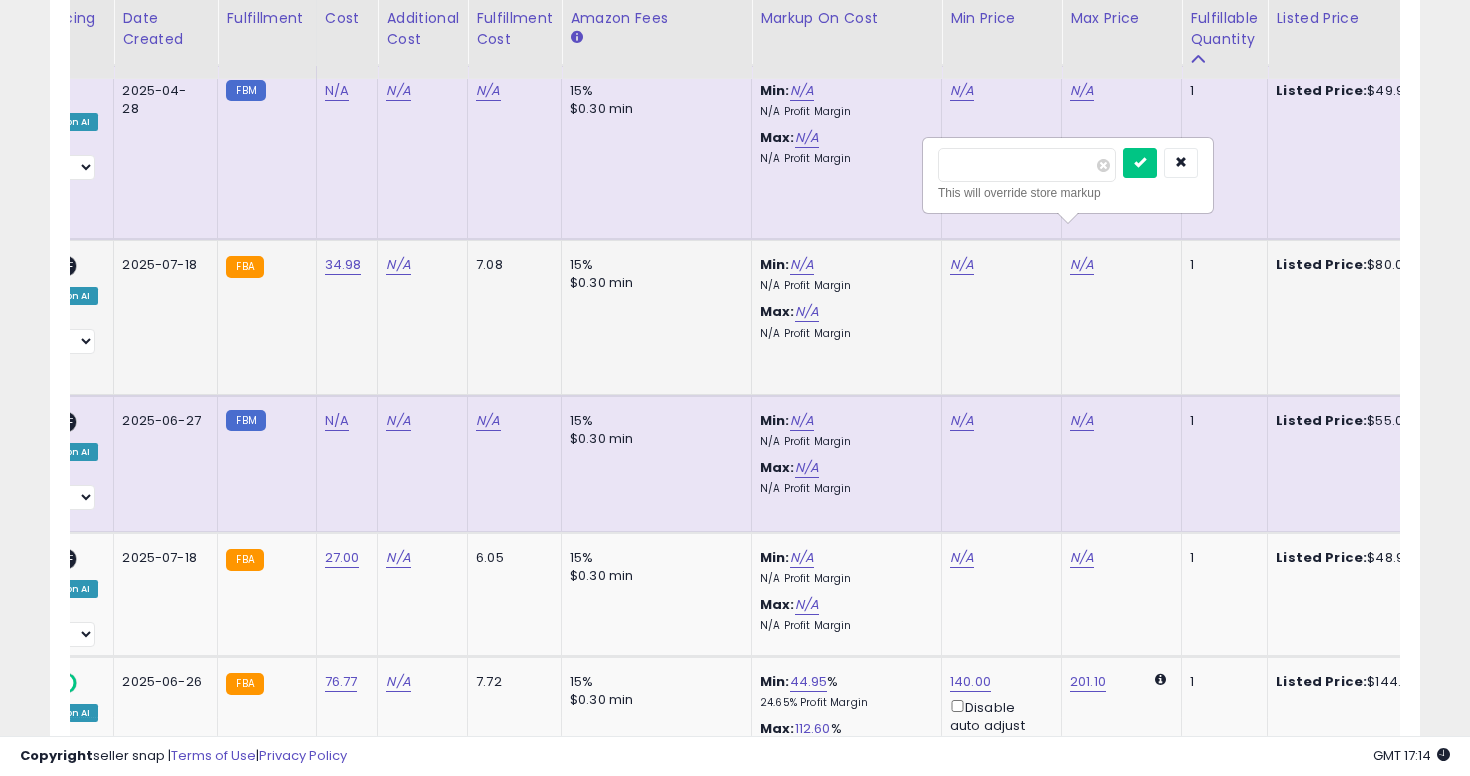type on "**" 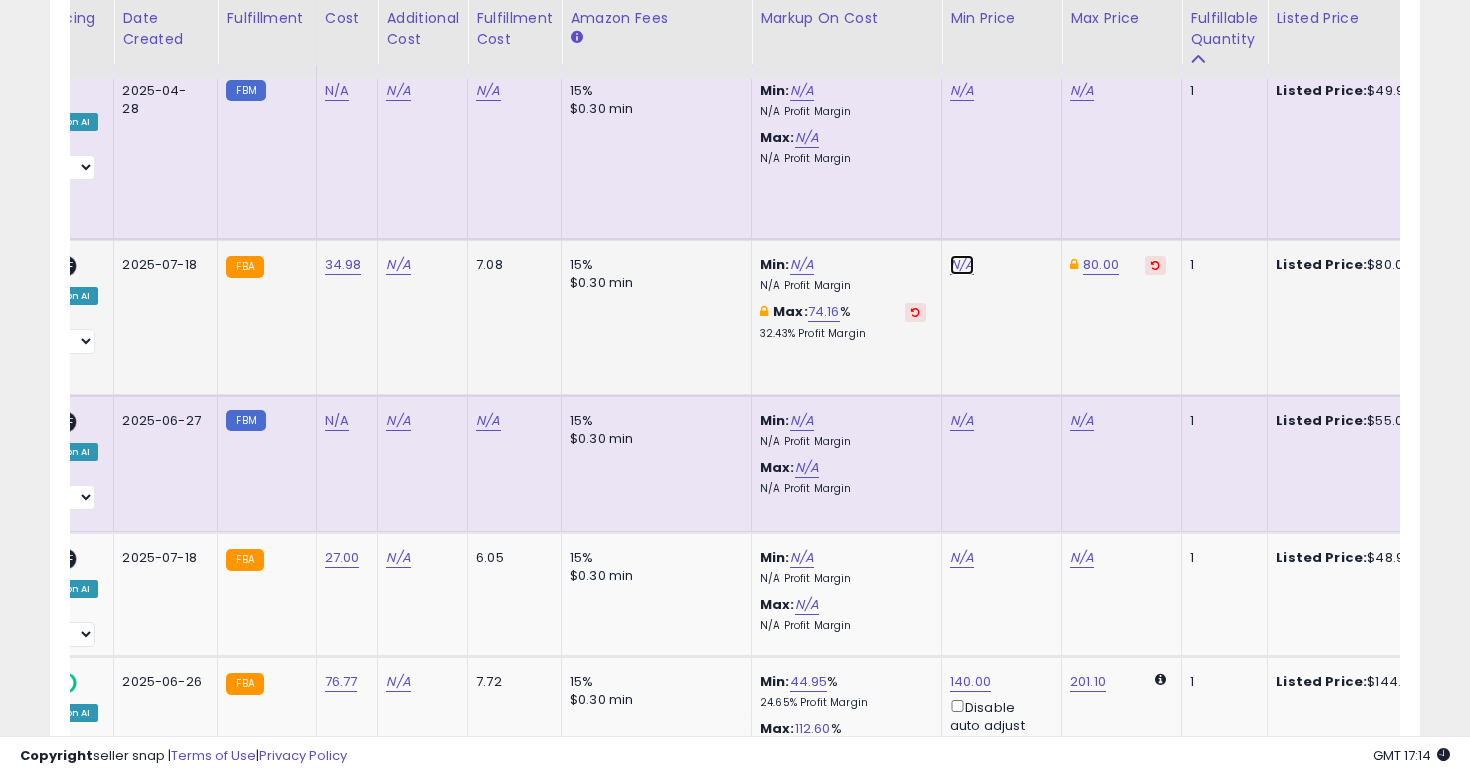 click on "N/A" at bounding box center [962, -5085] 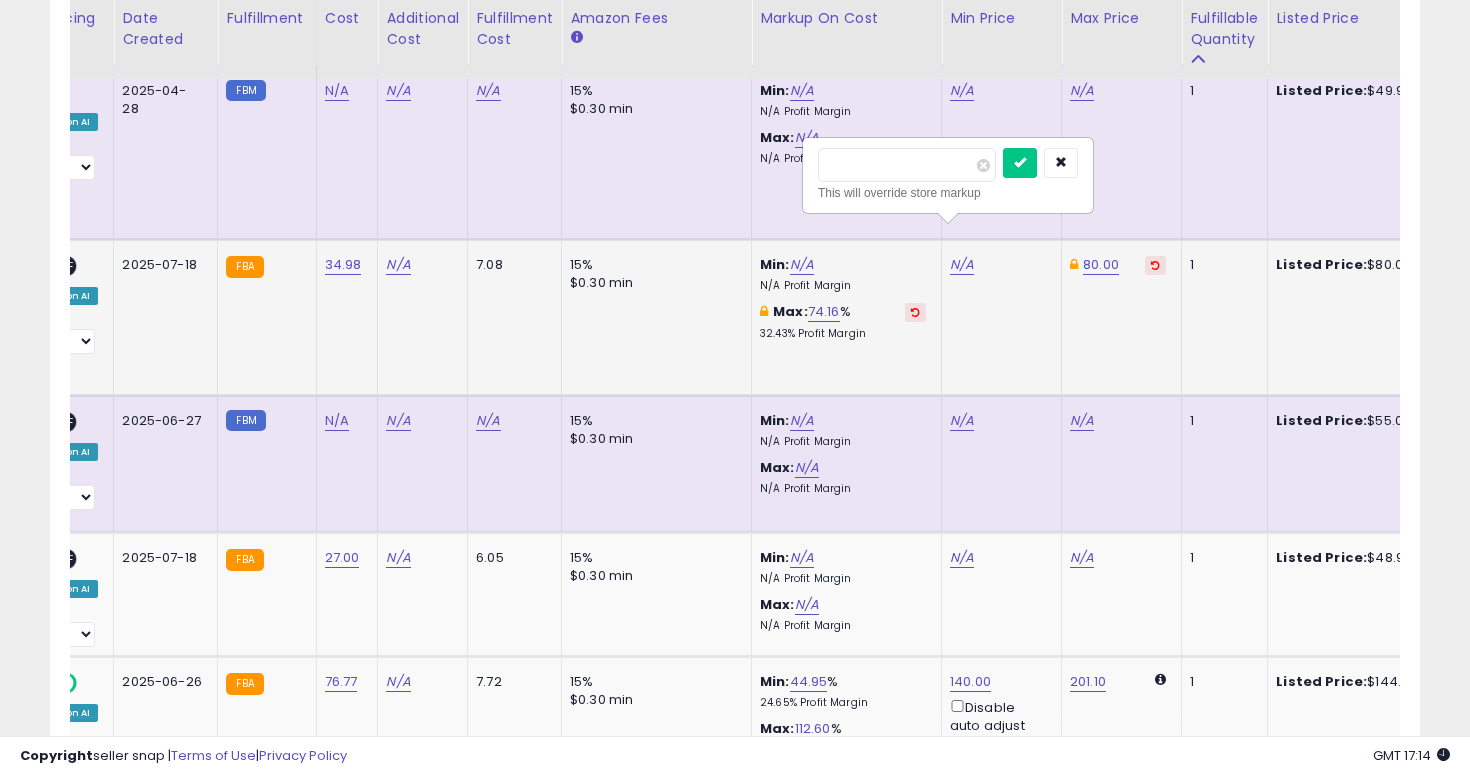 type on "**" 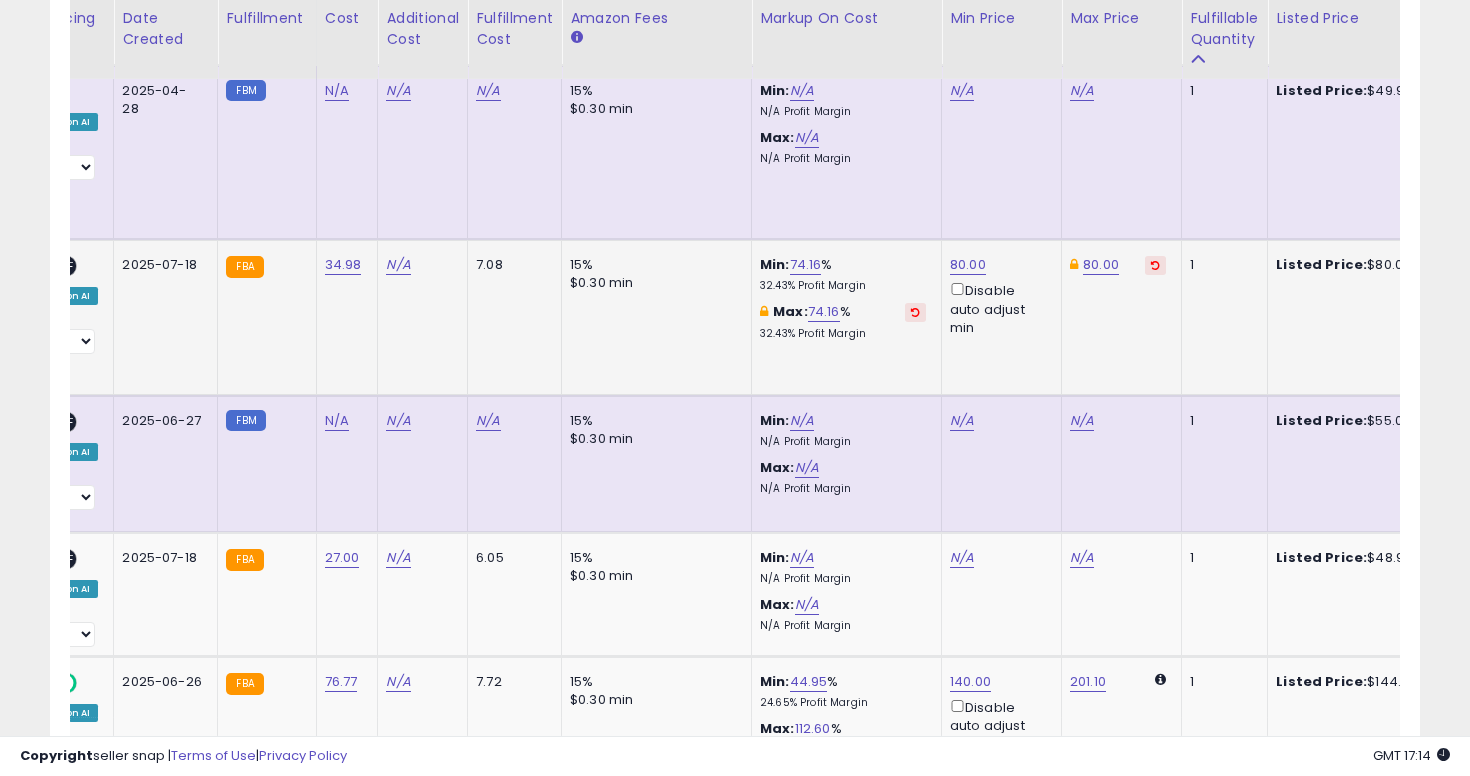 scroll, scrollTop: 0, scrollLeft: 40, axis: horizontal 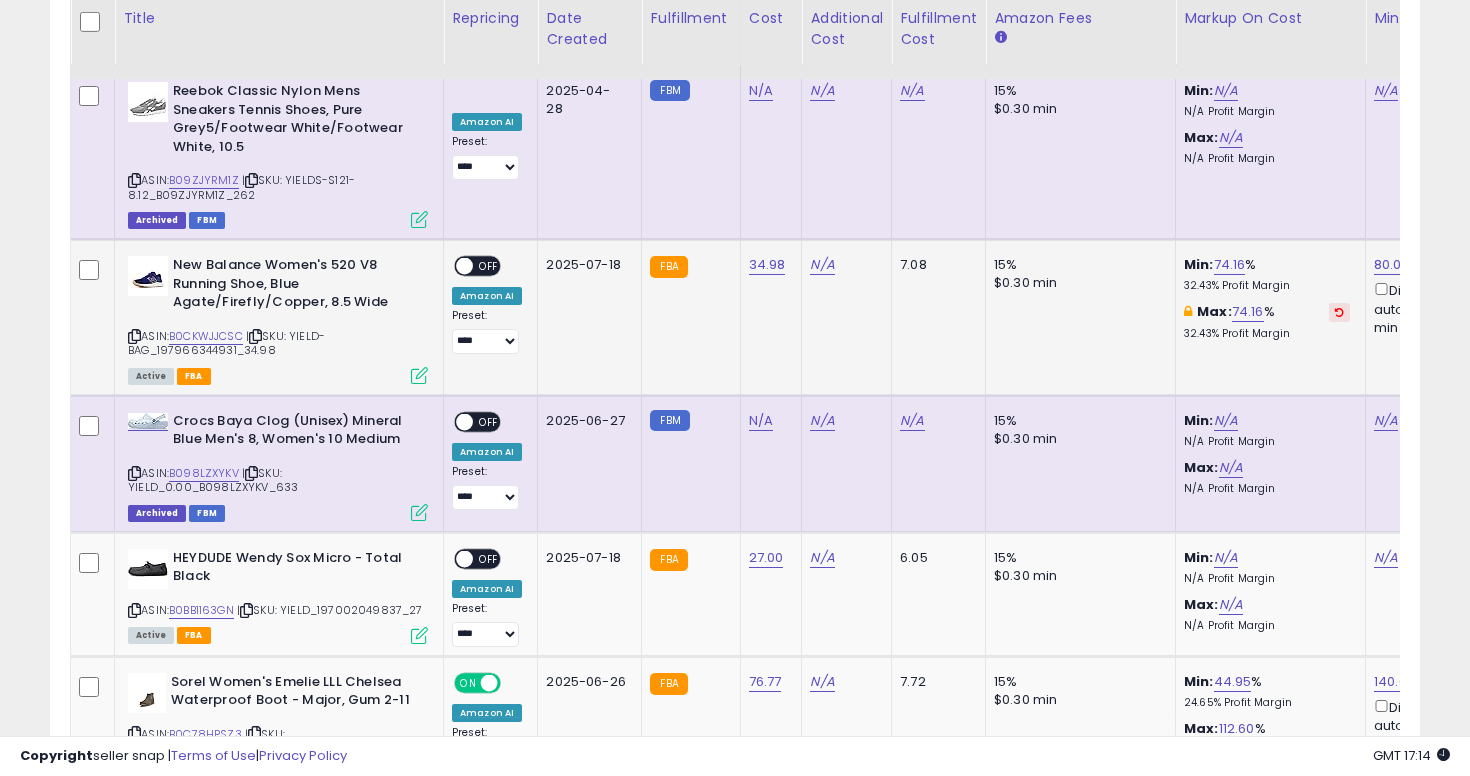 click on "OFF" at bounding box center [489, 266] 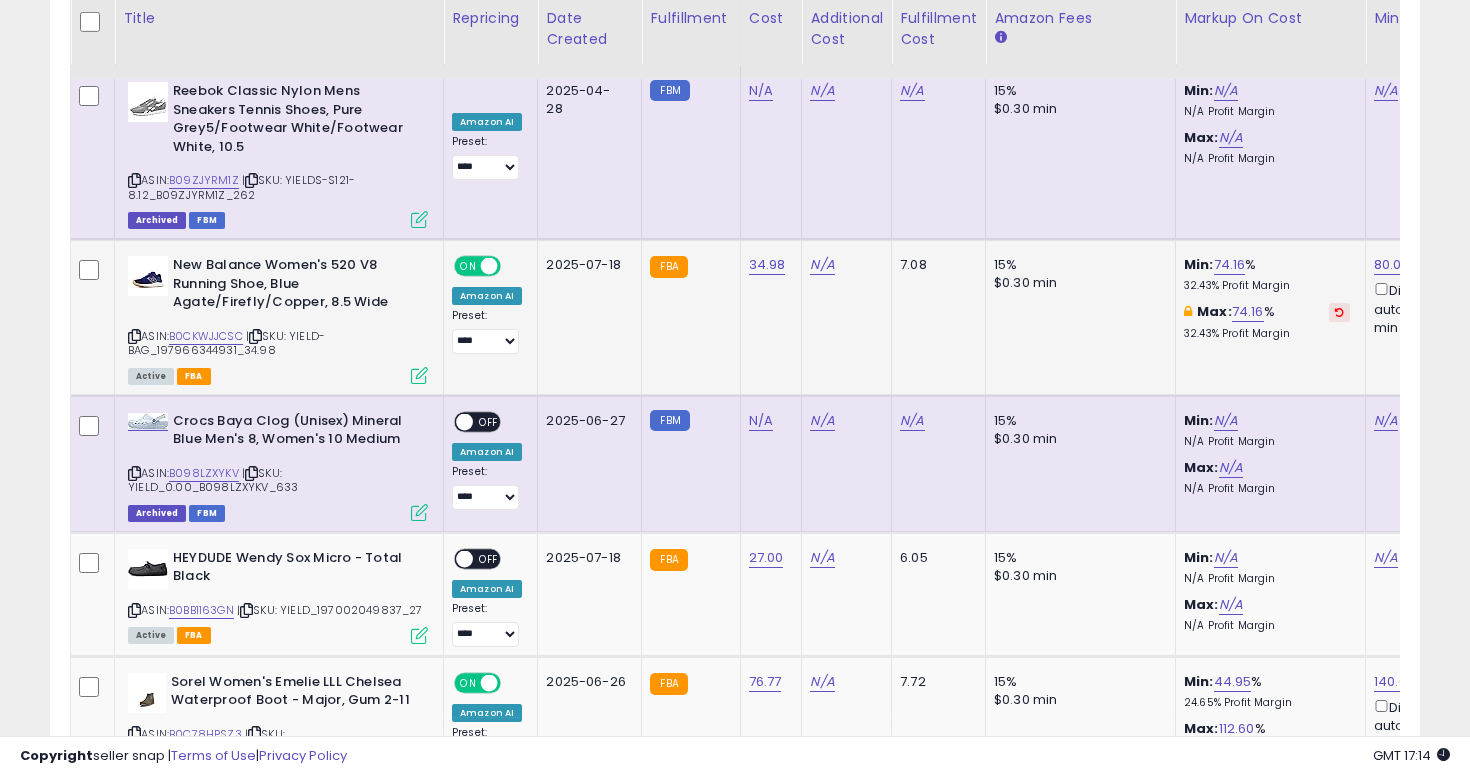 scroll, scrollTop: 6448, scrollLeft: 0, axis: vertical 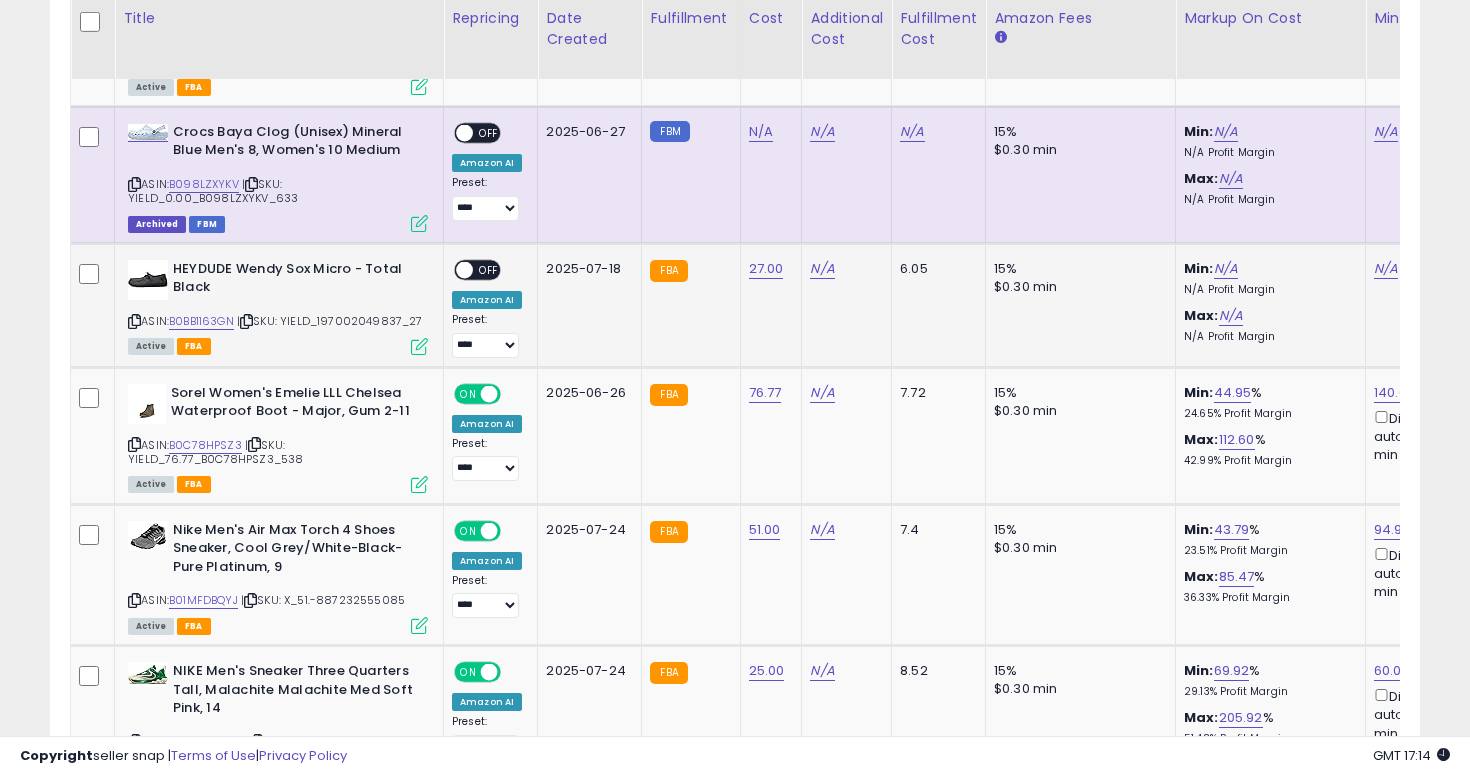 click at bounding box center [134, 321] 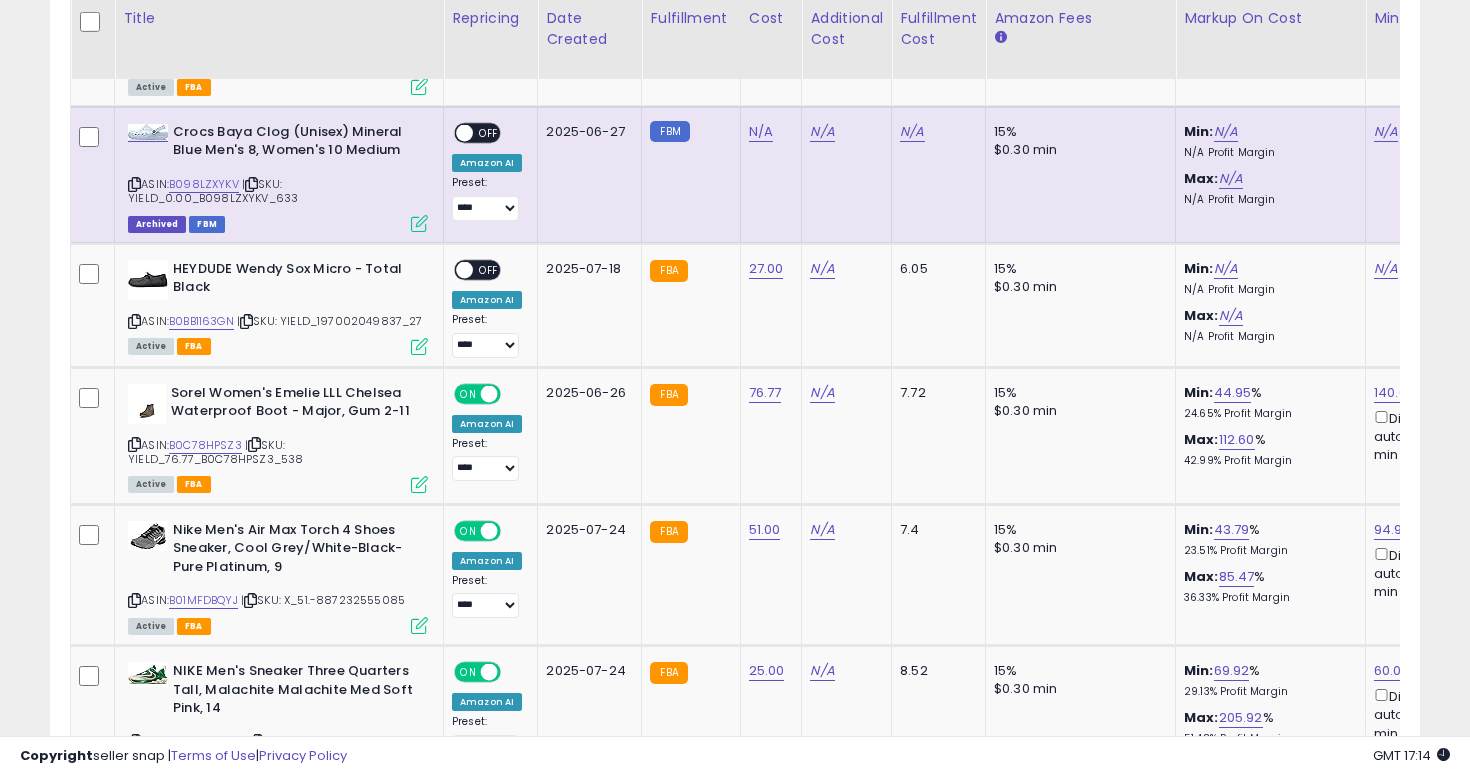 scroll, scrollTop: 0, scrollLeft: 42, axis: horizontal 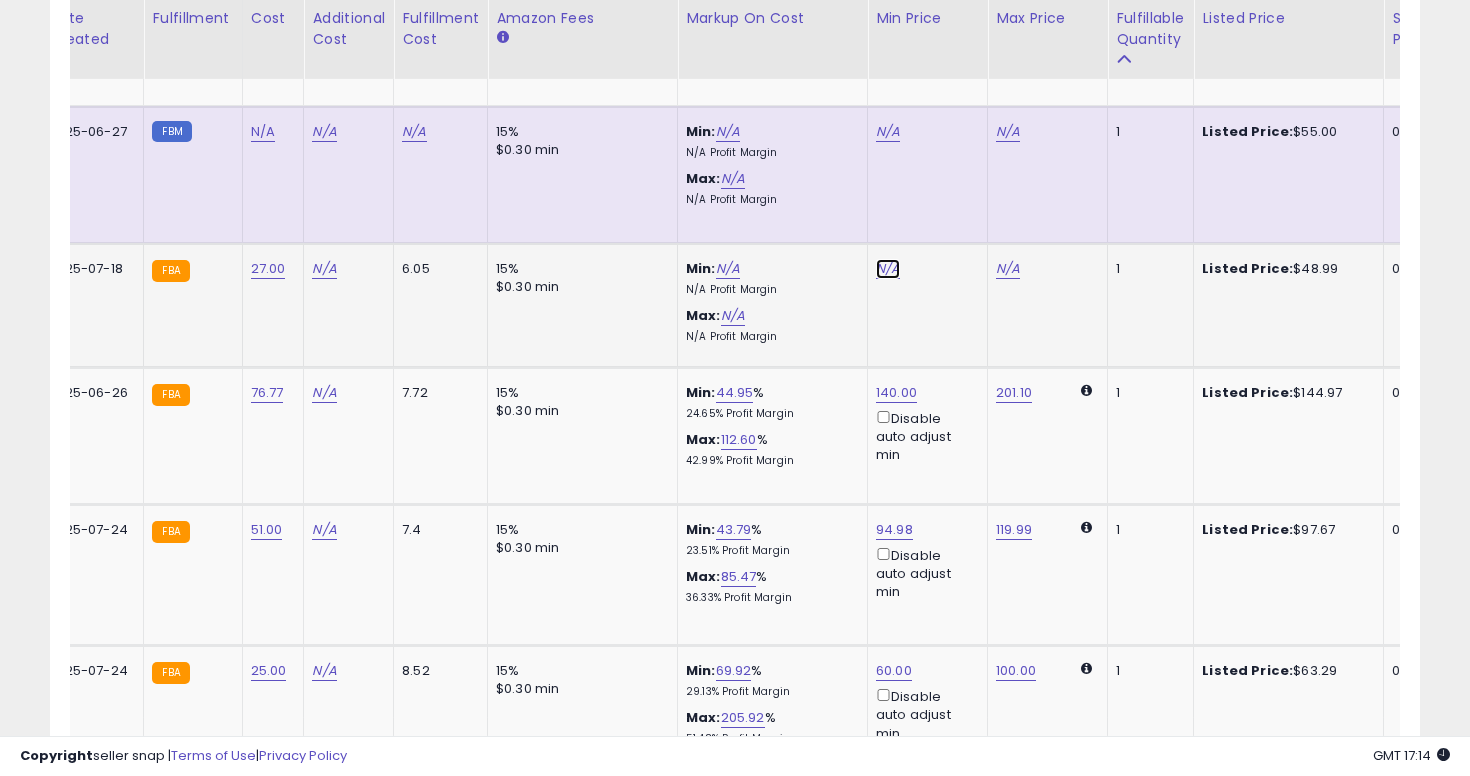 click on "N/A" at bounding box center [888, -5374] 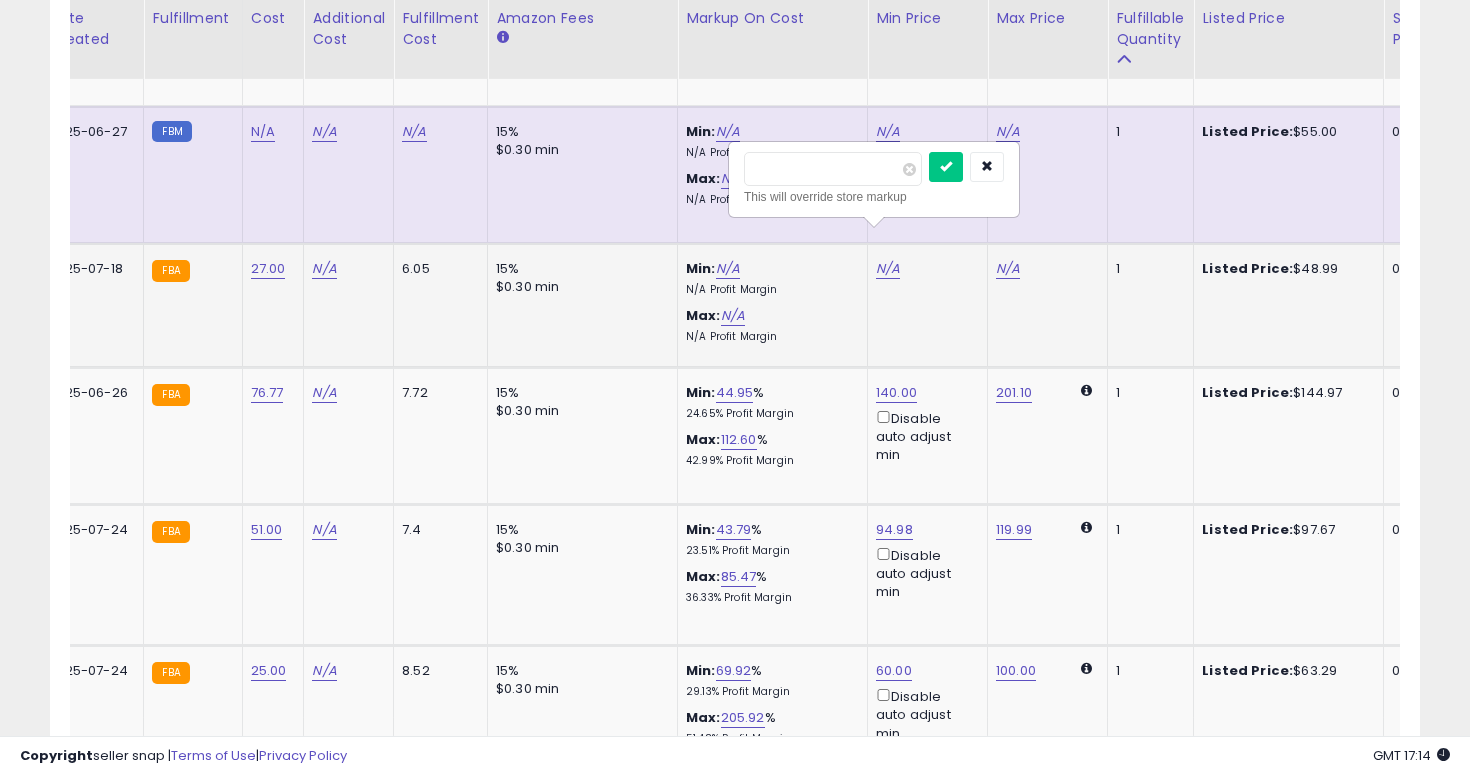 type on "**" 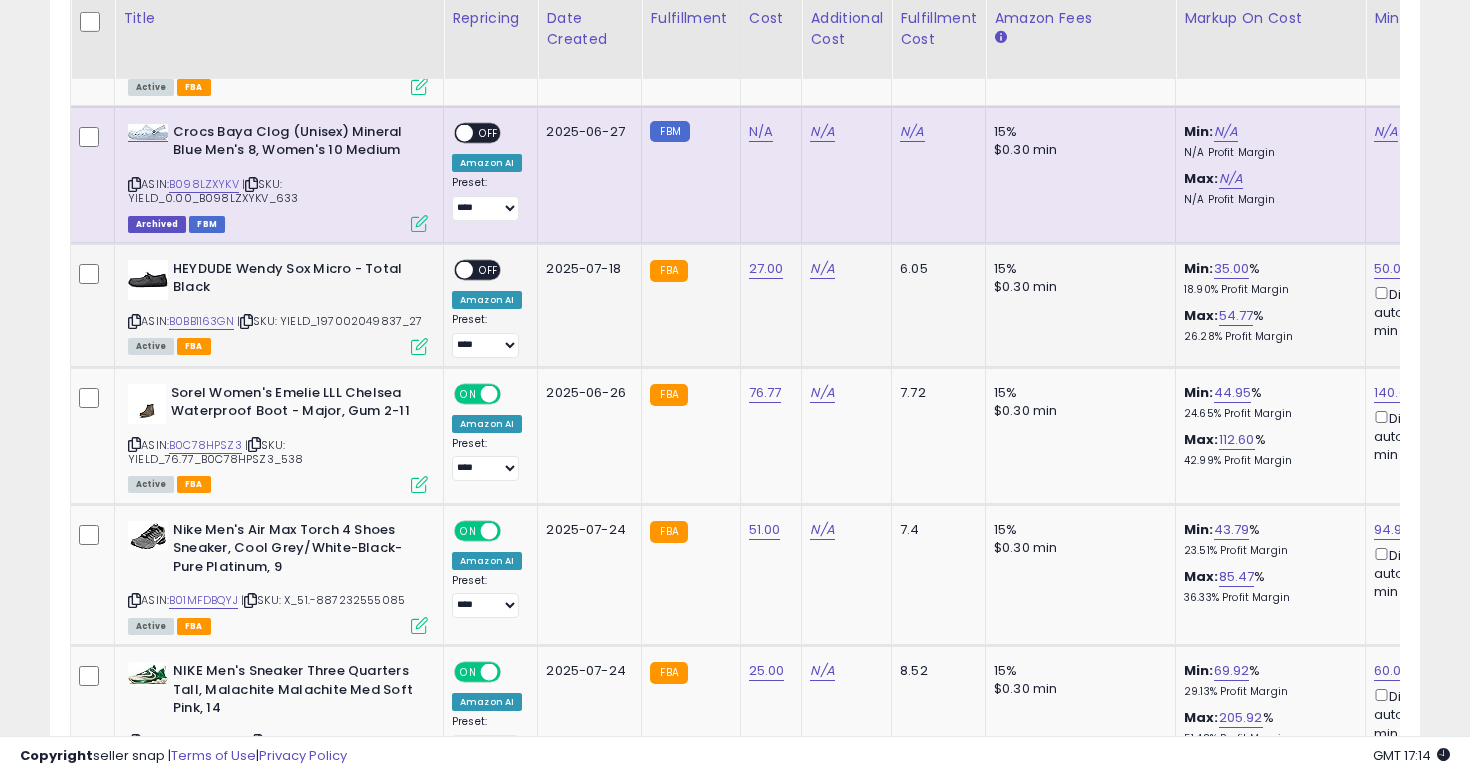 click on "OFF" at bounding box center (489, 269) 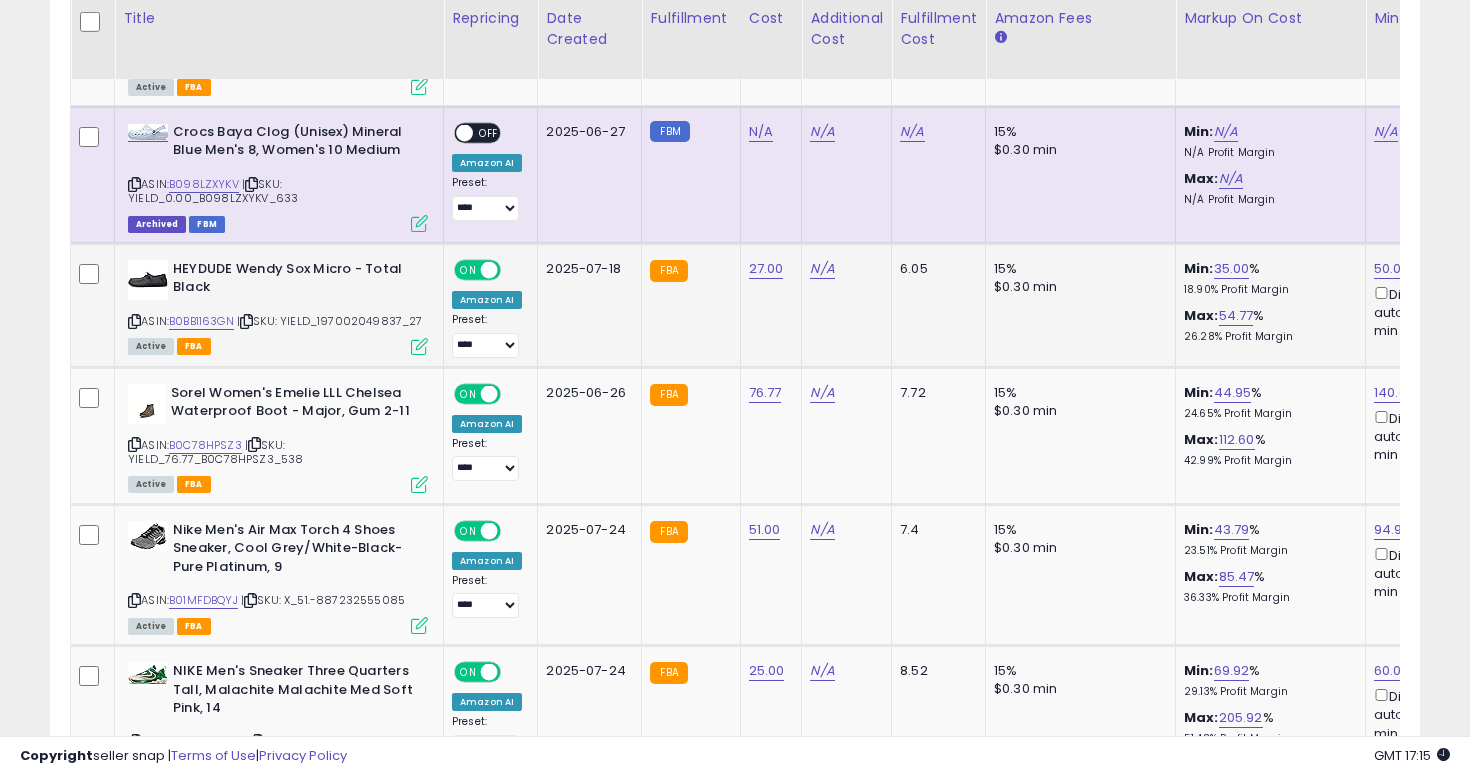 click on "OFF" at bounding box center (514, 269) 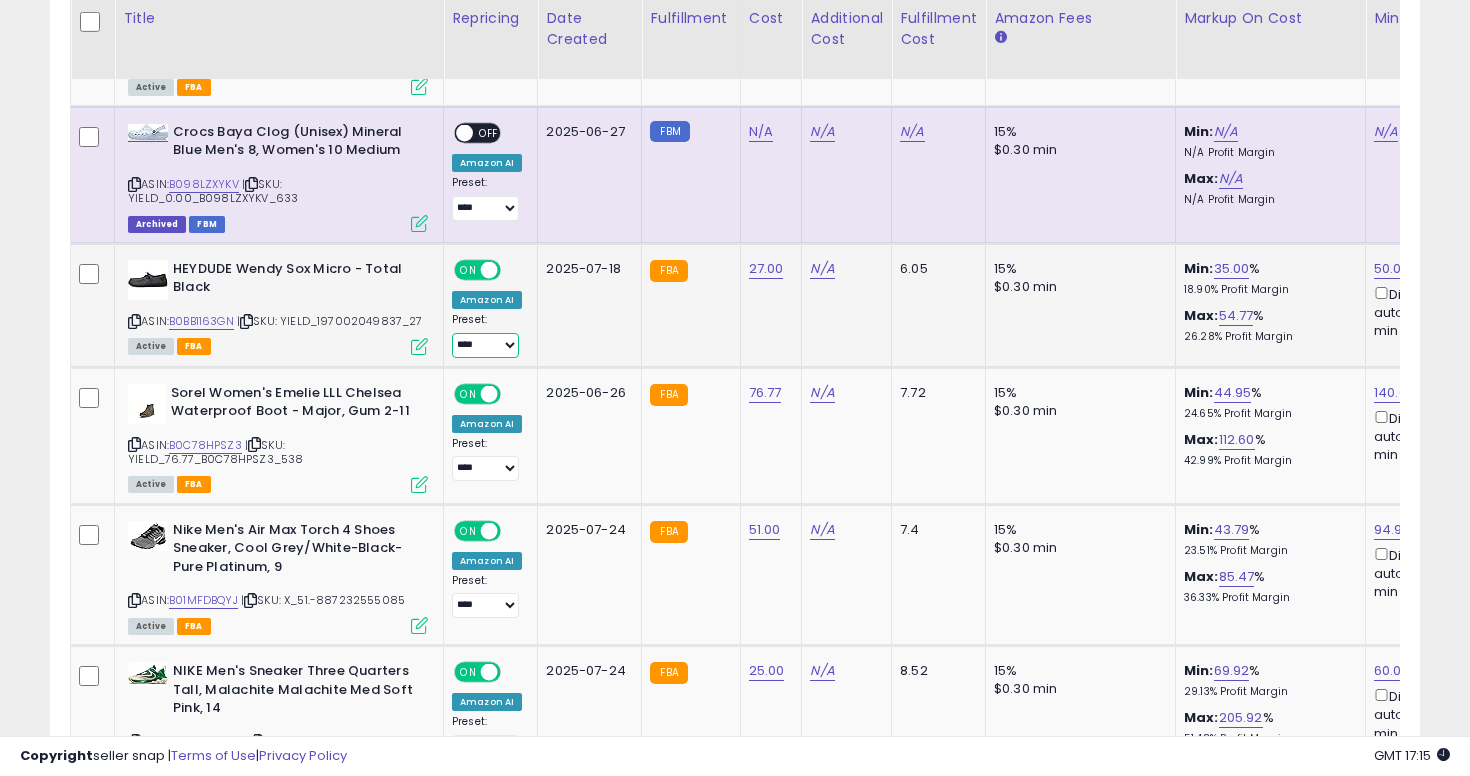 click on "**********" at bounding box center [485, 345] 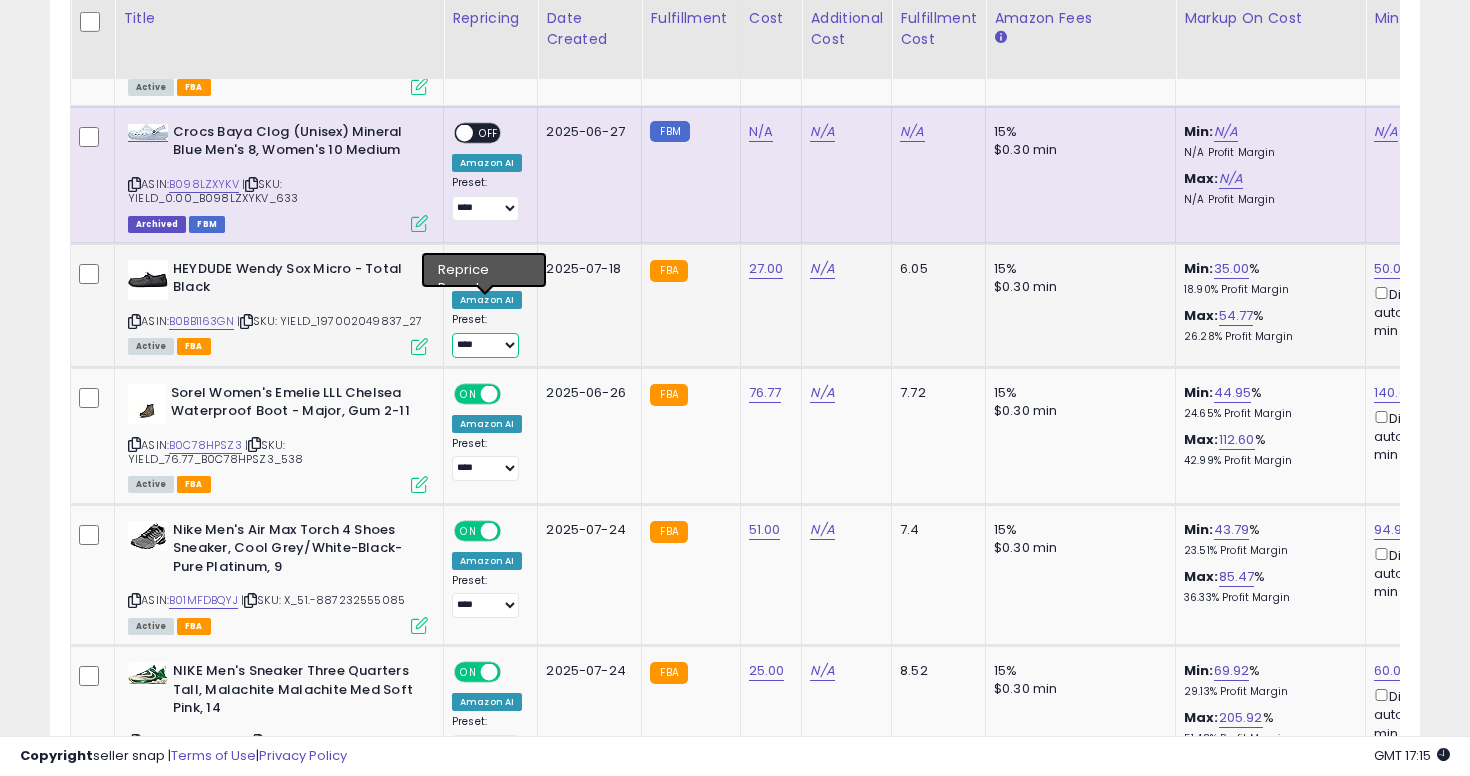 select on "**********" 